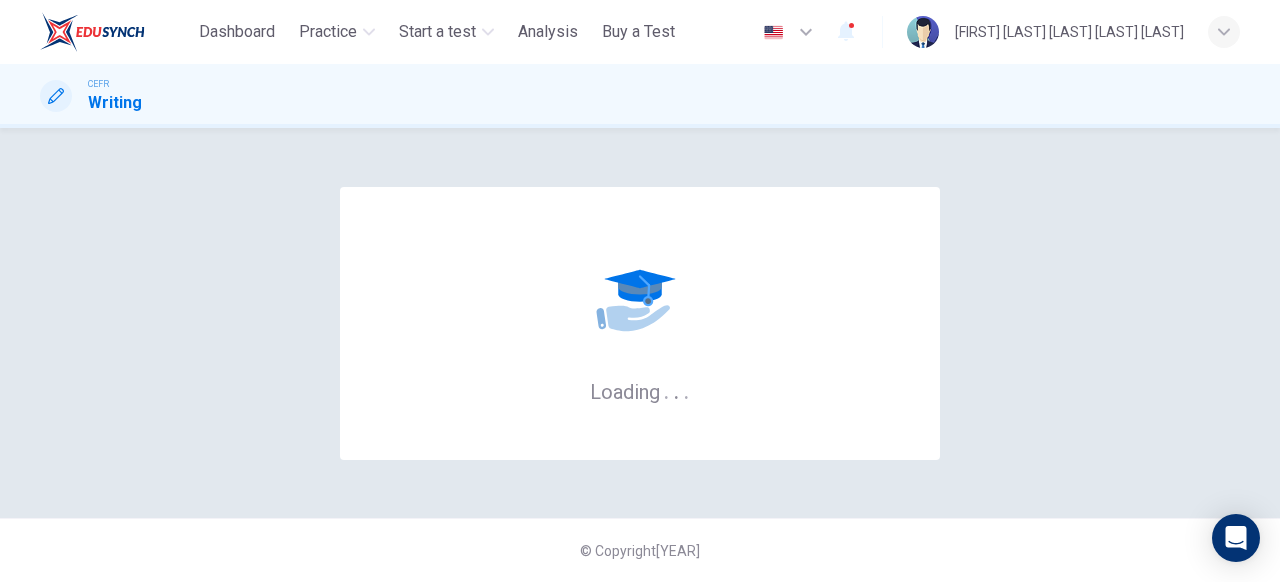 scroll, scrollTop: 0, scrollLeft: 0, axis: both 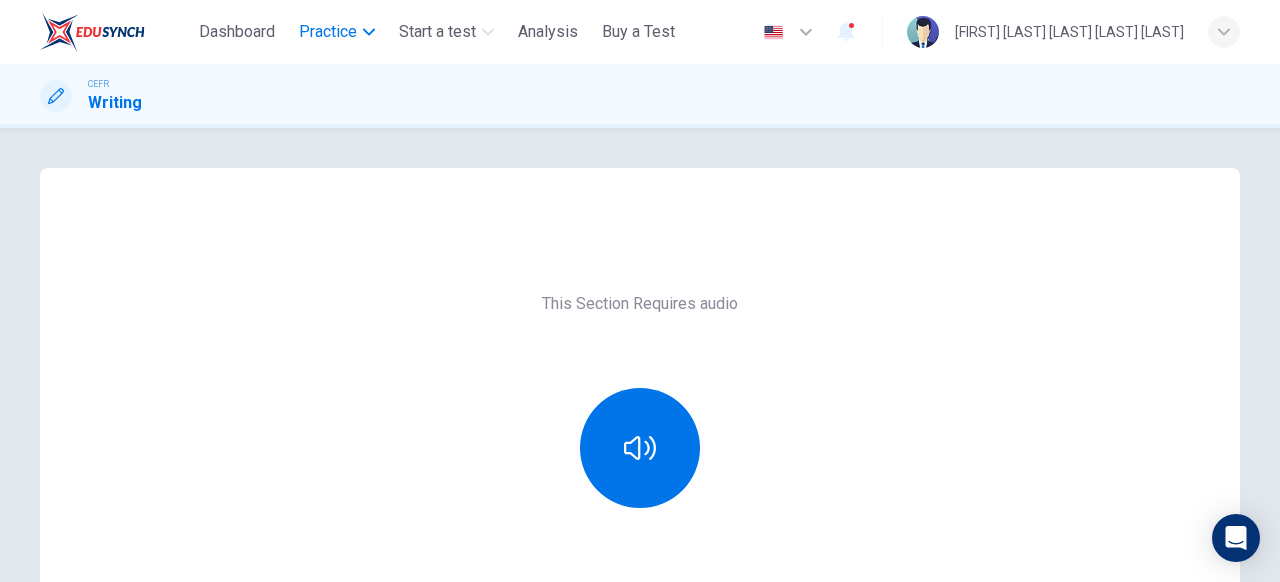 click on "Practice" at bounding box center [337, 32] 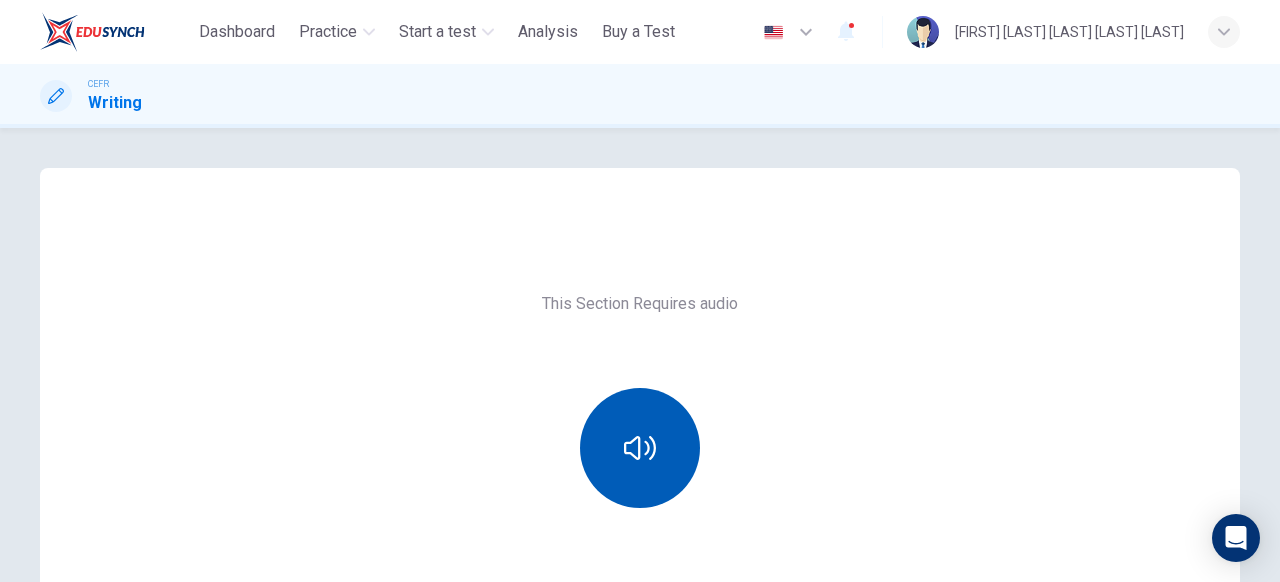 click at bounding box center [640, 448] 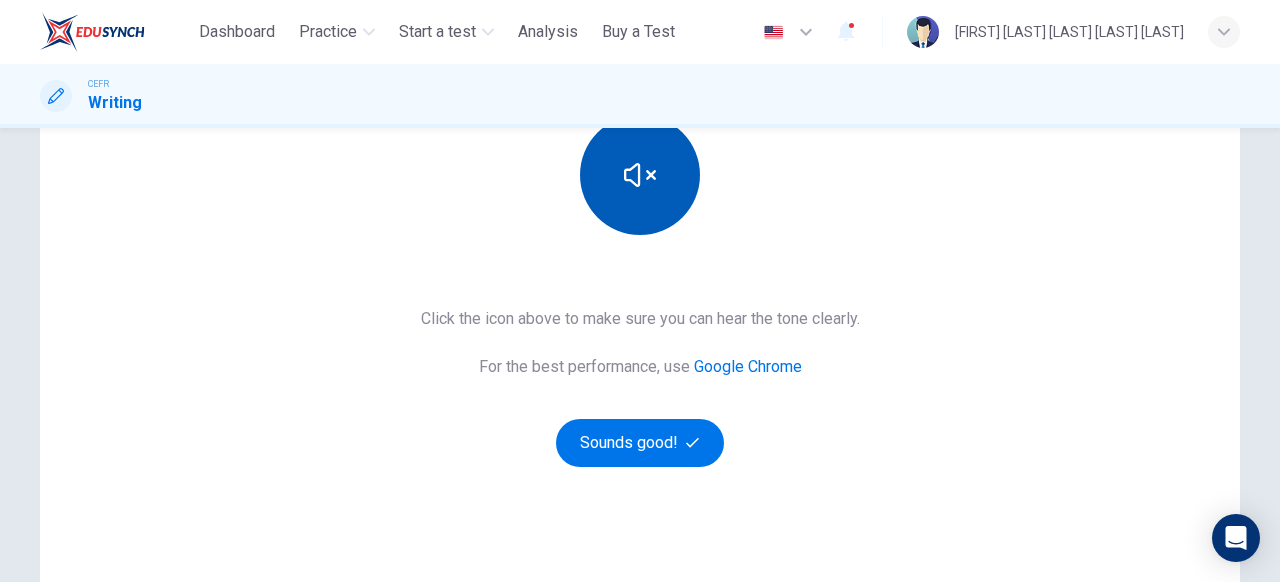 scroll, scrollTop: 274, scrollLeft: 0, axis: vertical 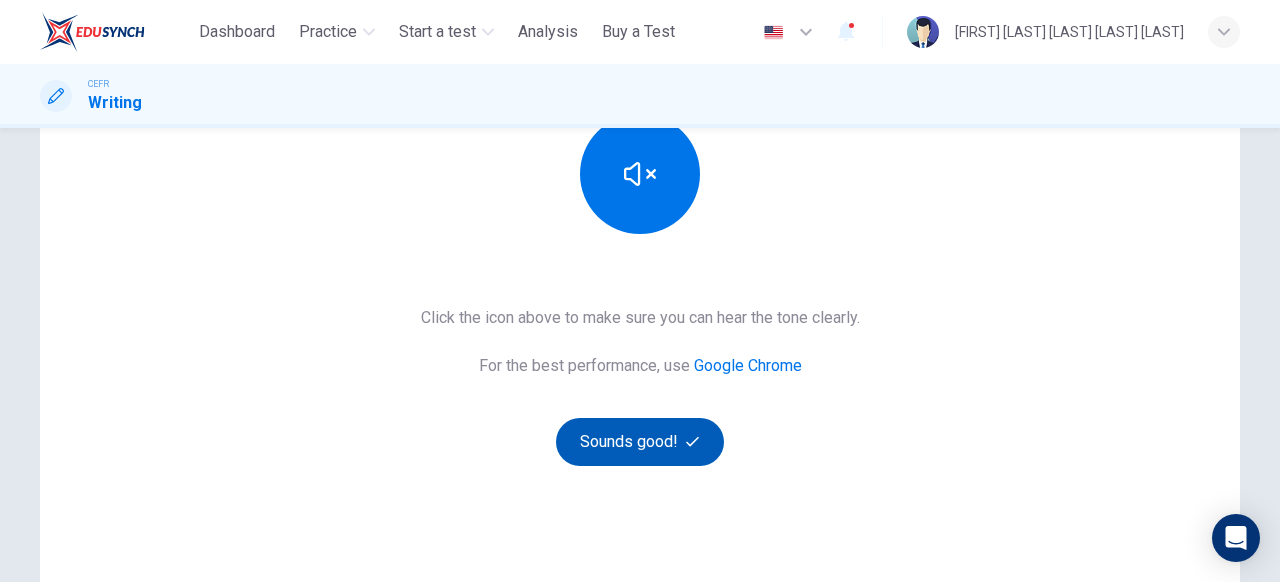 click on "Sounds good!" at bounding box center [640, 442] 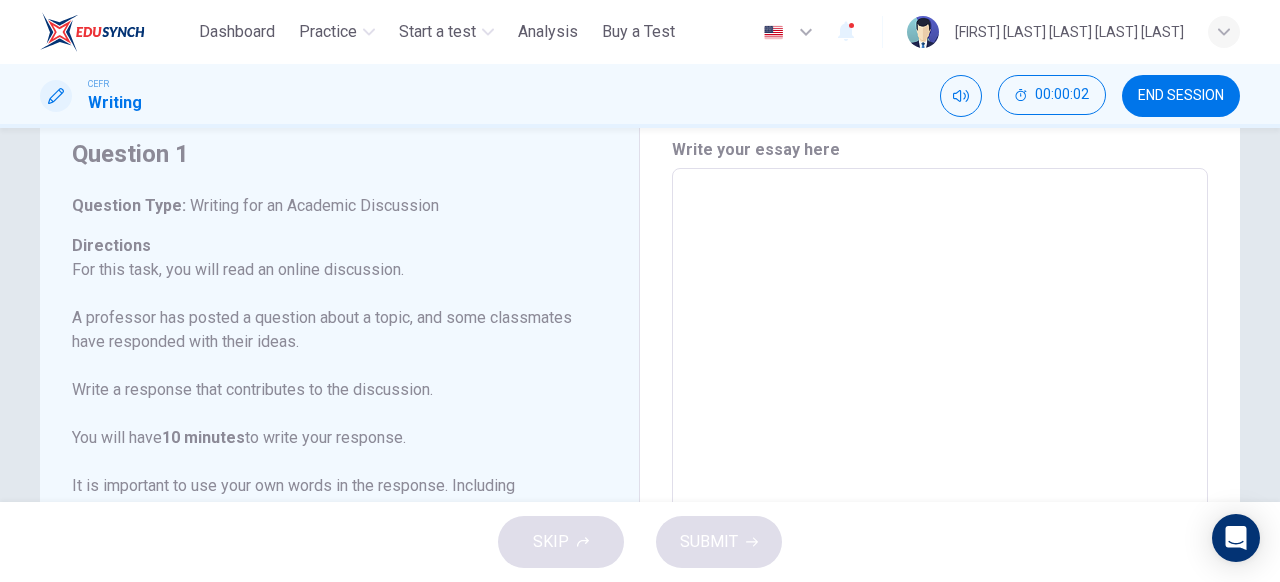 scroll, scrollTop: 0, scrollLeft: 0, axis: both 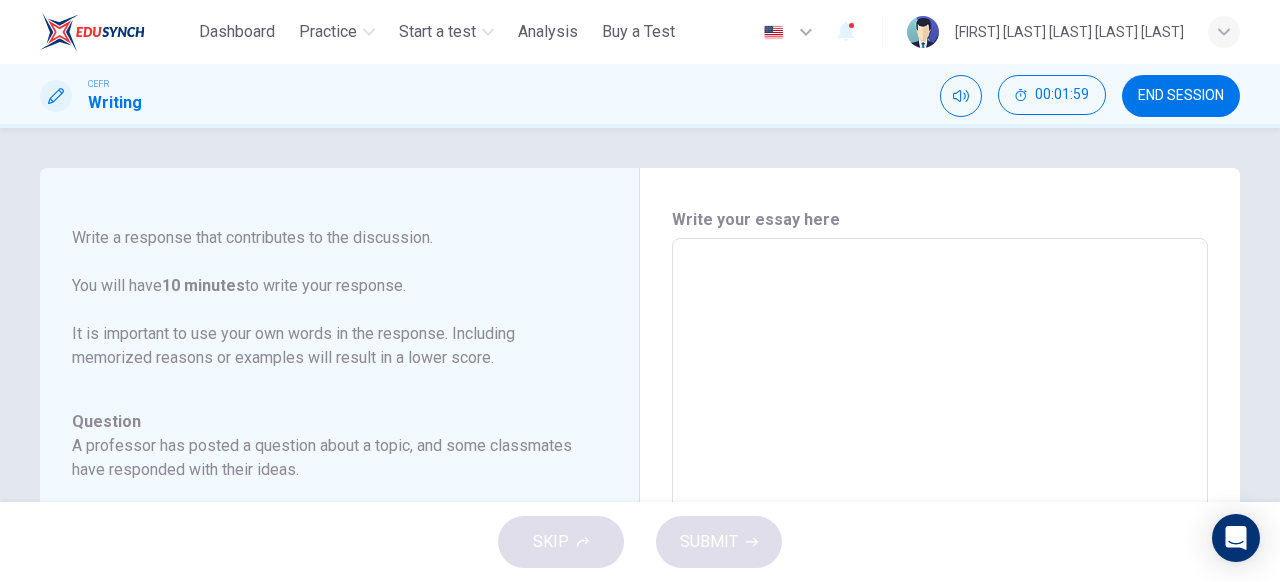 click at bounding box center (940, 572) 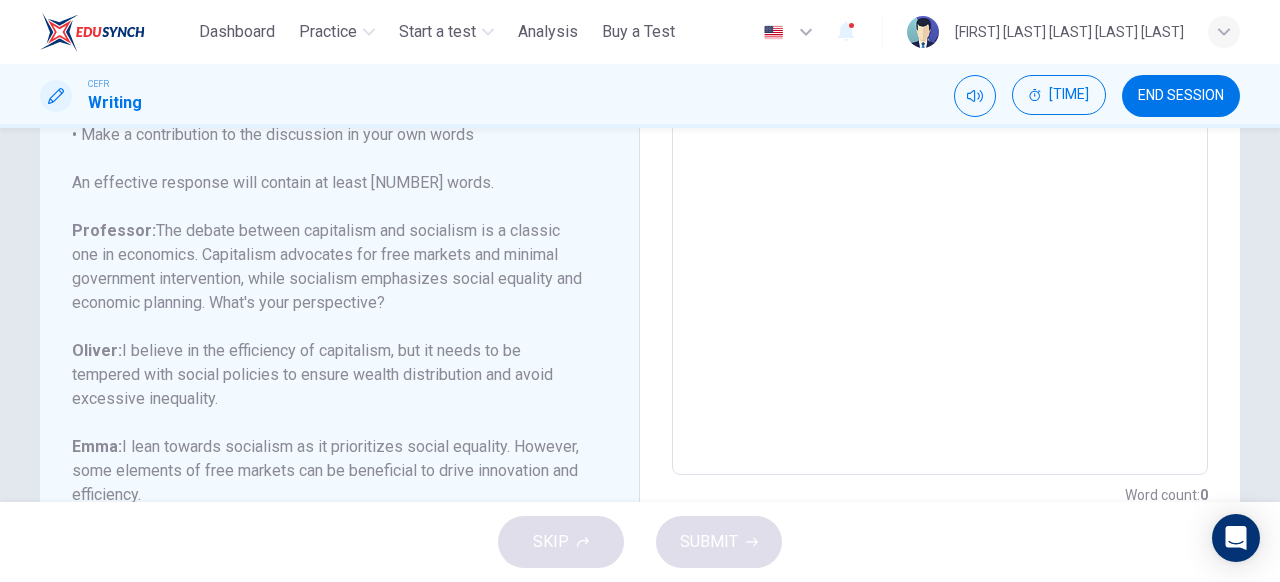 scroll, scrollTop: 464, scrollLeft: 0, axis: vertical 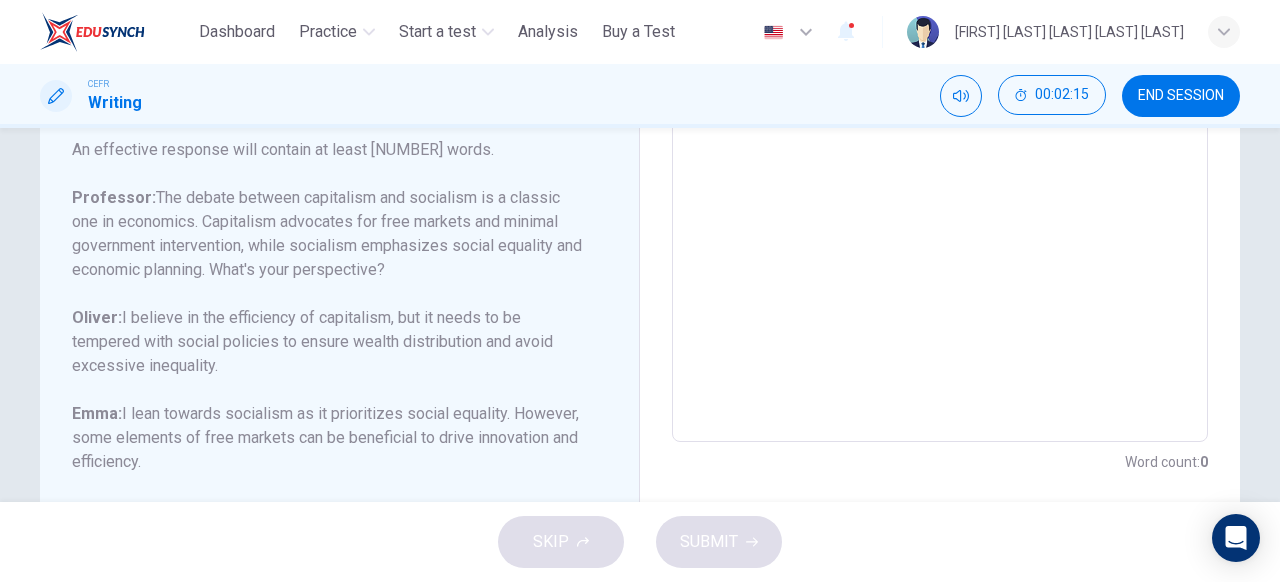 drag, startPoint x: 124, startPoint y: 409, endPoint x: 218, endPoint y: 433, distance: 97.015465 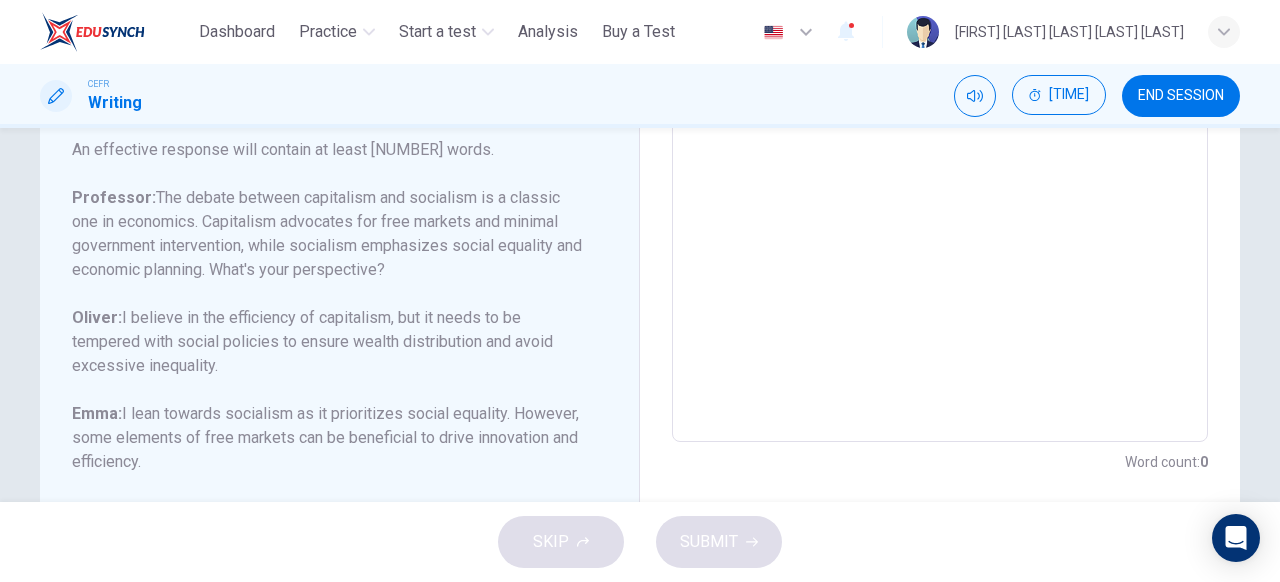 drag, startPoint x: 218, startPoint y: 433, endPoint x: 264, endPoint y: 445, distance: 47.539455 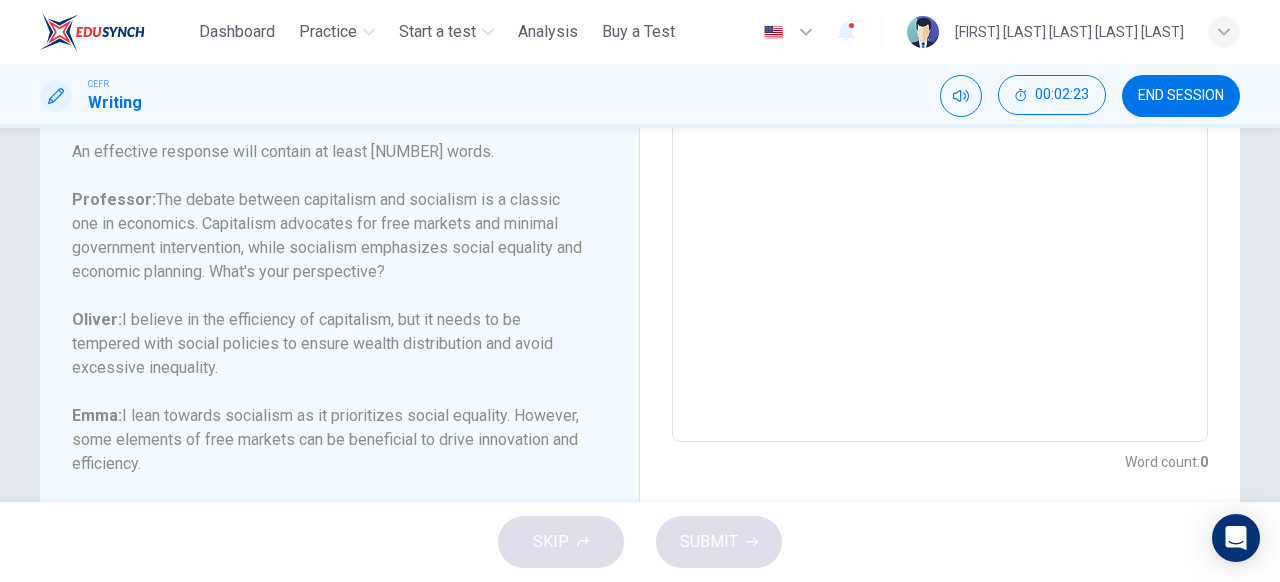 scroll, scrollTop: 0, scrollLeft: 0, axis: both 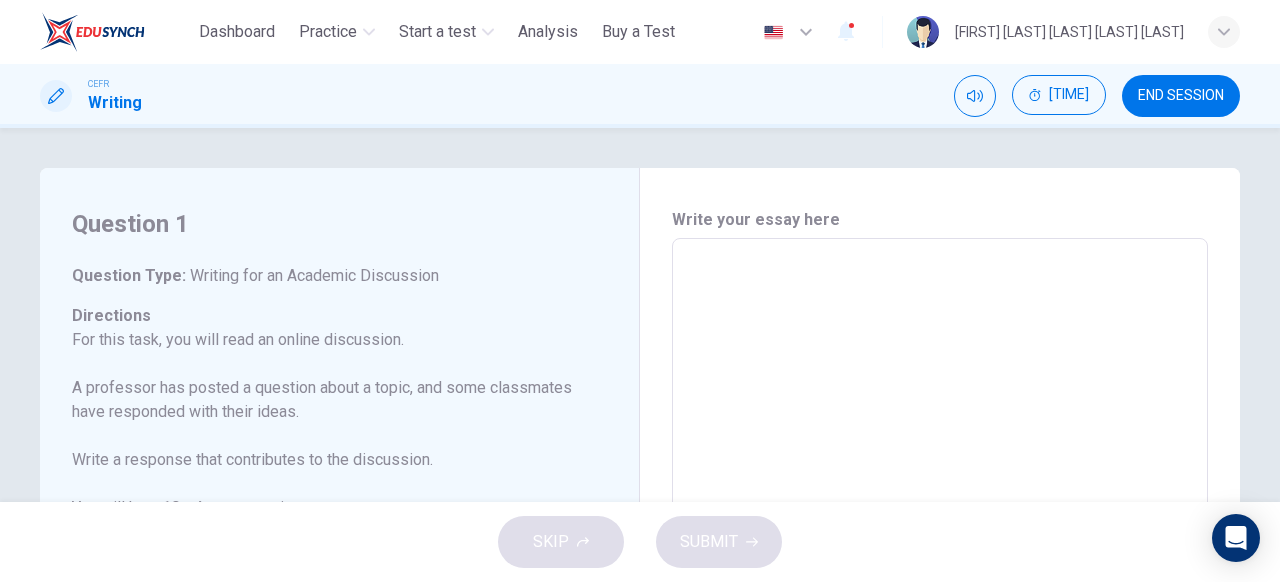 click at bounding box center (940, 572) 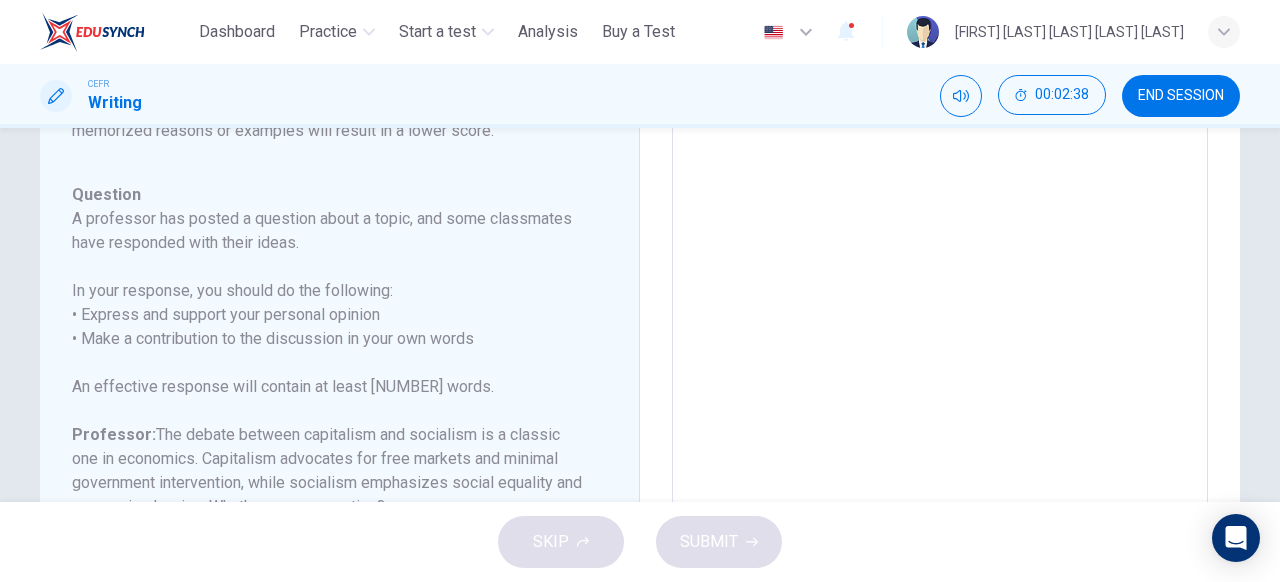 scroll, scrollTop: 165, scrollLeft: 0, axis: vertical 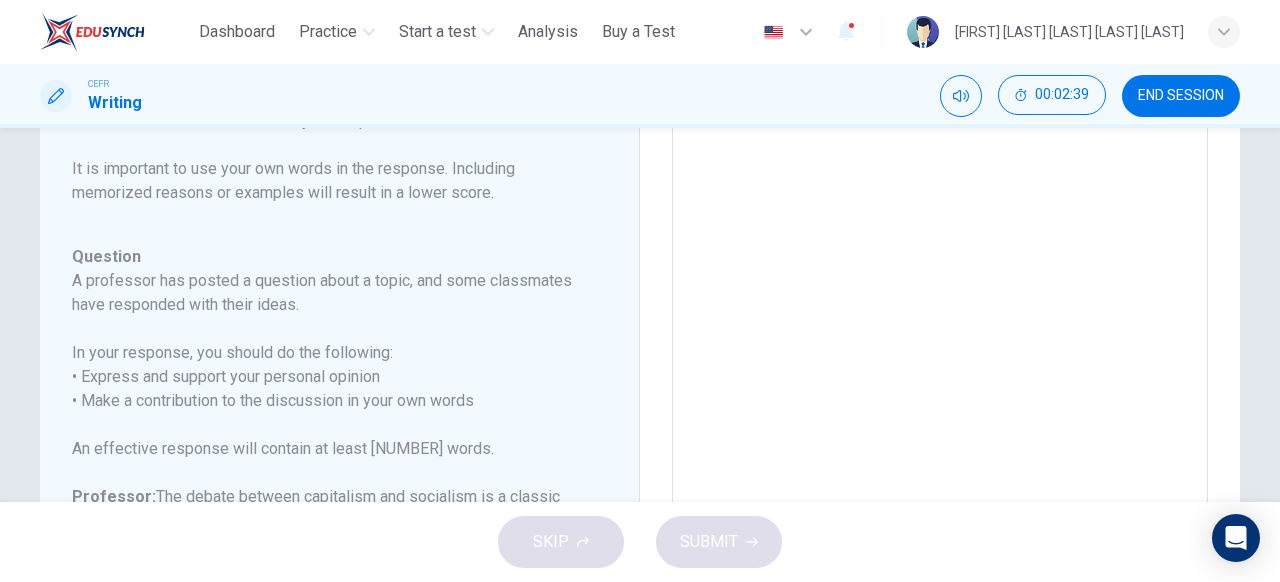 click on "SKIP SUBMIT" at bounding box center (640, 542) 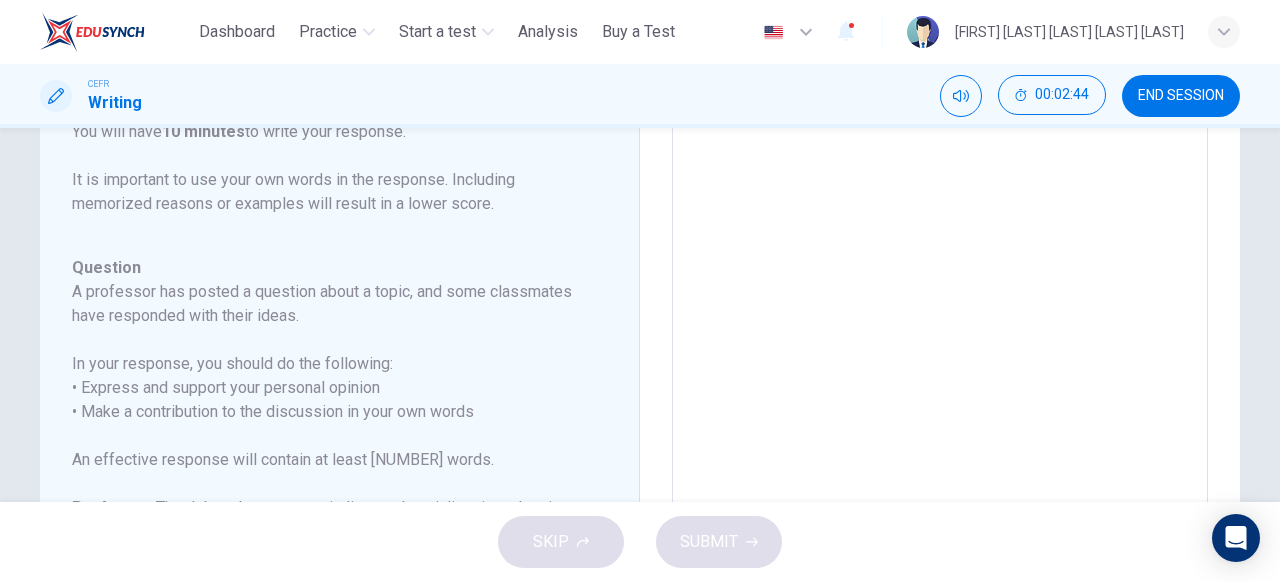 scroll, scrollTop: 222, scrollLeft: 0, axis: vertical 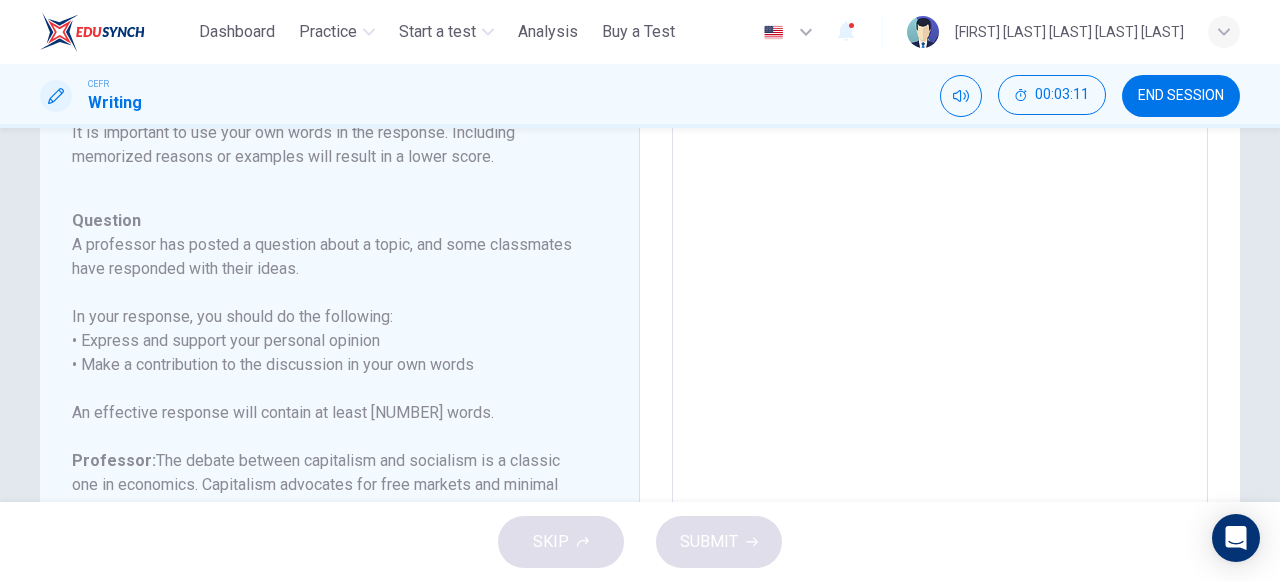 click at bounding box center (940, 371) 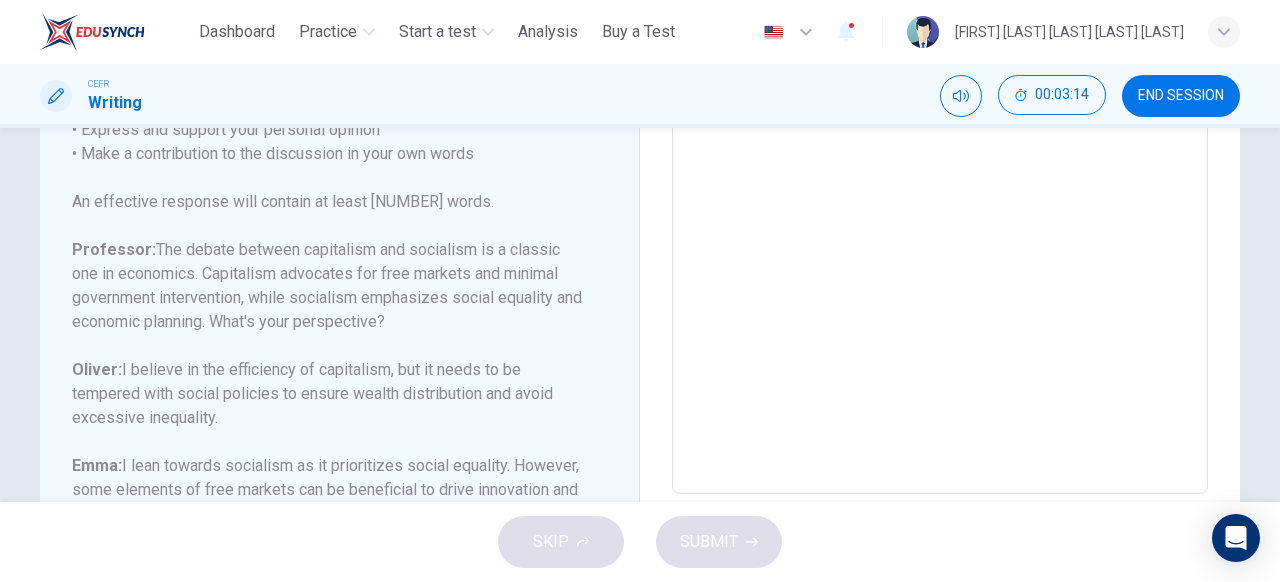 scroll, scrollTop: 516, scrollLeft: 0, axis: vertical 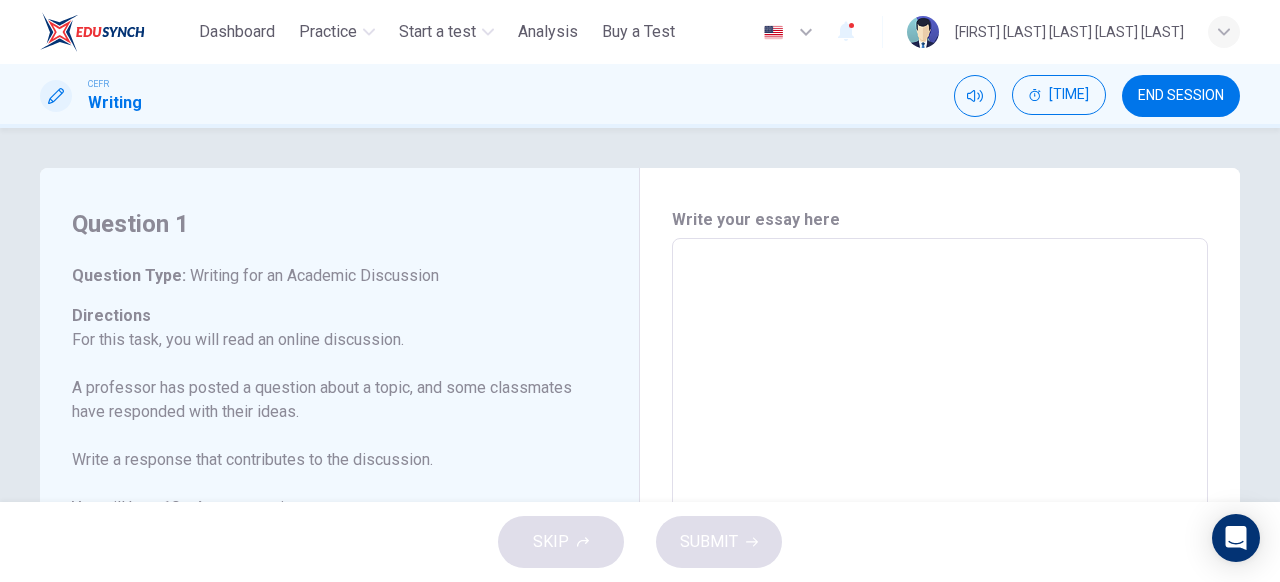 click at bounding box center [940, 572] 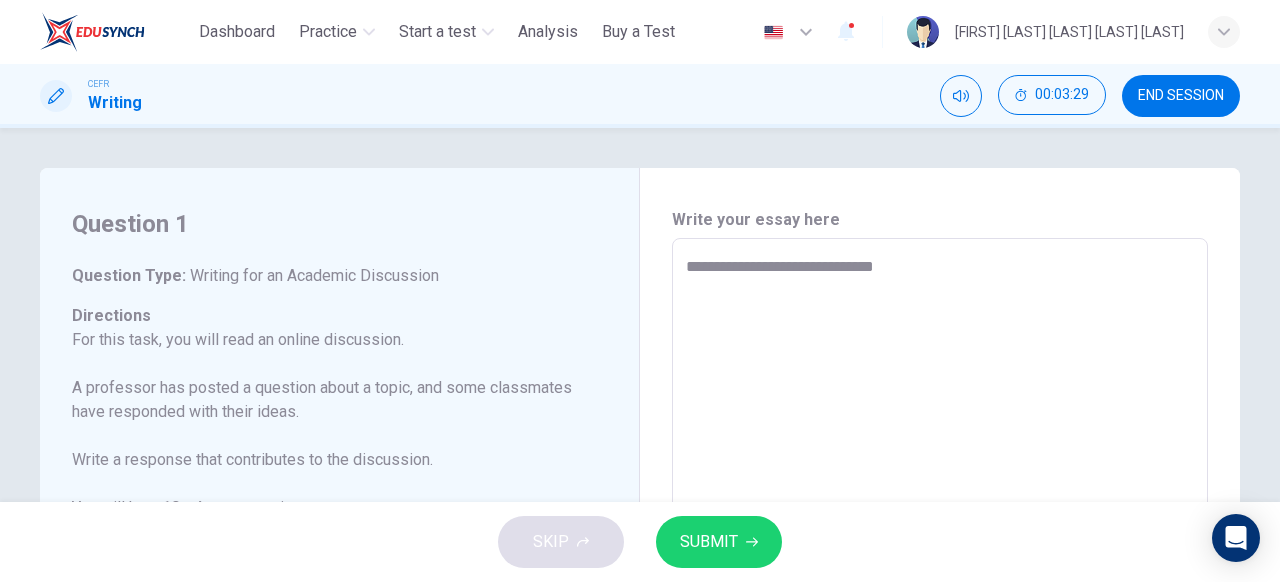 type on "**********" 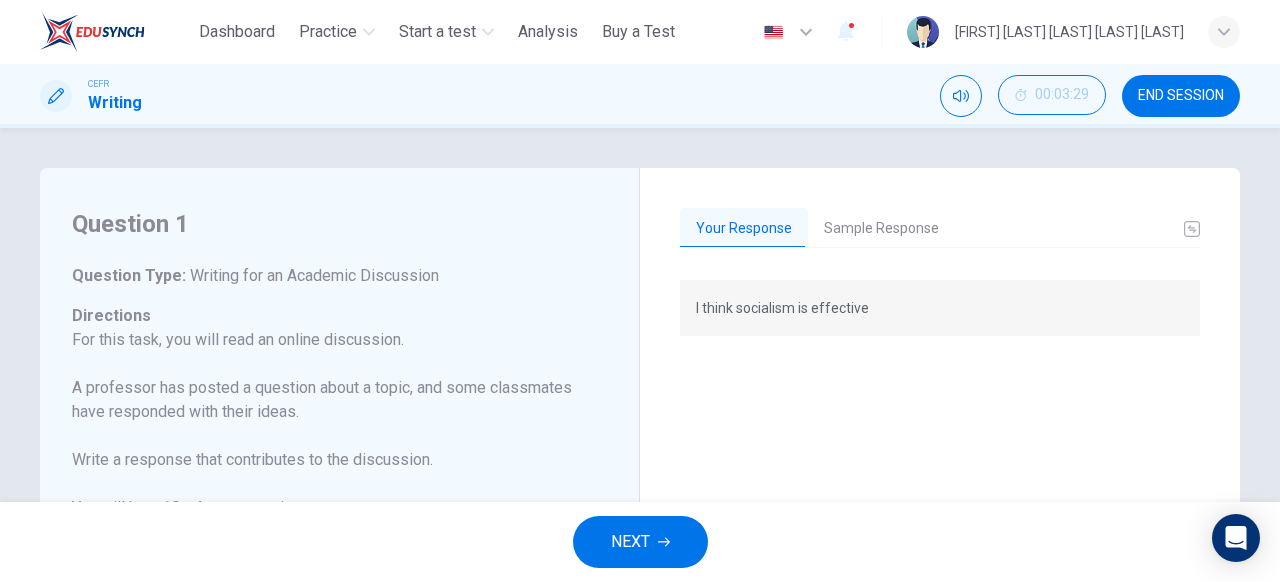 click on "Sample Response" at bounding box center (881, 229) 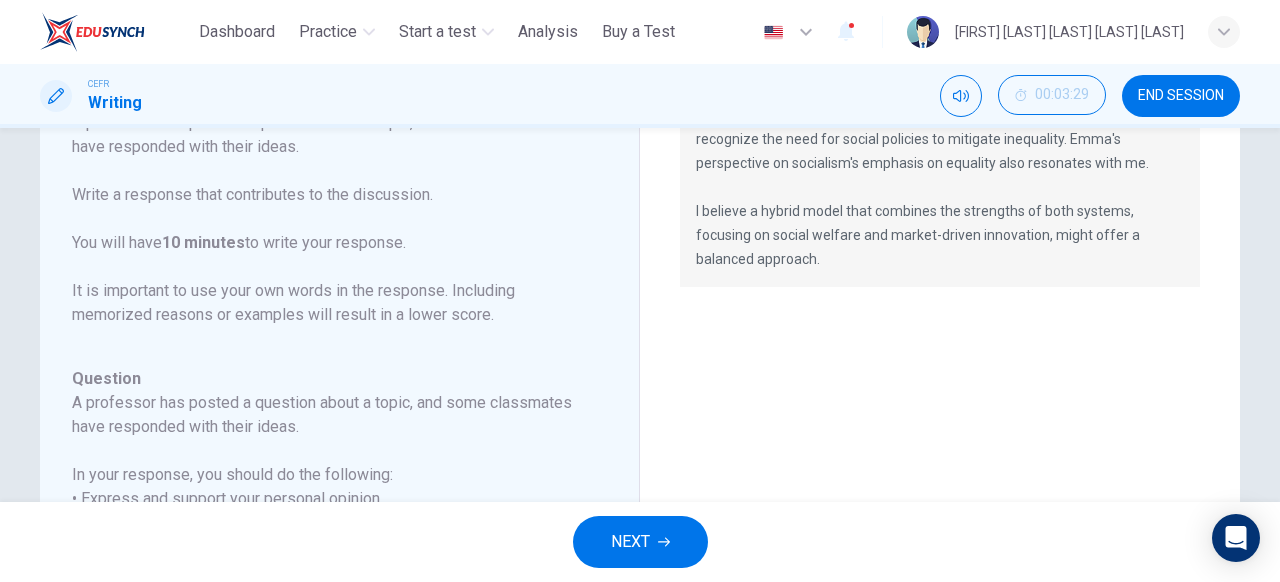scroll, scrollTop: 515, scrollLeft: 0, axis: vertical 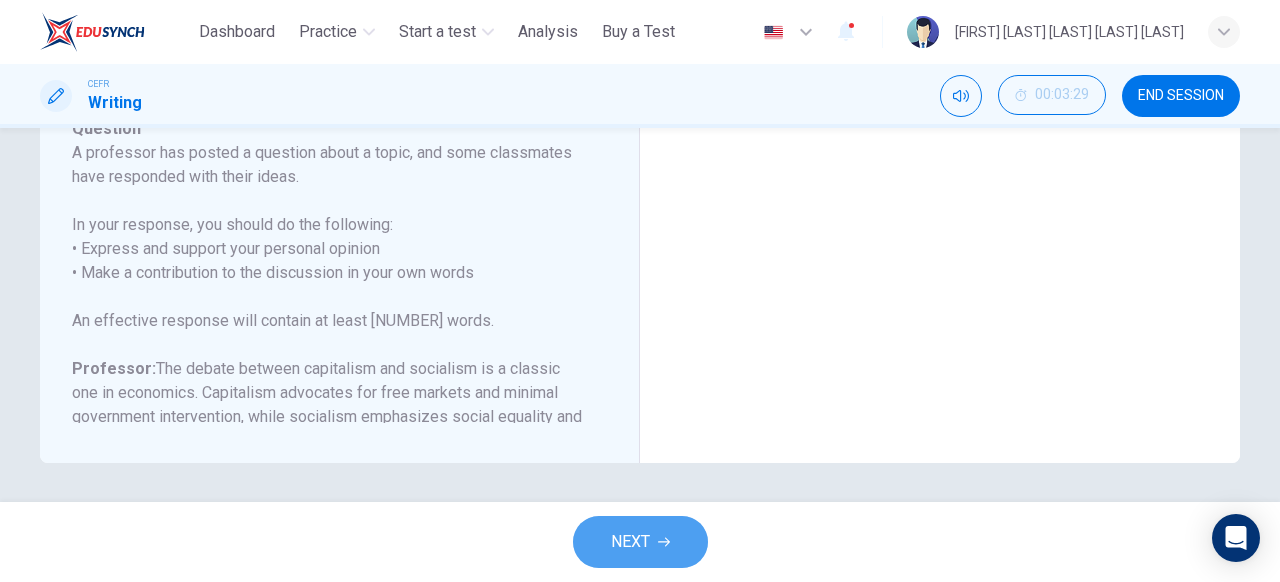 click on "NEXT" at bounding box center [640, 542] 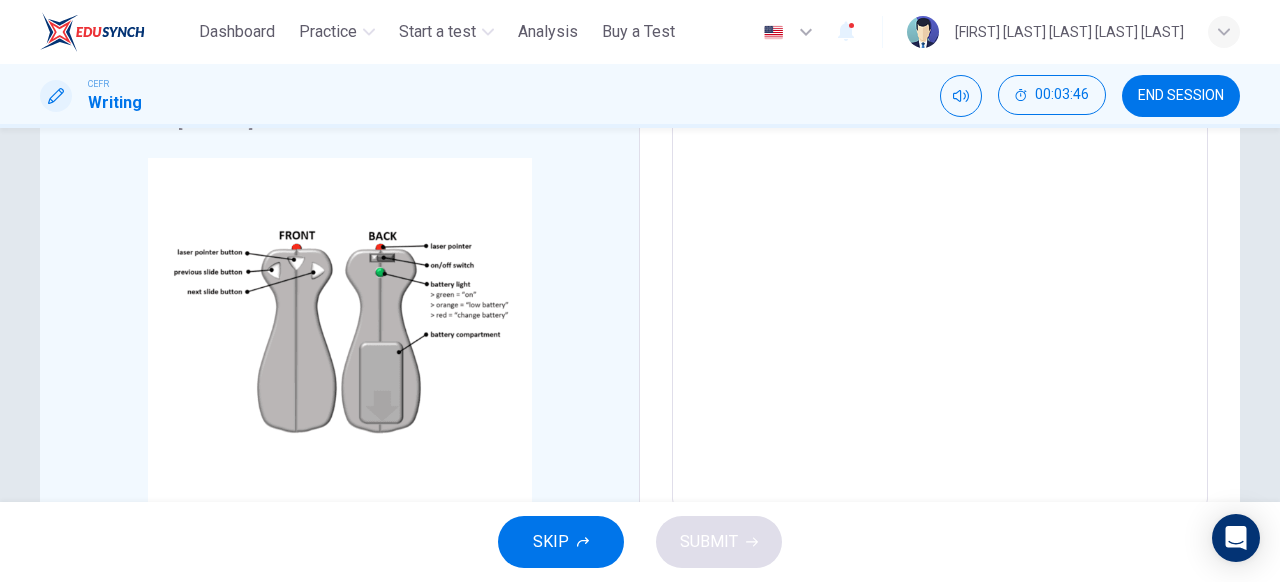 scroll, scrollTop: 301, scrollLeft: 0, axis: vertical 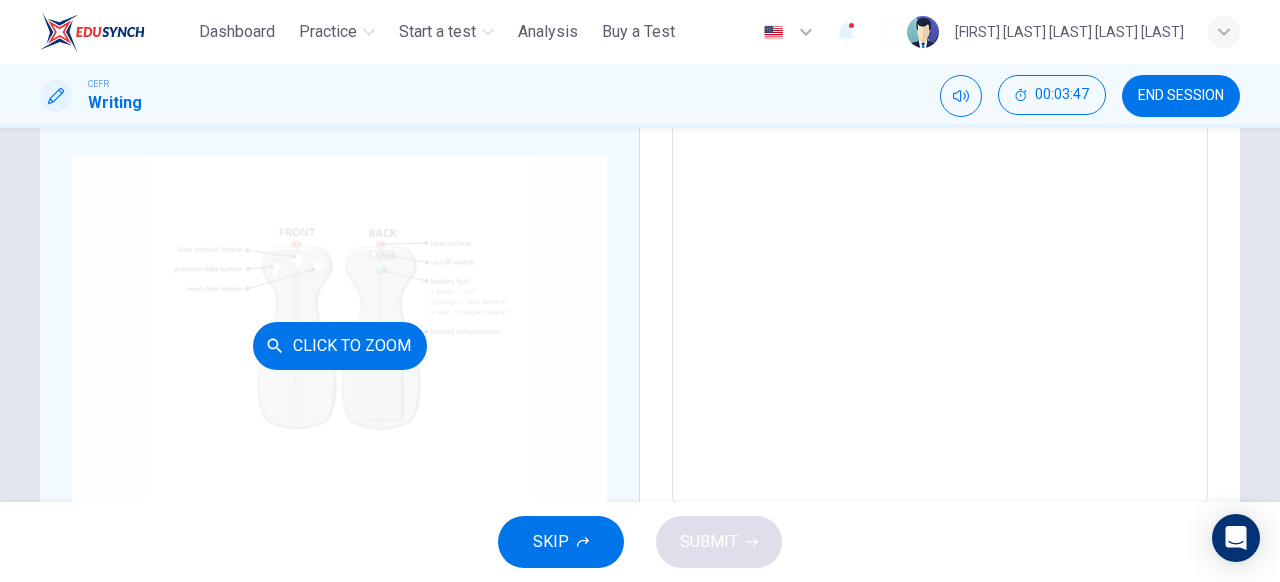 click on "Click to Zoom" at bounding box center (340, 346) 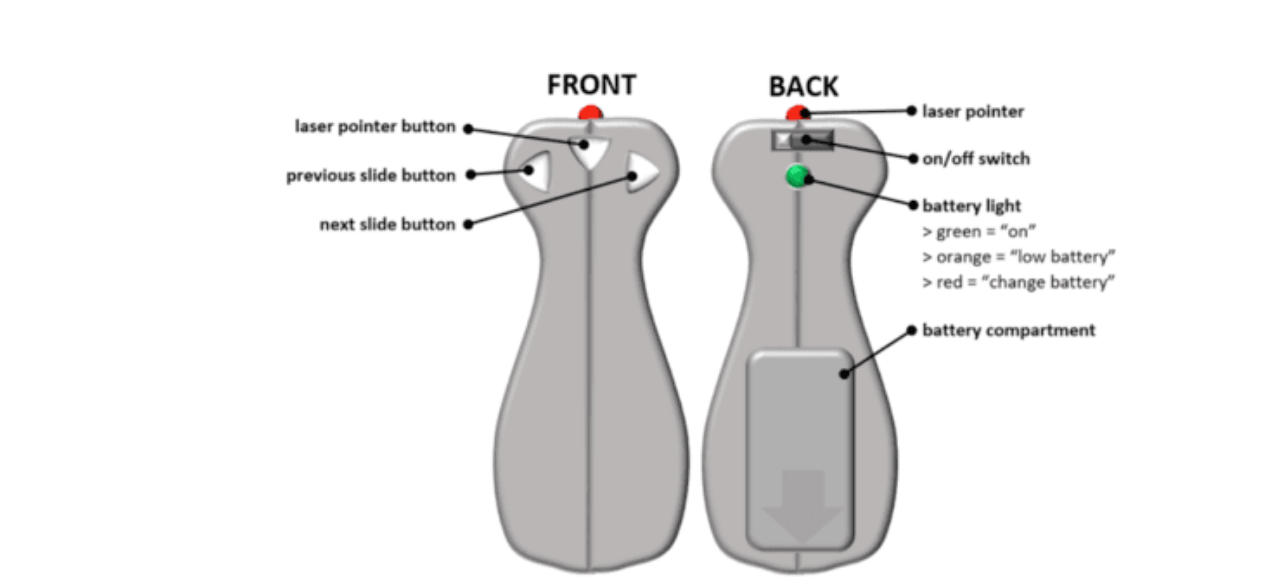 click at bounding box center (640, 296) 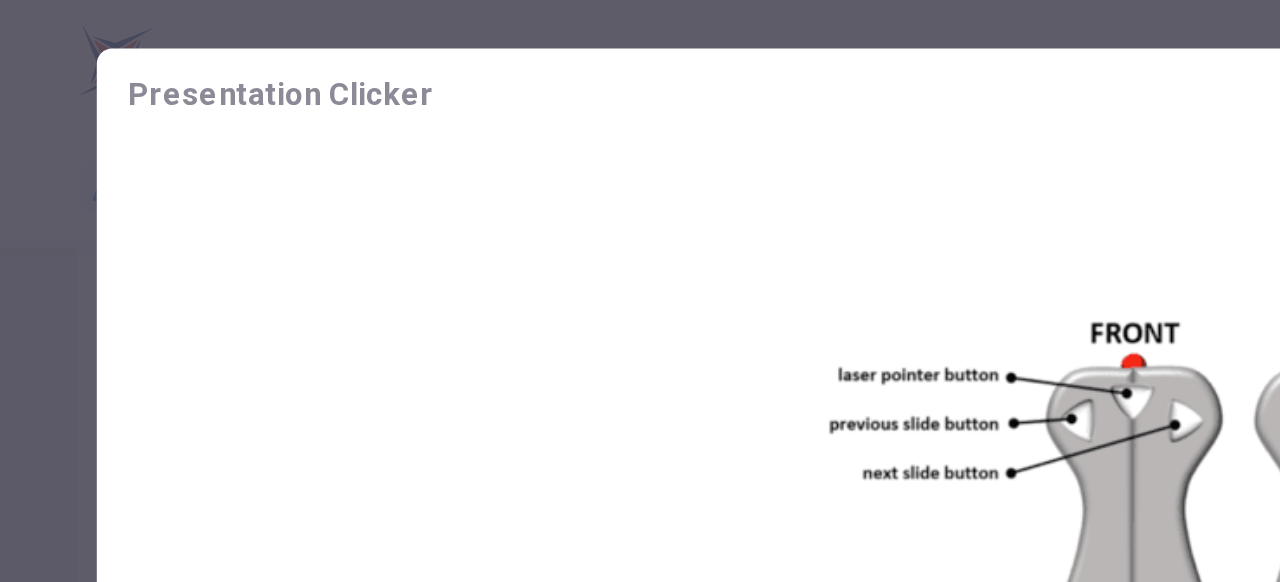 click at bounding box center [640, 296] 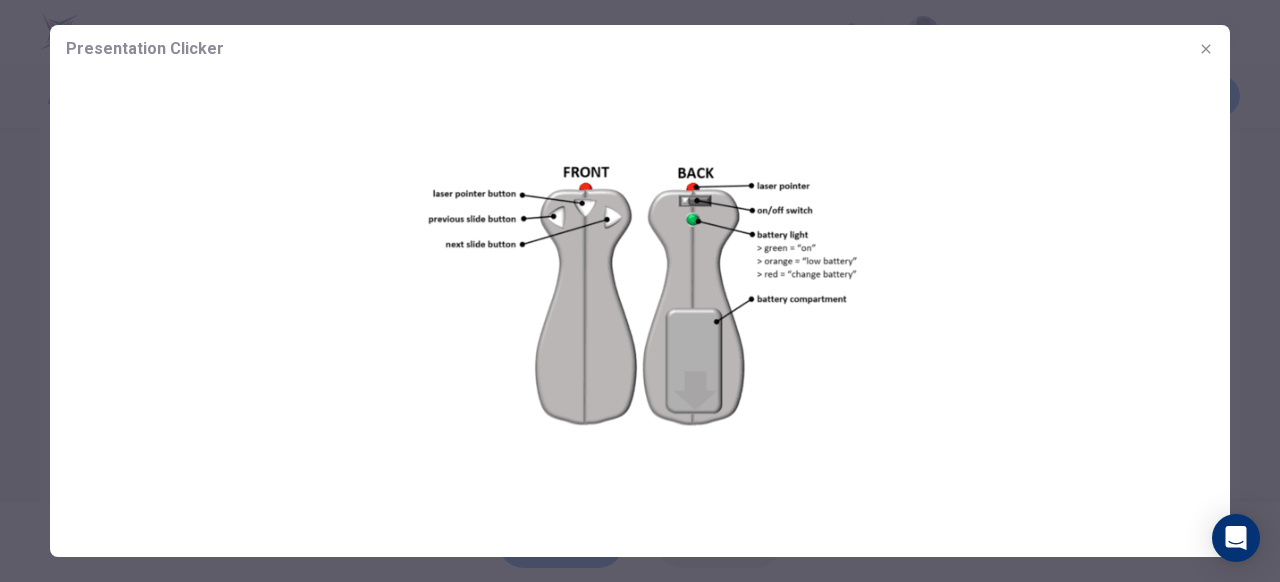 click at bounding box center [1206, 49] 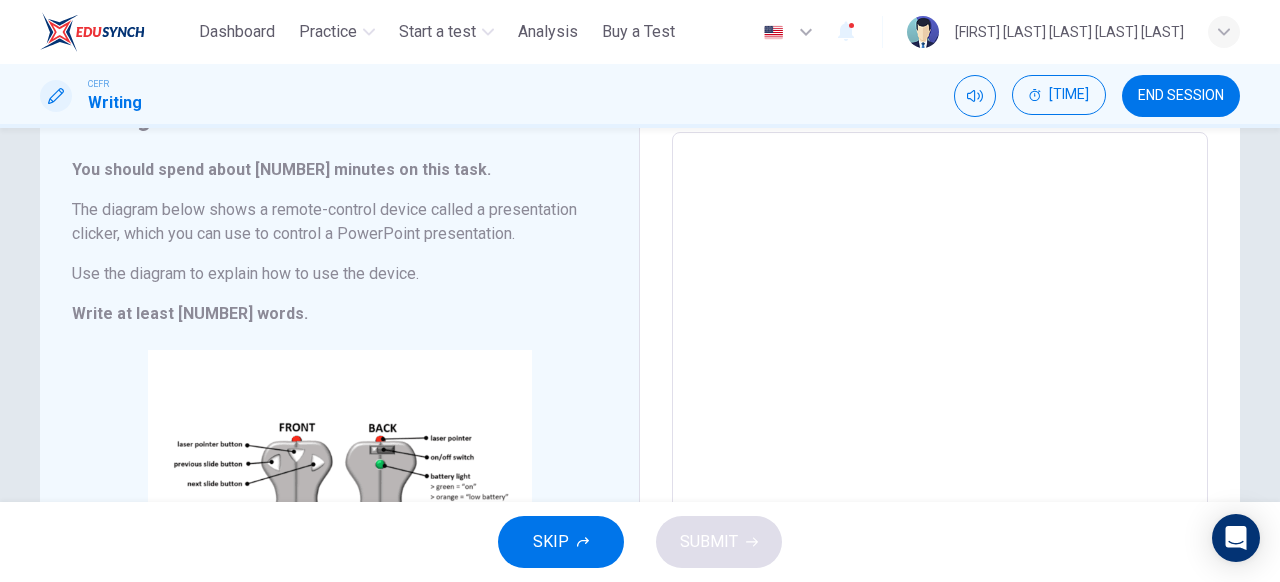 scroll, scrollTop: 124, scrollLeft: 0, axis: vertical 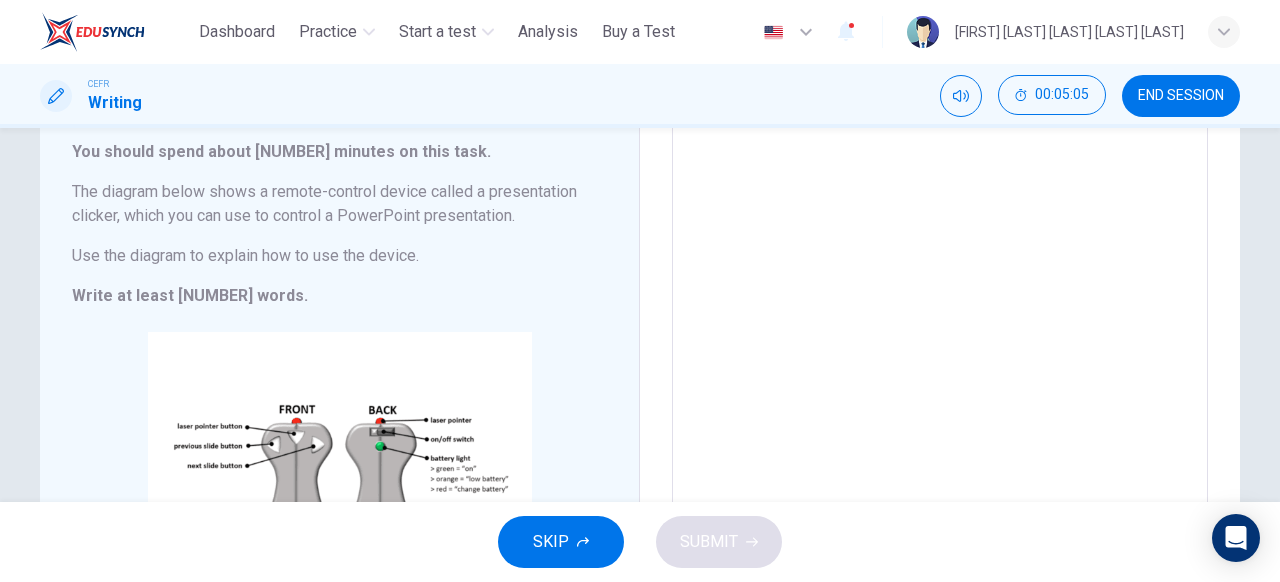 type 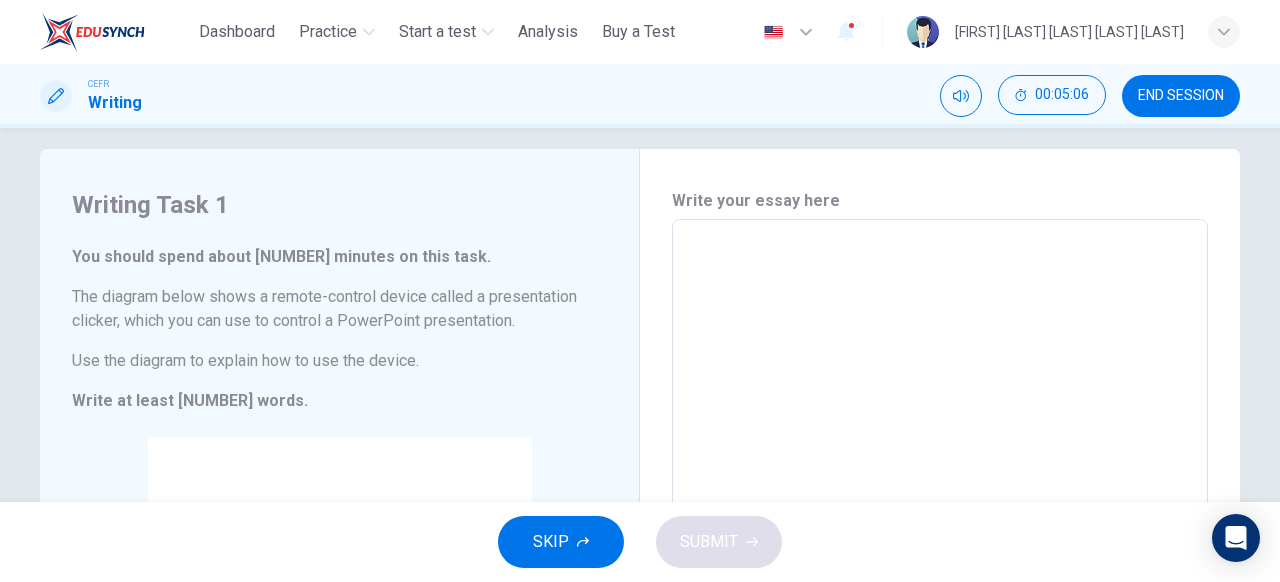 scroll, scrollTop: 0, scrollLeft: 0, axis: both 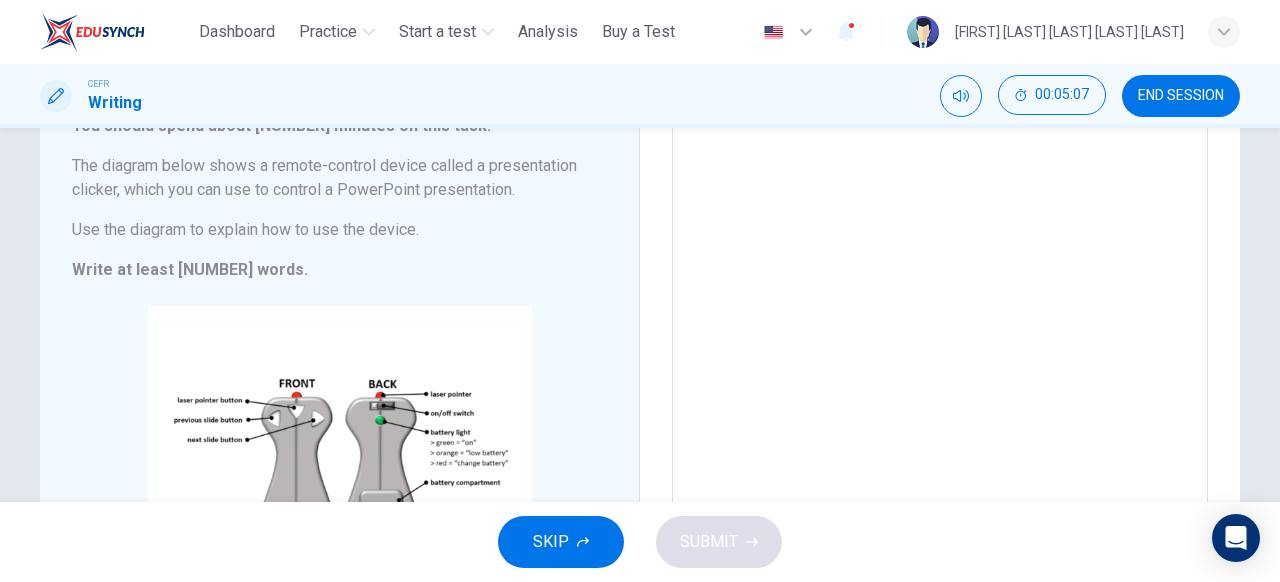 click at bounding box center (940, 372) 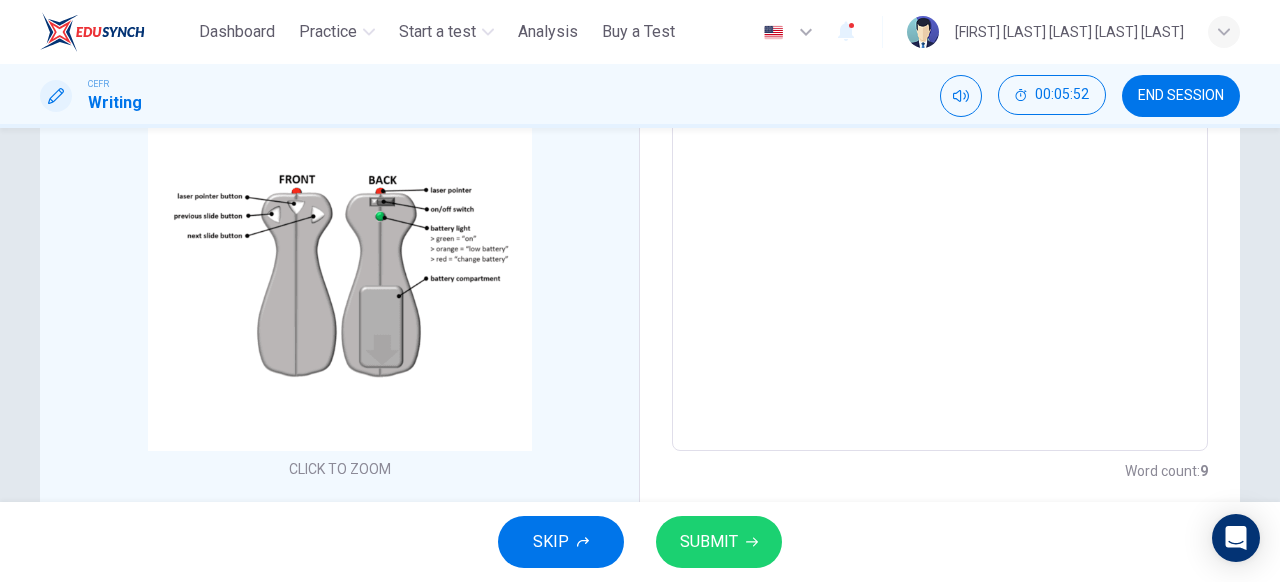 scroll, scrollTop: 351, scrollLeft: 0, axis: vertical 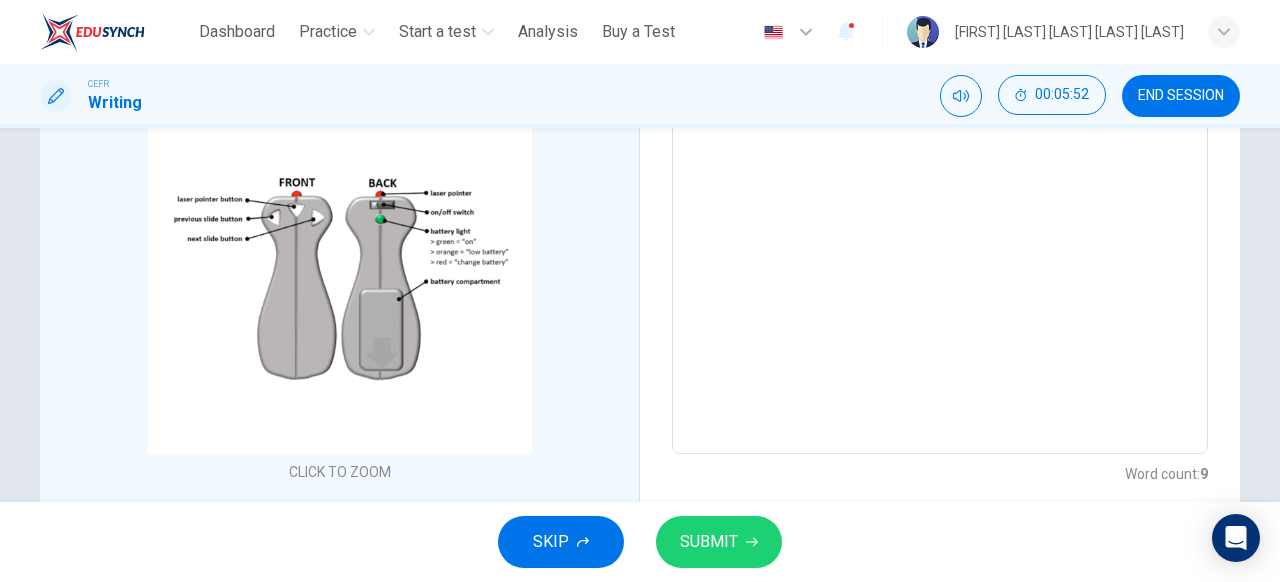 click on "Click to Zoom" at bounding box center (339, 295) 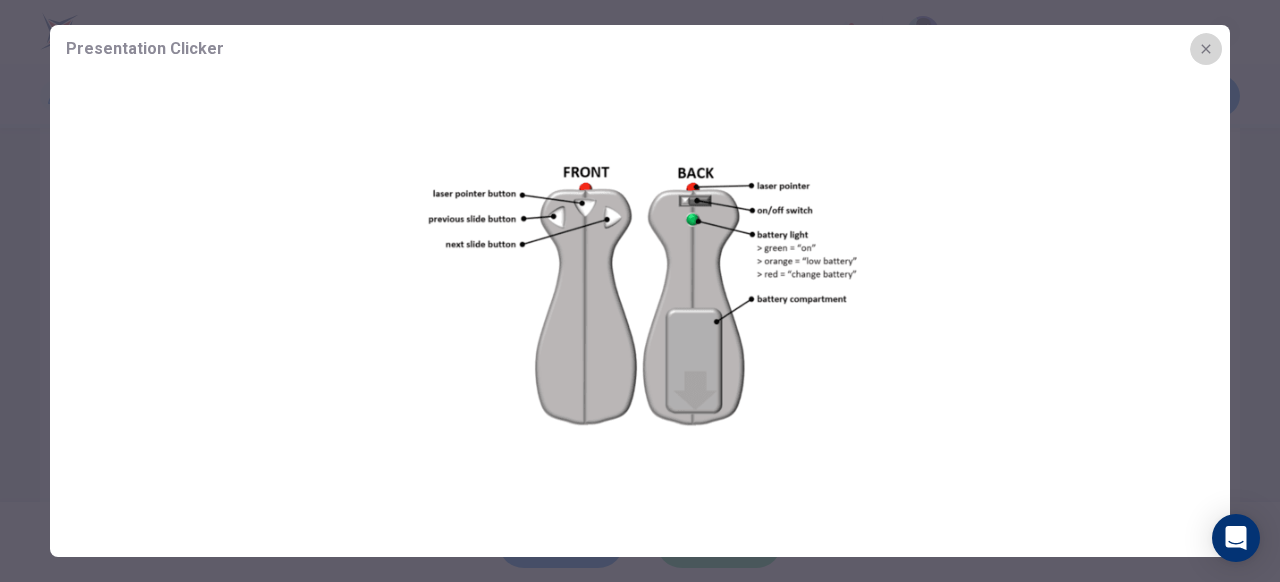click at bounding box center (1206, 49) 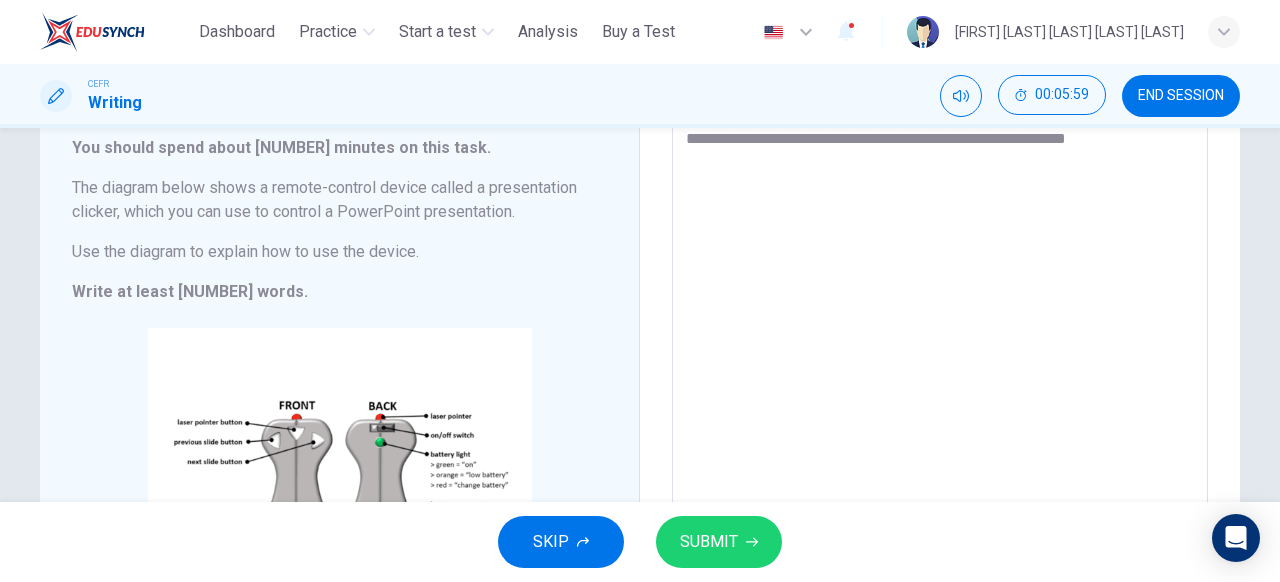 scroll, scrollTop: 61, scrollLeft: 0, axis: vertical 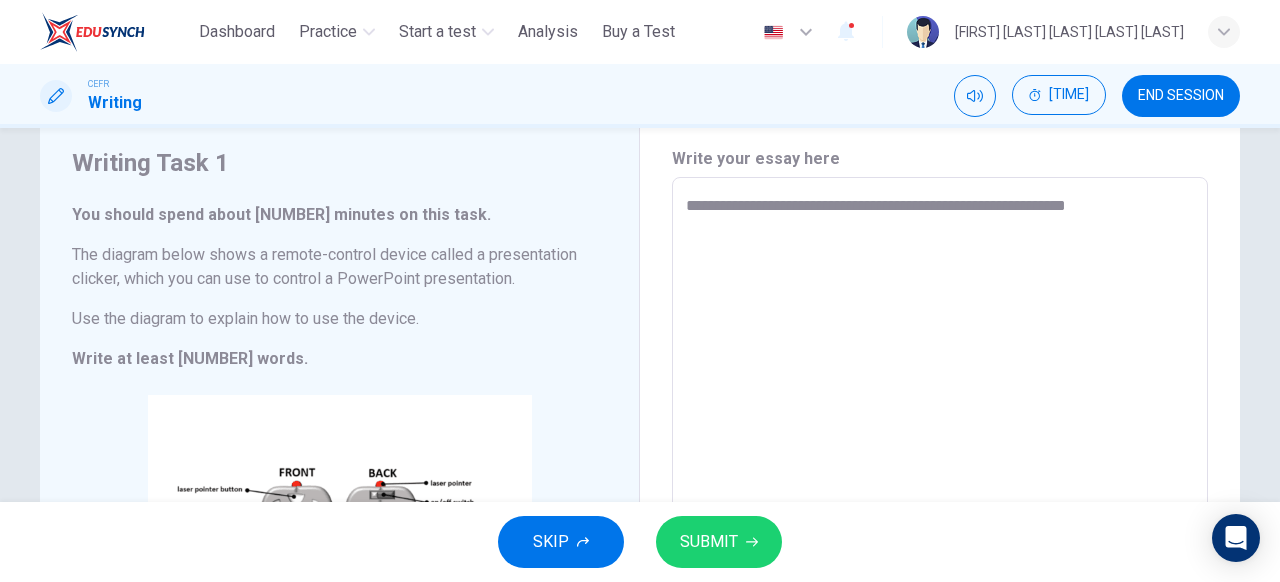 click on "**********" at bounding box center (940, 461) 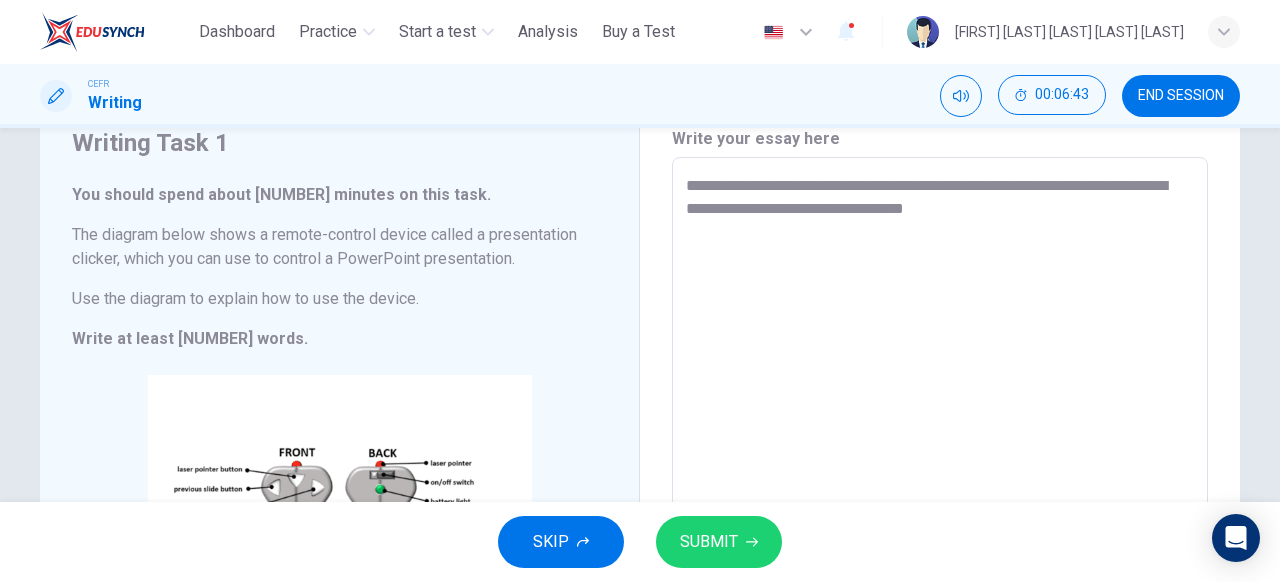 scroll, scrollTop: 80, scrollLeft: 0, axis: vertical 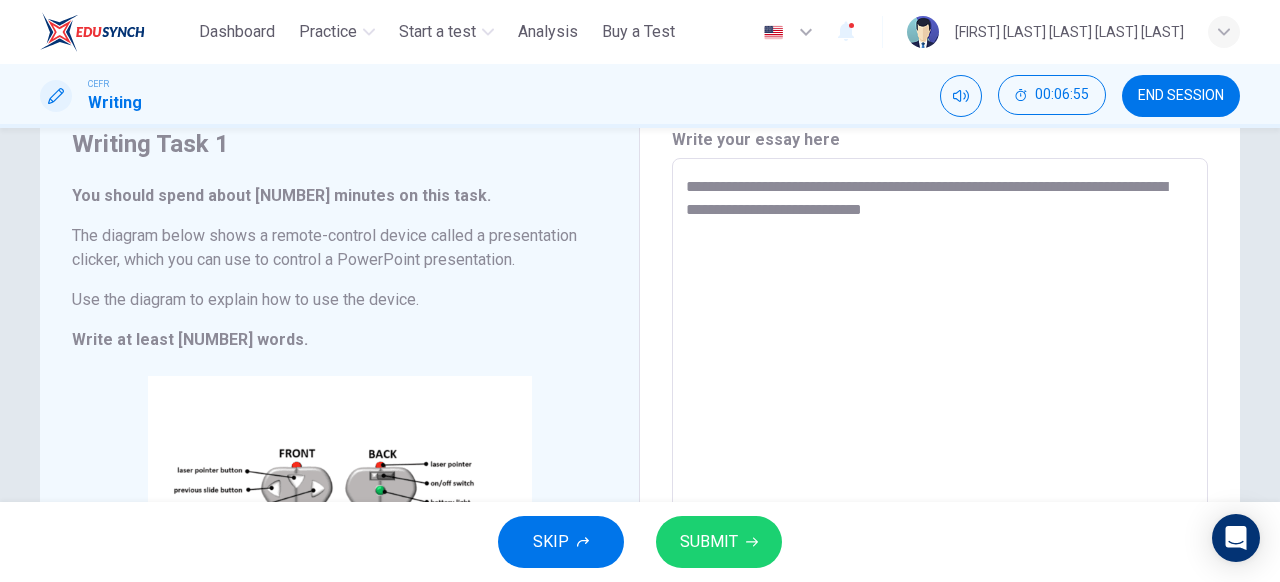 click on "**********" at bounding box center [940, 442] 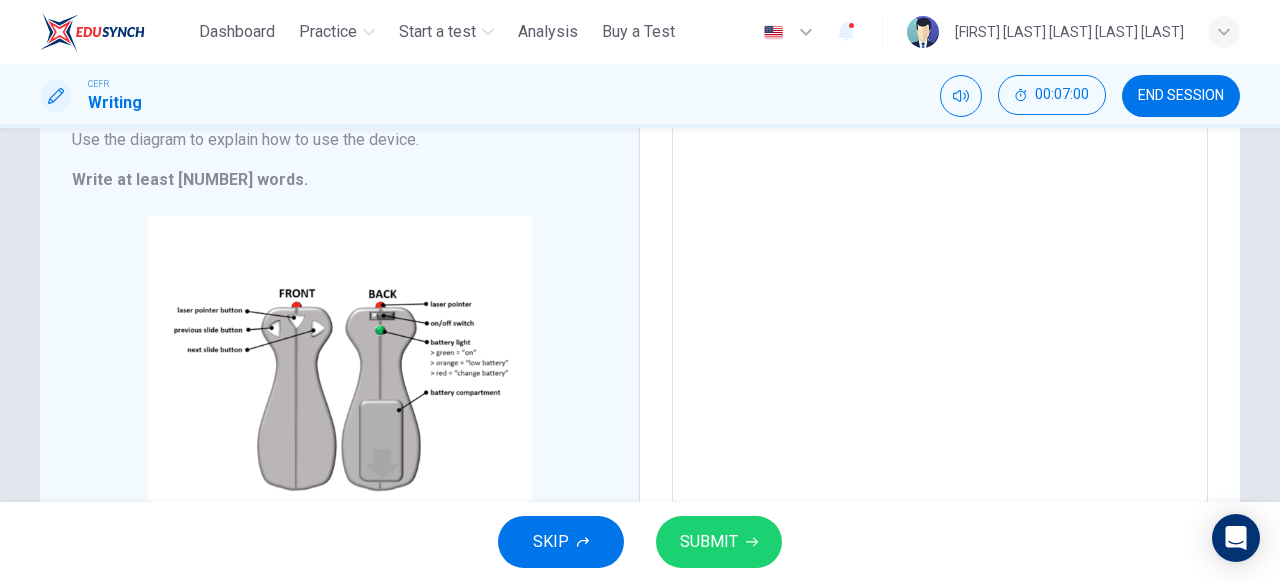 scroll, scrollTop: 239, scrollLeft: 0, axis: vertical 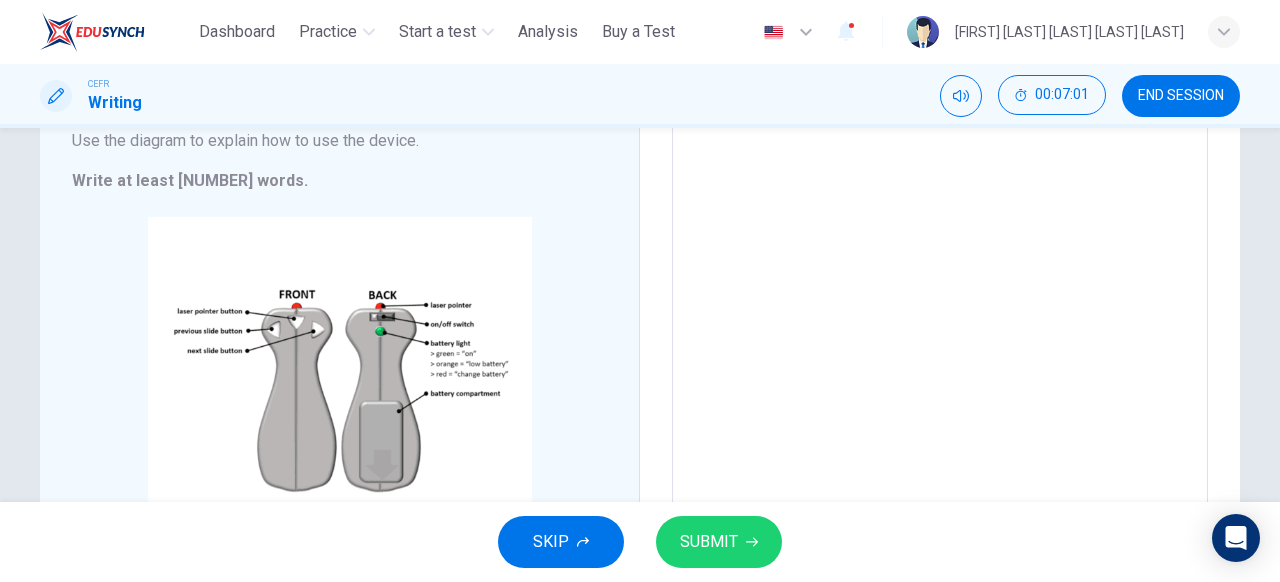 click on "Click to Zoom" at bounding box center [339, 407] 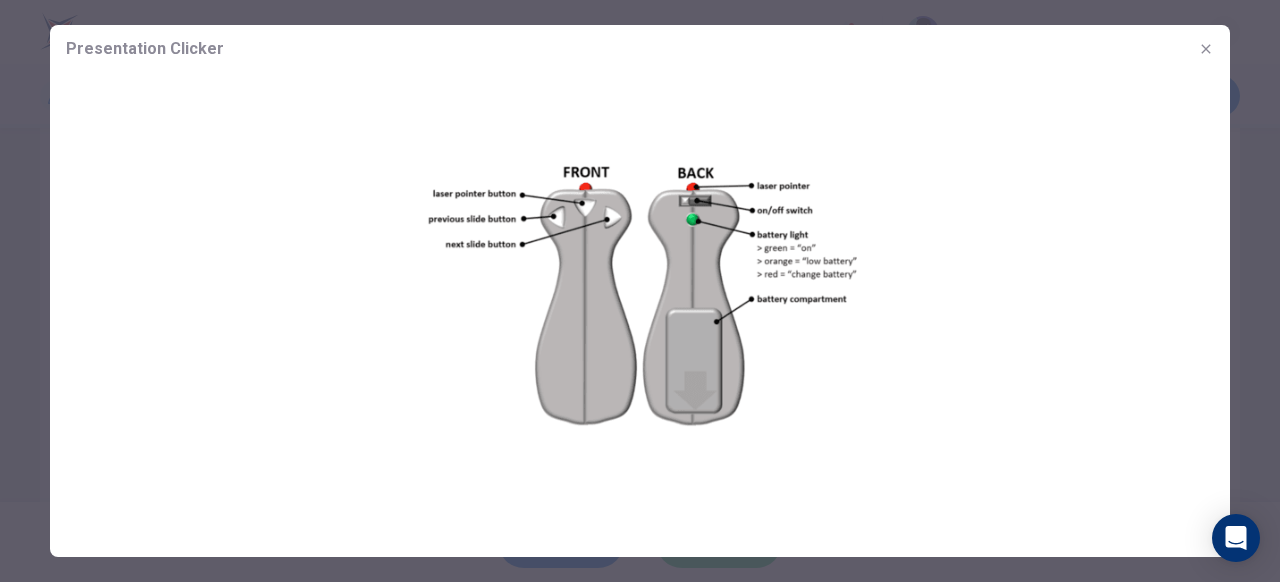 click at bounding box center (640, 291) 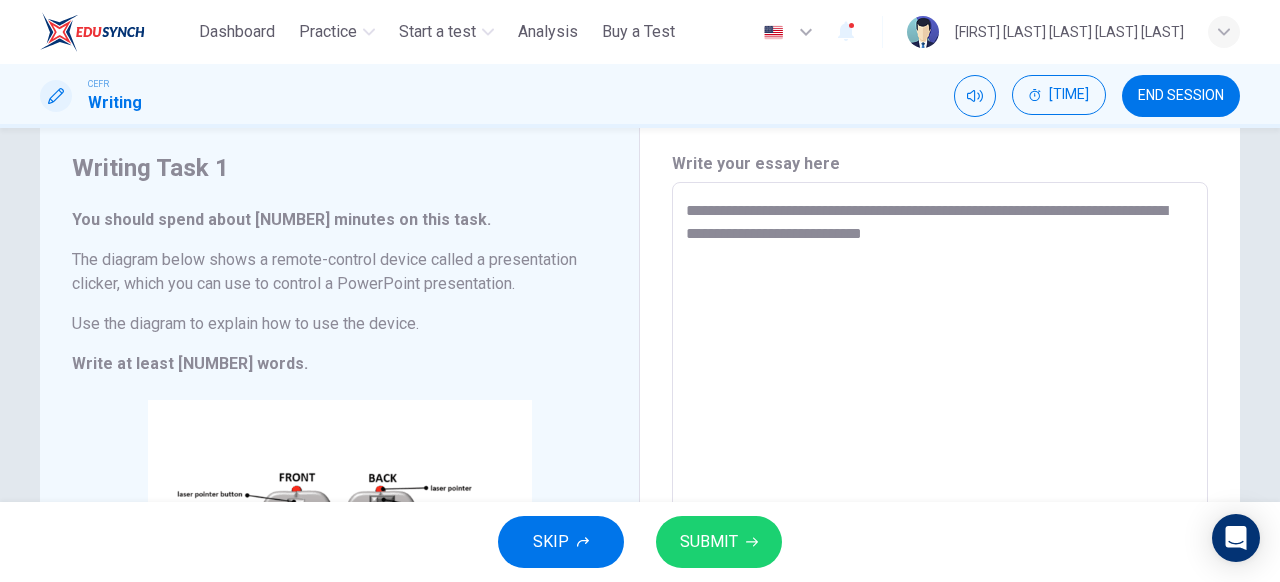 scroll, scrollTop: 0, scrollLeft: 0, axis: both 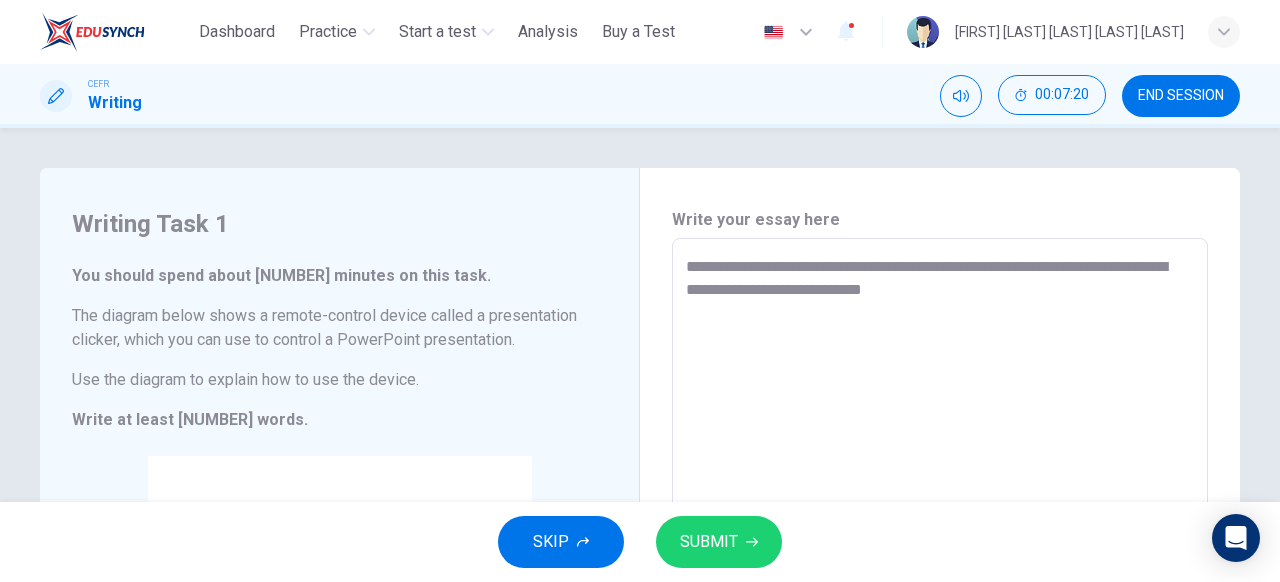 click on "**********" at bounding box center [940, 522] 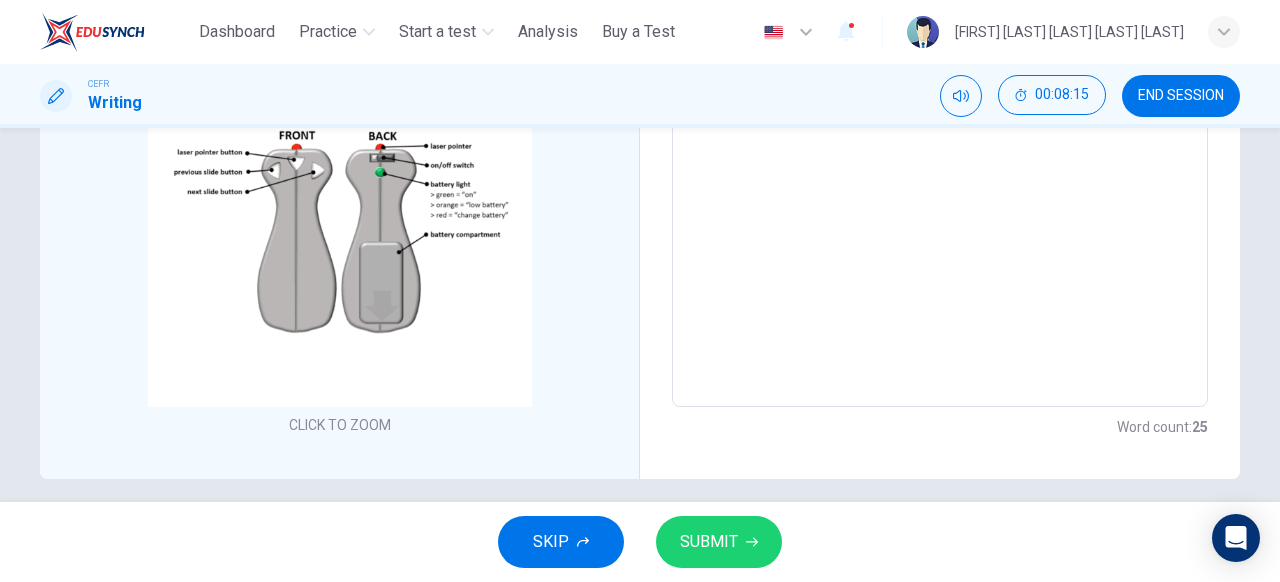 scroll, scrollTop: 415, scrollLeft: 0, axis: vertical 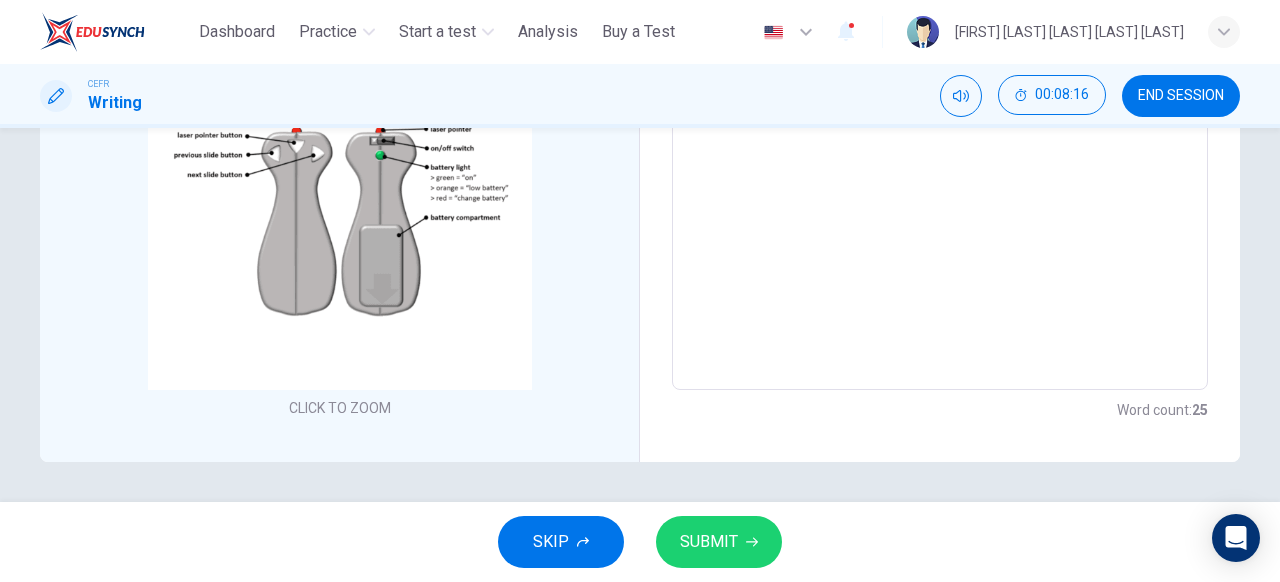 click on "Click to Zoom" at bounding box center [339, 231] 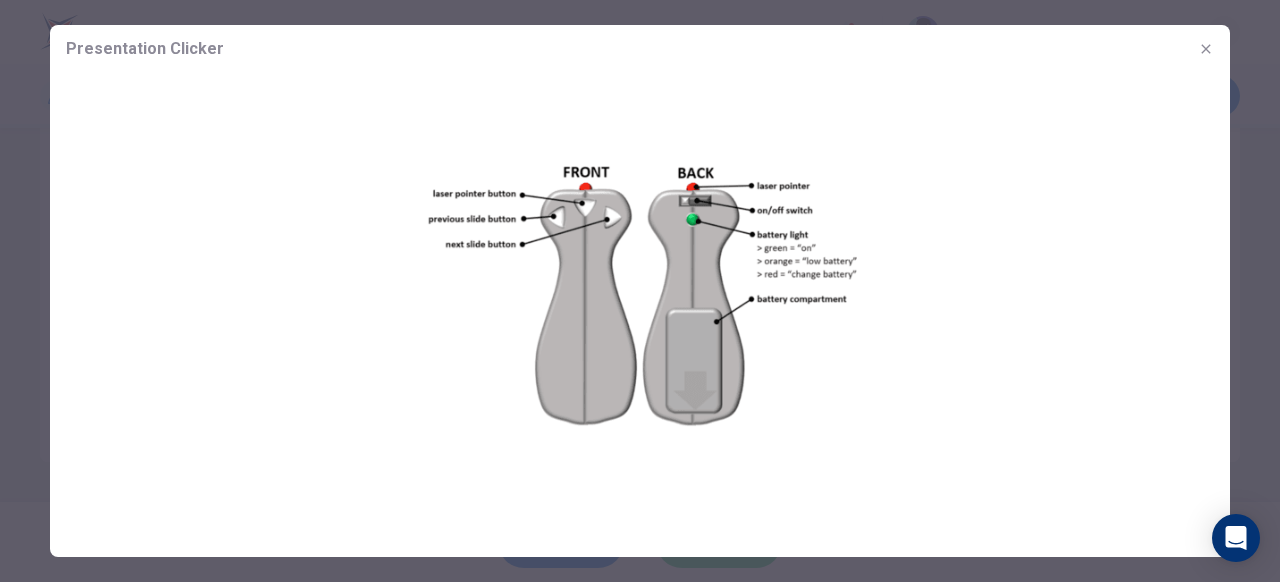 click at bounding box center (640, 291) 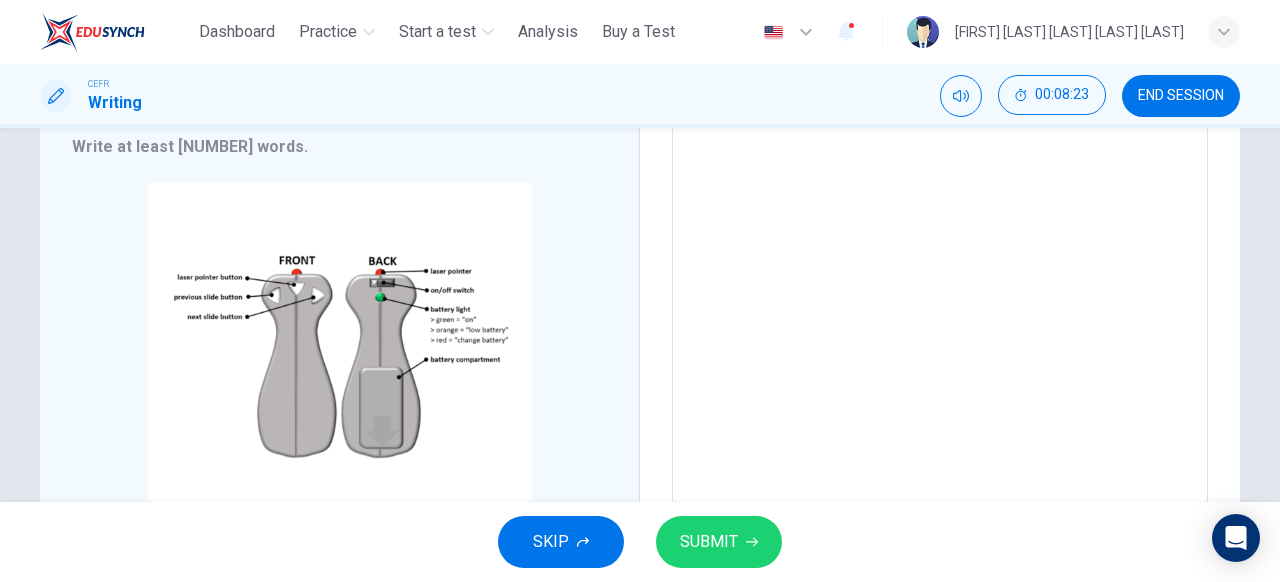 scroll, scrollTop: 0, scrollLeft: 0, axis: both 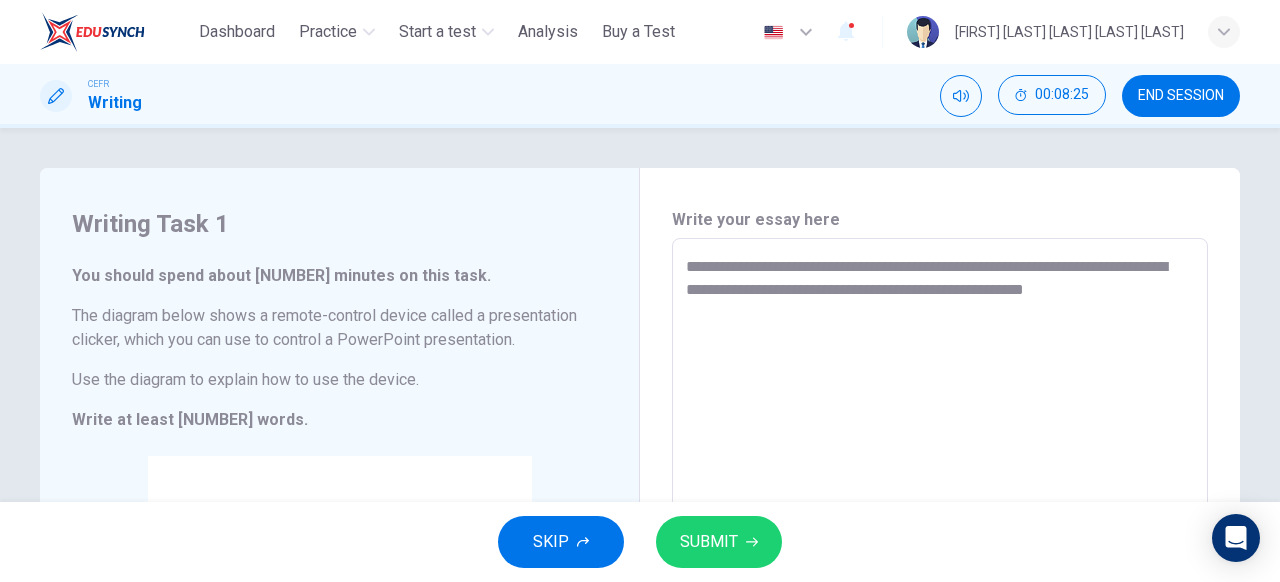 drag, startPoint x: 1137, startPoint y: 298, endPoint x: 941, endPoint y: 296, distance: 196.01021 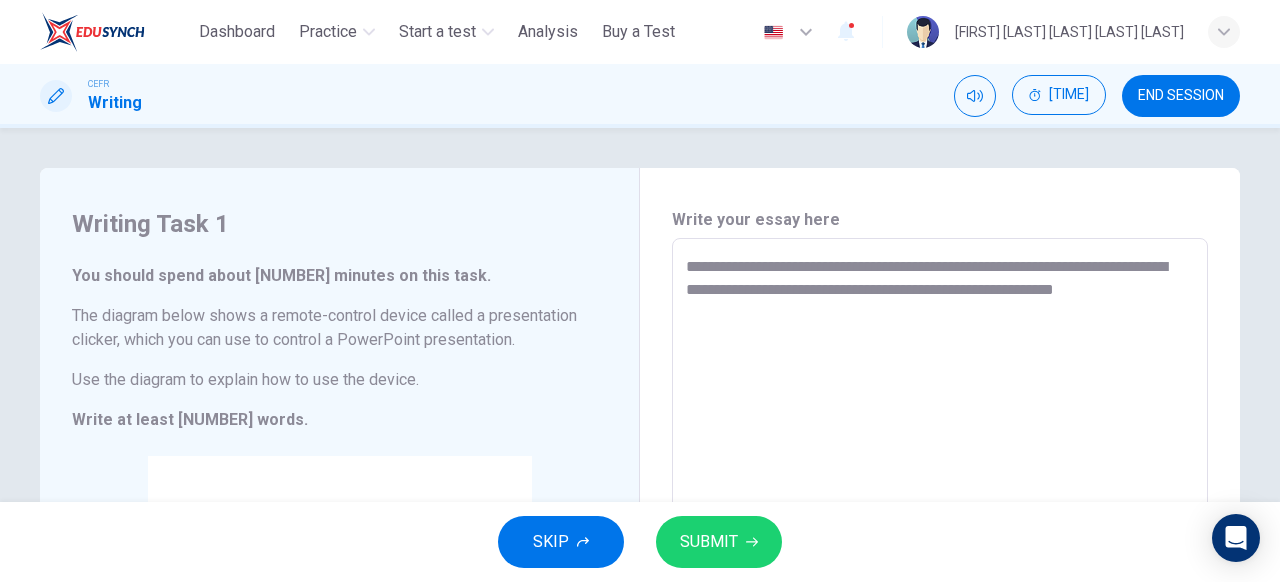 click on "**********" at bounding box center [940, 522] 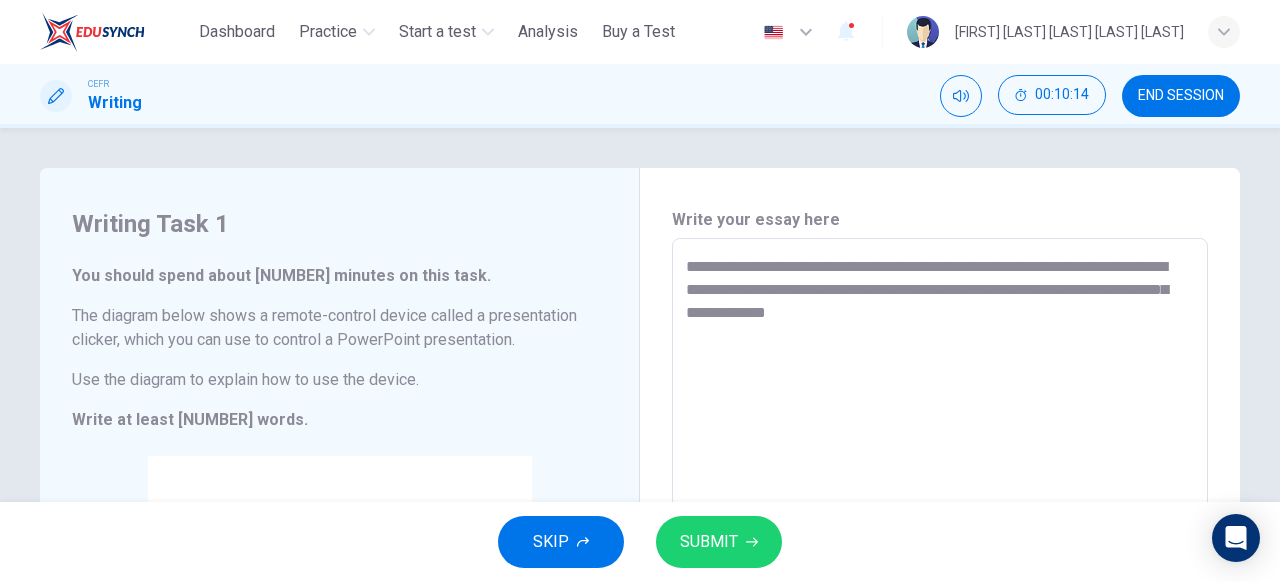 click on "**********" at bounding box center [940, 522] 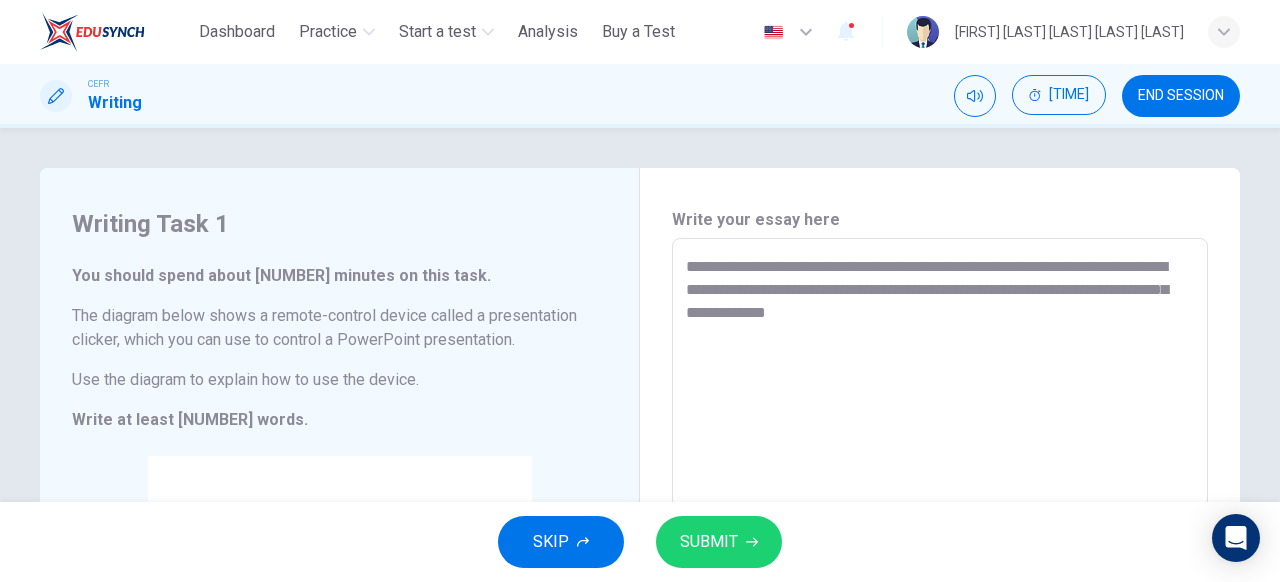 click on "**********" at bounding box center [940, 522] 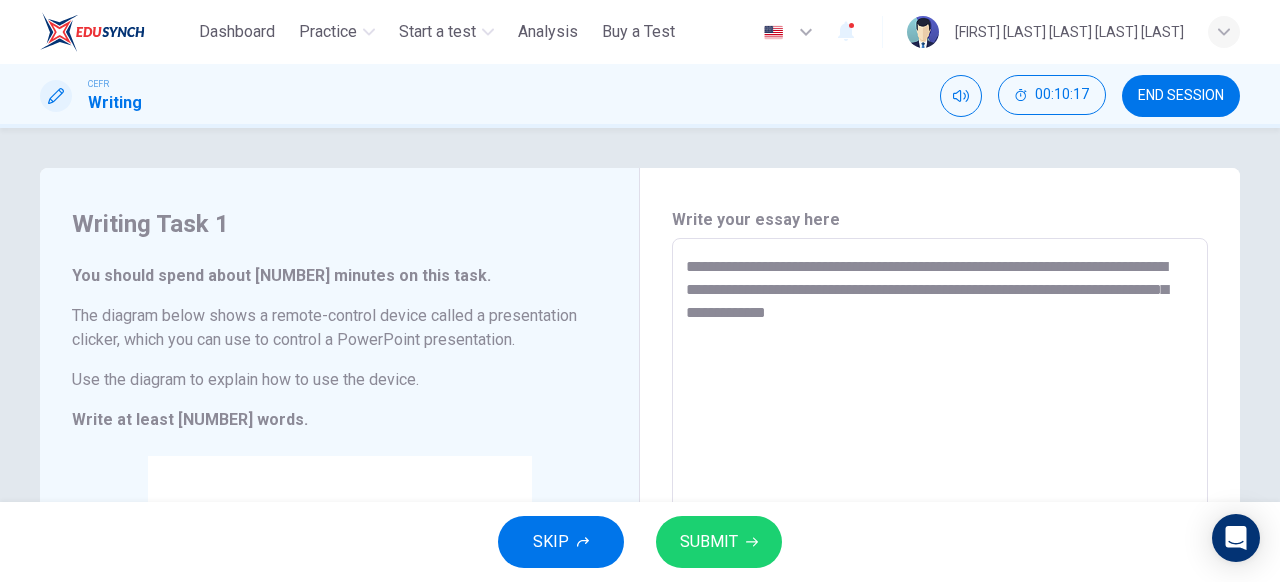 click on "**********" at bounding box center (940, 522) 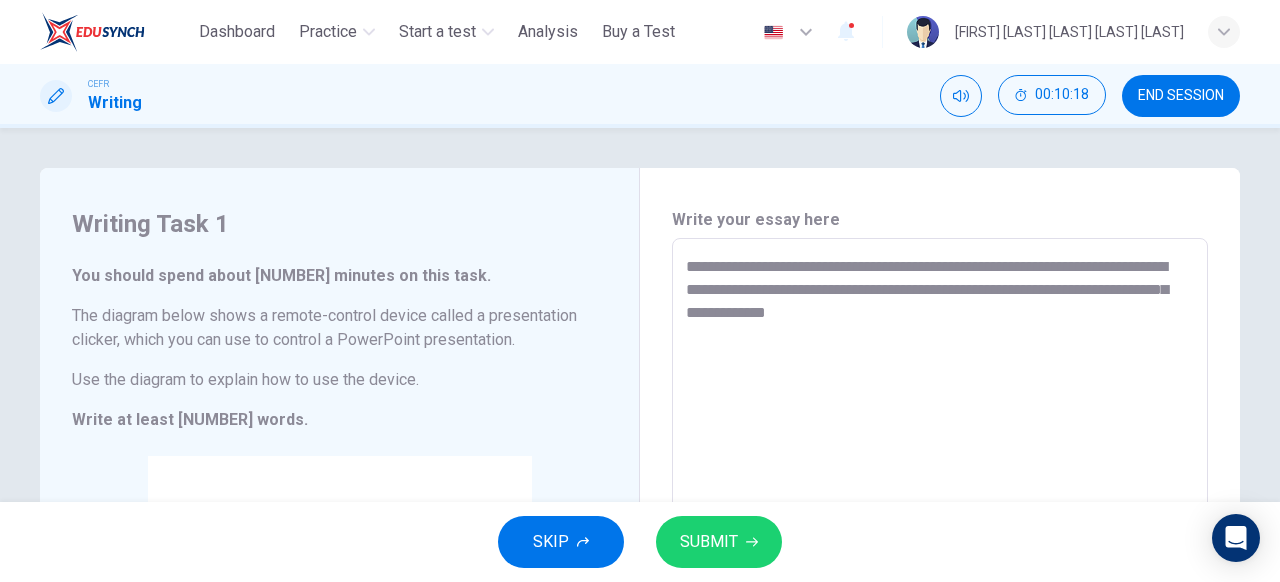click on "**********" at bounding box center [940, 522] 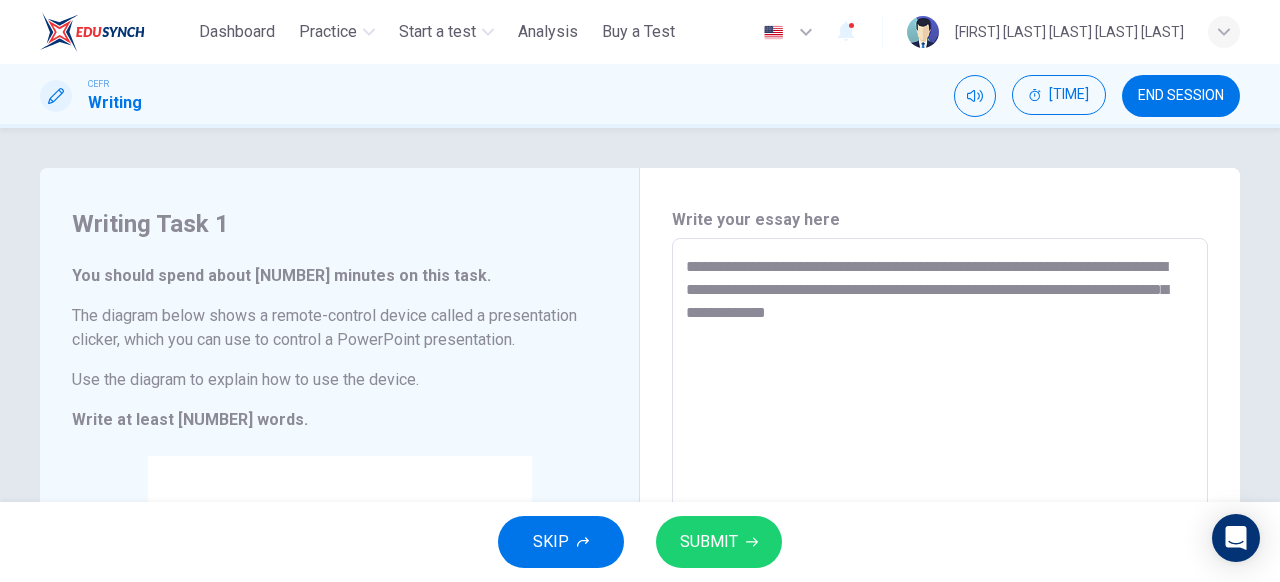 click on "**********" at bounding box center (940, 522) 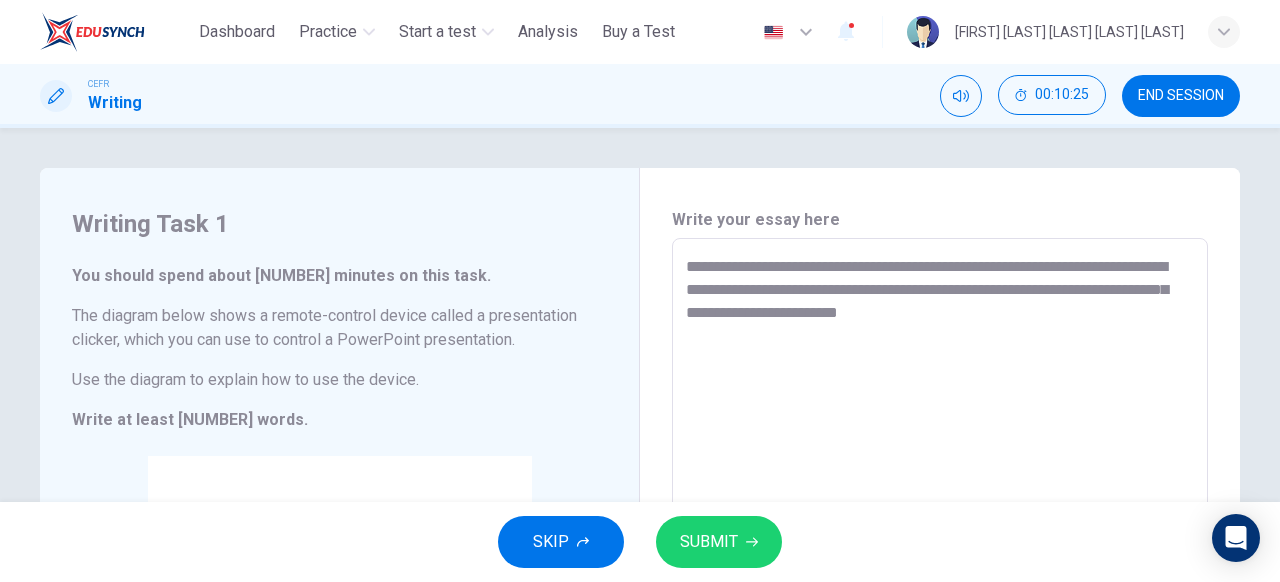 click on "**********" at bounding box center [940, 522] 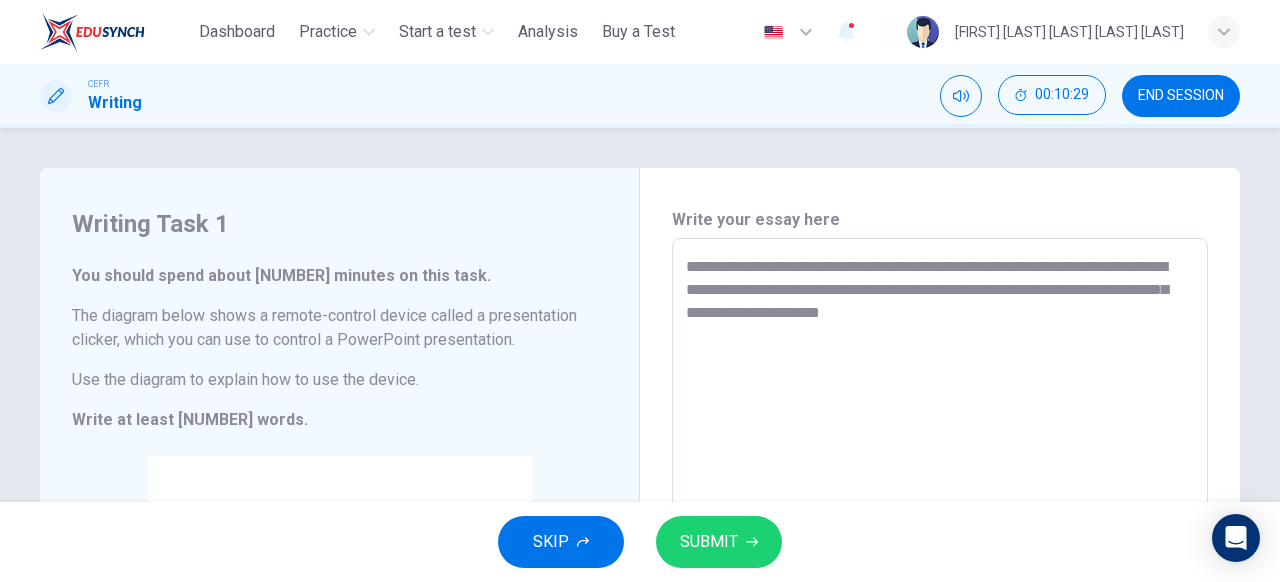 click on "**********" at bounding box center [940, 522] 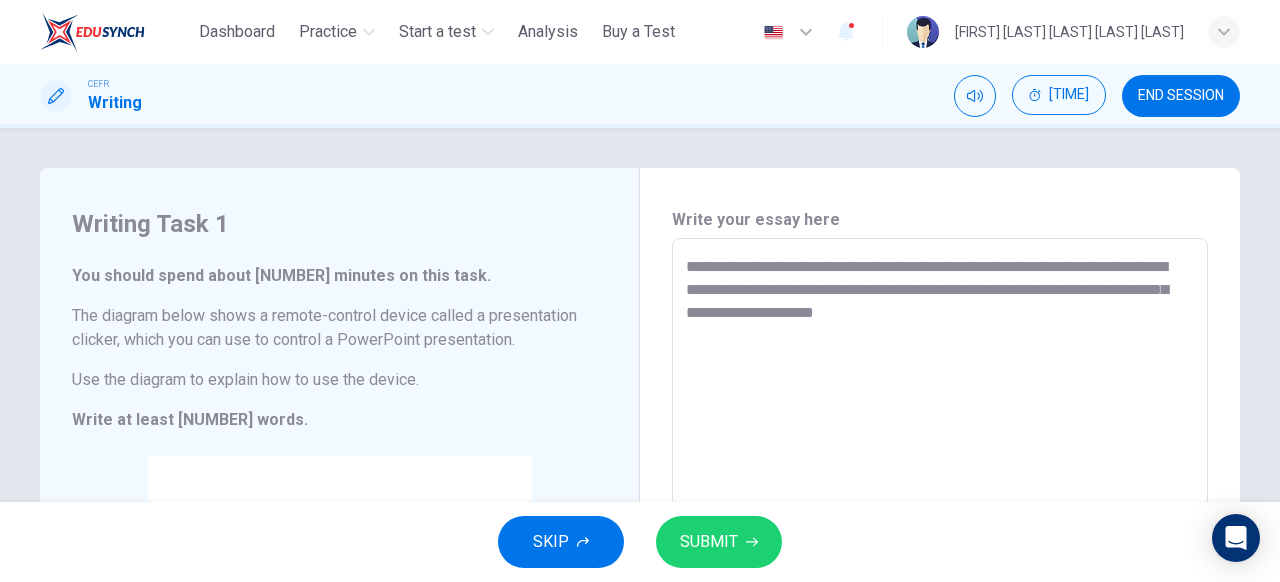 click on "**********" at bounding box center [940, 522] 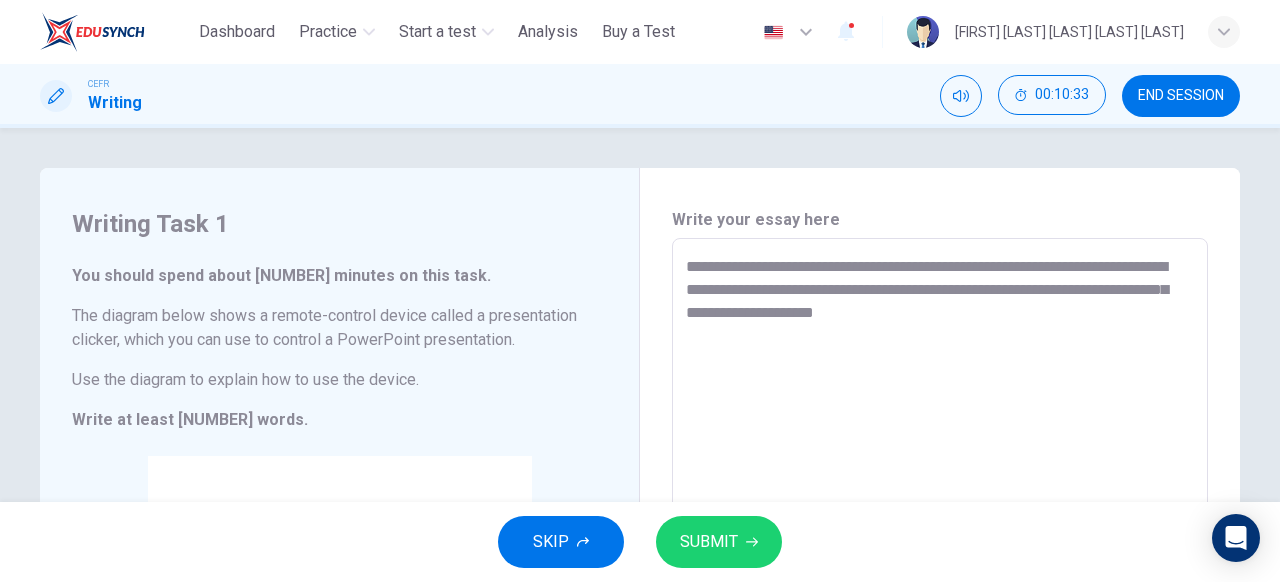 click on "**********" at bounding box center (940, 522) 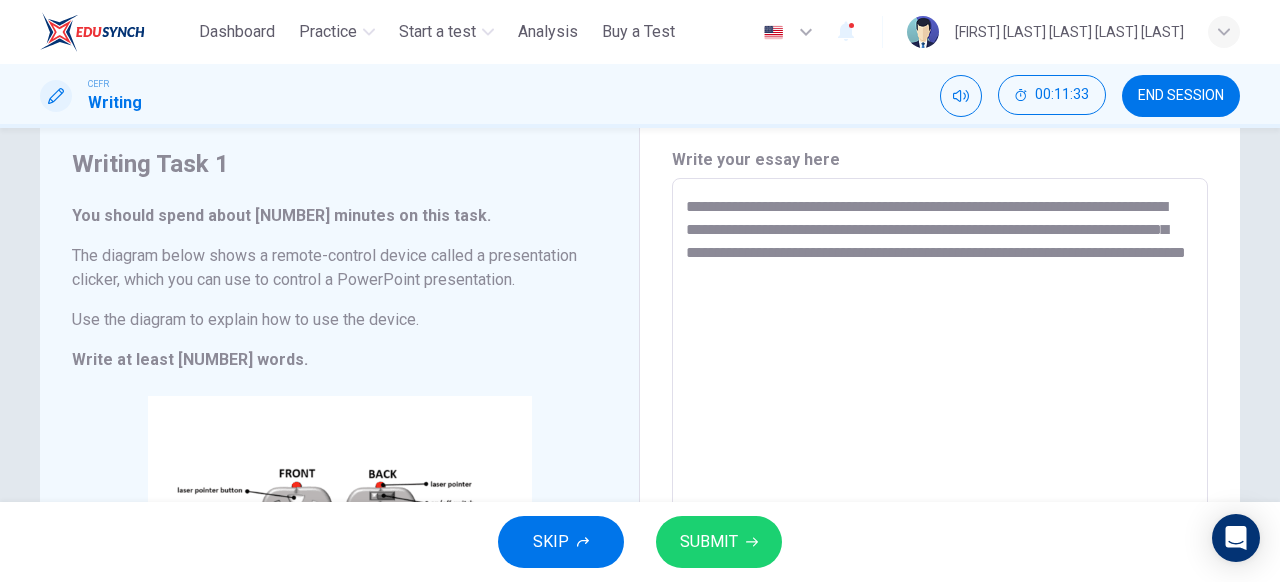 scroll, scrollTop: 0, scrollLeft: 0, axis: both 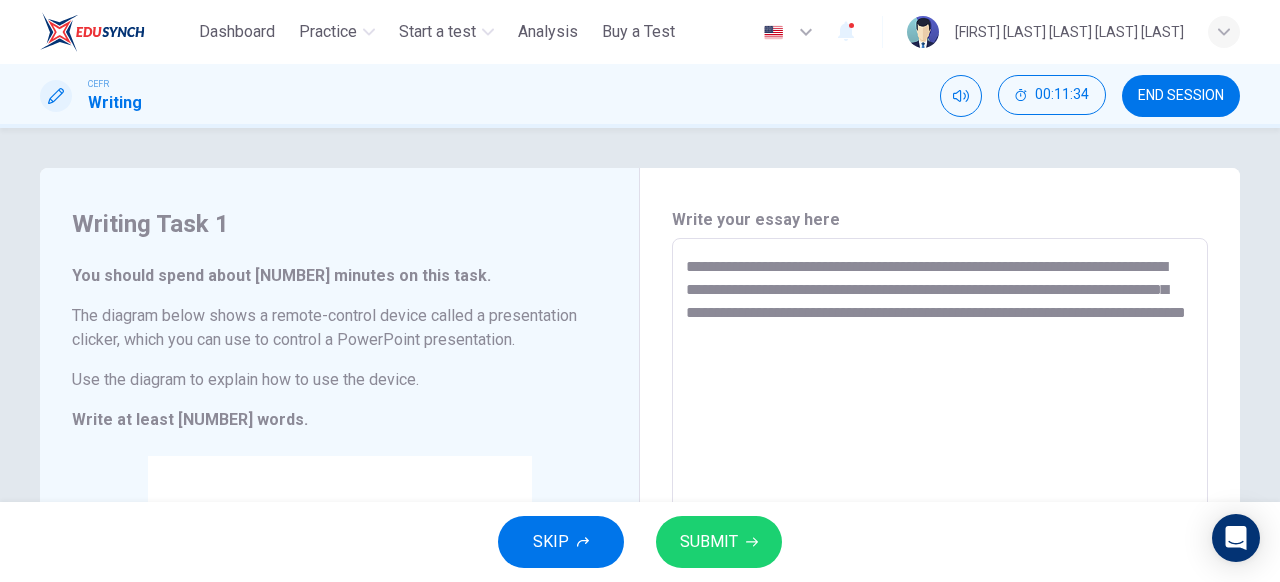 click on "**********" at bounding box center (940, 522) 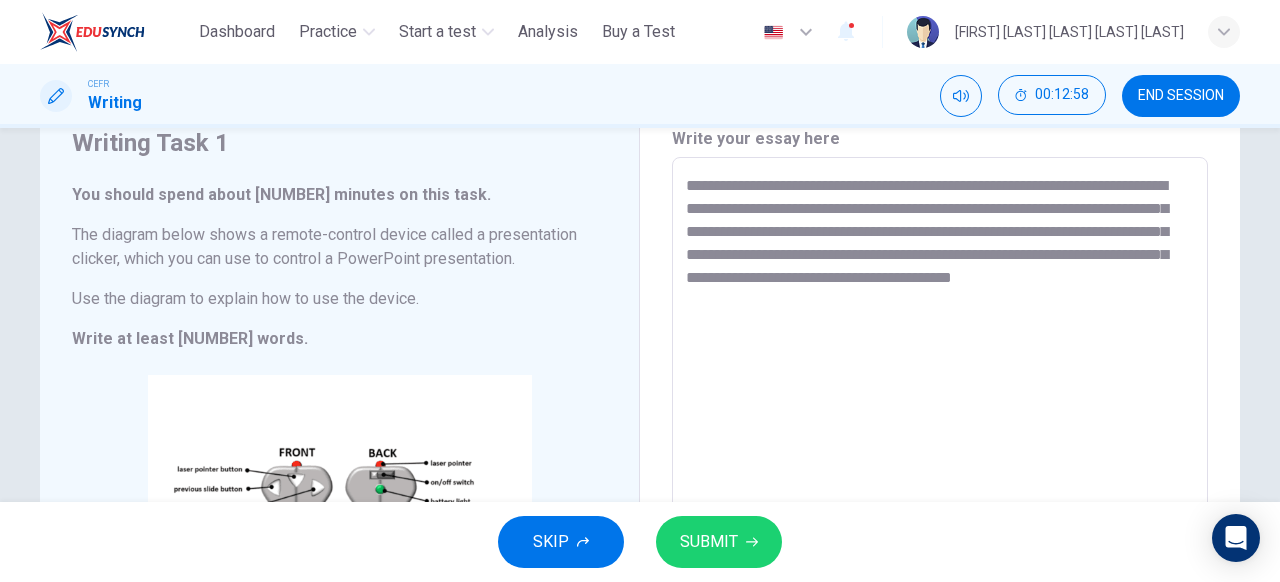 scroll, scrollTop: 0, scrollLeft: 0, axis: both 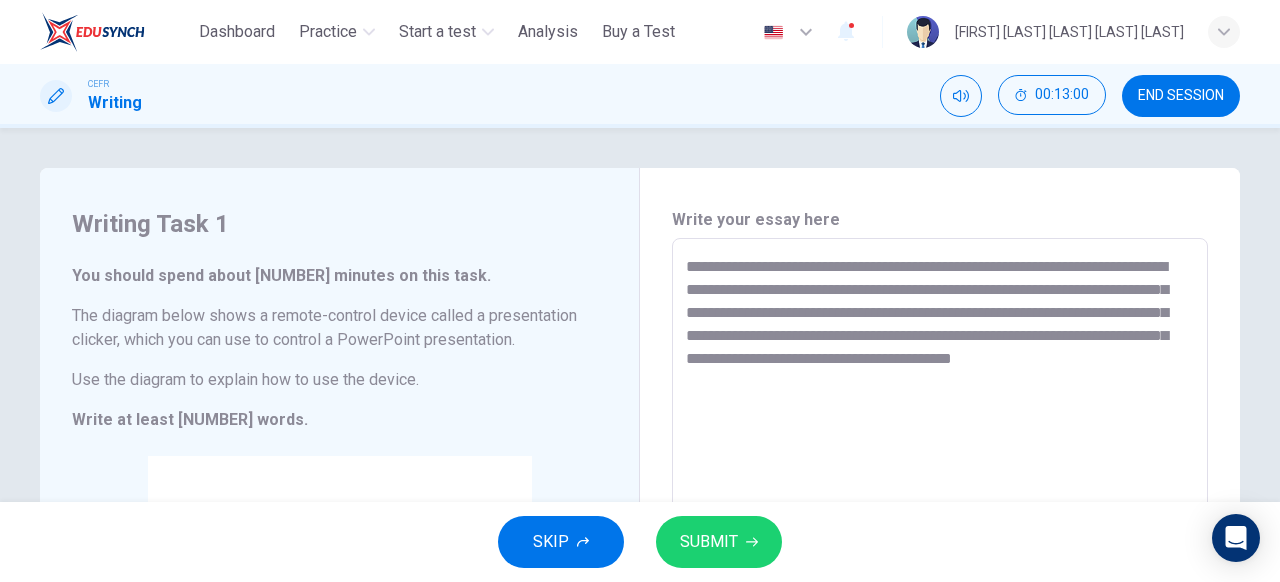 click on "**********" at bounding box center [940, 522] 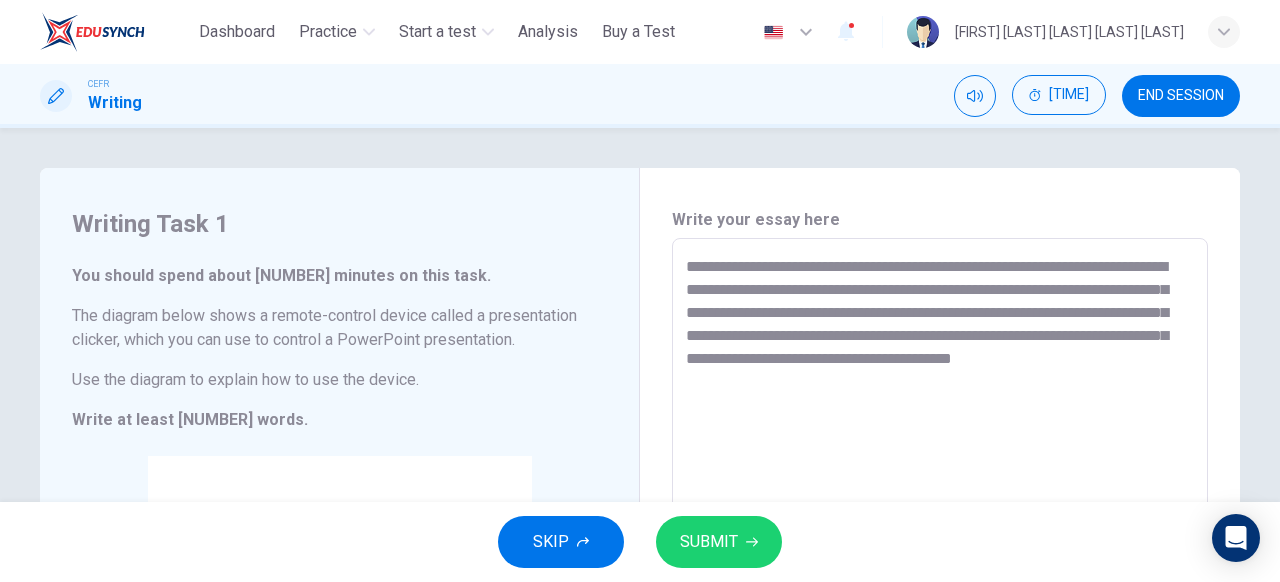 click on "**********" at bounding box center [940, 522] 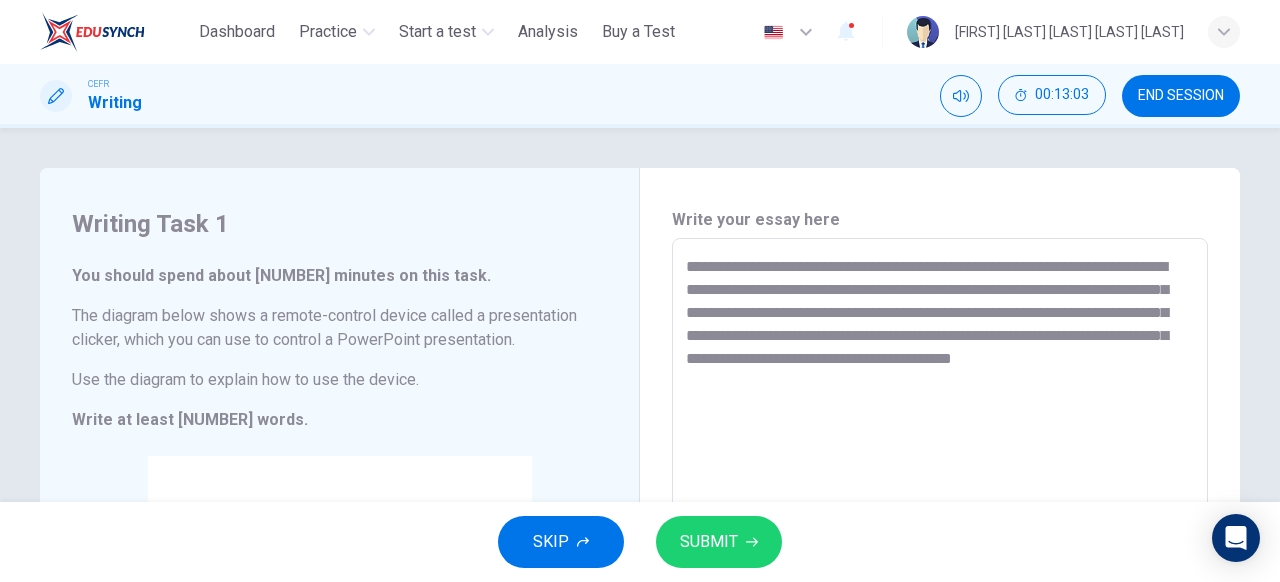 click on "**********" at bounding box center (940, 522) 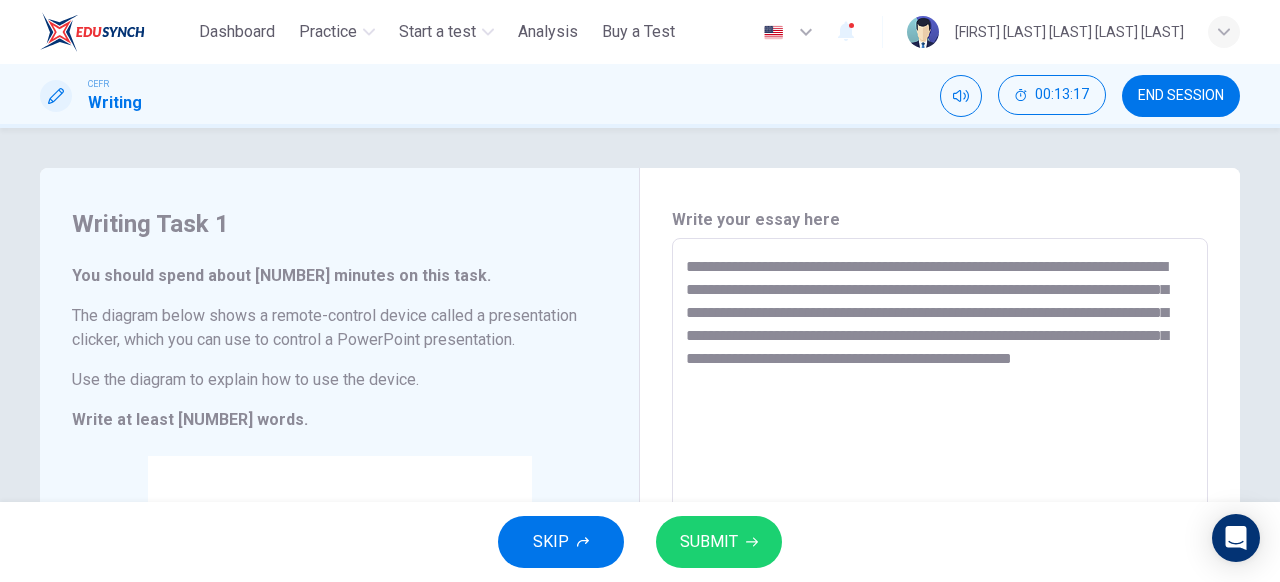 click on "**********" at bounding box center (940, 522) 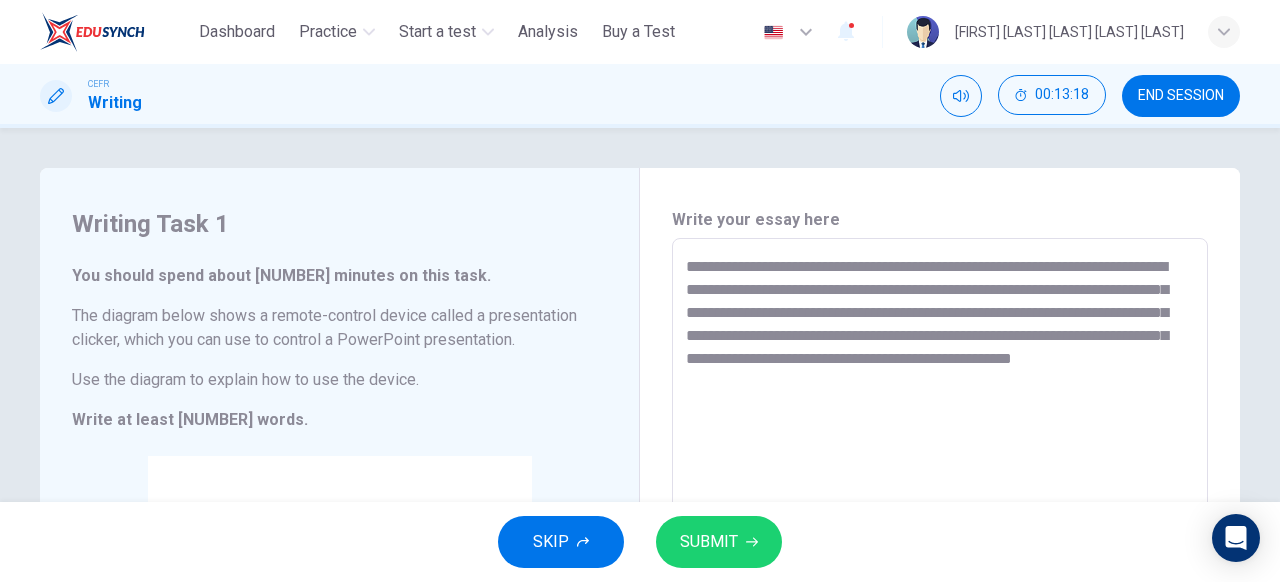 click on "**********" at bounding box center [940, 522] 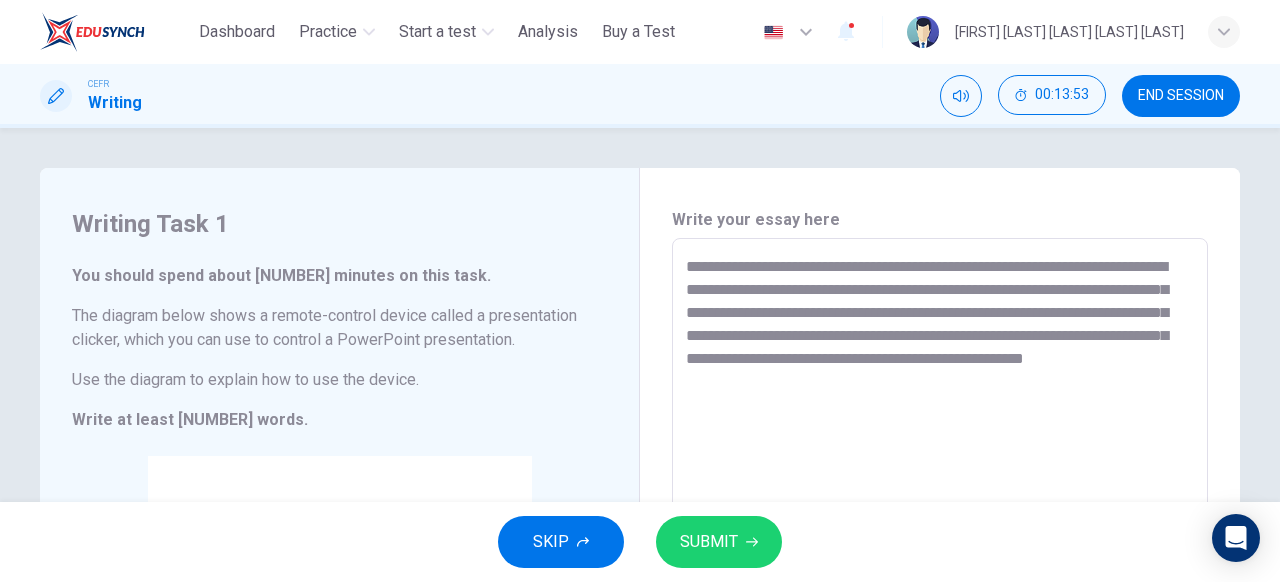 click on "**********" at bounding box center (940, 522) 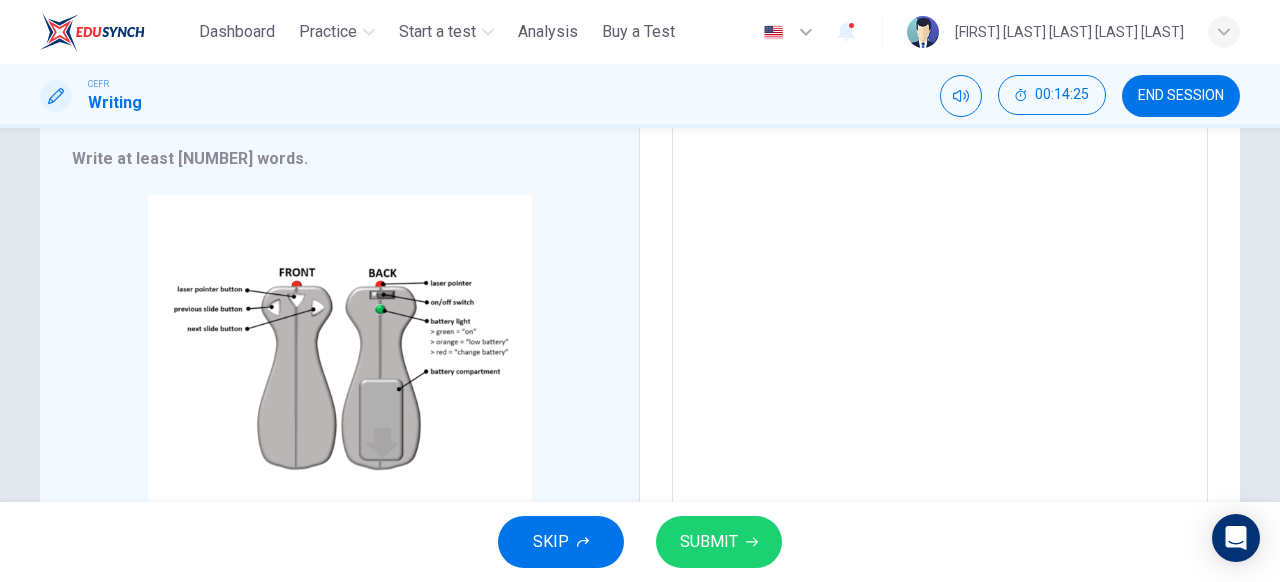 scroll, scrollTop: 251, scrollLeft: 0, axis: vertical 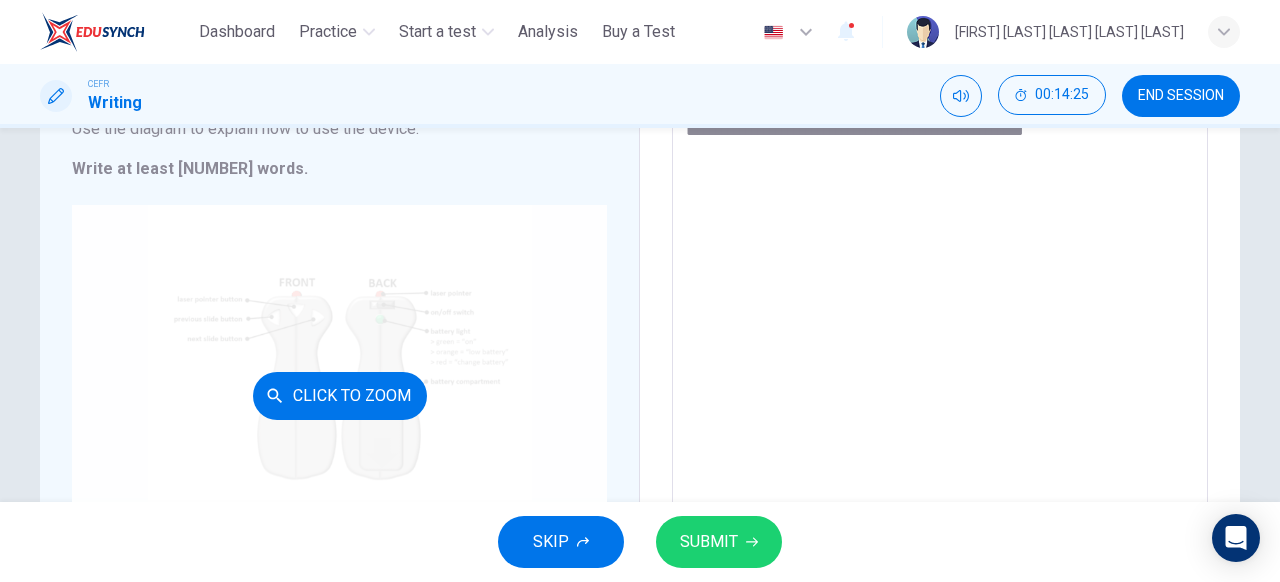 click on "Click to Zoom" at bounding box center [339, 395] 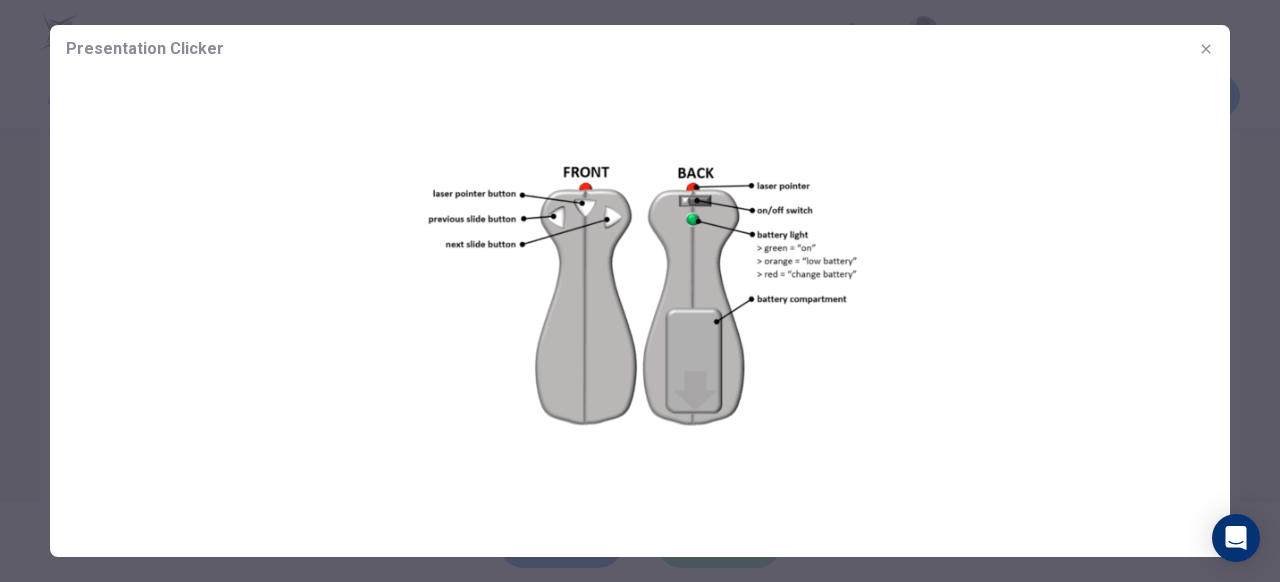 click at bounding box center (640, 291) 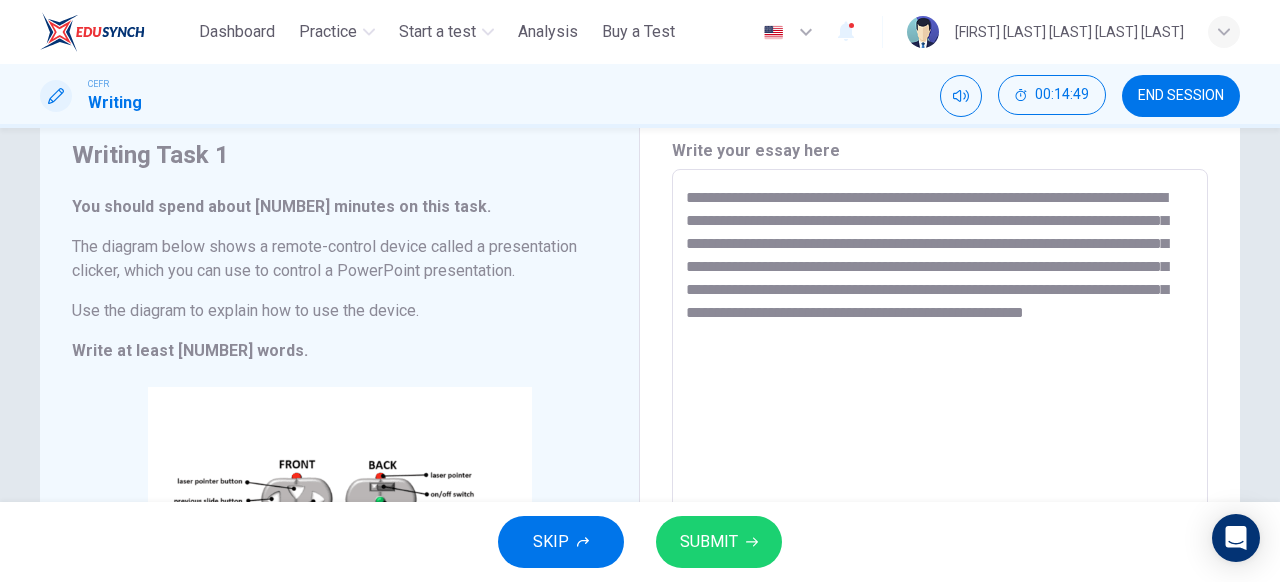 scroll, scrollTop: 66, scrollLeft: 0, axis: vertical 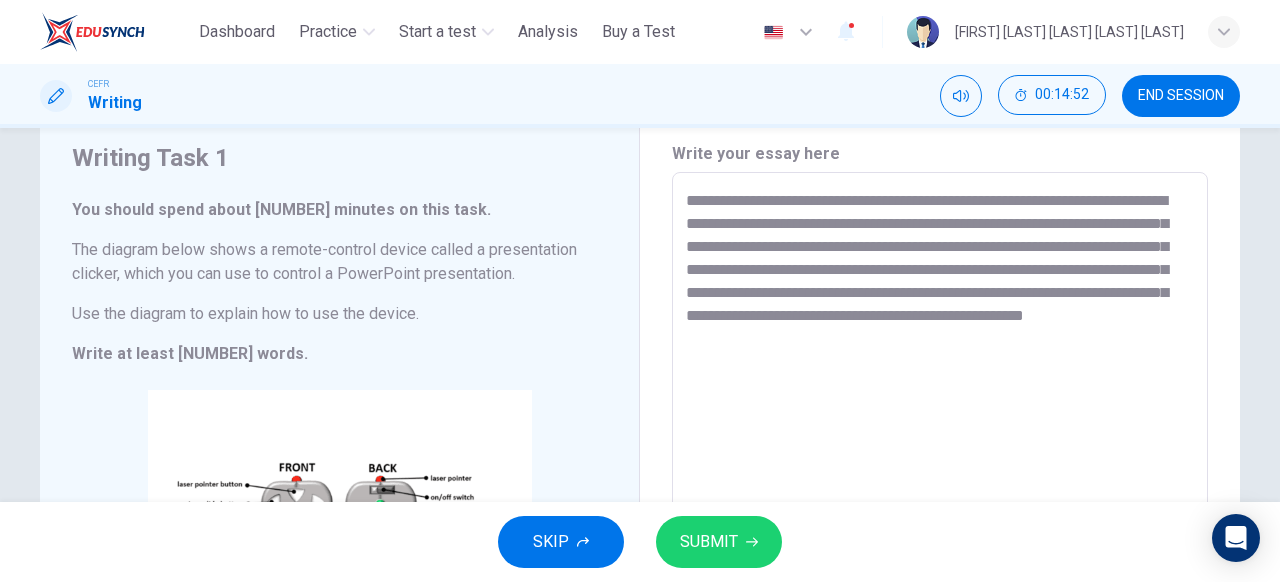click on "**********" at bounding box center [940, 456] 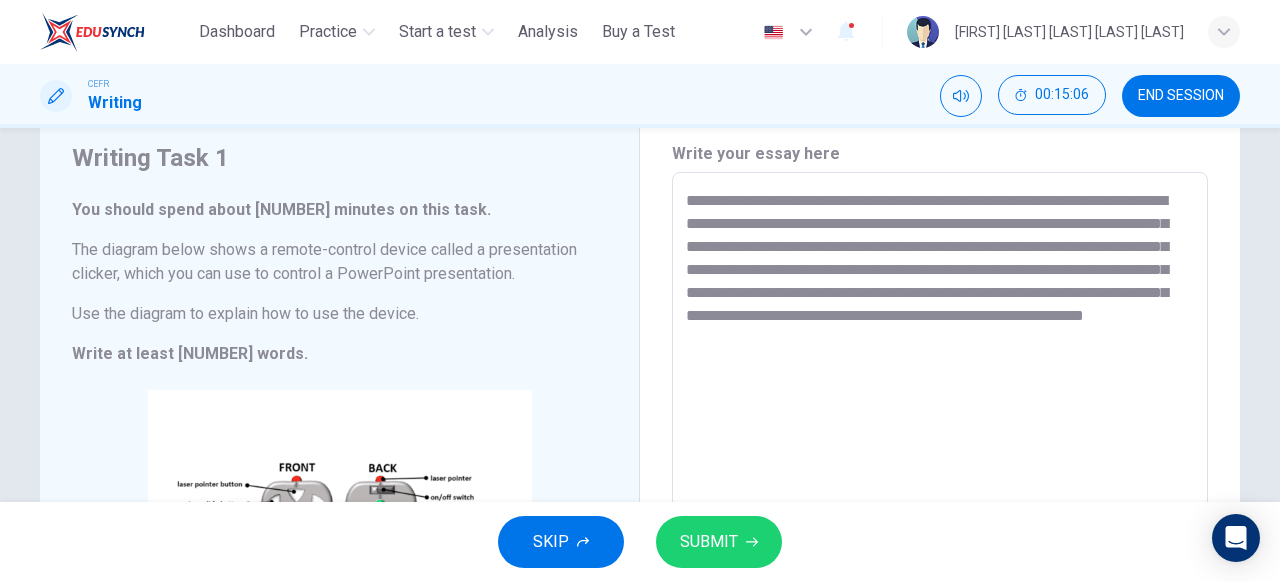 click on "**********" at bounding box center (940, 456) 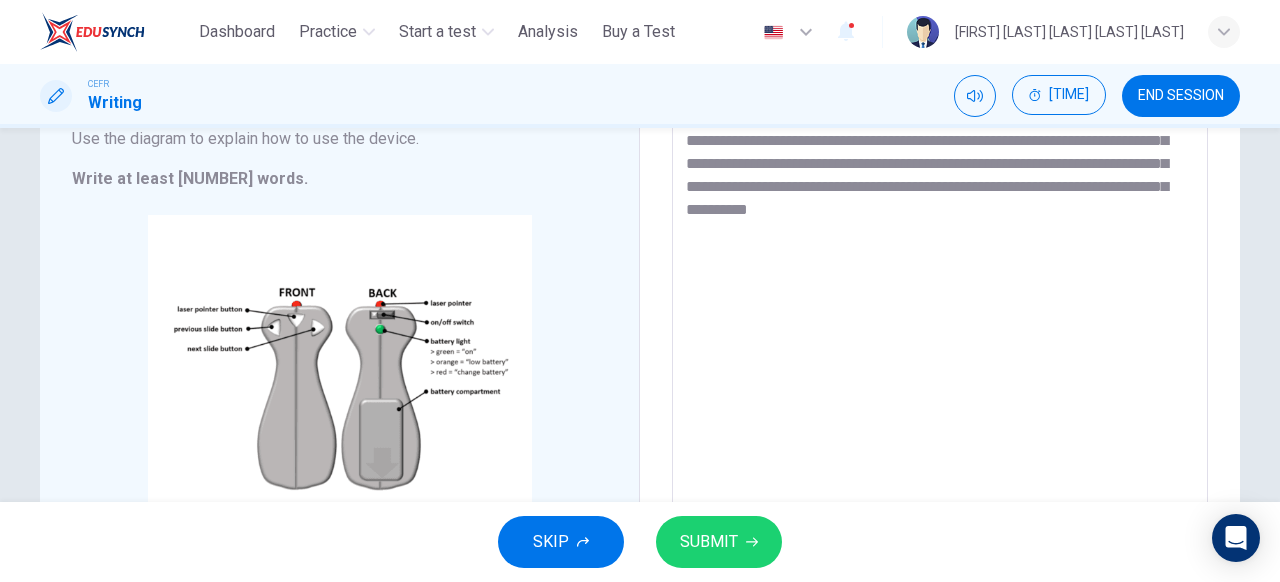 scroll, scrollTop: 242, scrollLeft: 0, axis: vertical 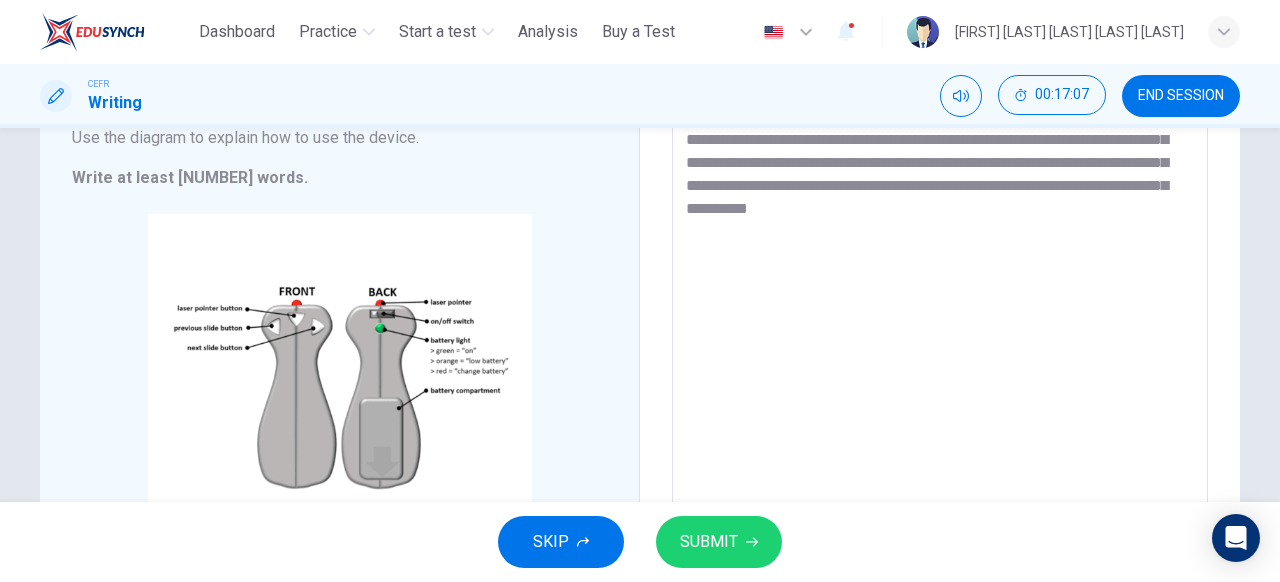 type on "**********" 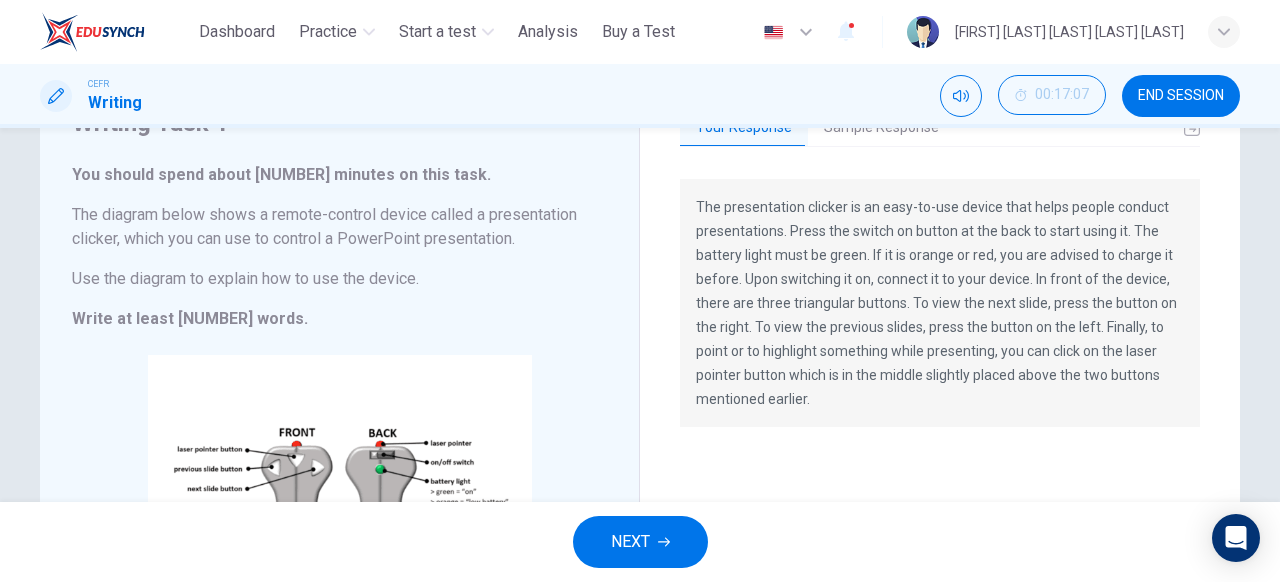 scroll, scrollTop: 32, scrollLeft: 0, axis: vertical 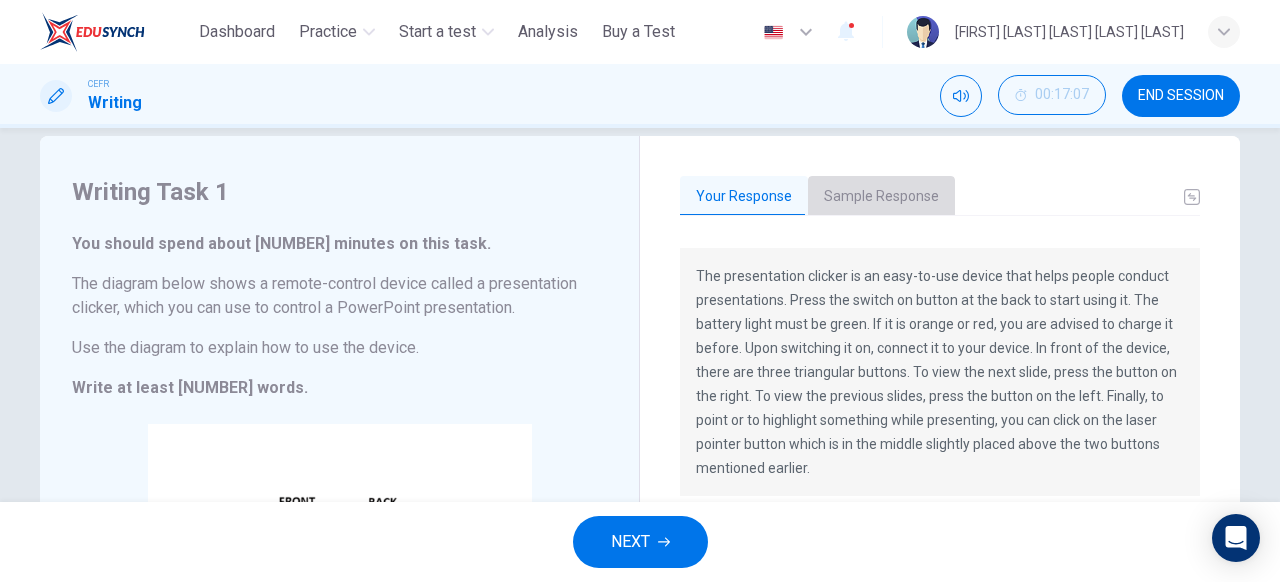 click on "Sample Response" at bounding box center [881, 197] 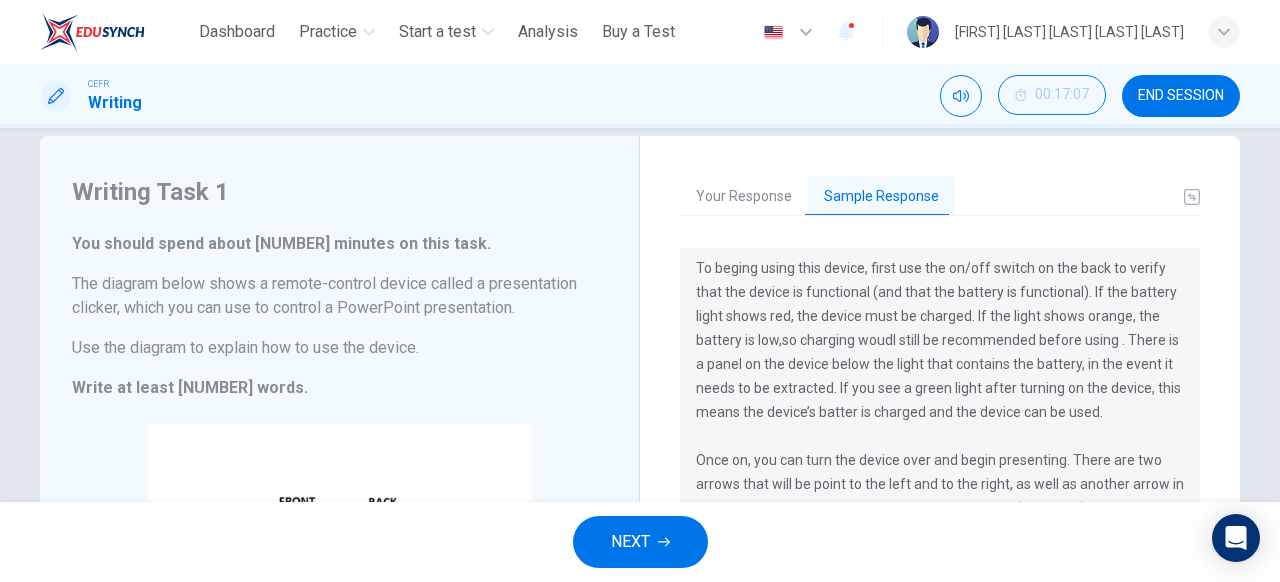 scroll, scrollTop: 288, scrollLeft: 0, axis: vertical 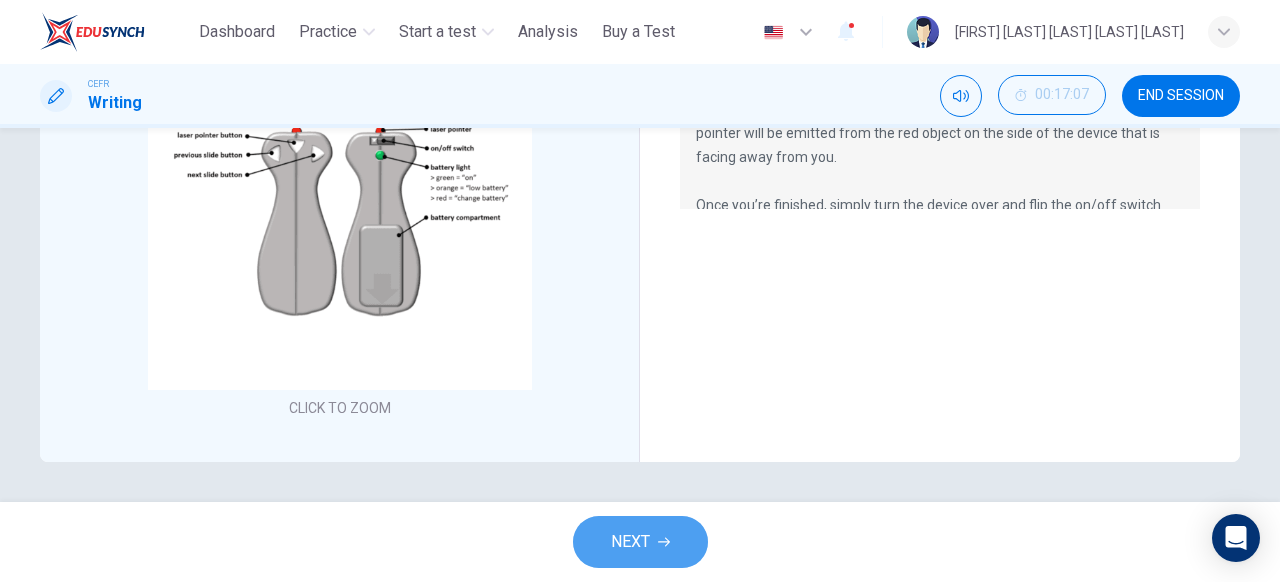 click on "NEXT" at bounding box center [630, 542] 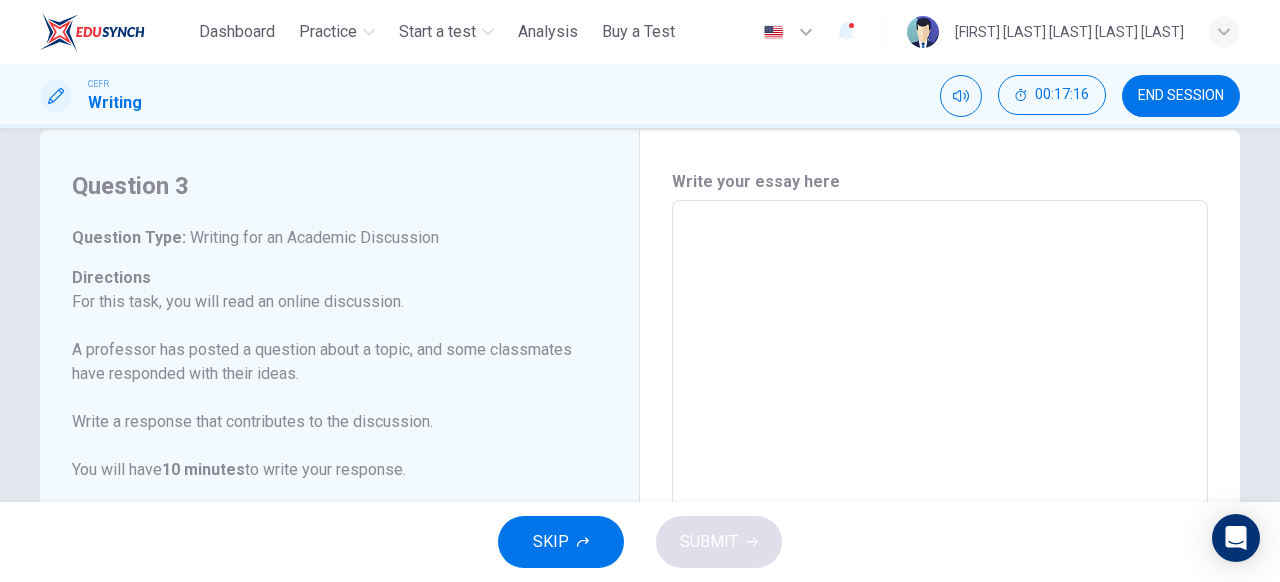 scroll, scrollTop: 0, scrollLeft: 0, axis: both 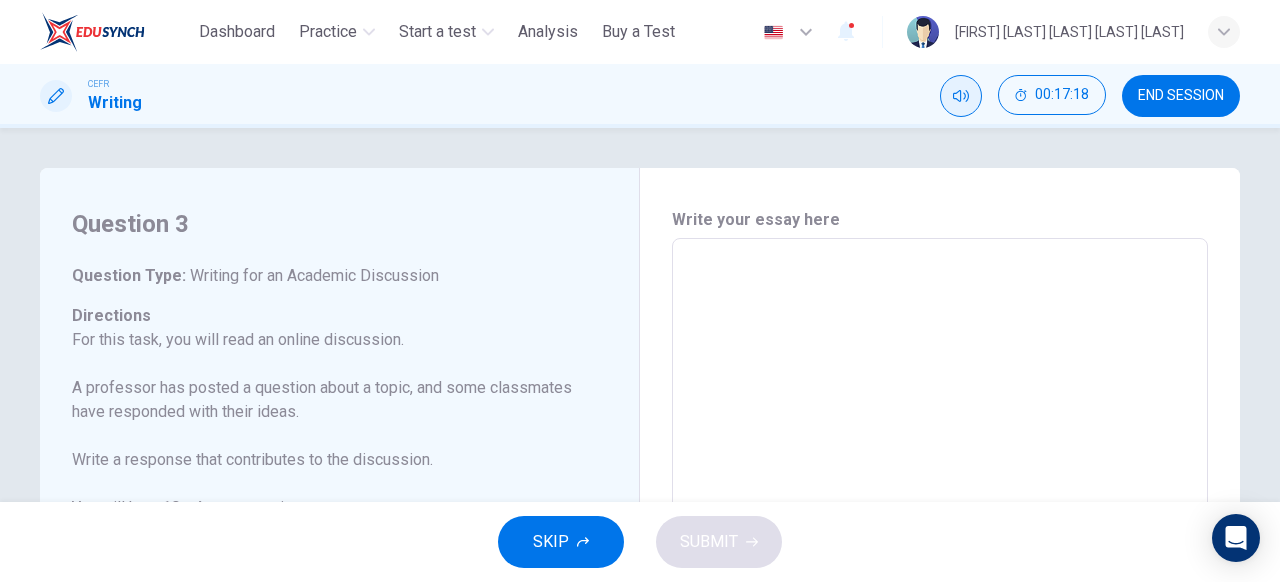 click at bounding box center [961, 96] 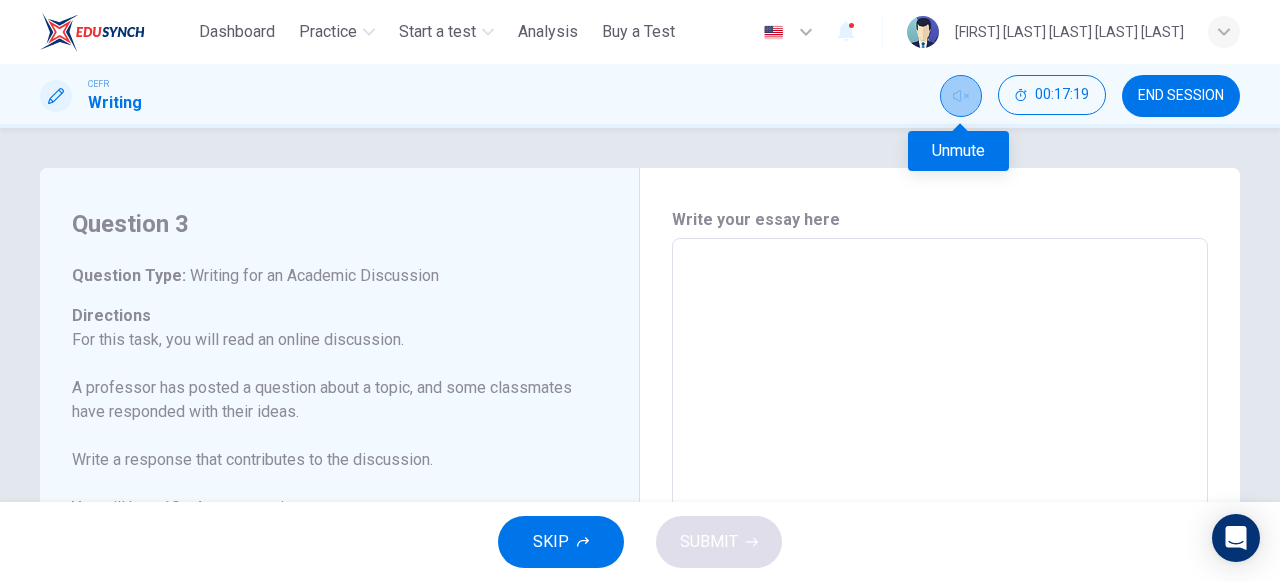 click at bounding box center [961, 96] 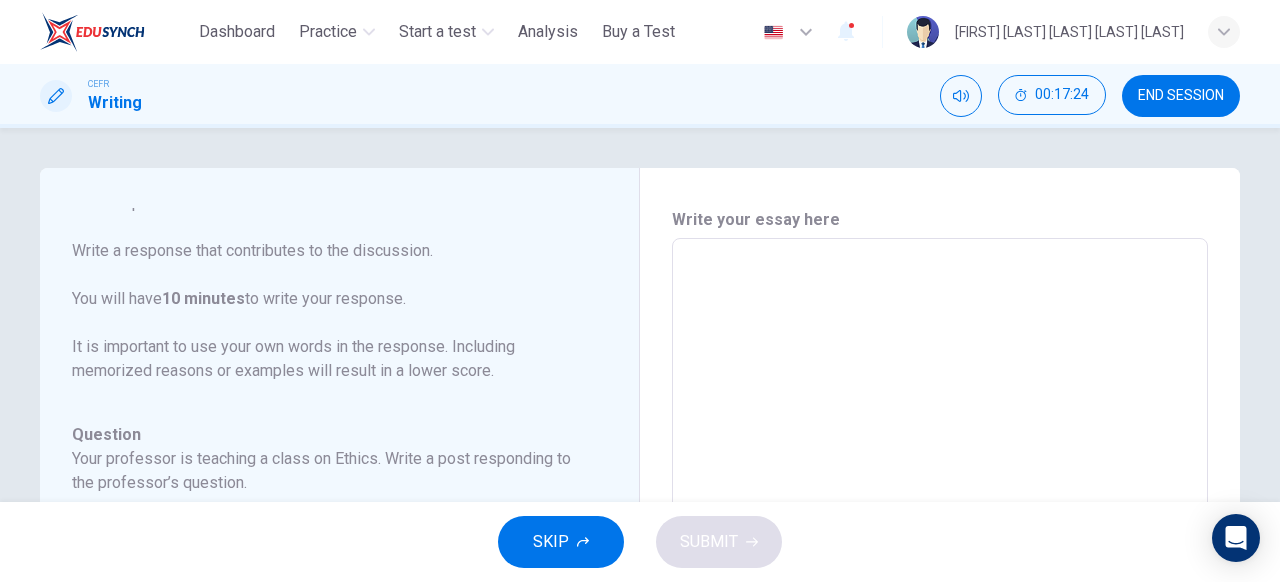 scroll, scrollTop: 246, scrollLeft: 0, axis: vertical 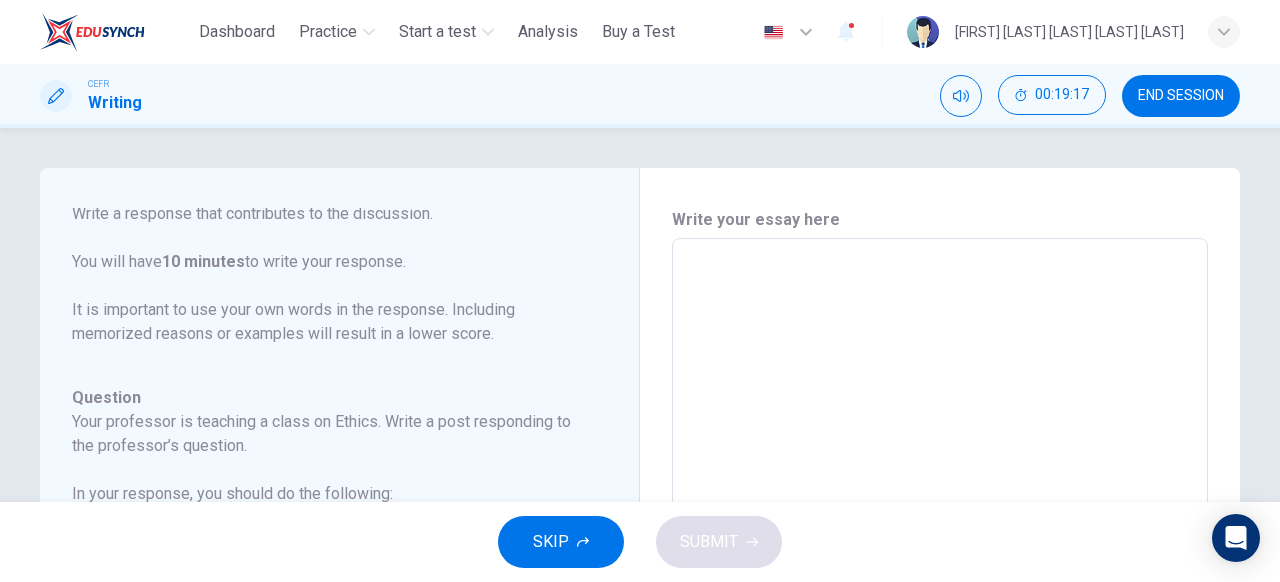 click on "* ​" at bounding box center [940, 572] 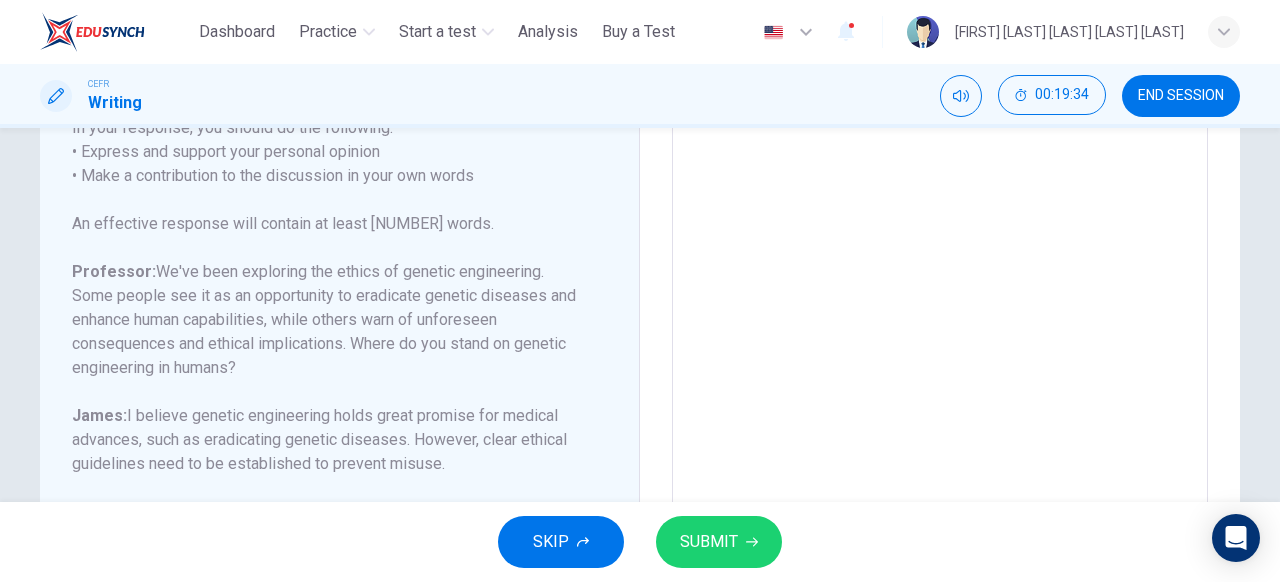 scroll, scrollTop: 0, scrollLeft: 0, axis: both 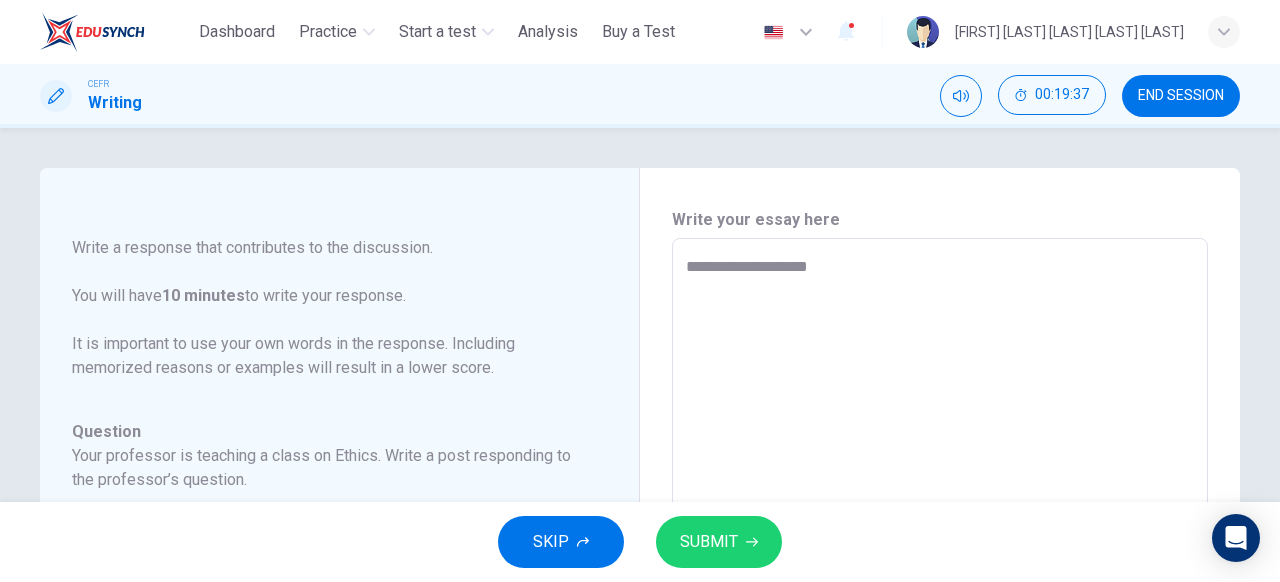 click on "**********" at bounding box center [940, 572] 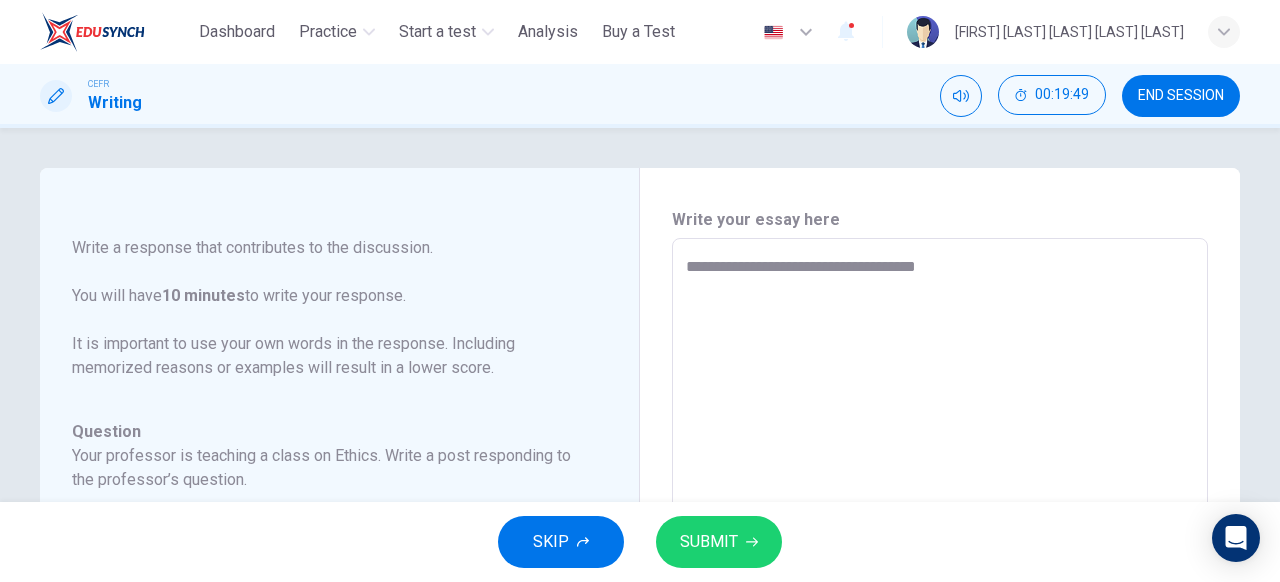 scroll, scrollTop: 246, scrollLeft: 0, axis: vertical 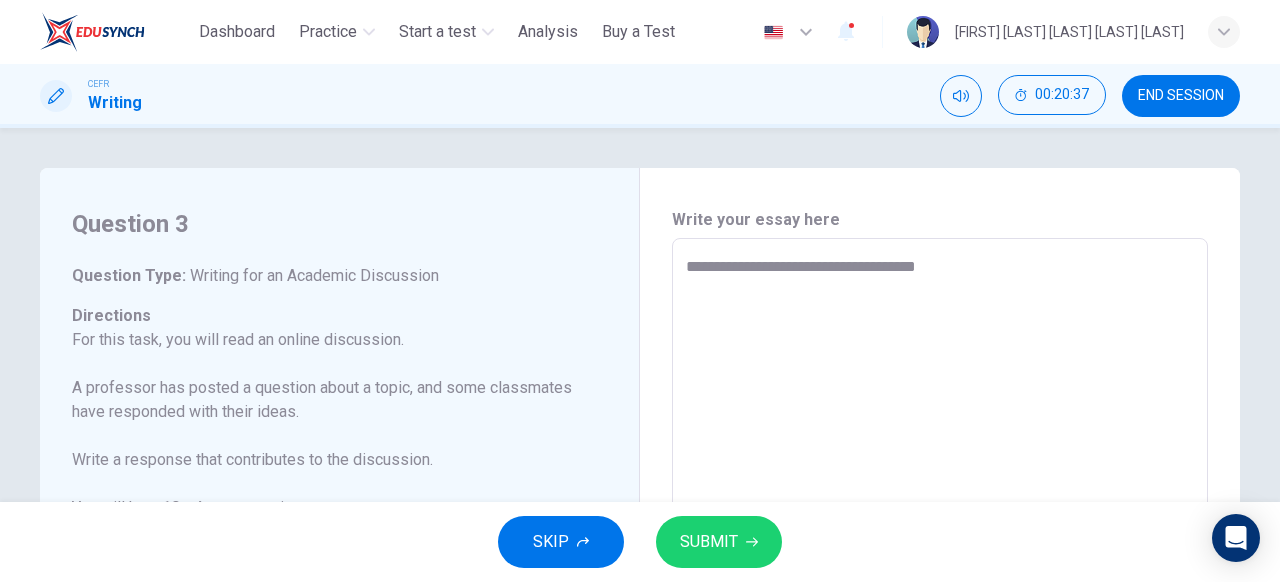 type on "**********" 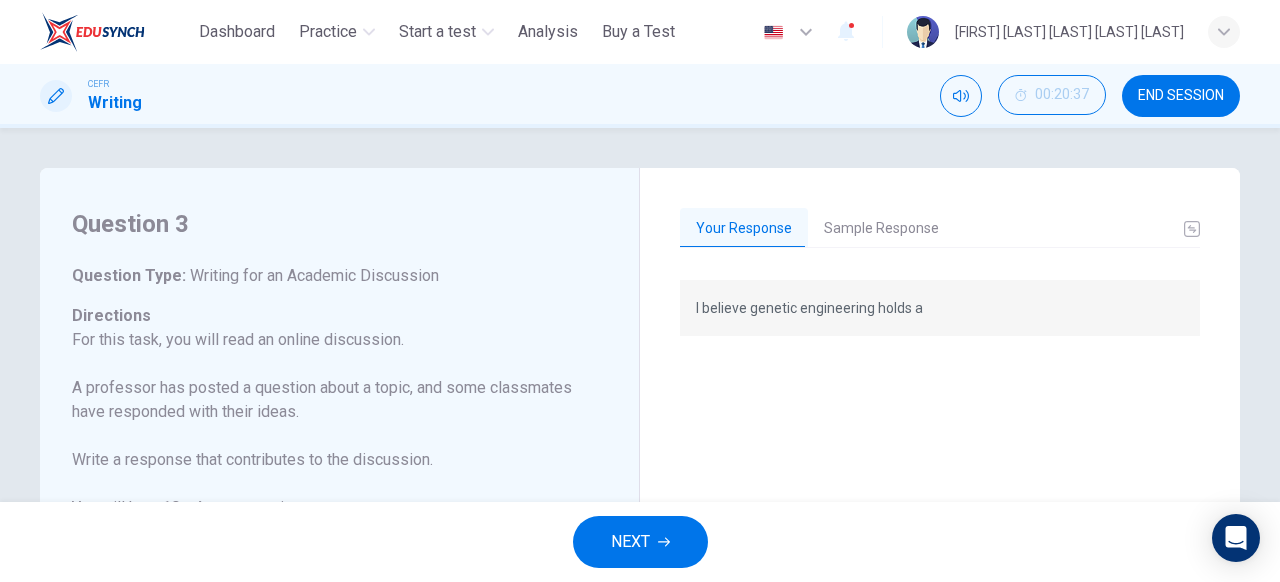 click on "Sample Response" at bounding box center [881, 229] 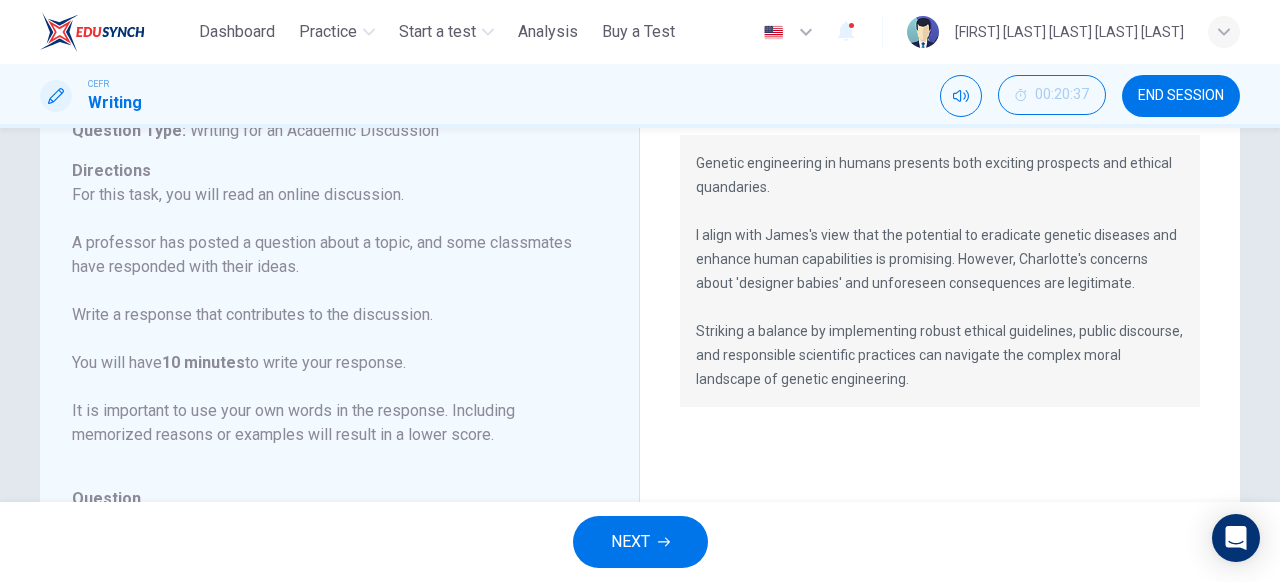 scroll, scrollTop: 147, scrollLeft: 0, axis: vertical 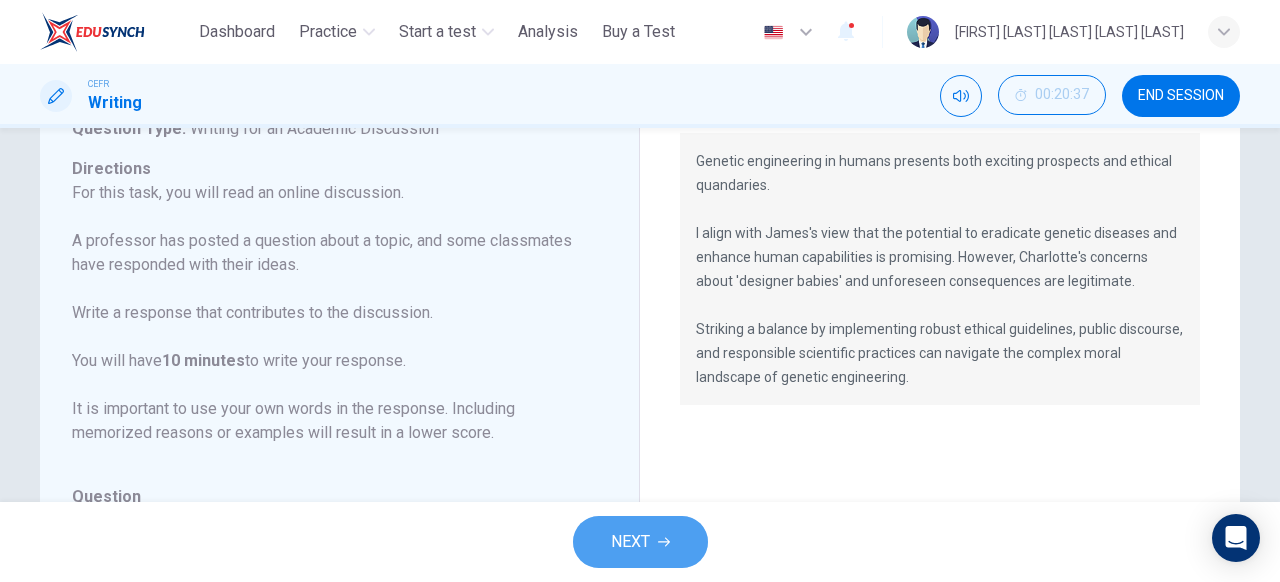 click on "NEXT" at bounding box center [630, 542] 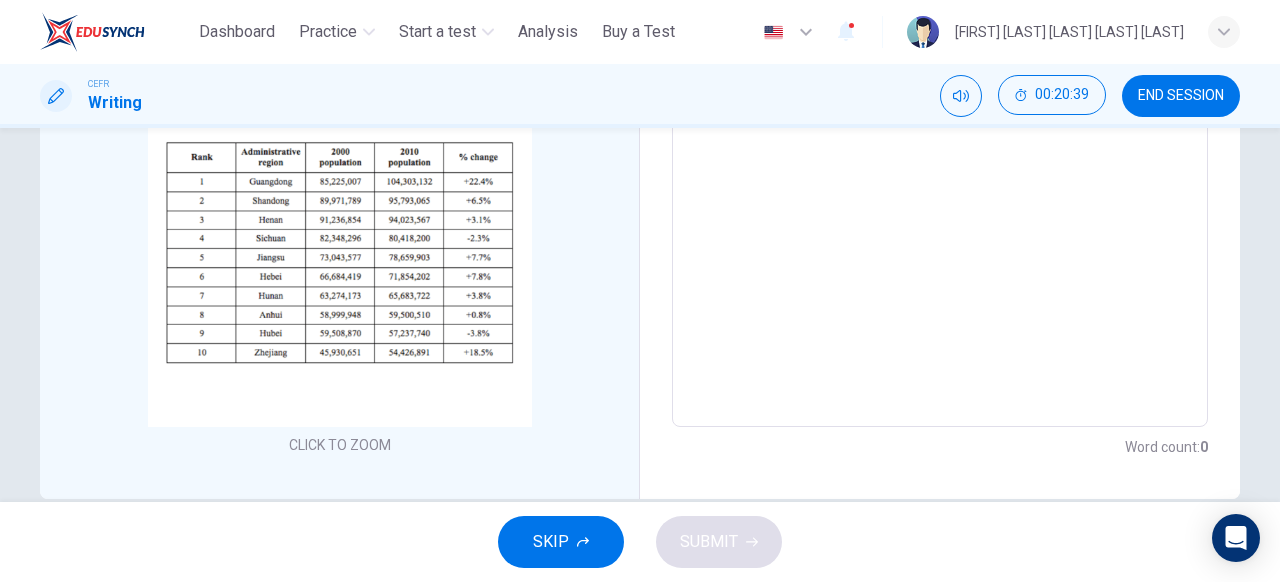 scroll, scrollTop: 403, scrollLeft: 0, axis: vertical 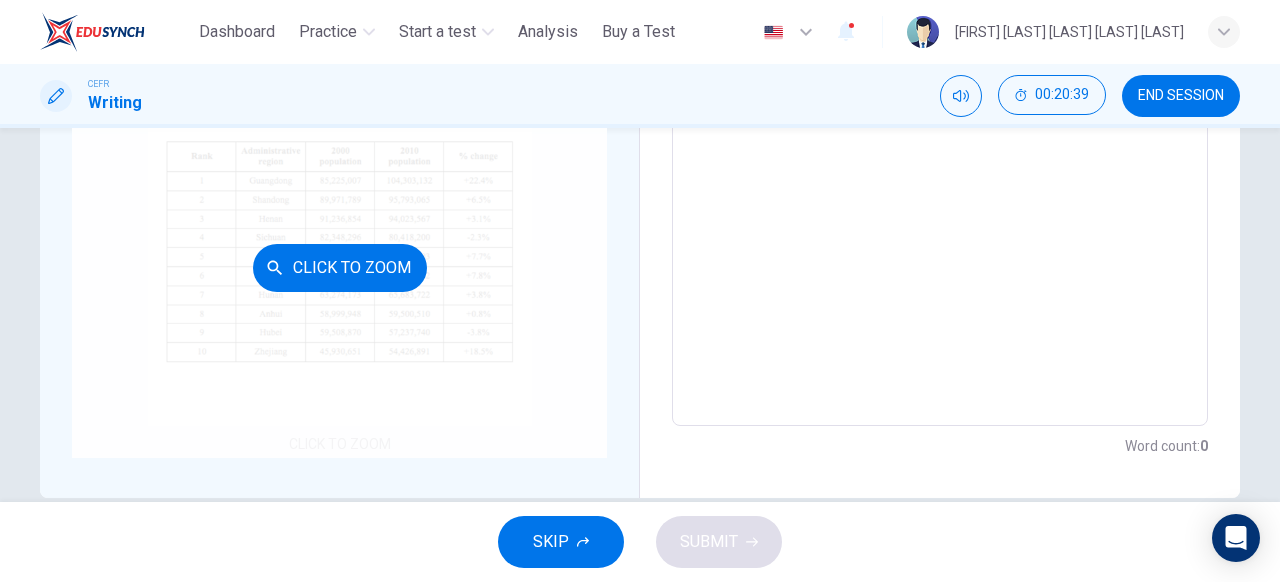 click on "Click to Zoom" at bounding box center [339, 267] 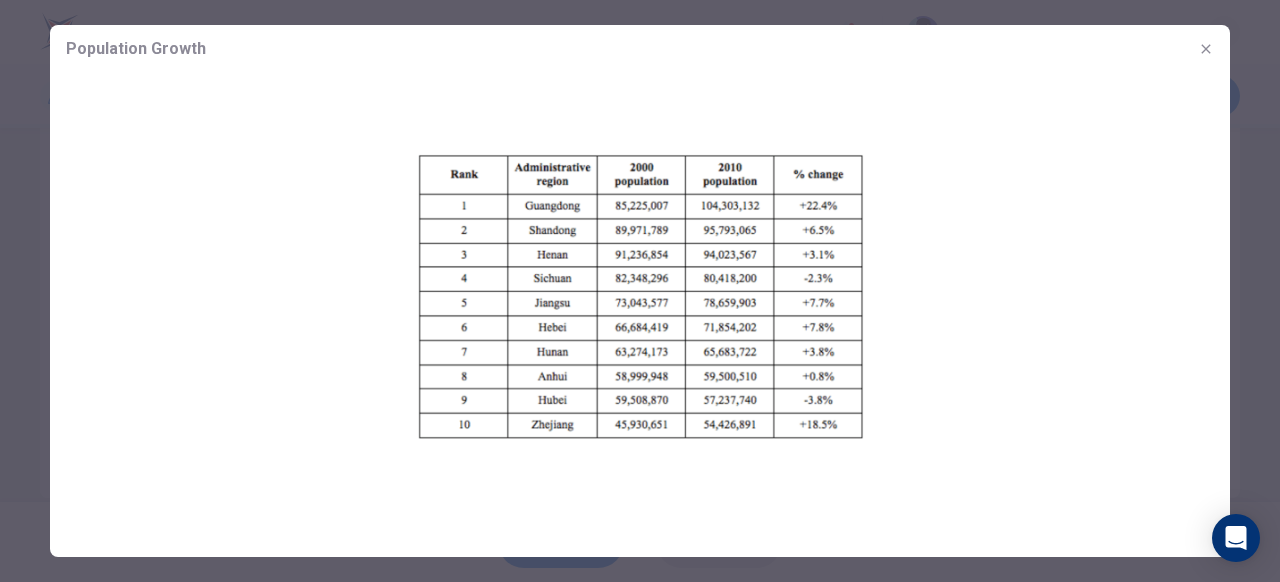 click at bounding box center [640, 291] 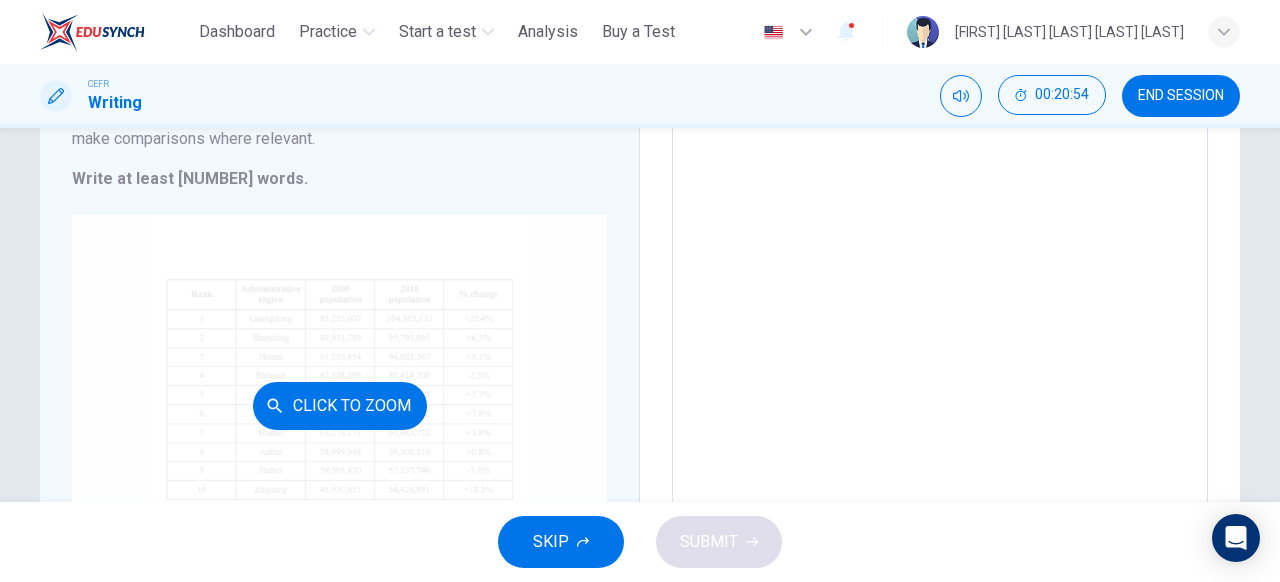 scroll, scrollTop: 269, scrollLeft: 0, axis: vertical 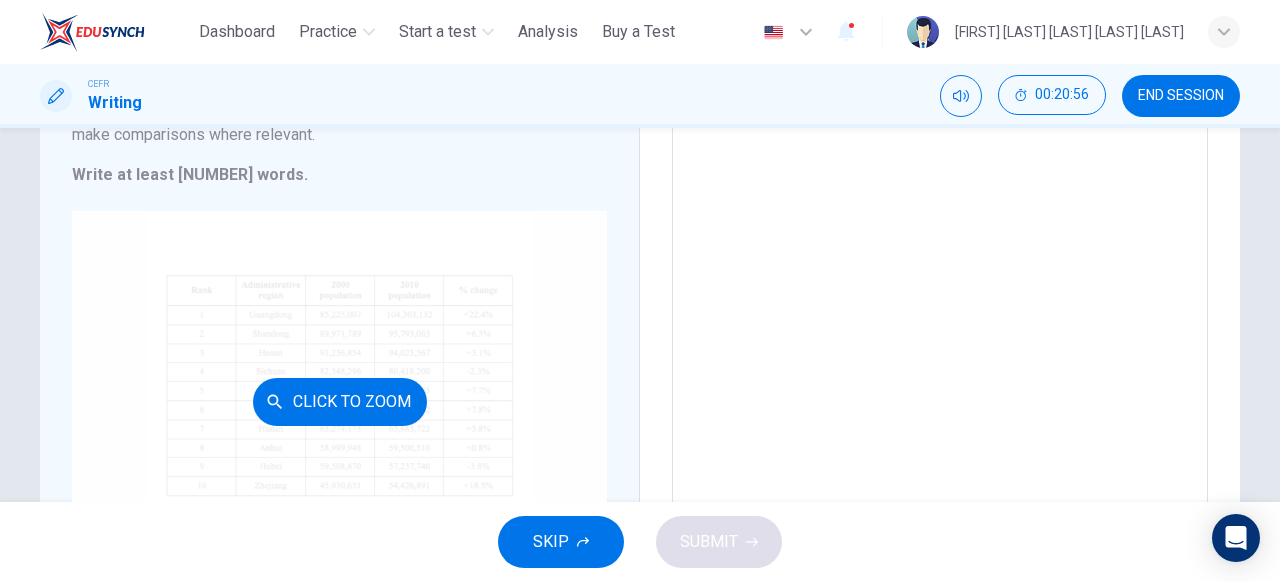 click on "Click to Zoom" at bounding box center (339, 401) 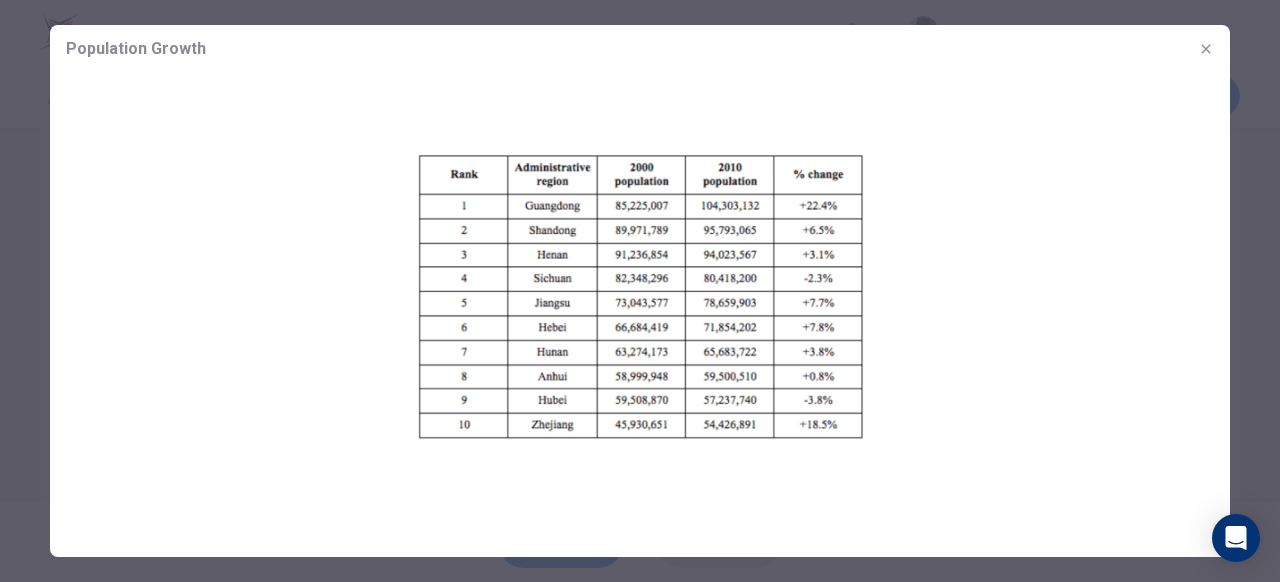 click at bounding box center (640, 291) 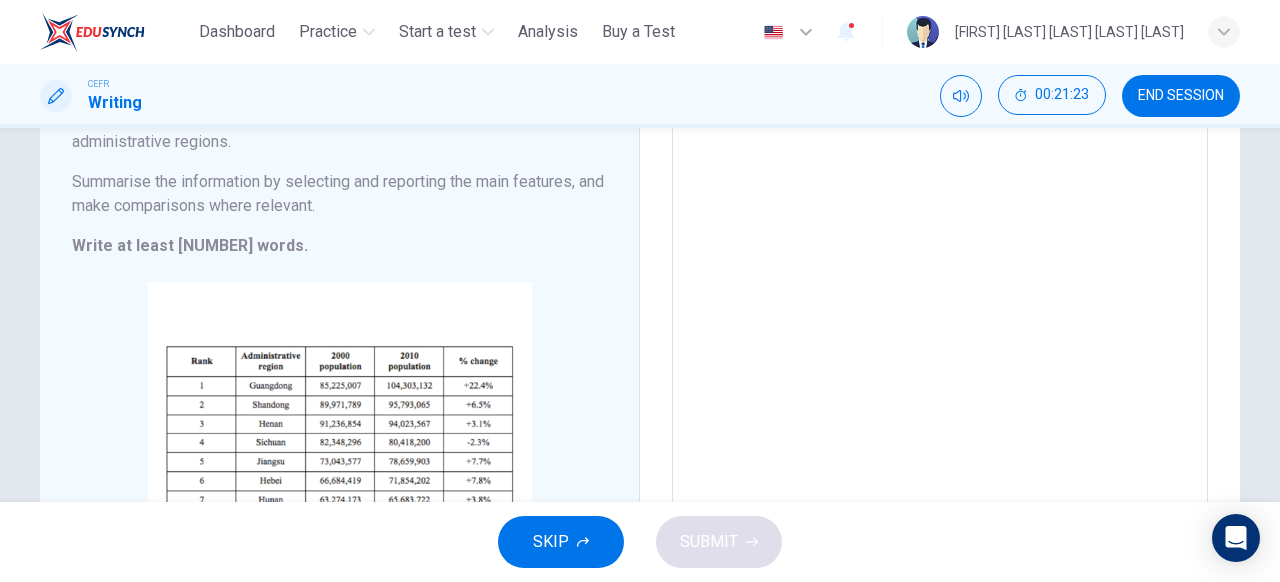 scroll, scrollTop: 194, scrollLeft: 0, axis: vertical 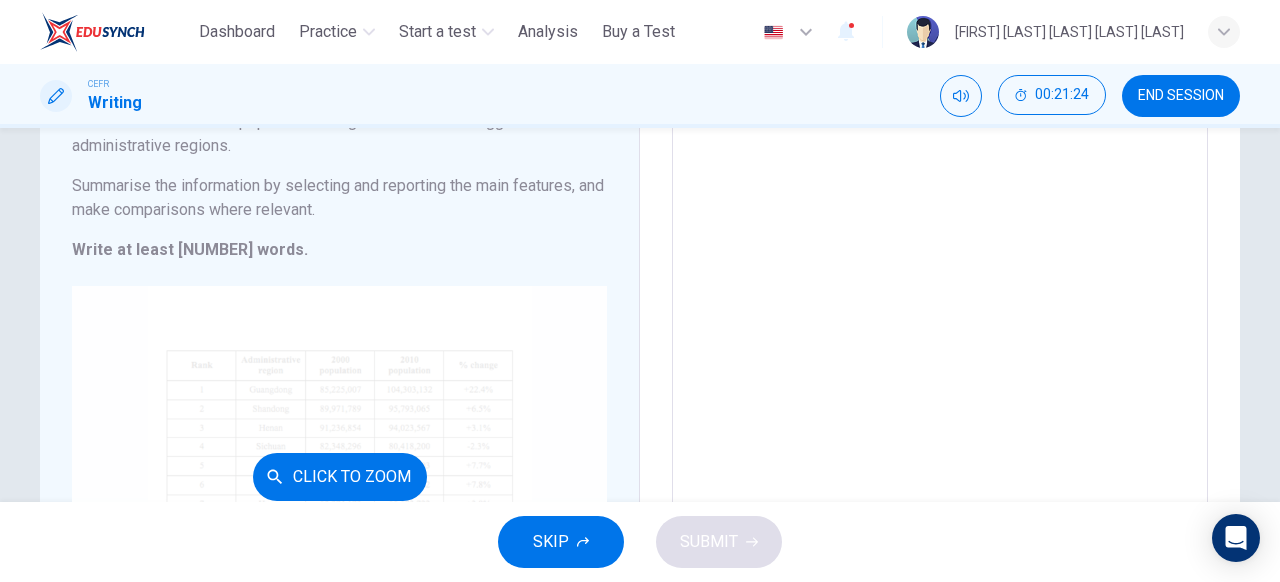 click on "Click to Zoom" at bounding box center [339, 476] 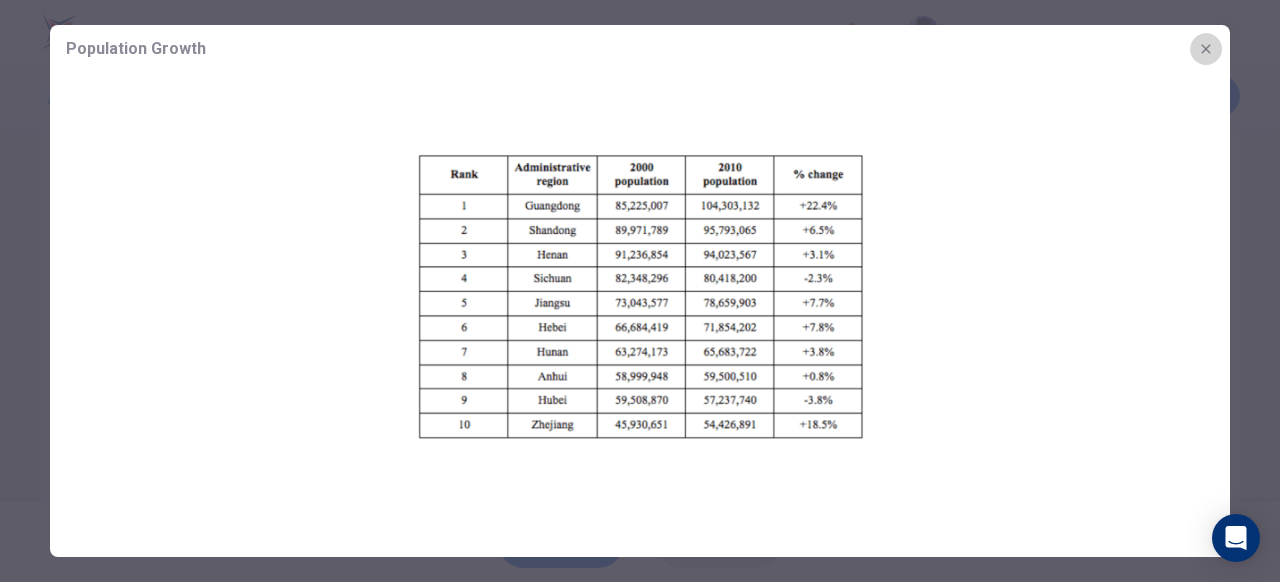 click at bounding box center [1206, 49] 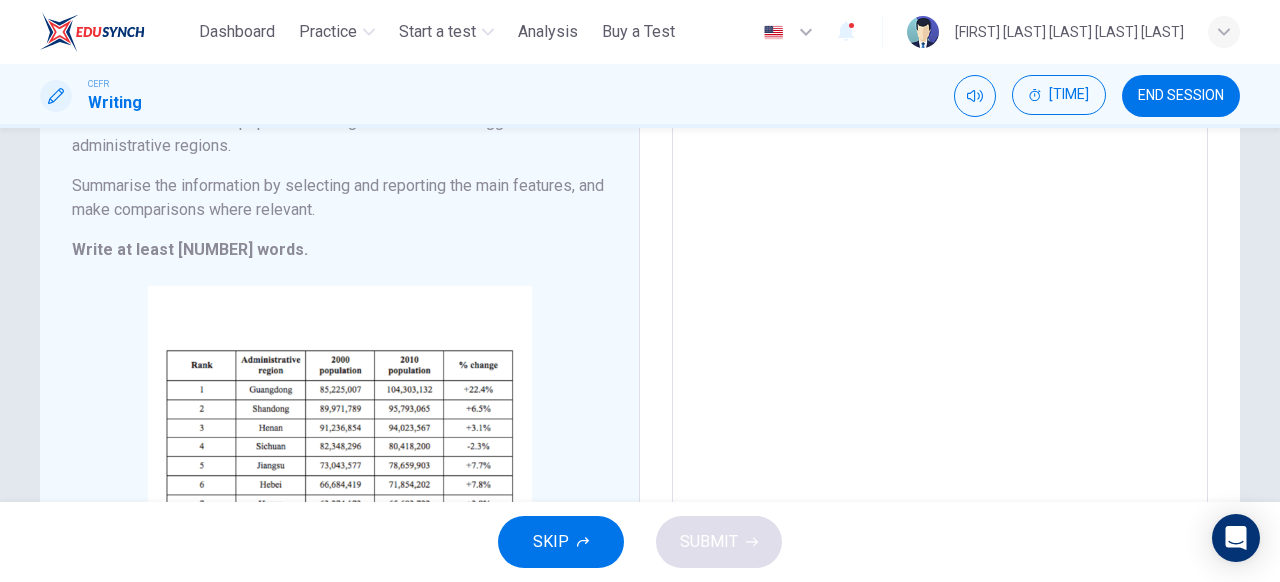 click on "END SESSION" at bounding box center [1181, 96] 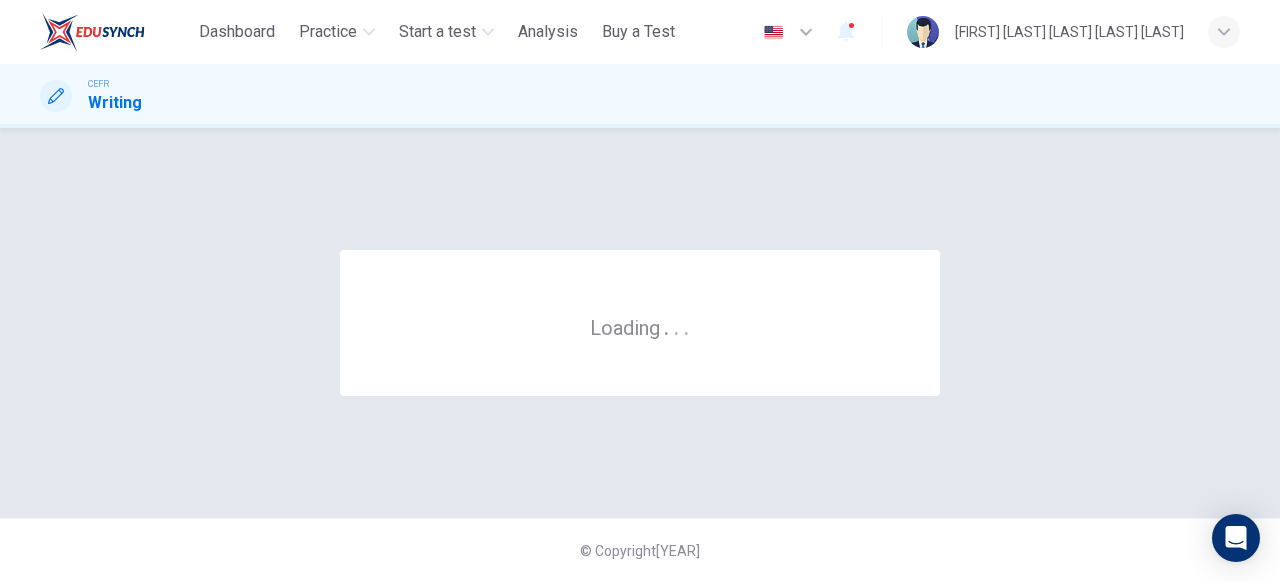 scroll, scrollTop: 0, scrollLeft: 0, axis: both 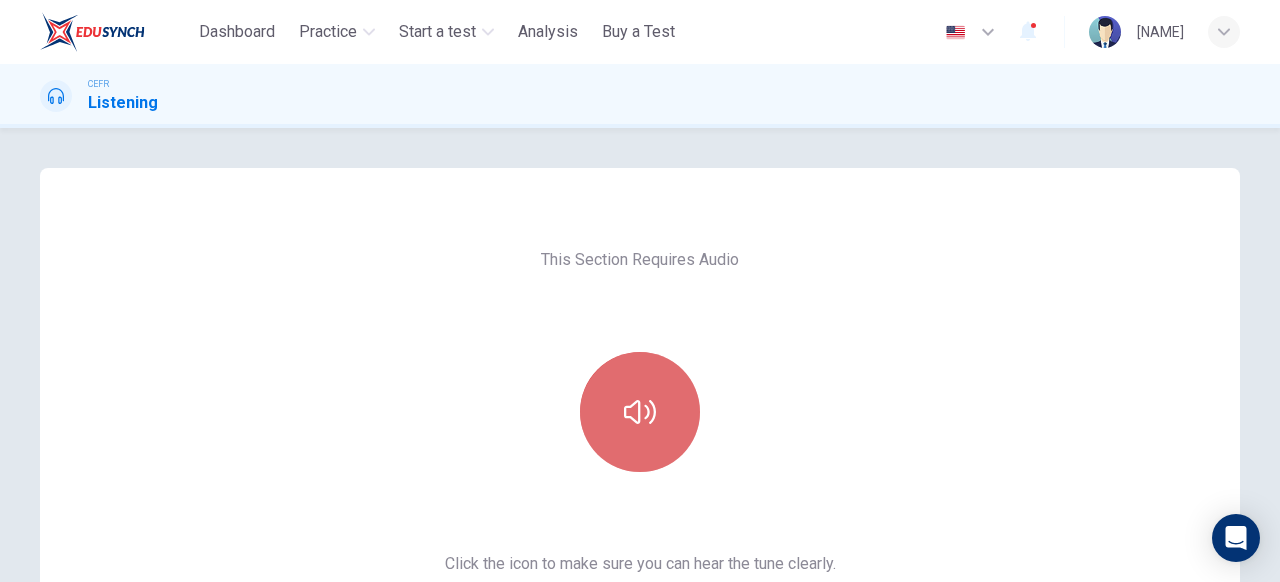 click at bounding box center (640, 412) 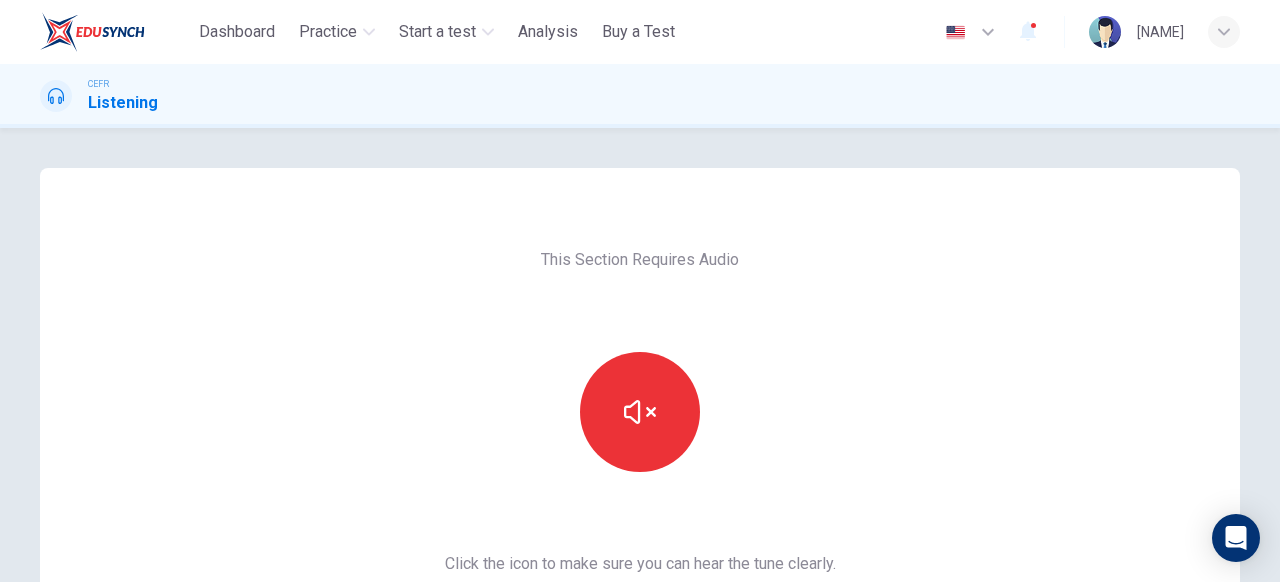 scroll, scrollTop: 226, scrollLeft: 0, axis: vertical 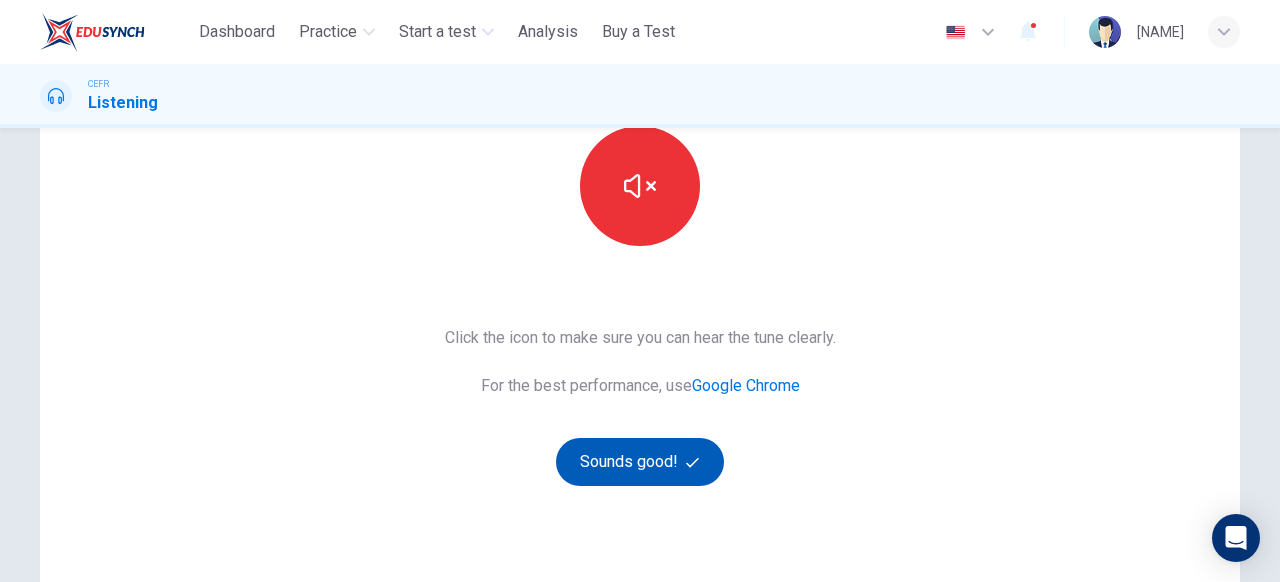 click on "Sounds good!" at bounding box center (640, 462) 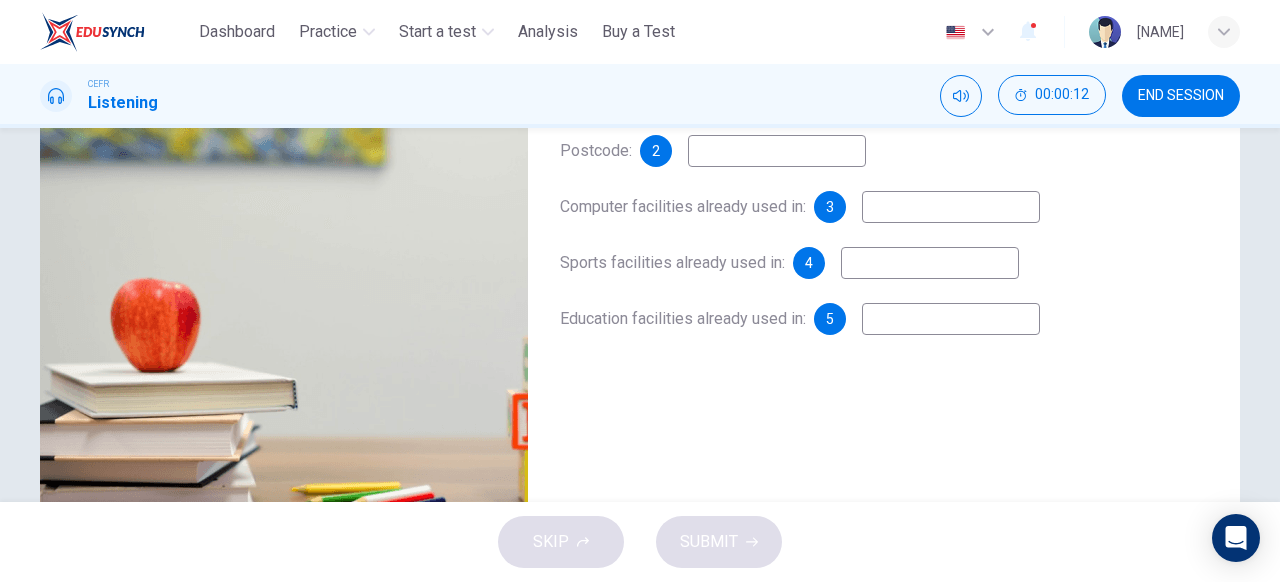 scroll, scrollTop: 301, scrollLeft: 0, axis: vertical 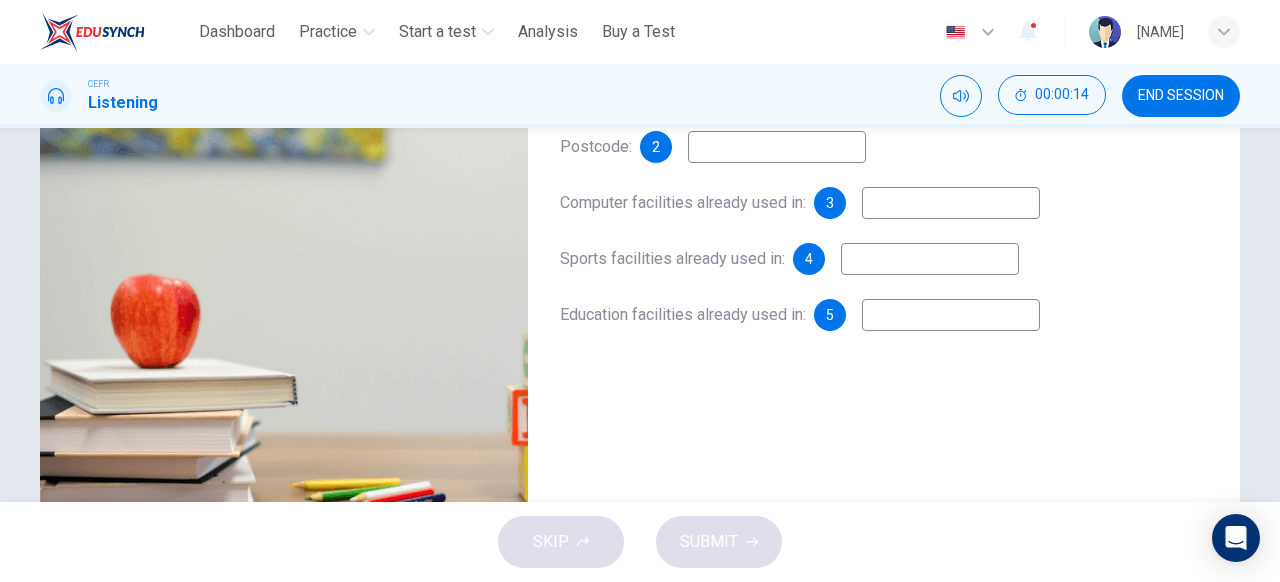 click at bounding box center (736, 91) 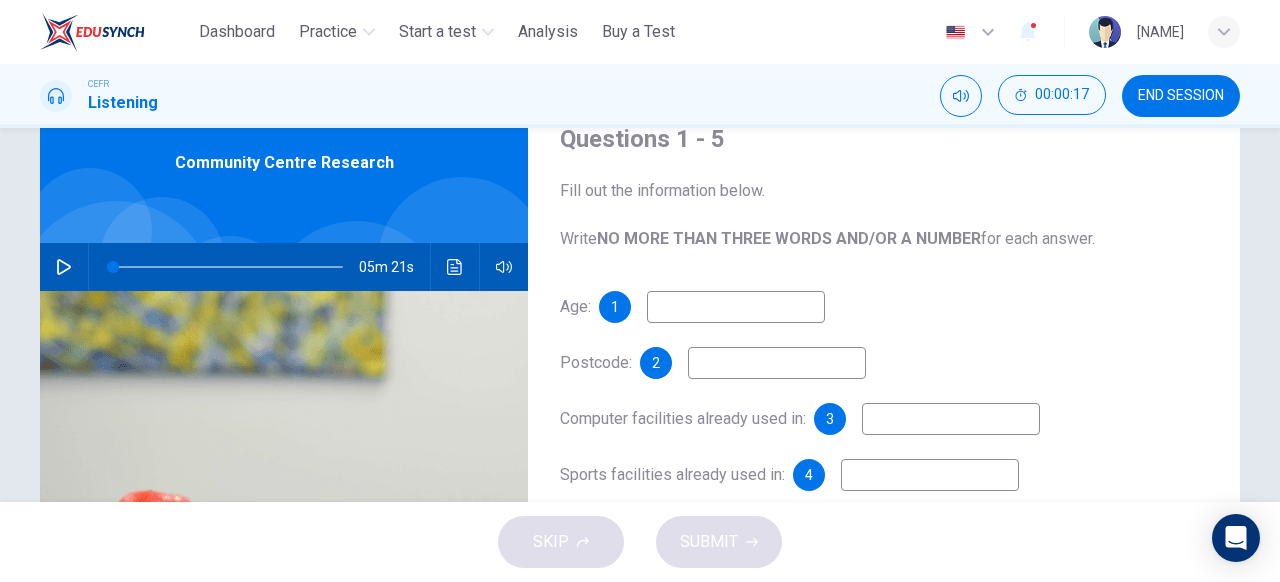 scroll, scrollTop: 74, scrollLeft: 0, axis: vertical 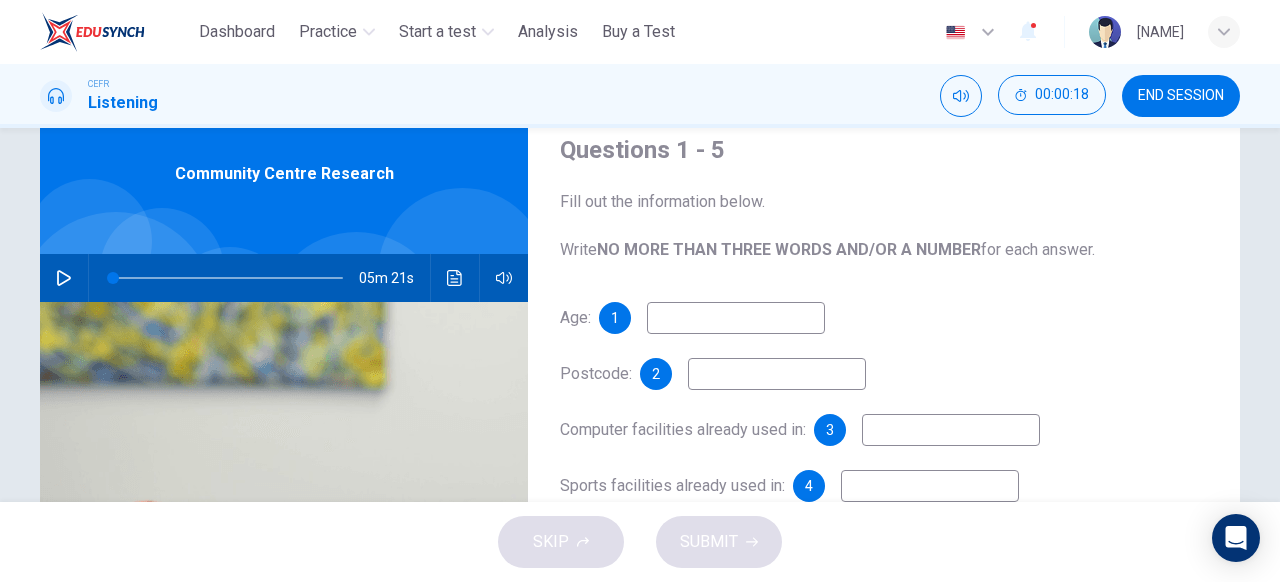 click at bounding box center [64, 278] 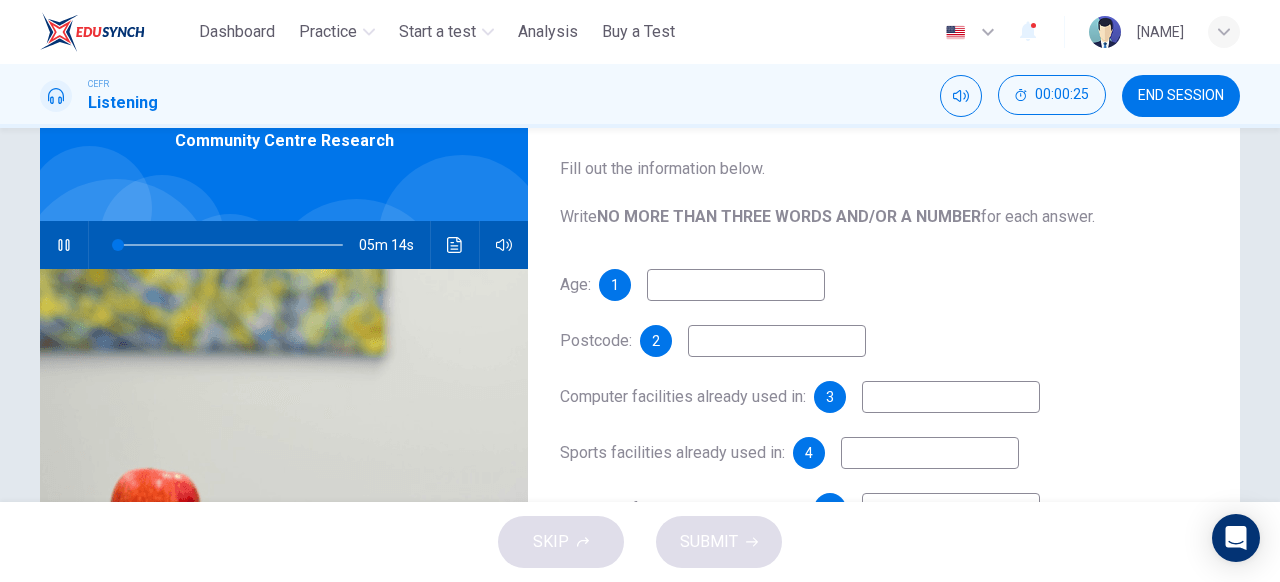 scroll, scrollTop: 129, scrollLeft: 0, axis: vertical 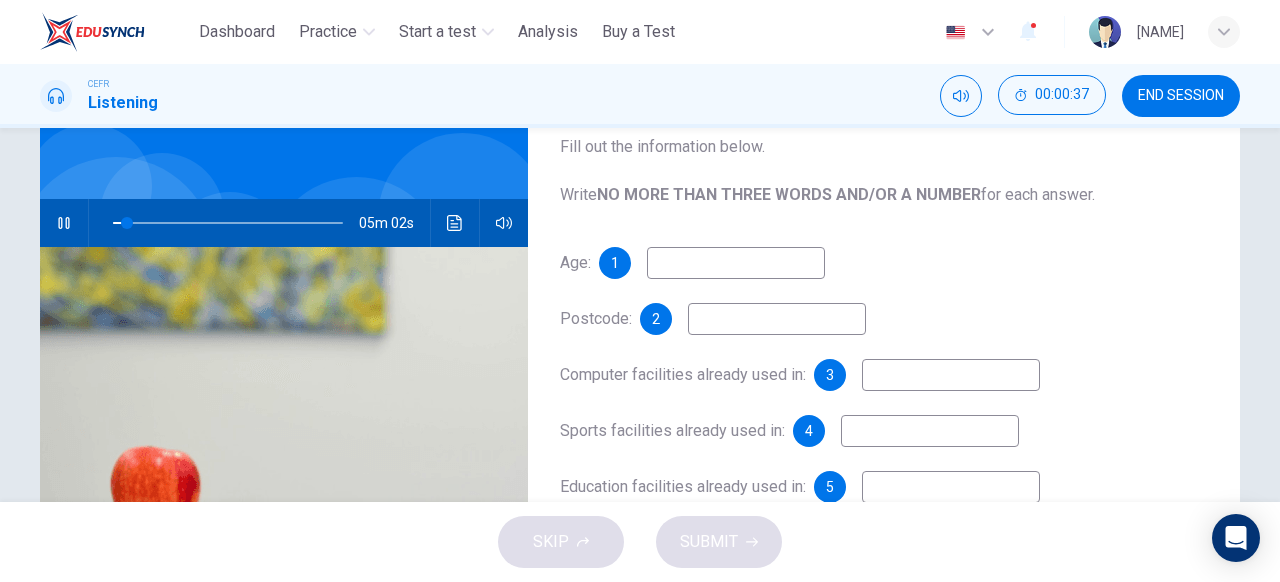 click at bounding box center (736, 263) 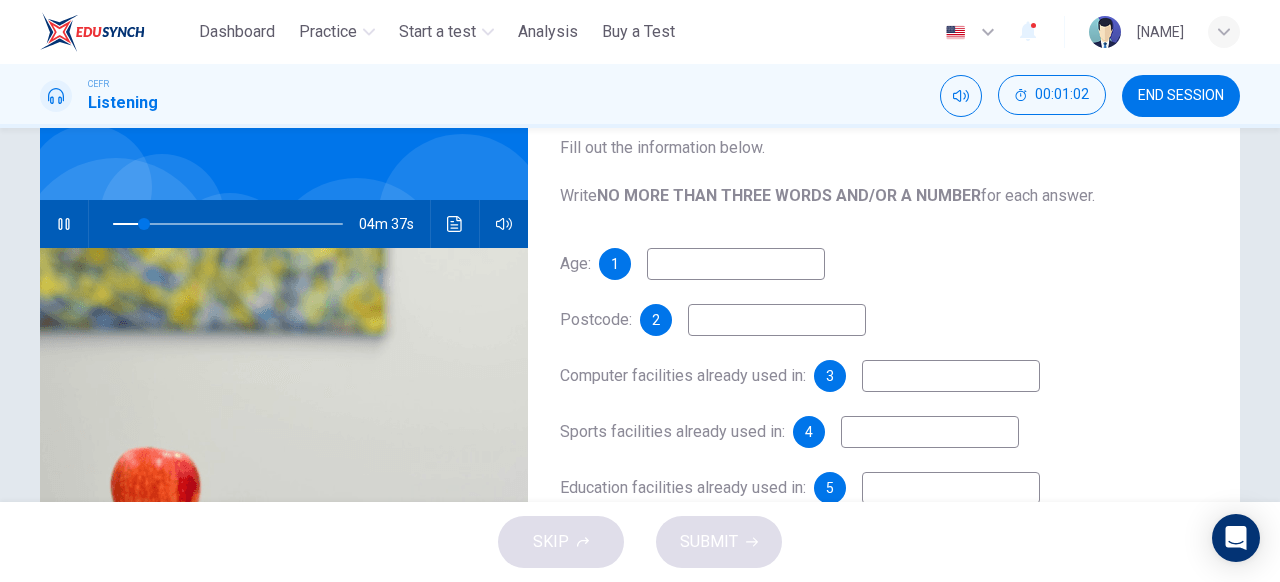 scroll, scrollTop: 123, scrollLeft: 0, axis: vertical 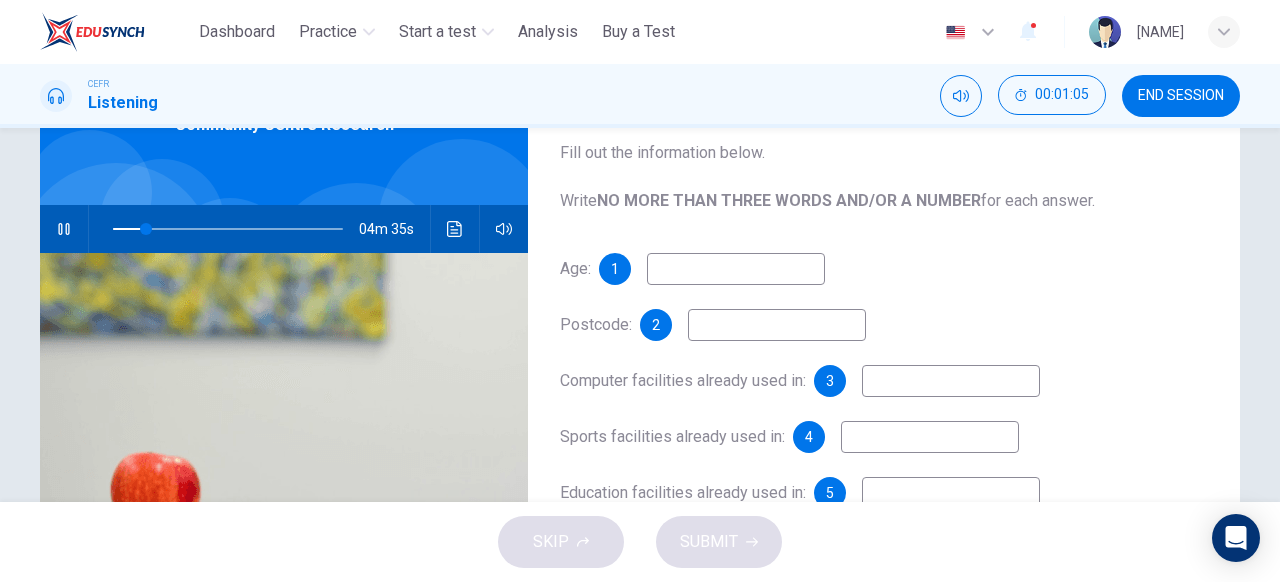 click at bounding box center [736, 269] 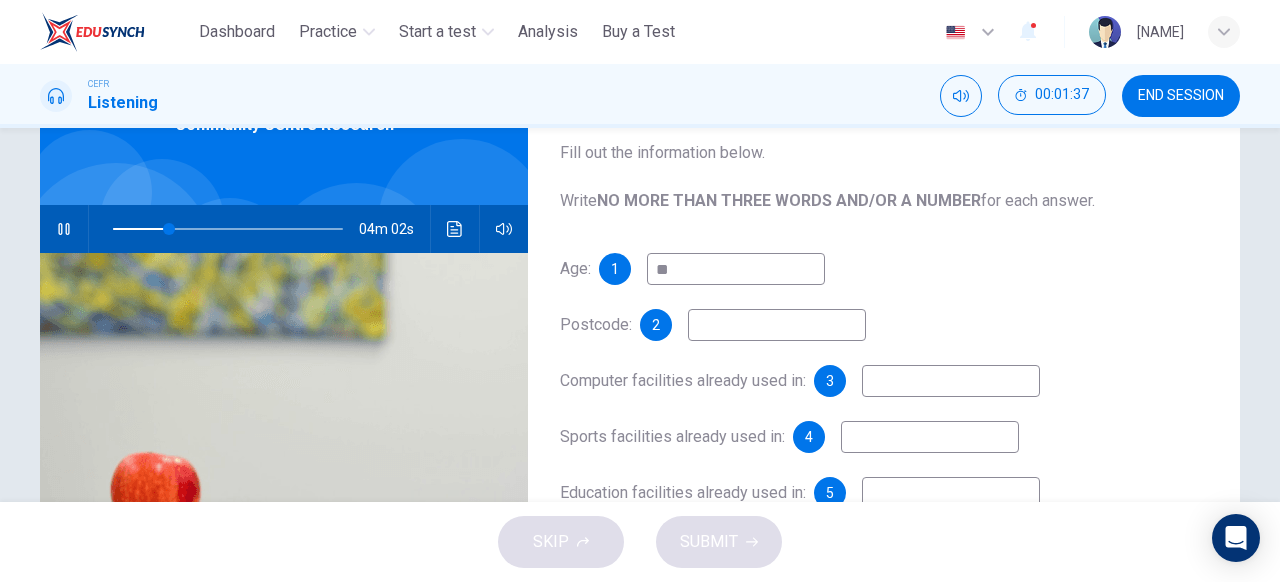 type on "**" 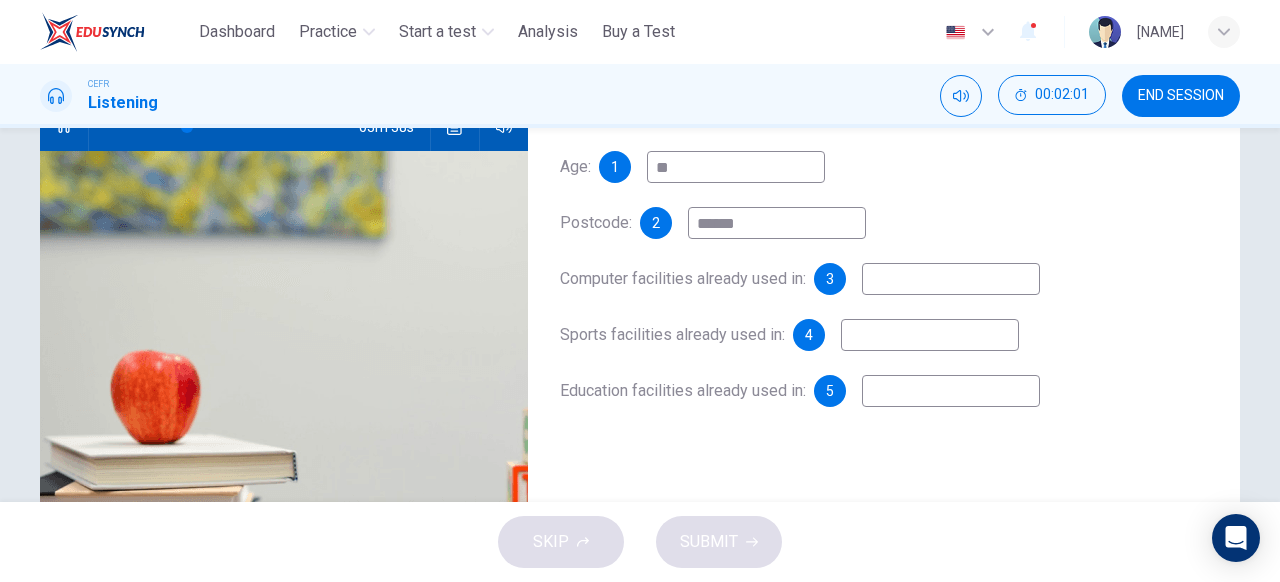 scroll, scrollTop: 230, scrollLeft: 0, axis: vertical 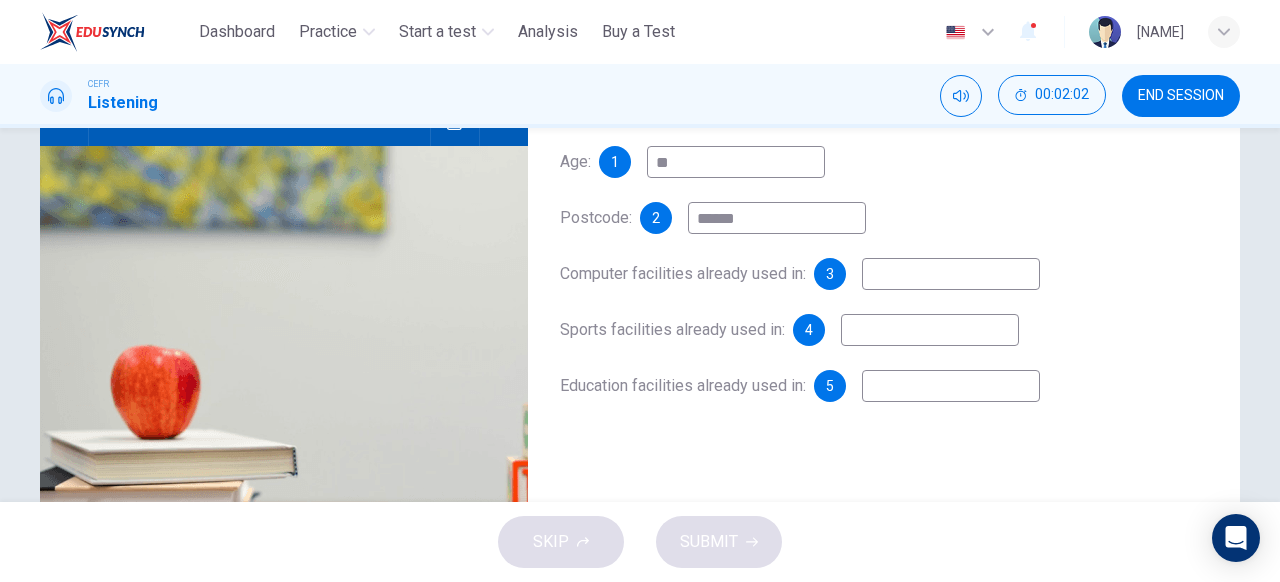 type on "******" 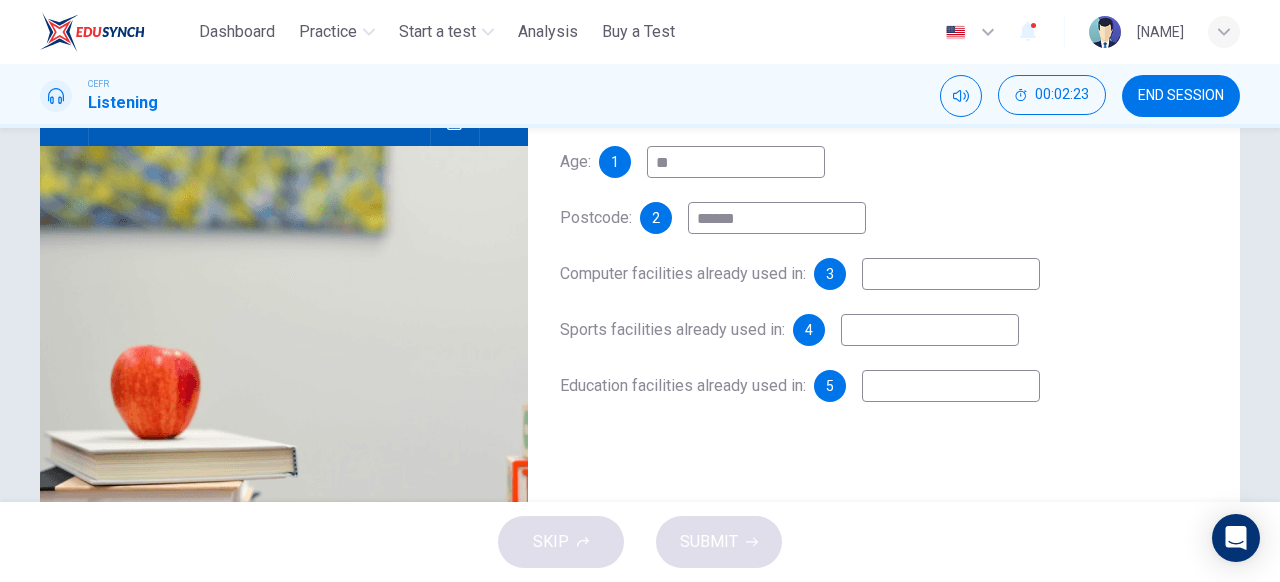 click at bounding box center (736, 162) 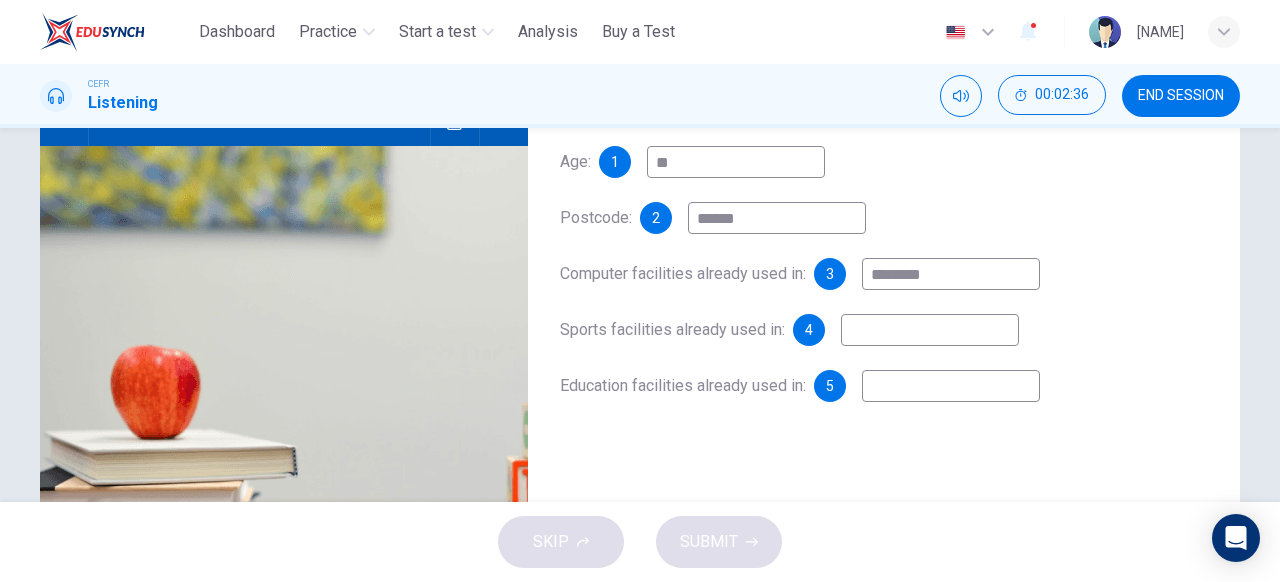 click on "*******" at bounding box center [736, 162] 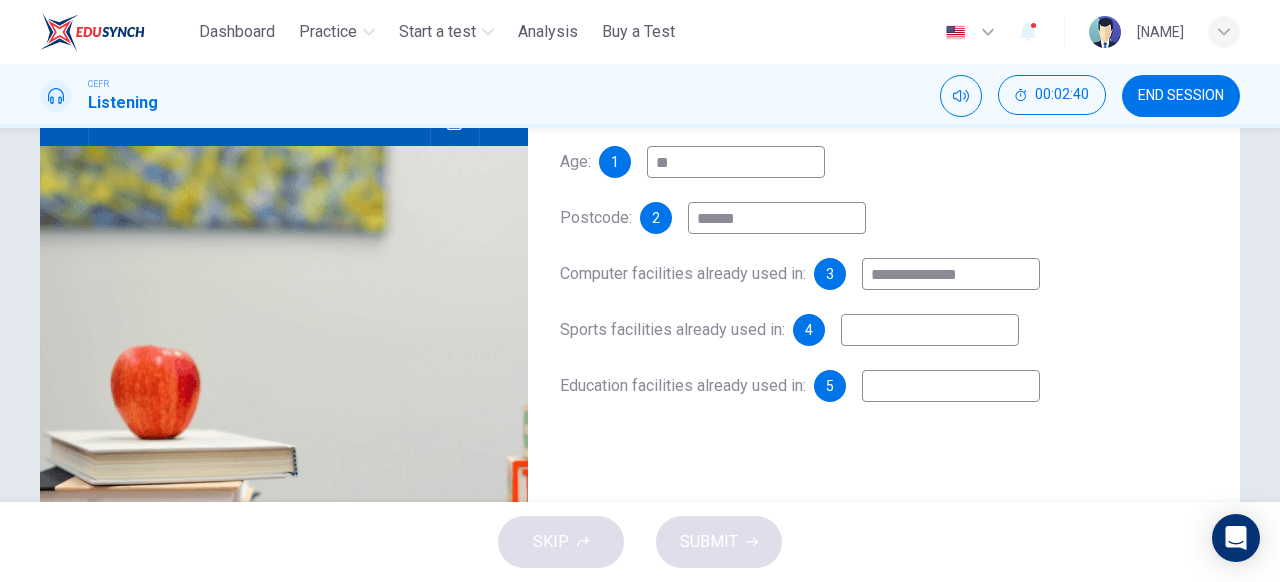 type on "**********" 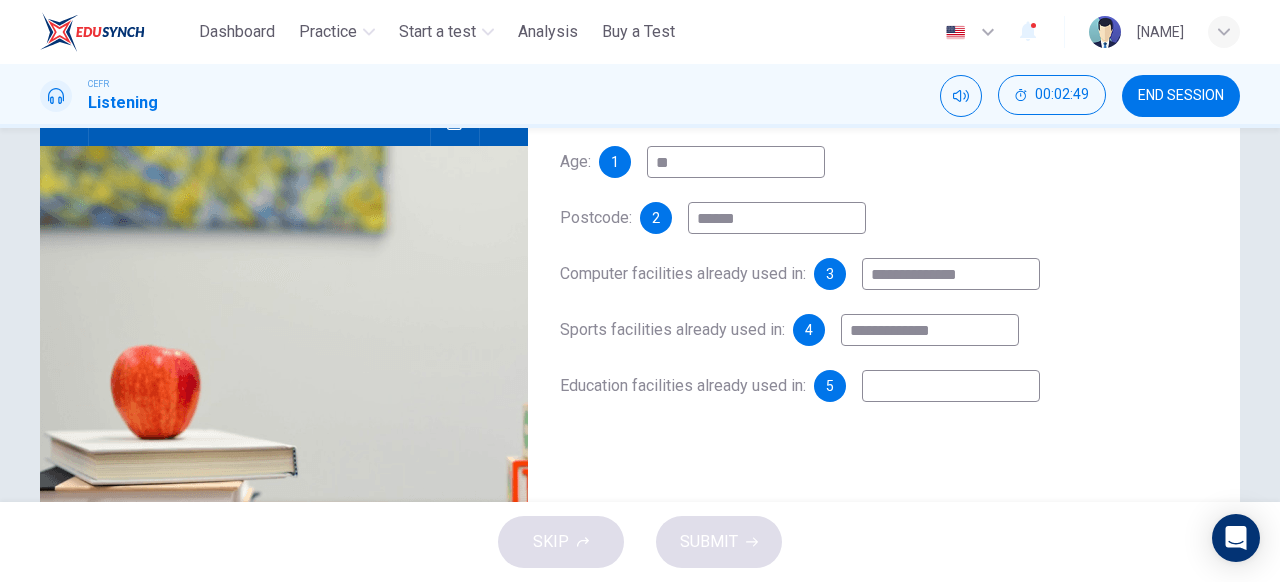 type on "**********" 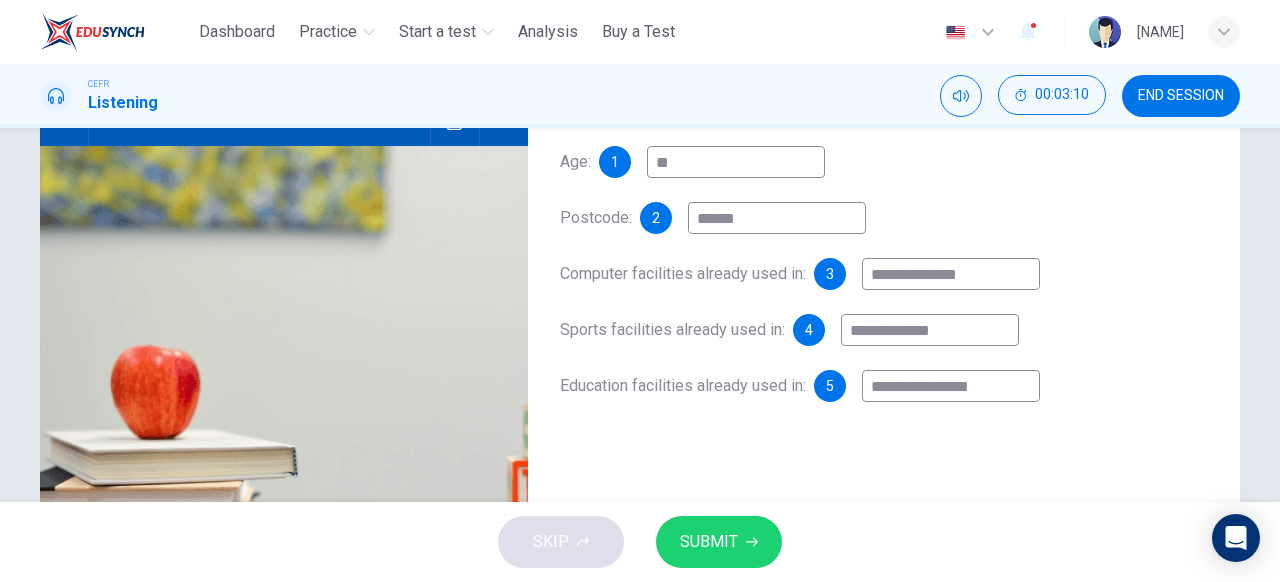 type on "**********" 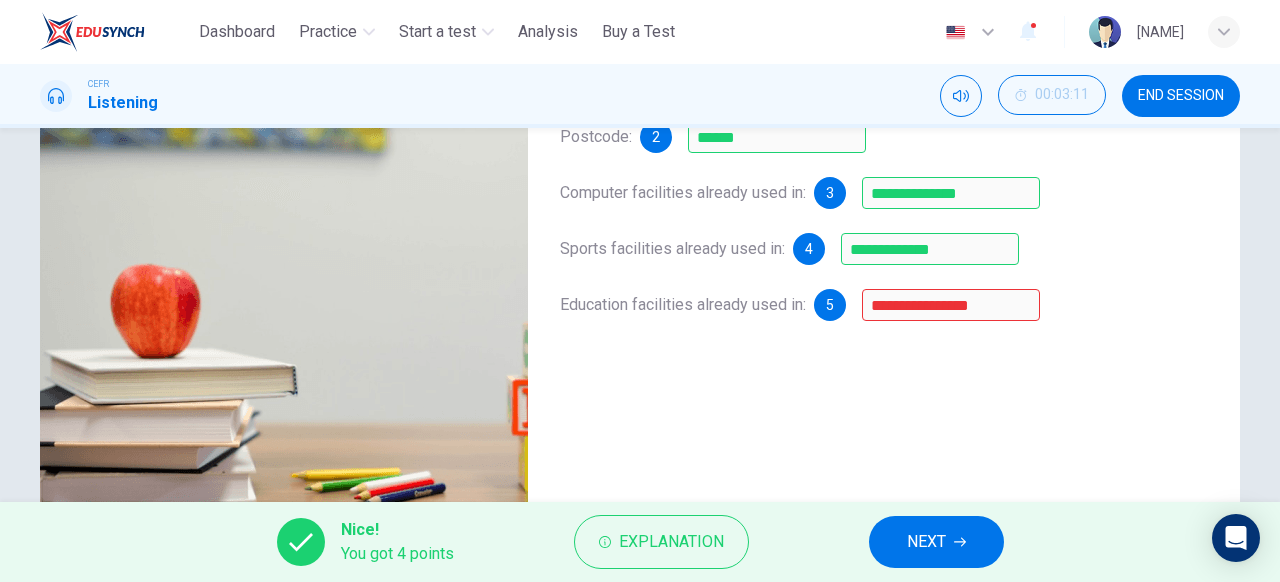 scroll, scrollTop: 312, scrollLeft: 0, axis: vertical 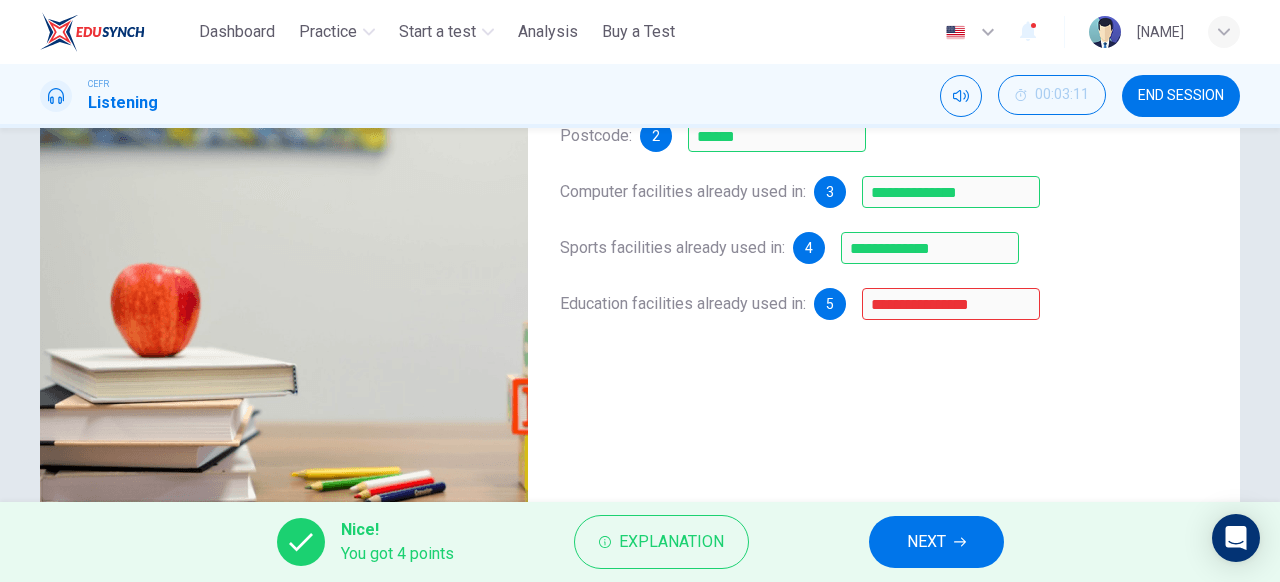 click on "Nice! You got 4
points Explanation NEXT" at bounding box center (640, 542) 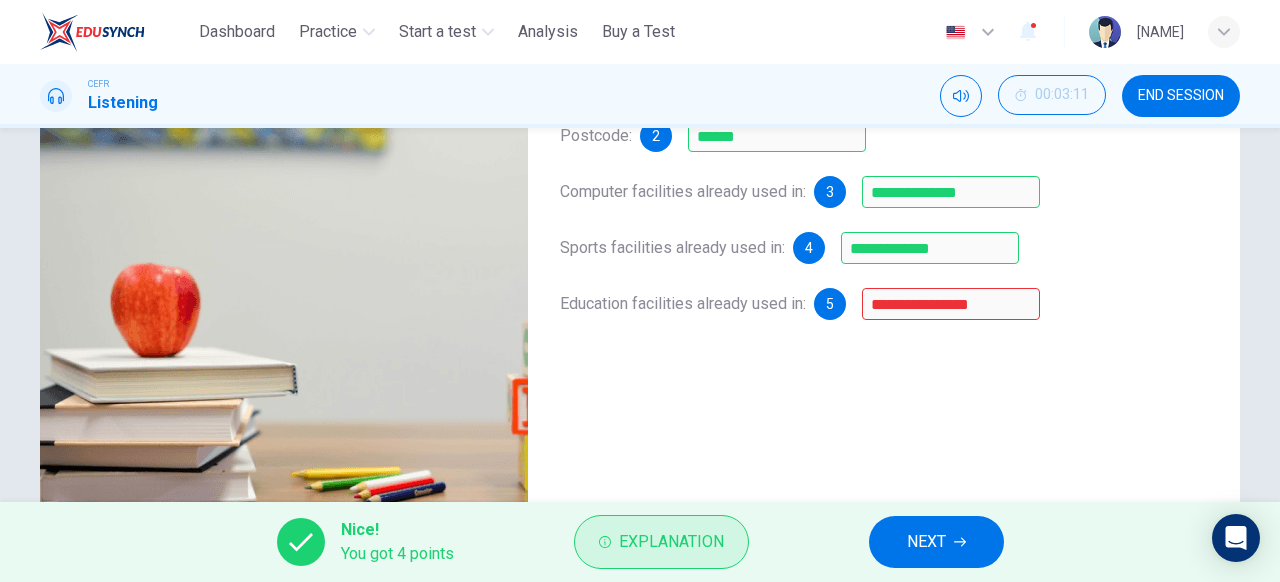 click on "Explanation" at bounding box center (671, 542) 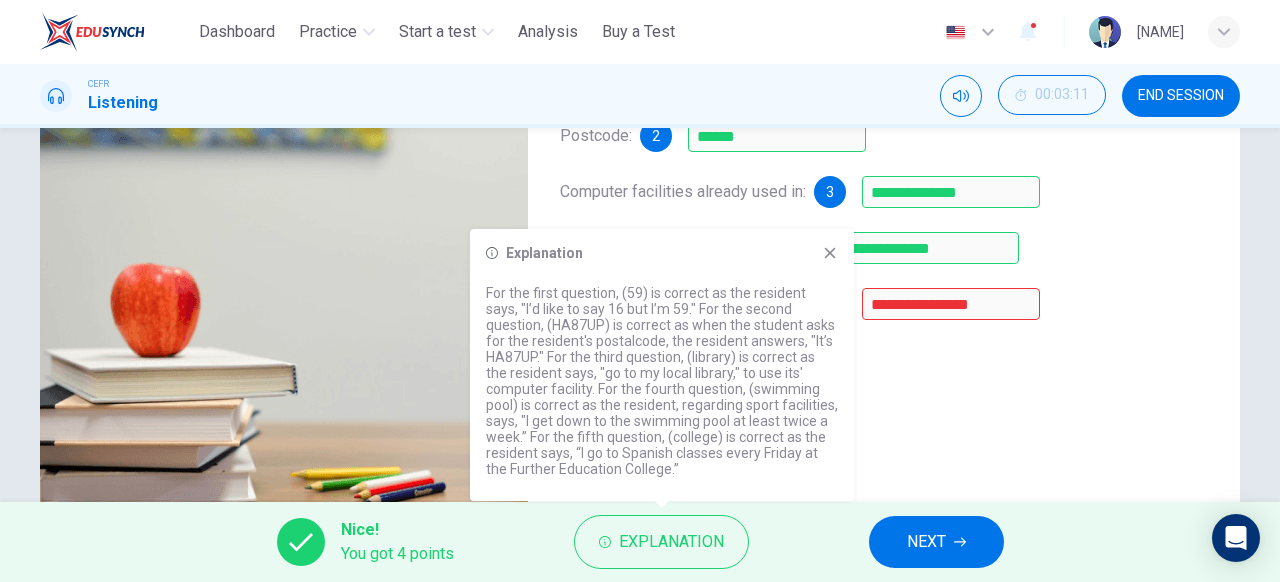drag, startPoint x: 660, startPoint y: 433, endPoint x: 715, endPoint y: 433, distance: 55 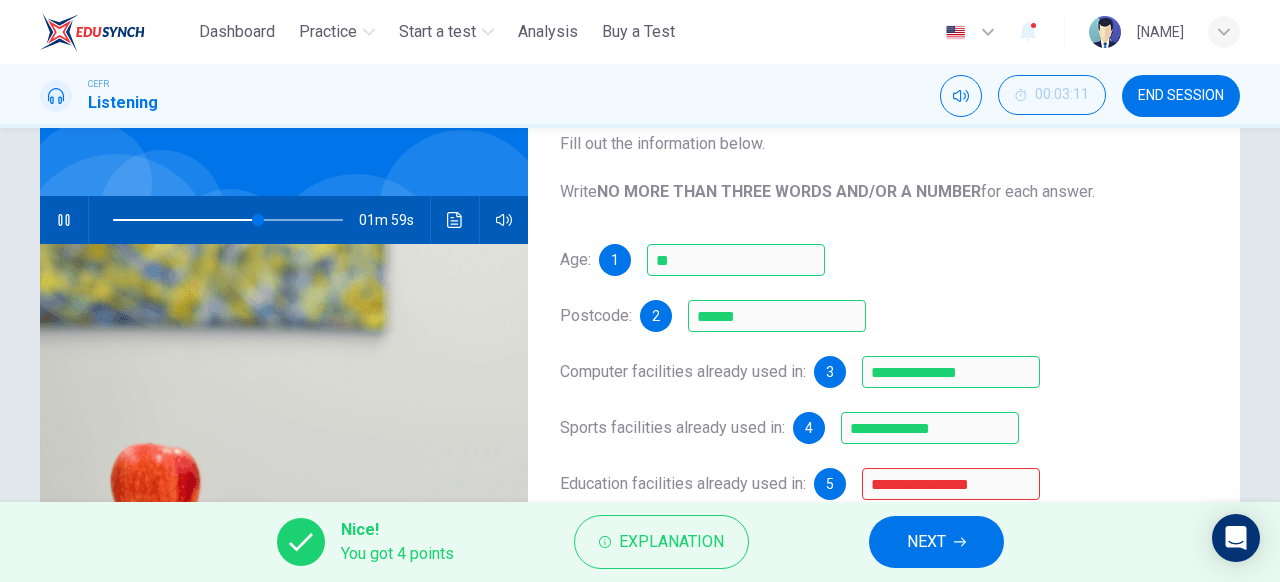 scroll, scrollTop: 39, scrollLeft: 0, axis: vertical 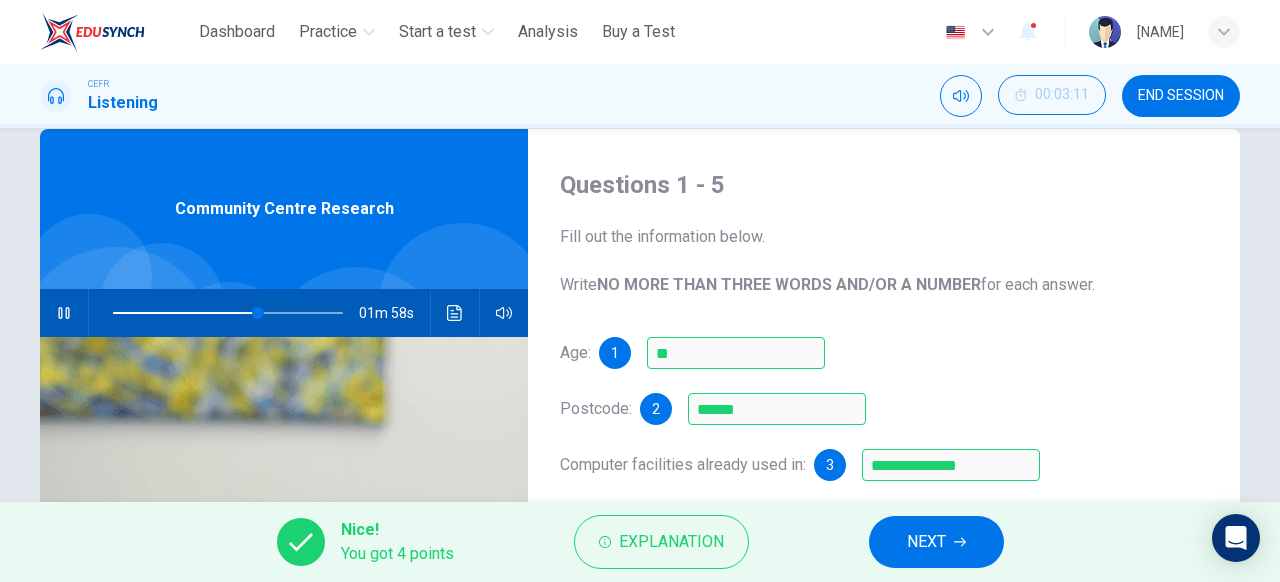 click on "NEXT" at bounding box center (926, 542) 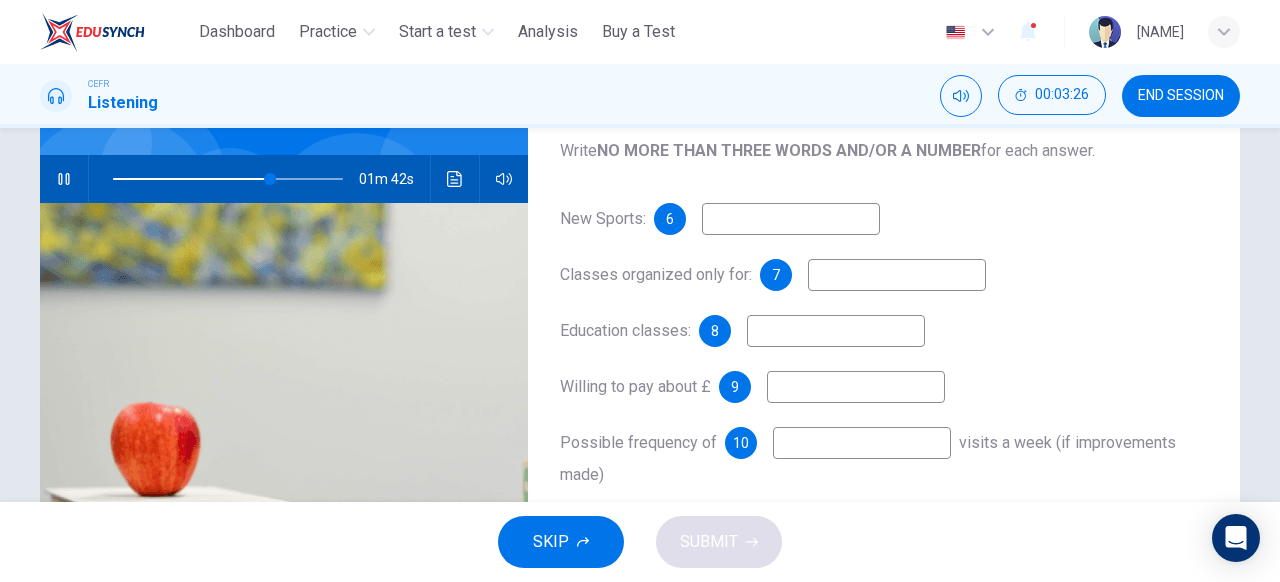 scroll, scrollTop: 178, scrollLeft: 0, axis: vertical 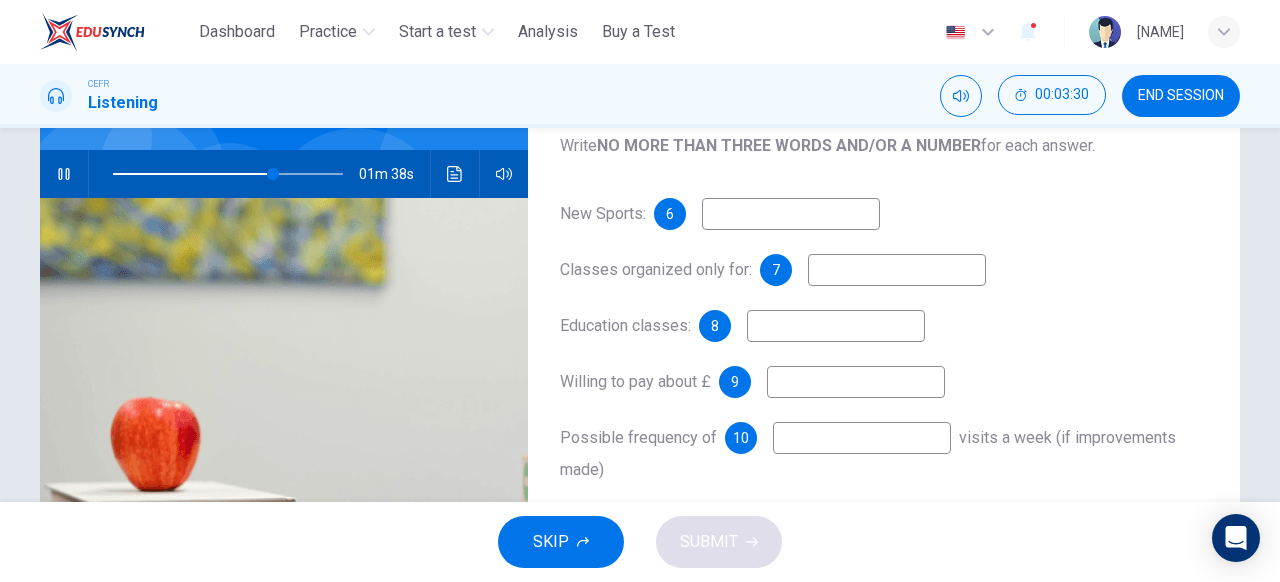 click at bounding box center (791, 214) 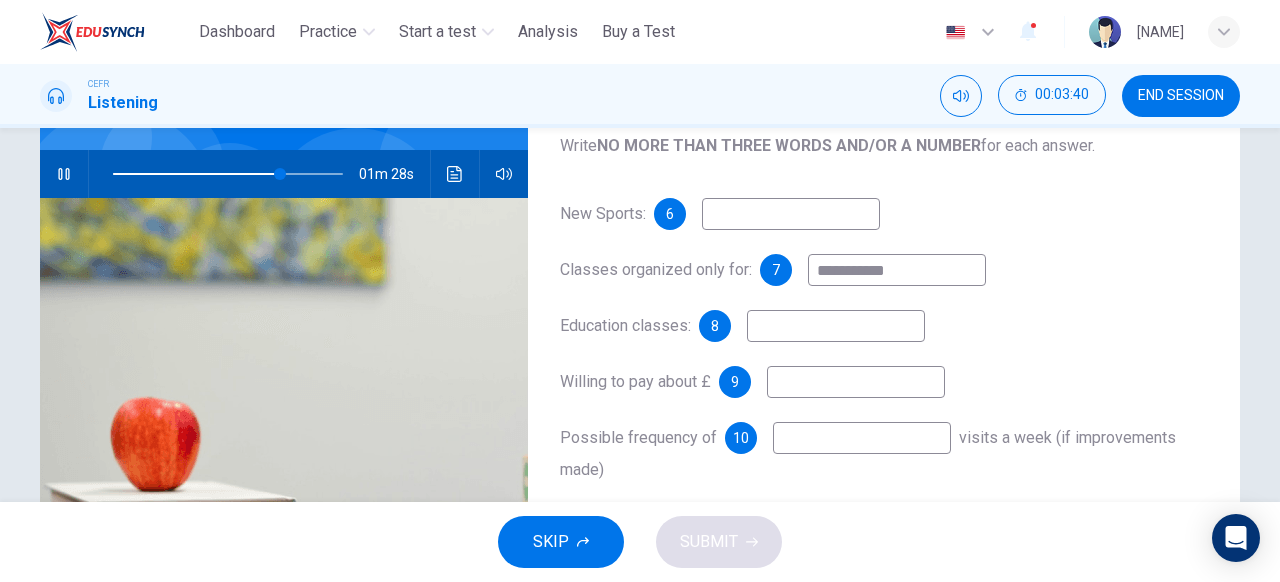 click on "**********" at bounding box center (791, 214) 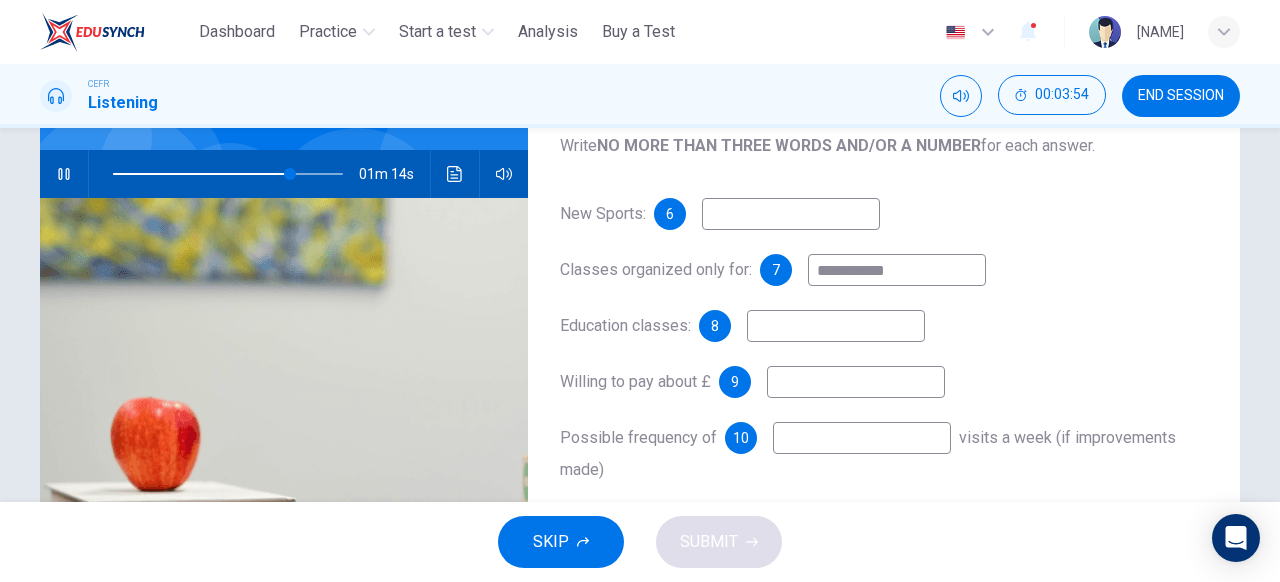 type on "**********" 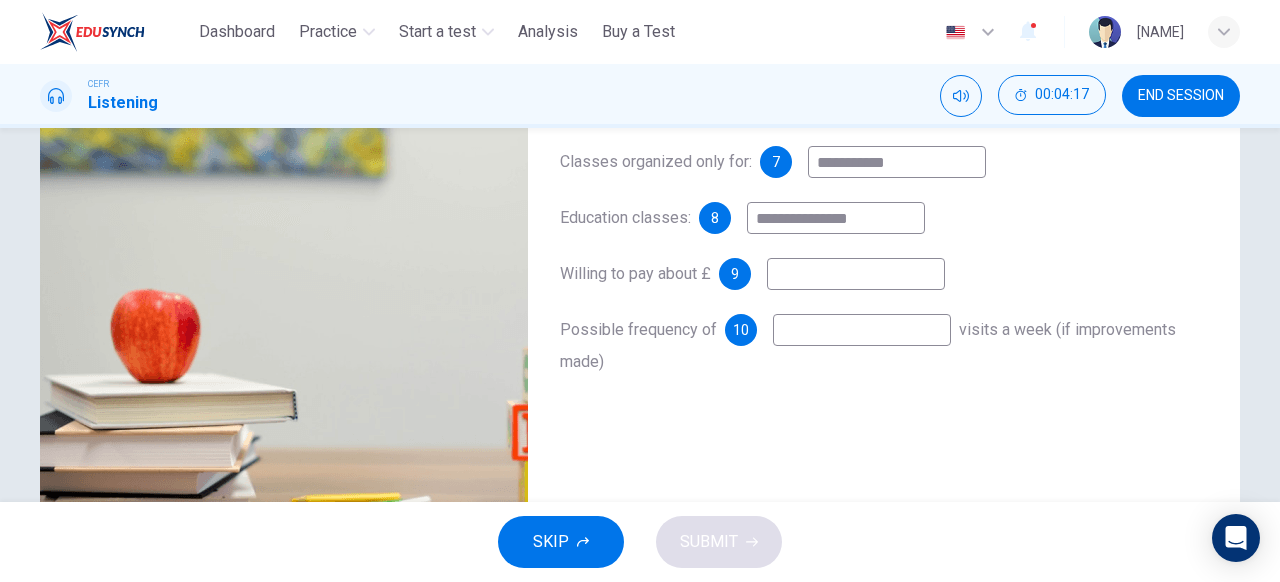 scroll, scrollTop: 282, scrollLeft: 0, axis: vertical 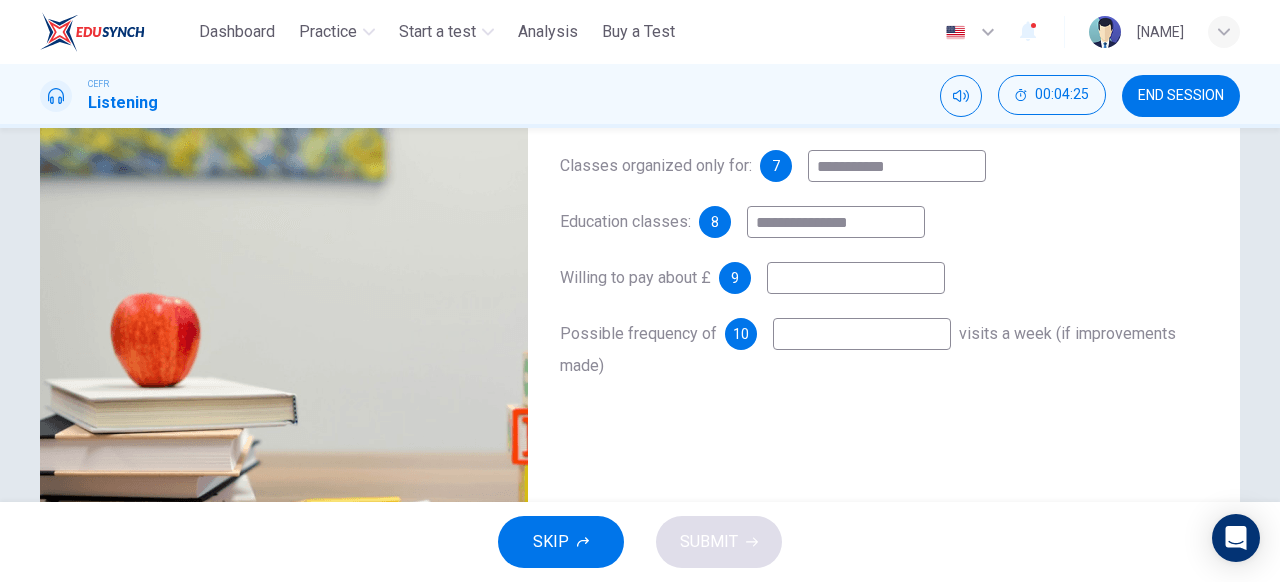 type on "**********" 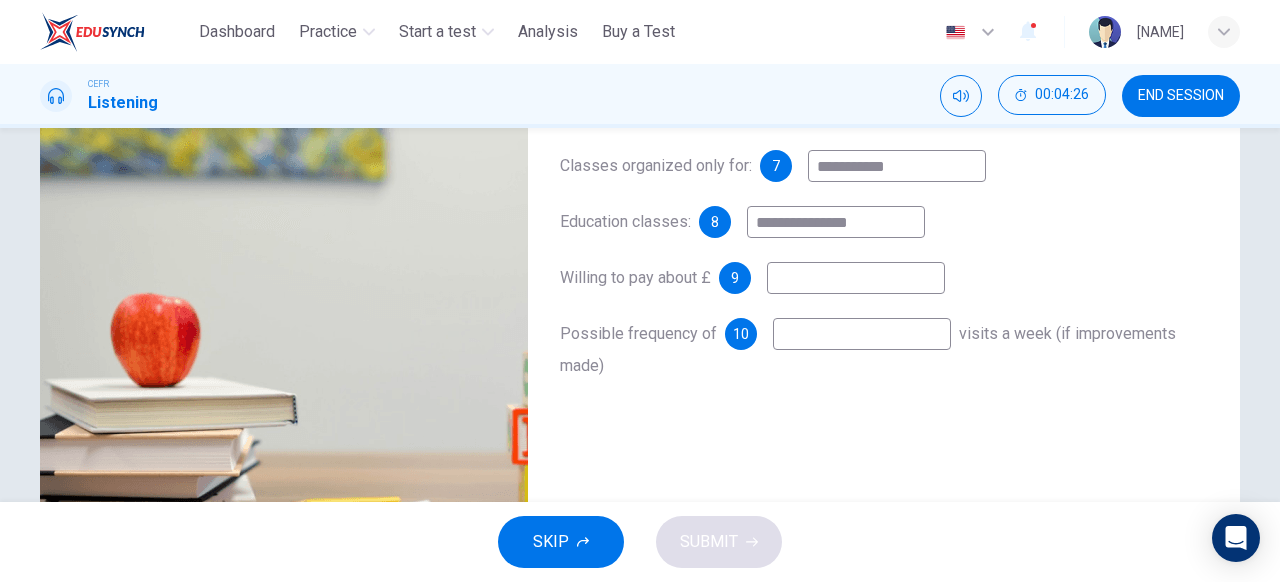 click at bounding box center (791, 110) 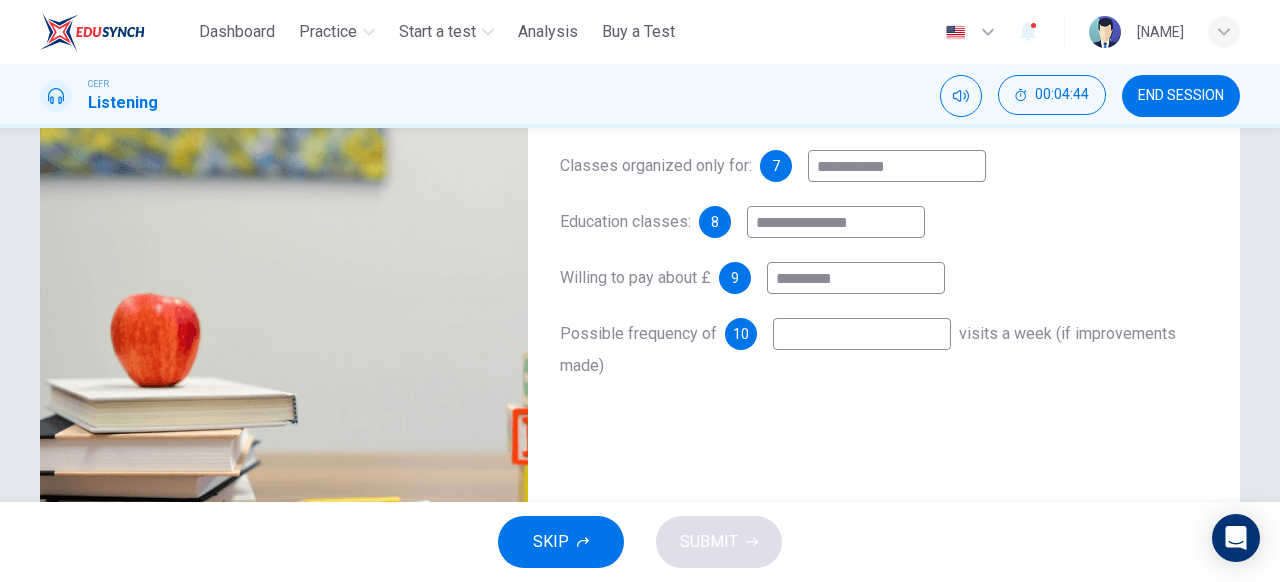 type on "********" 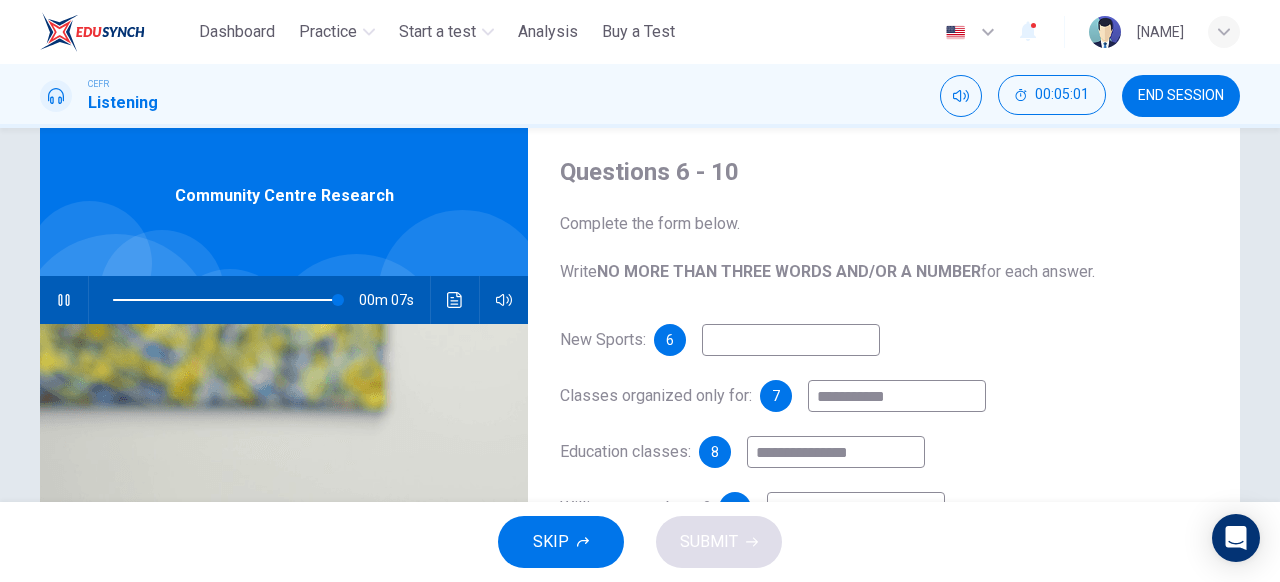 scroll, scrollTop: 39, scrollLeft: 0, axis: vertical 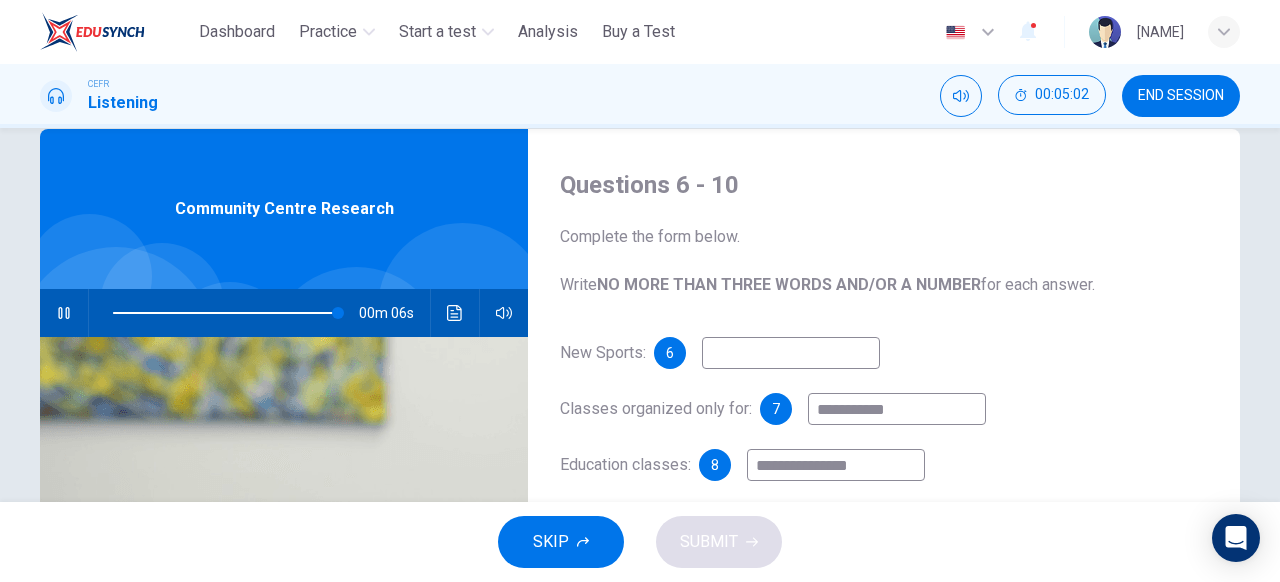 type on "**********" 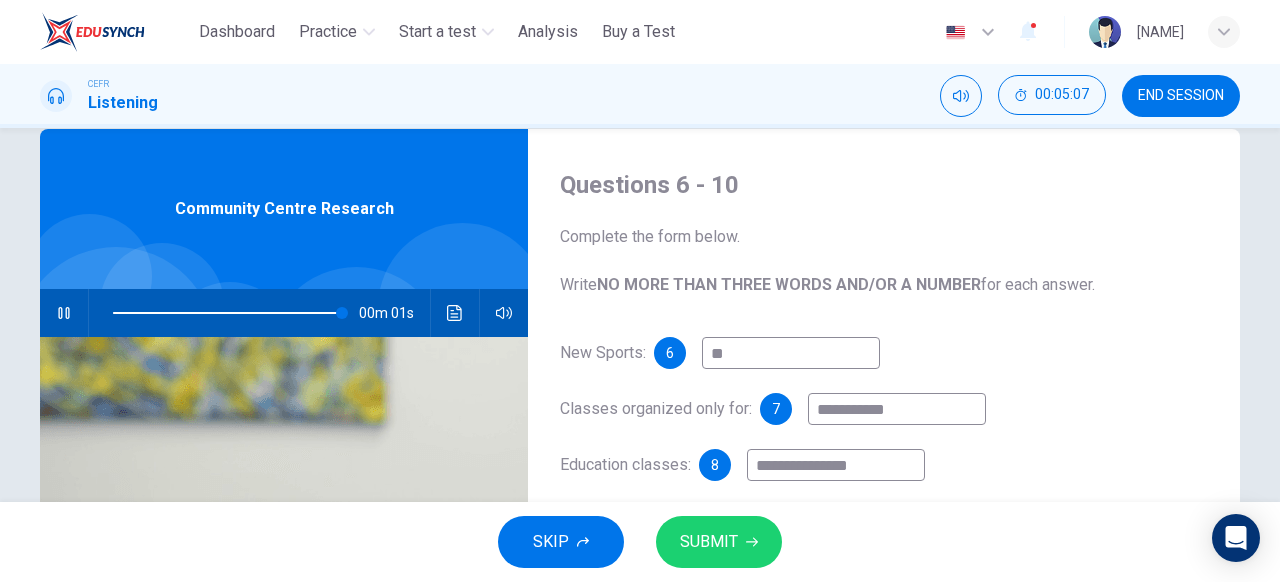 type on "**" 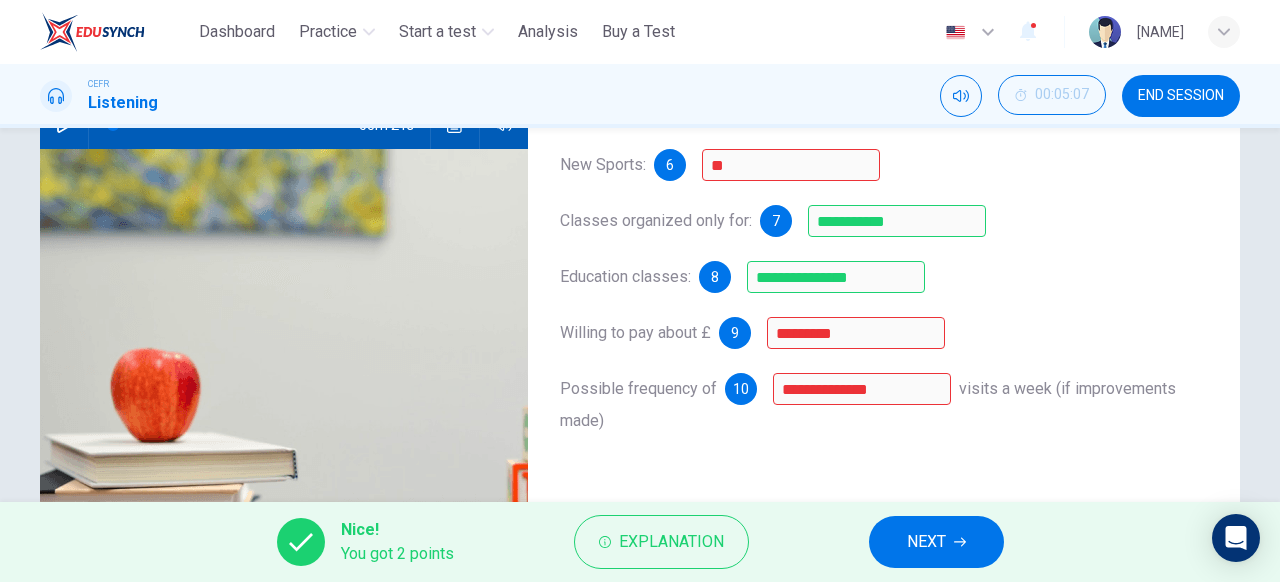scroll, scrollTop: 286, scrollLeft: 0, axis: vertical 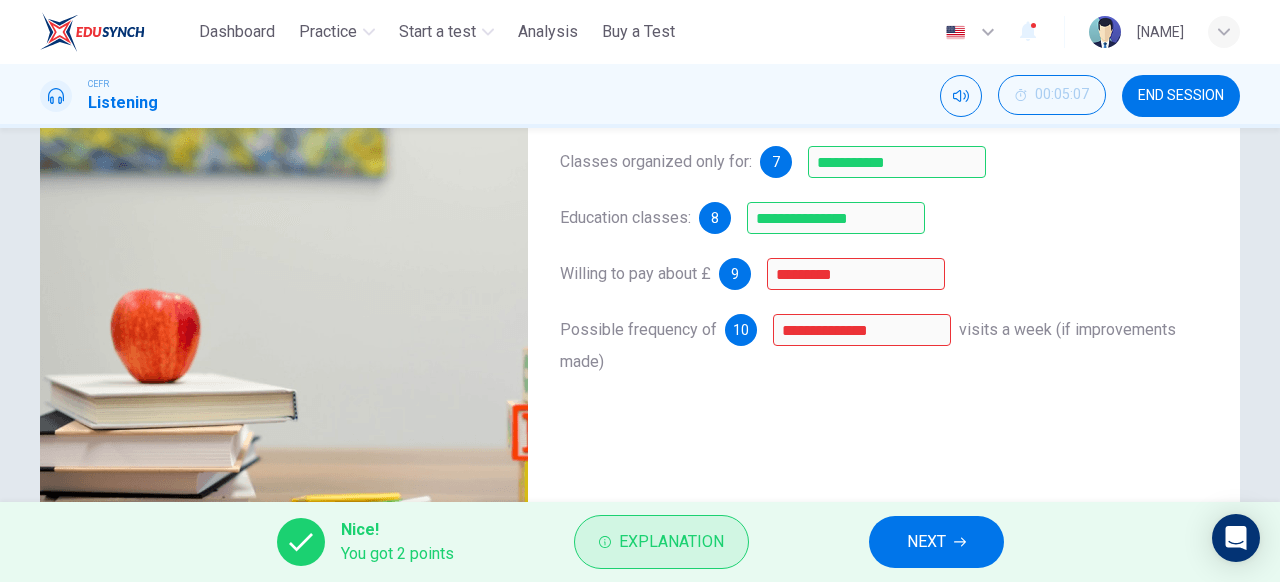 click on "Explanation" at bounding box center [671, 542] 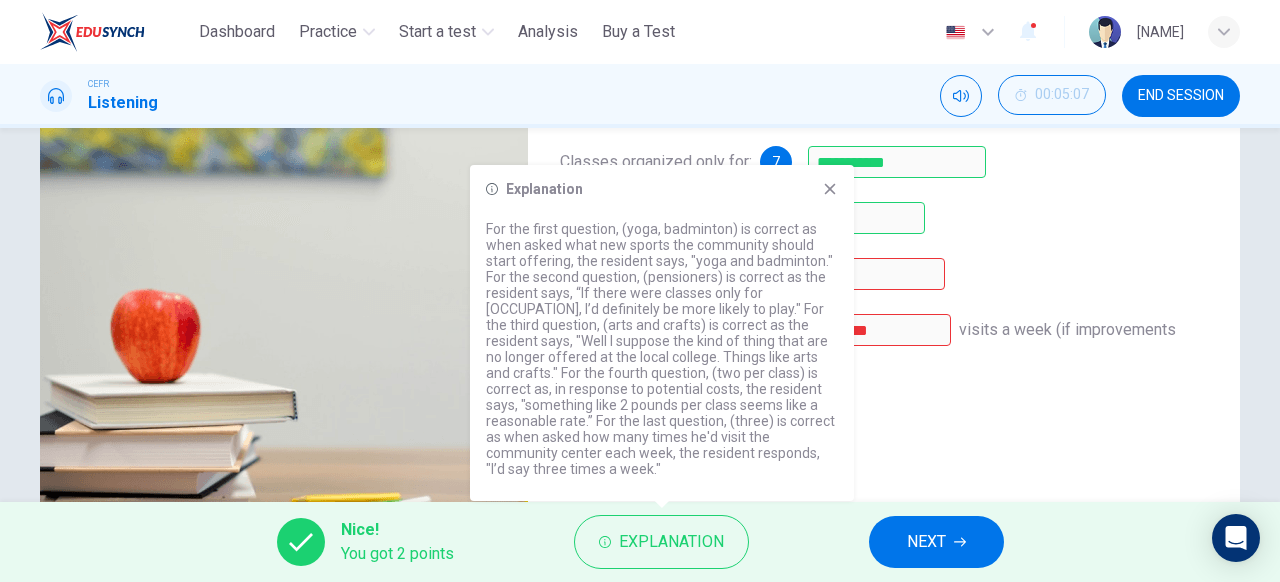 click on "For the first question, (yoga, badminton) is correct as when asked what new sports the community should start offering, the resident says, "yoga and badminton."
For the second question, (pensioners) is correct as the resident says, “If there were classes only for pensioners, I’d definitely be more likely to play."
For the third question, (arts and crafts) is correct as the resident says, "Well I suppose the kind of thing that are no longer offered at the local college. Things like arts and crafts."
For the fourth question, (two per class) is correct as, in response to potential costs, the resident says, "something like 2 pounds per class seems like a reasonable rate.”
For the last question, (three) is correct as when asked how many times he'd visit the community center each week, the resident responds, "I’d say three times a week."" at bounding box center (662, 349) 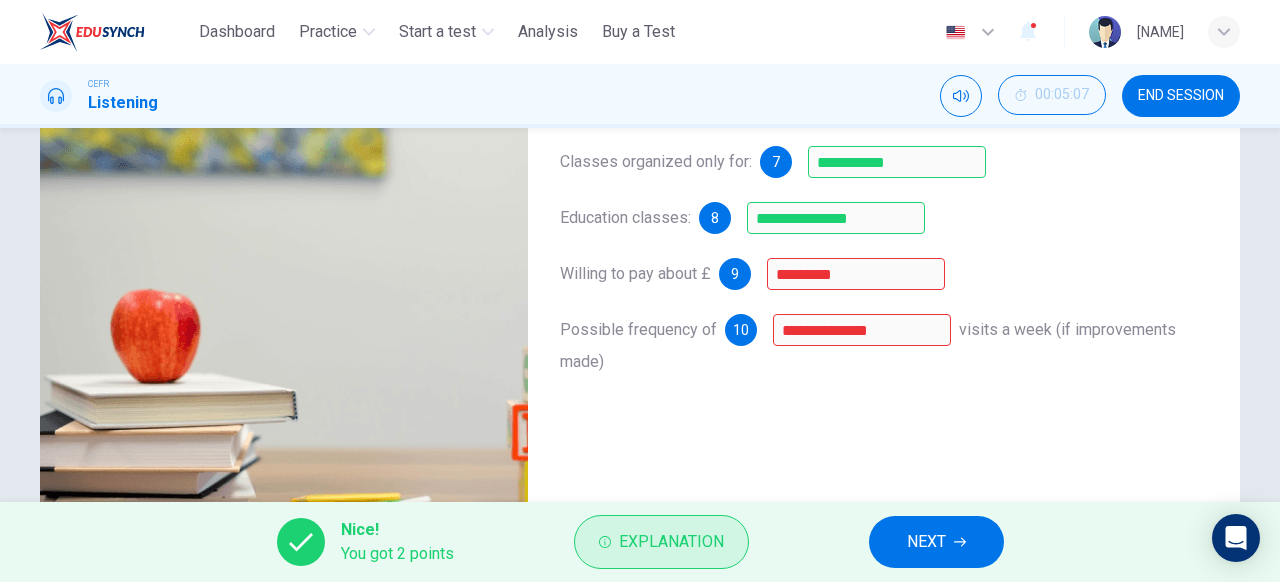 click on "Explanation" at bounding box center [661, 542] 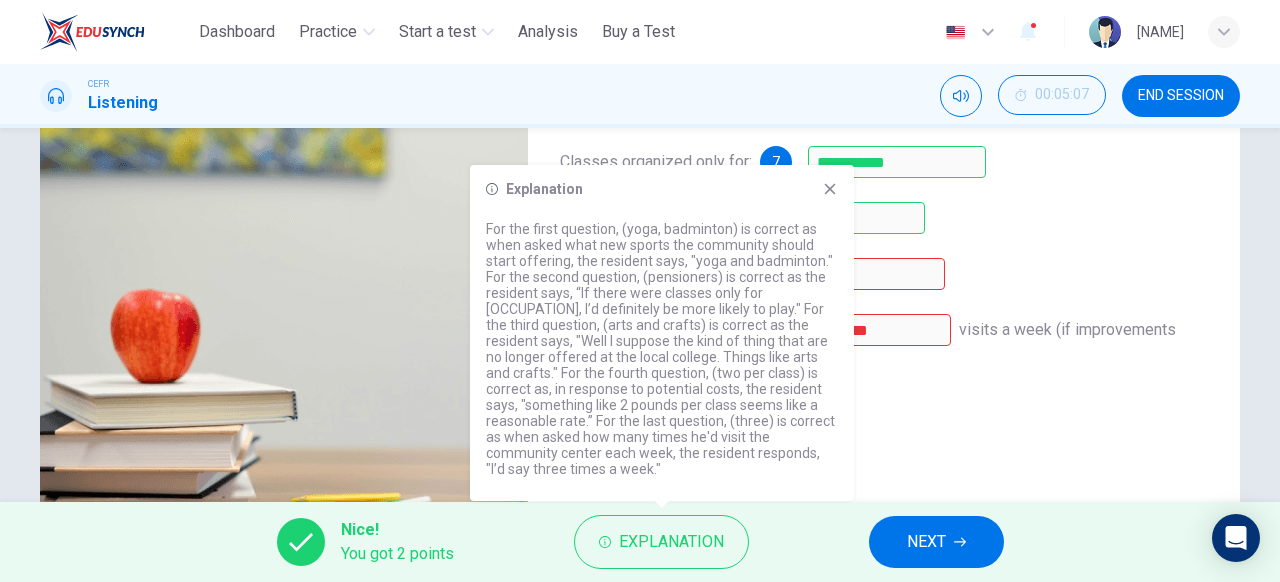 click on "**********" at bounding box center [884, 254] 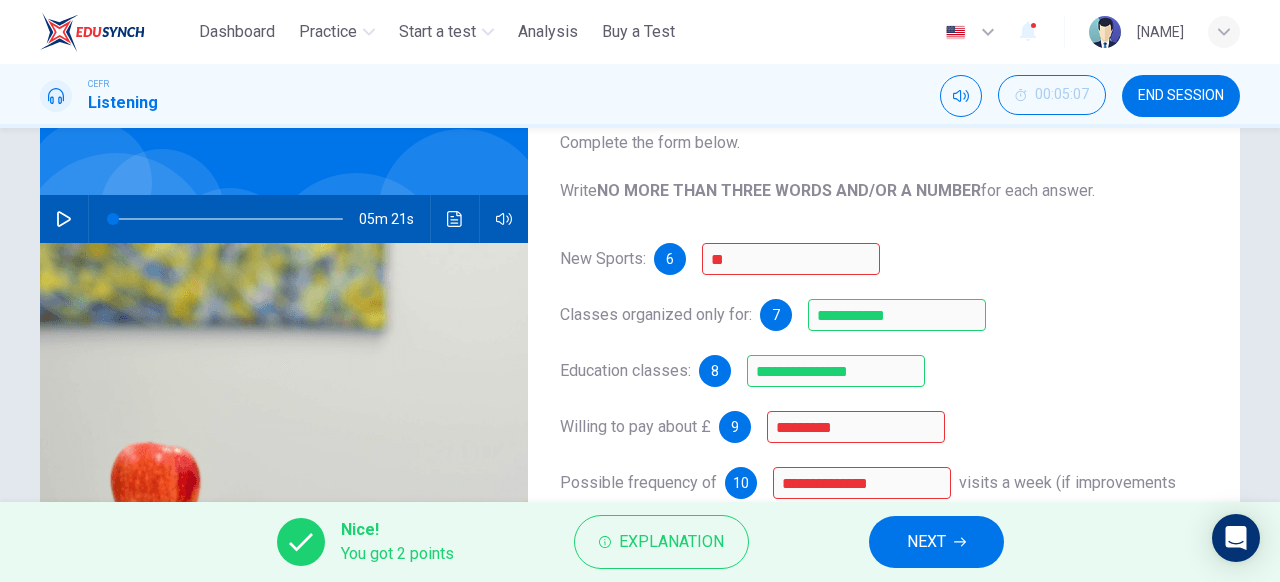 scroll, scrollTop: 401, scrollLeft: 0, axis: vertical 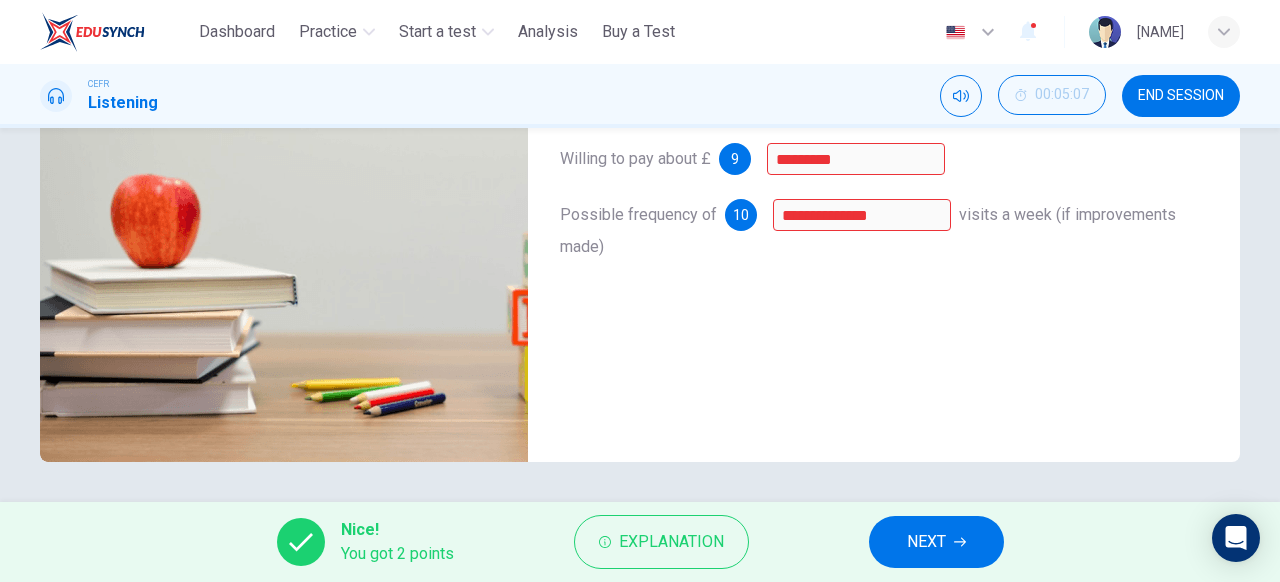 click on "NEXT" at bounding box center (926, 542) 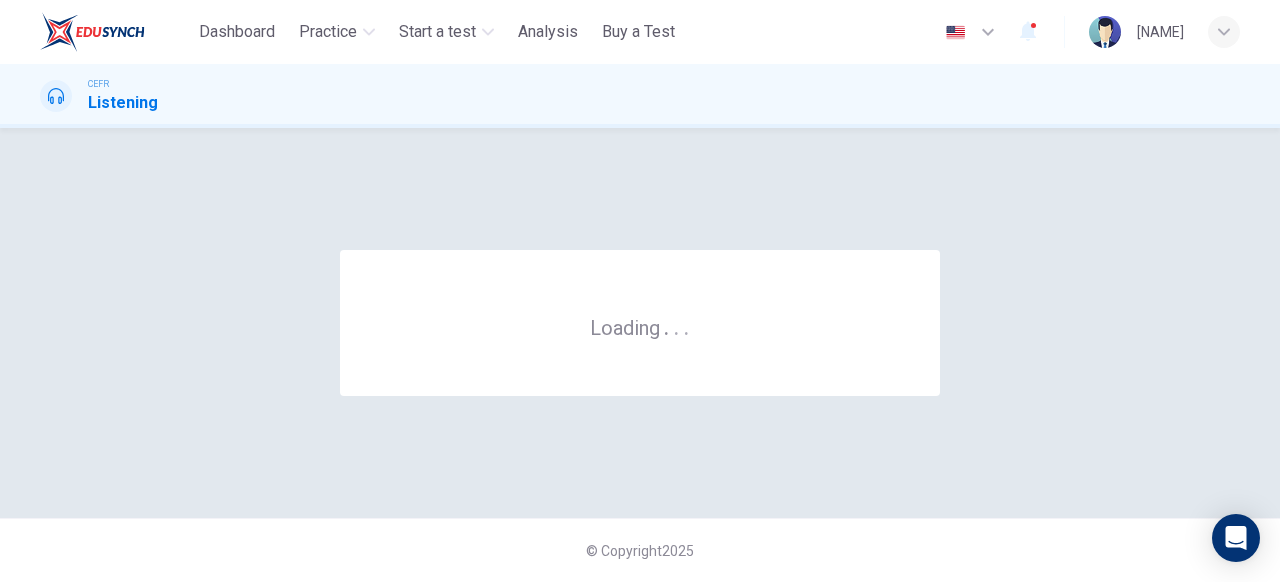 scroll, scrollTop: 0, scrollLeft: 0, axis: both 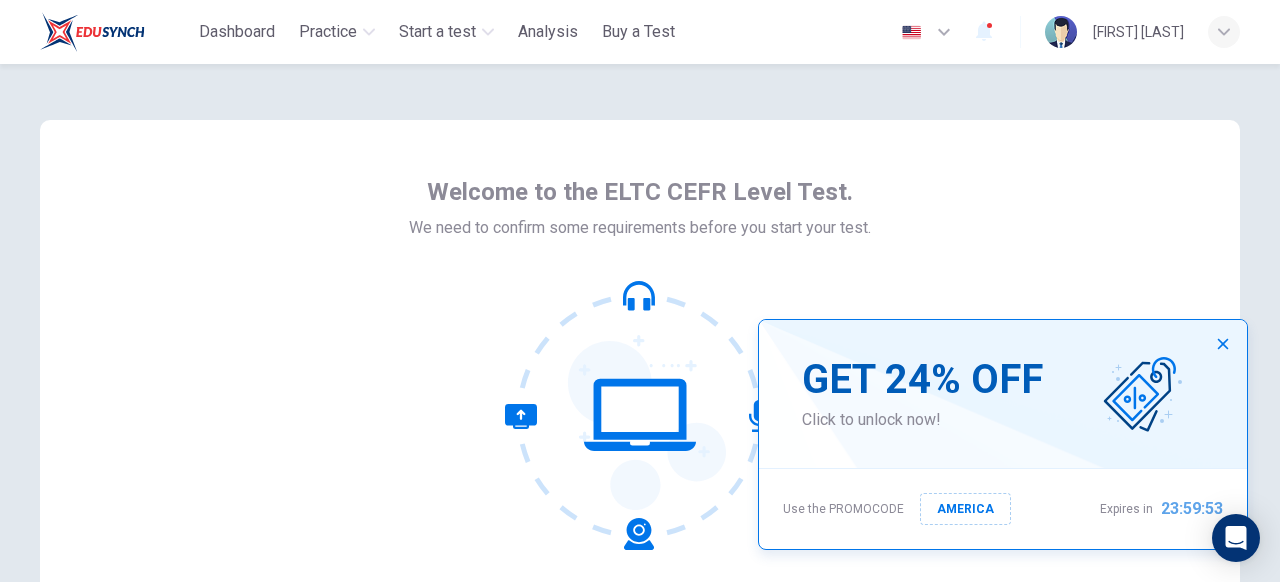 click at bounding box center [1223, 344] 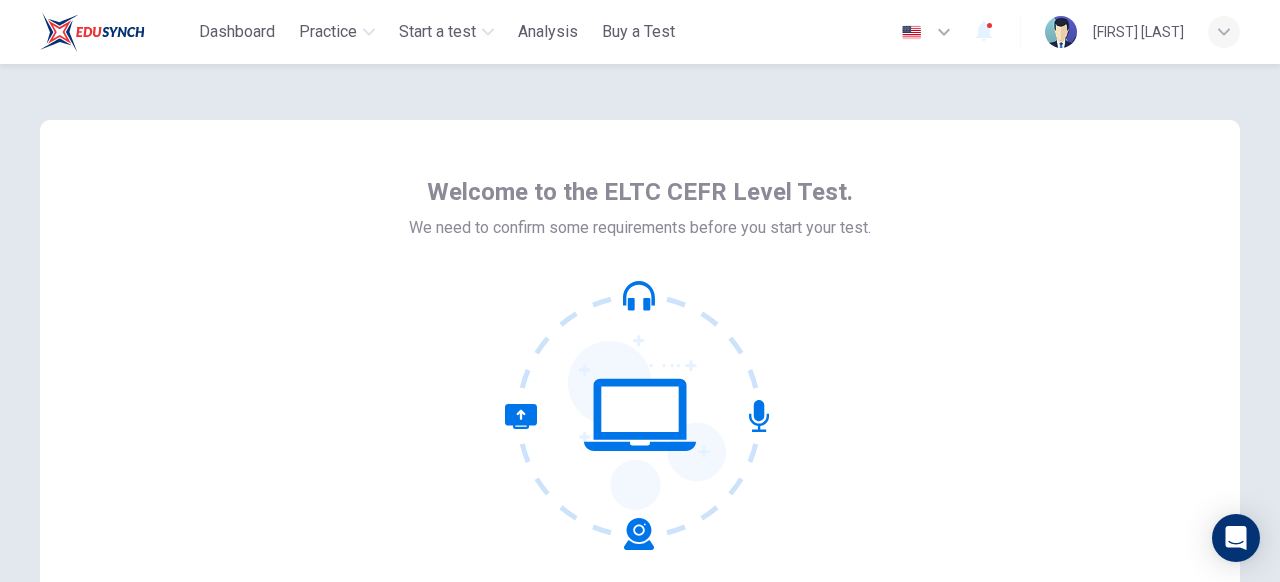 scroll, scrollTop: 251, scrollLeft: 0, axis: vertical 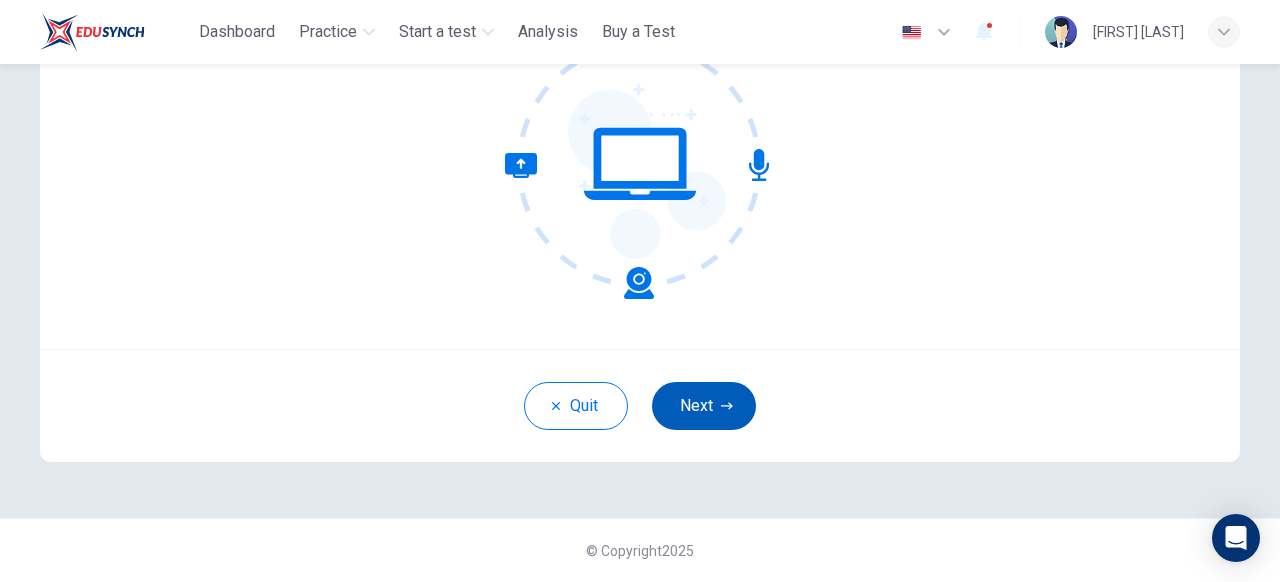 click on "Next" at bounding box center [704, 406] 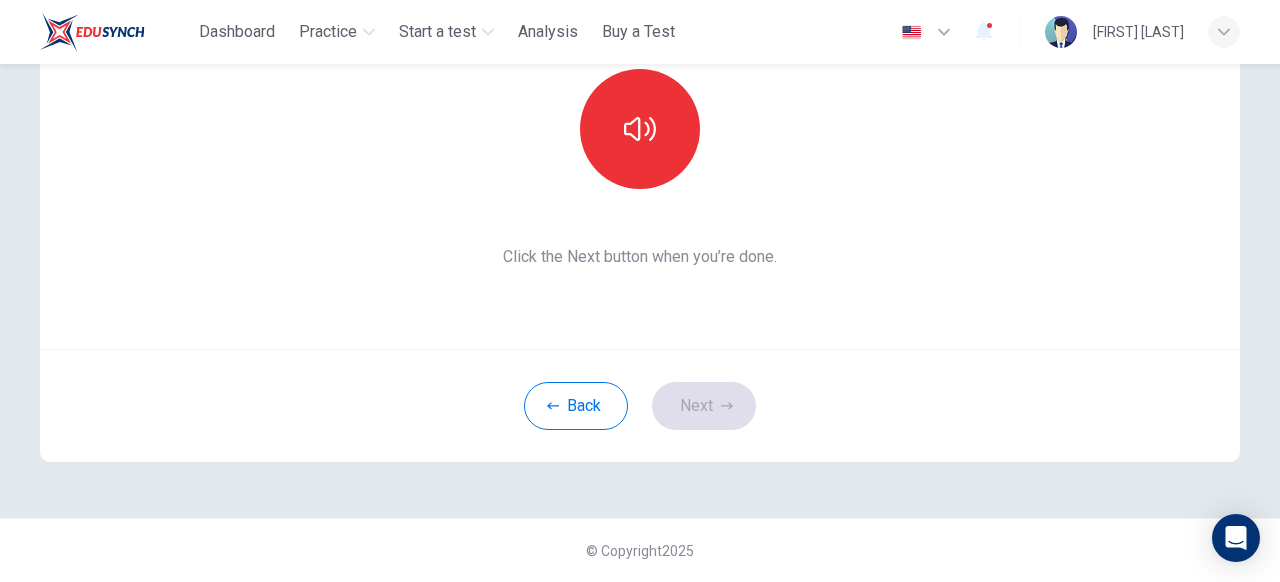 click on "This section requires audio. Click the icon to make sure you can hear the tune clearly. Click the Next button when you’re done." at bounding box center (640, 109) 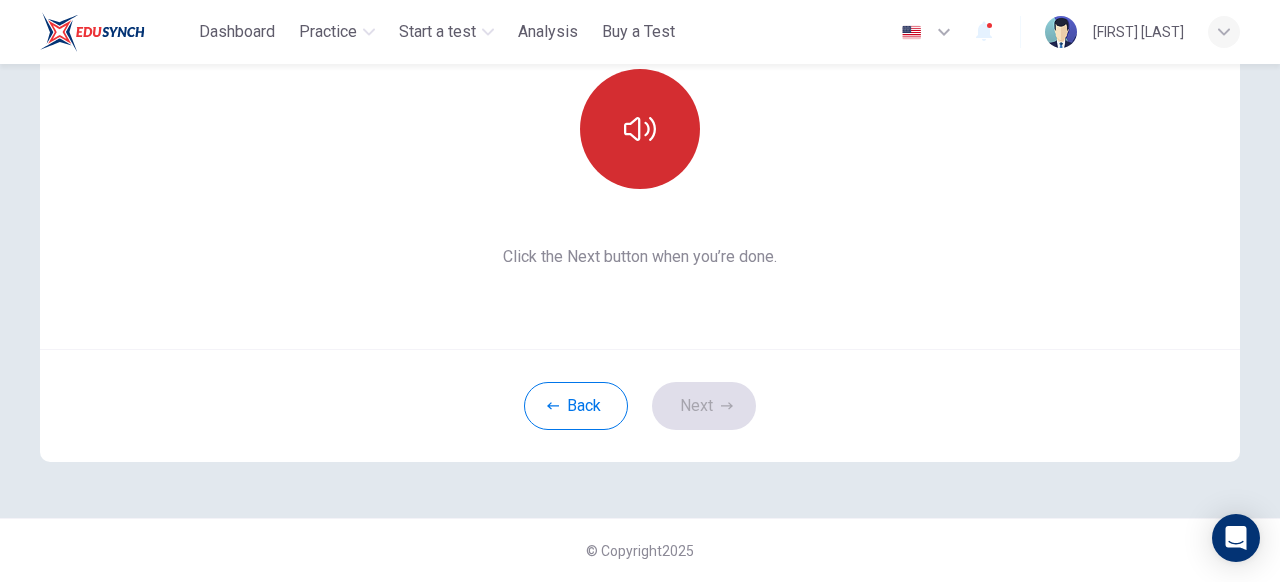 click at bounding box center [640, 129] 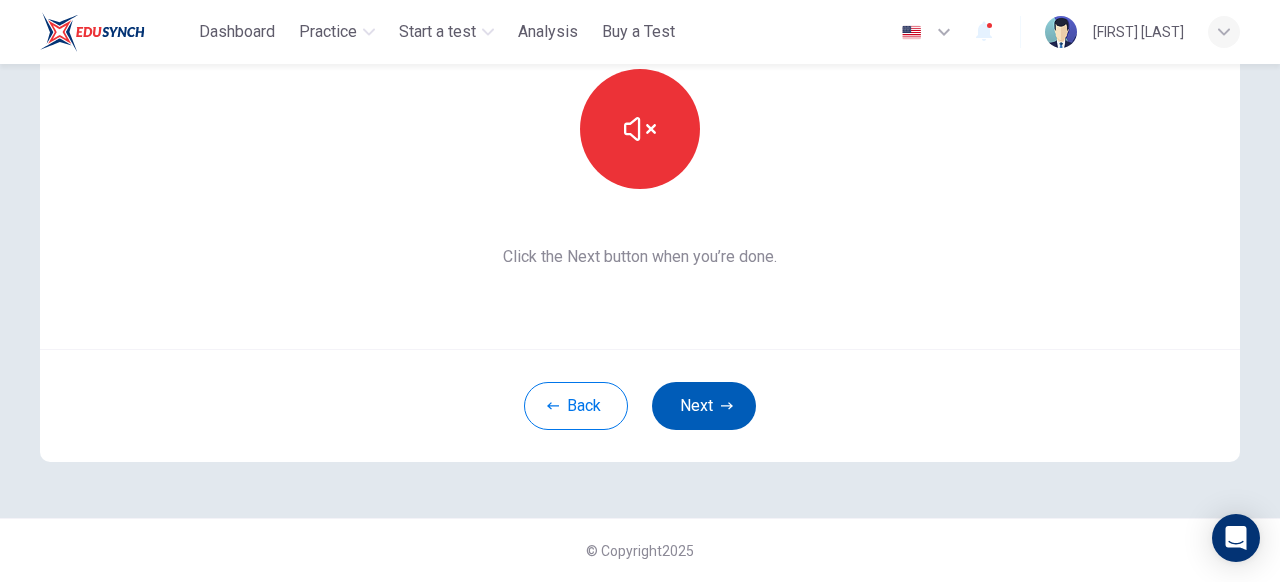 click on "Next" at bounding box center [704, 406] 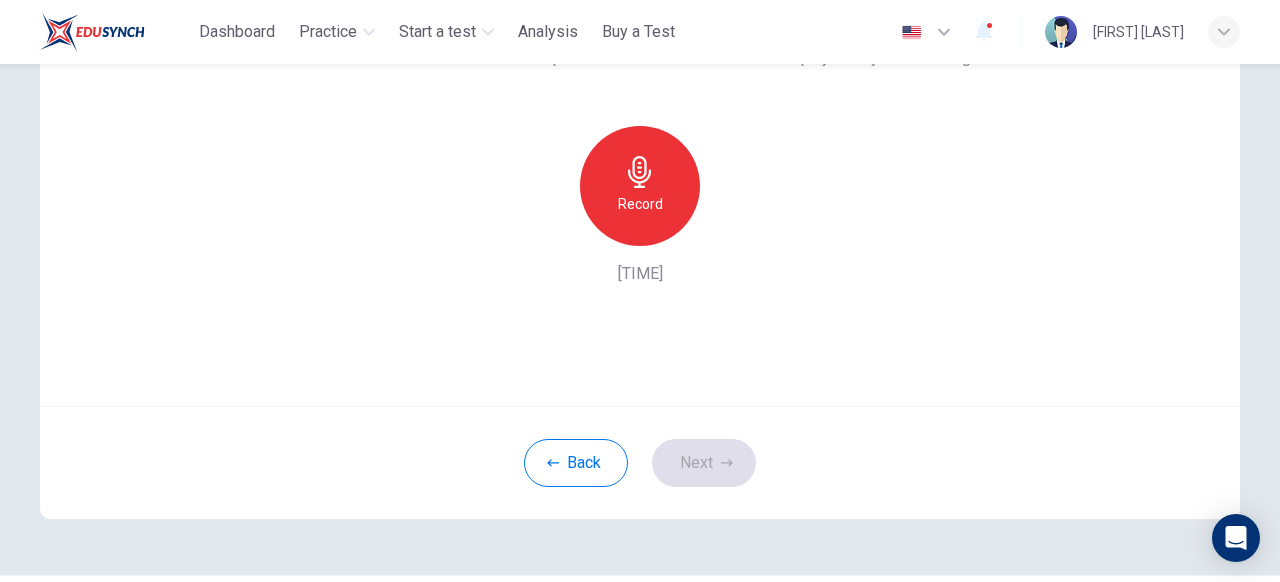 scroll, scrollTop: 175, scrollLeft: 0, axis: vertical 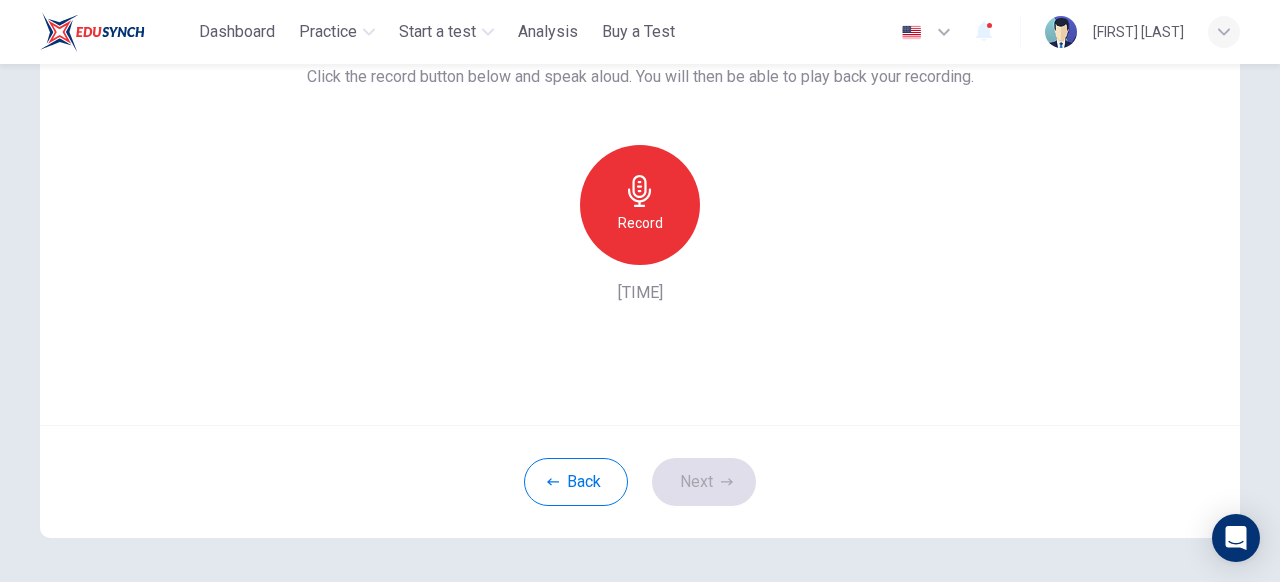 click on "Record" at bounding box center (640, 205) 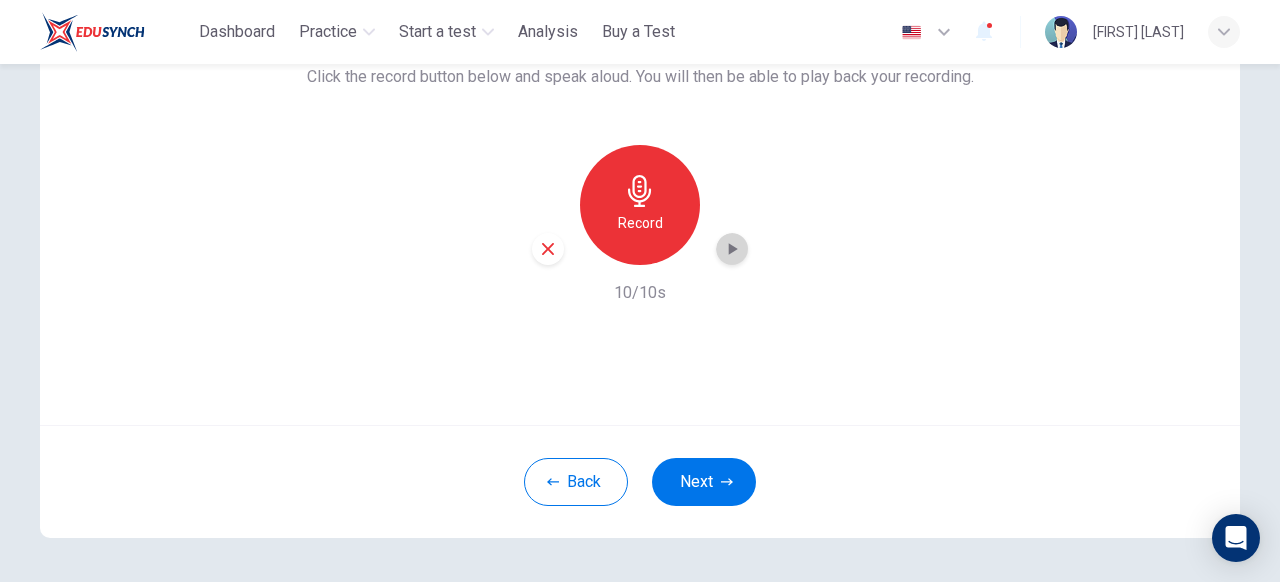 click at bounding box center (732, 249) 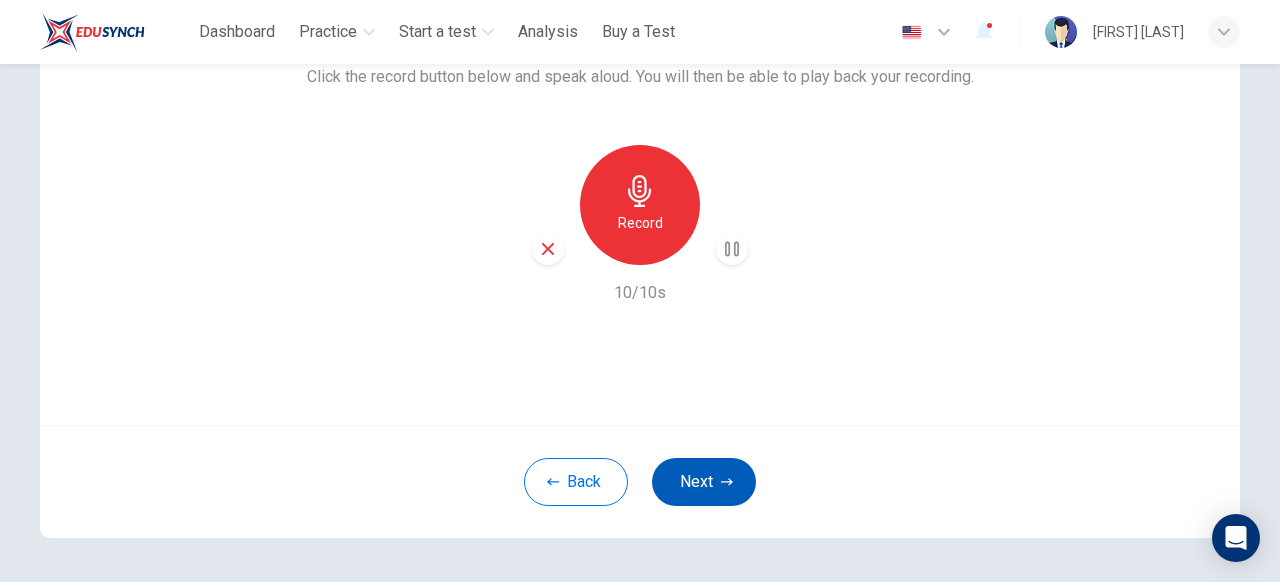 click on "Next" at bounding box center (704, 482) 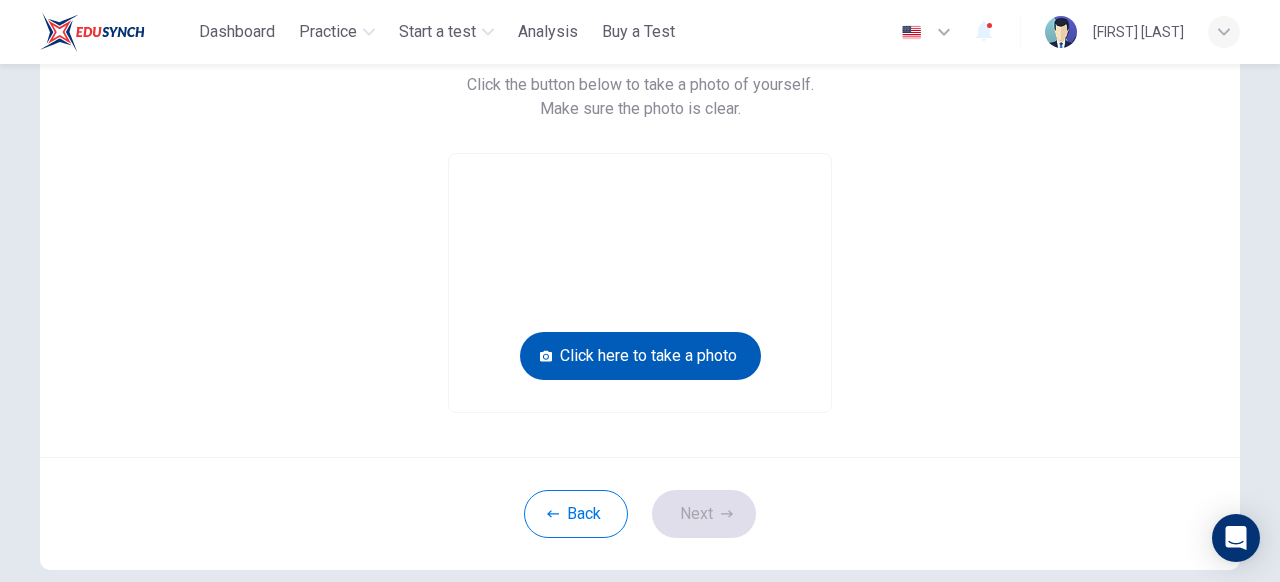 click on "Click here to take a photo" at bounding box center [640, 356] 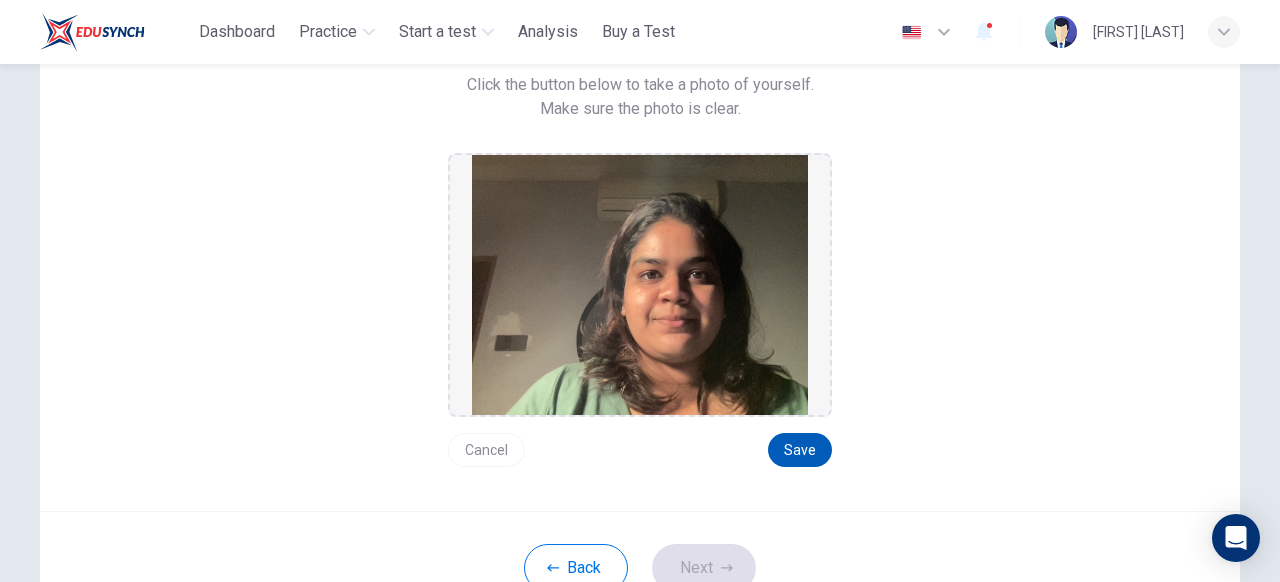 click on "Save" at bounding box center (800, 450) 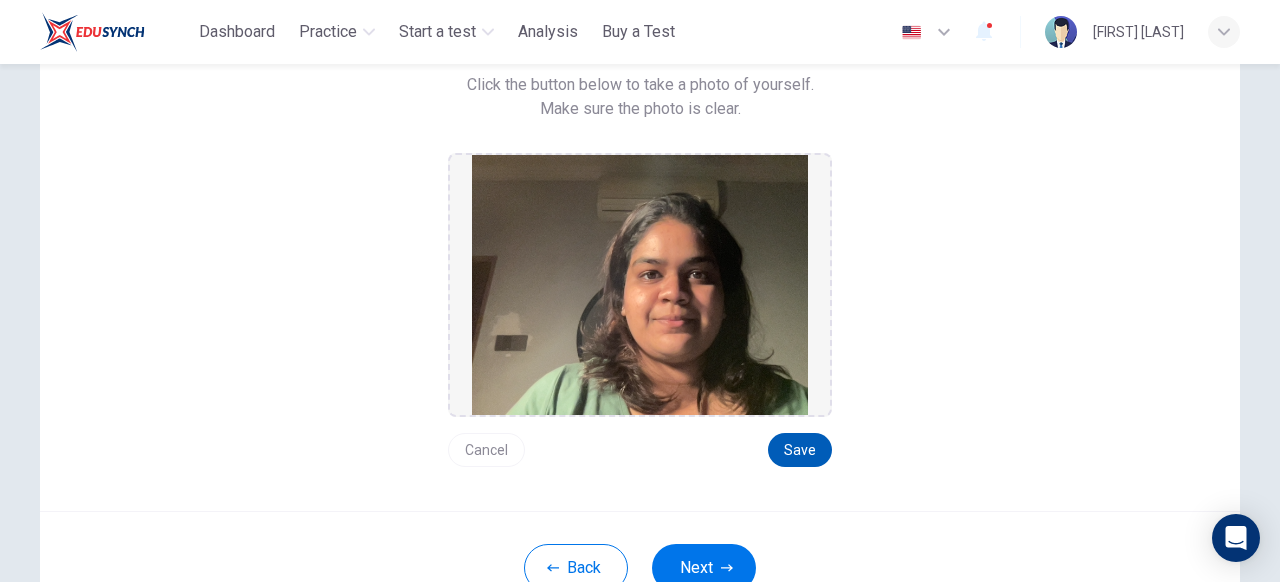 click on "Save" at bounding box center (800, 450) 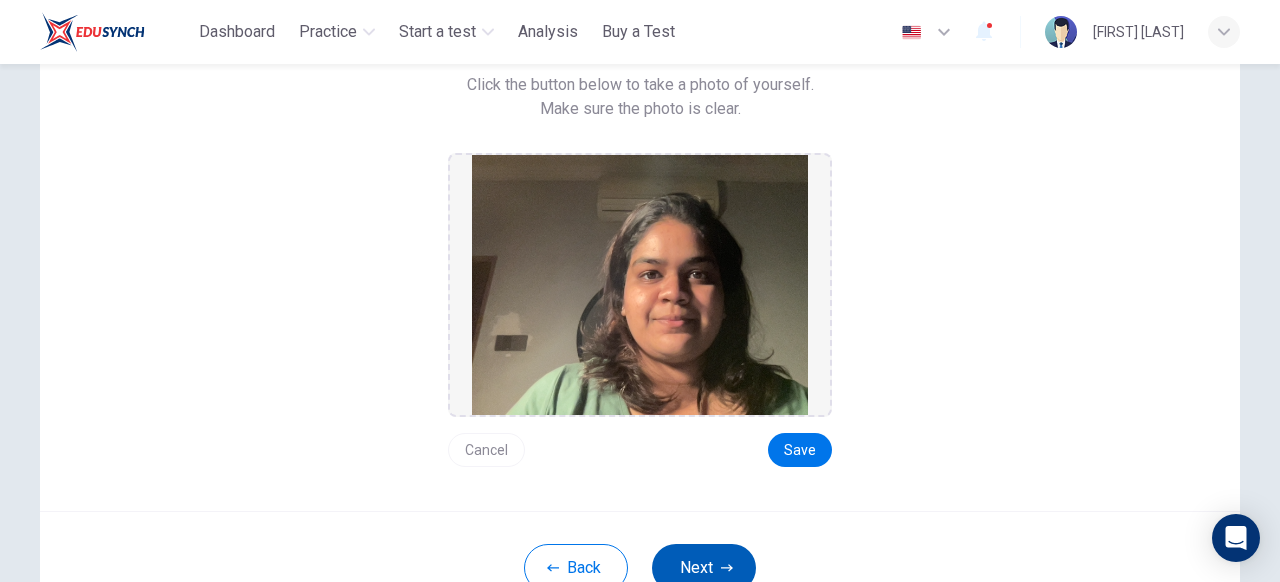 click on "Next" at bounding box center [704, 568] 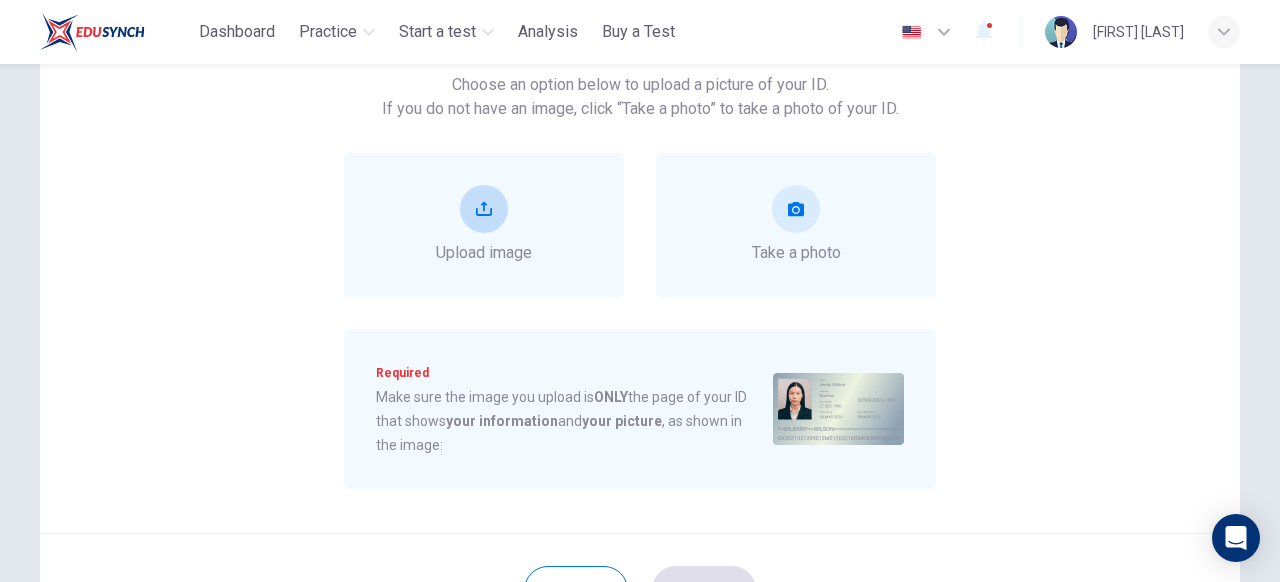click at bounding box center [484, 209] 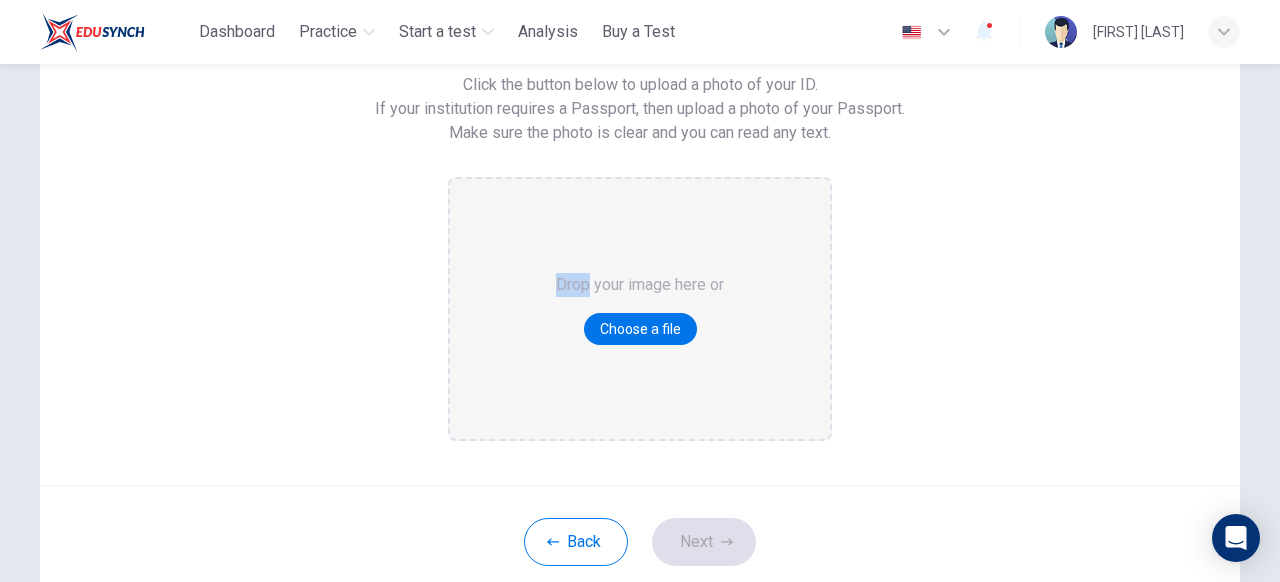 click on "Drop your image here or Choose a file" at bounding box center [640, 309] 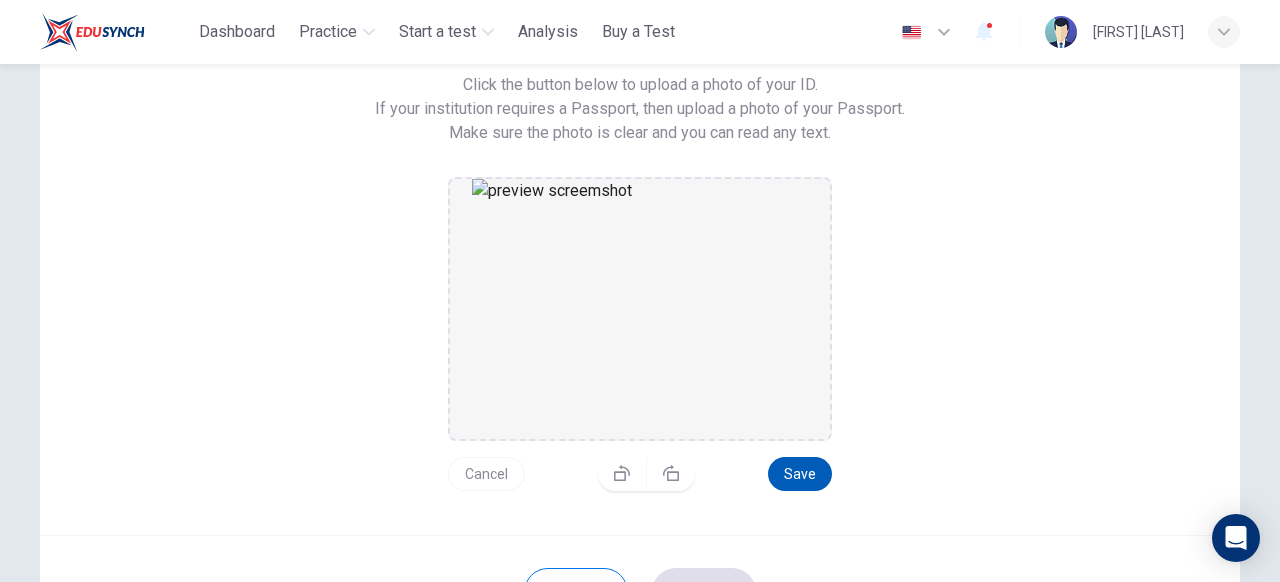 click on "Save" at bounding box center [800, 474] 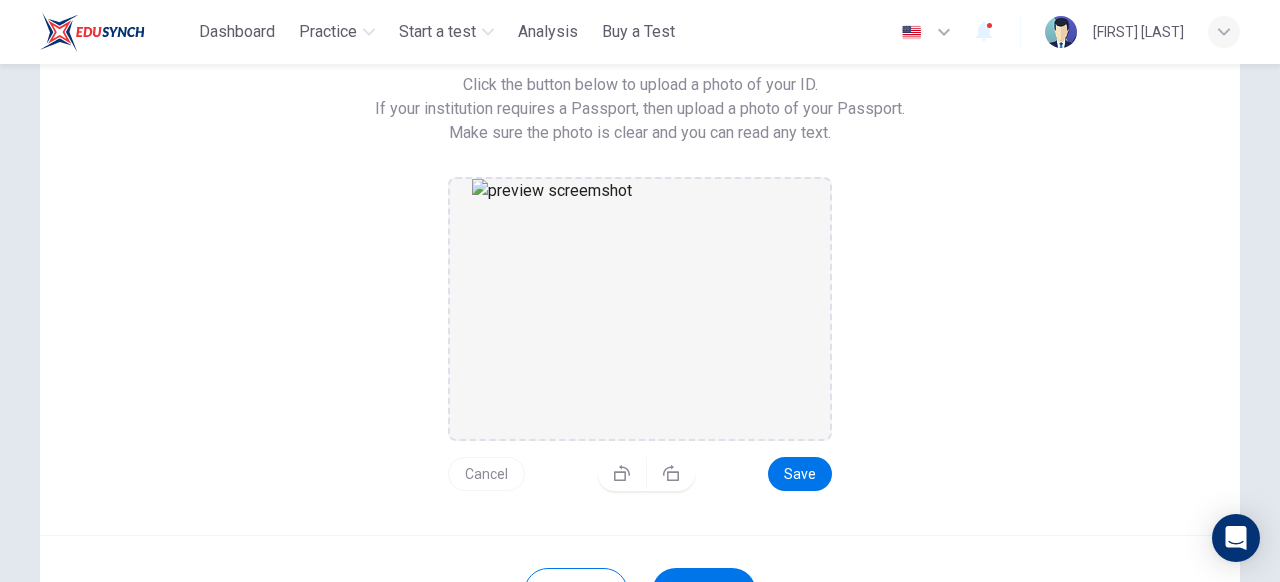 click on "Cancel" at bounding box center [486, 474] 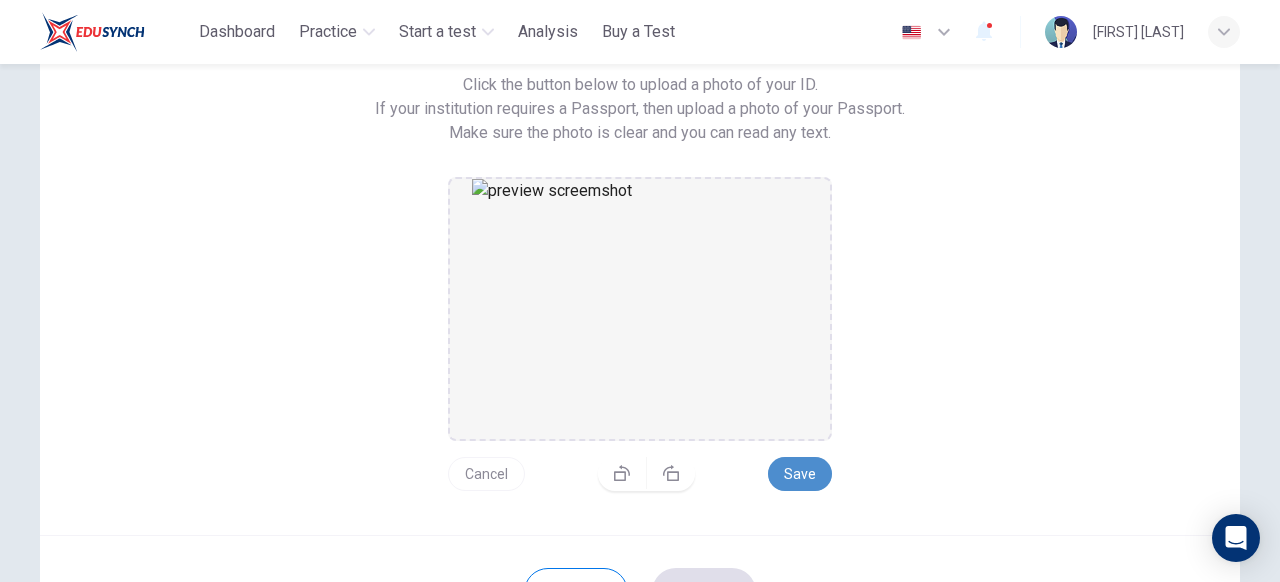 click on "Save" at bounding box center (800, 474) 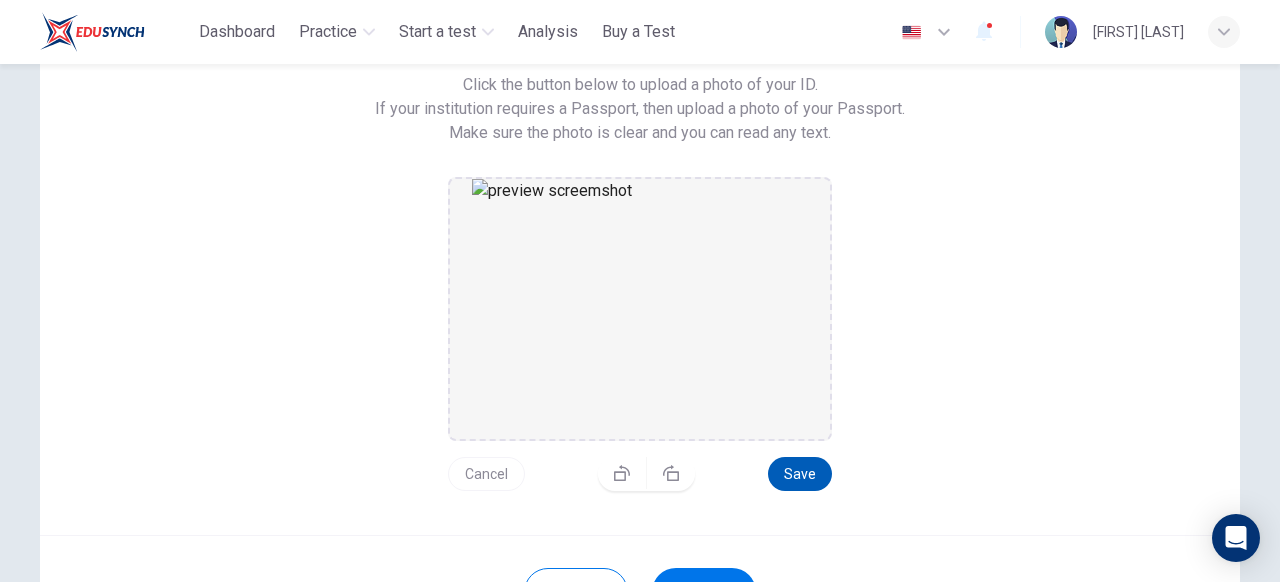 click on "Save" at bounding box center [800, 474] 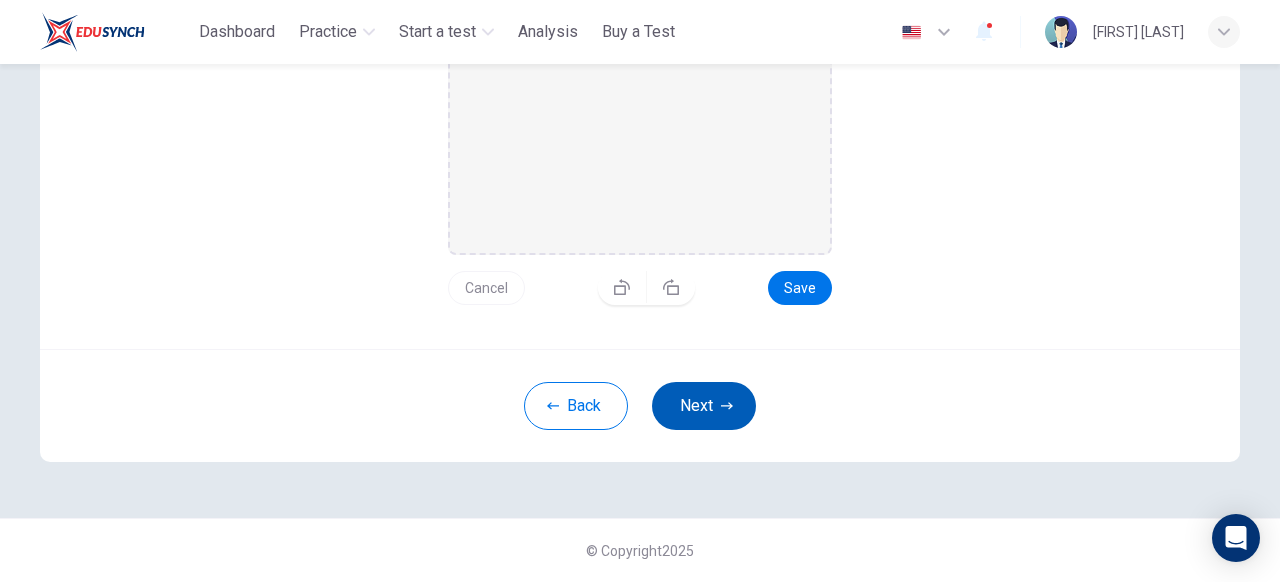 click on "Next" at bounding box center [704, 406] 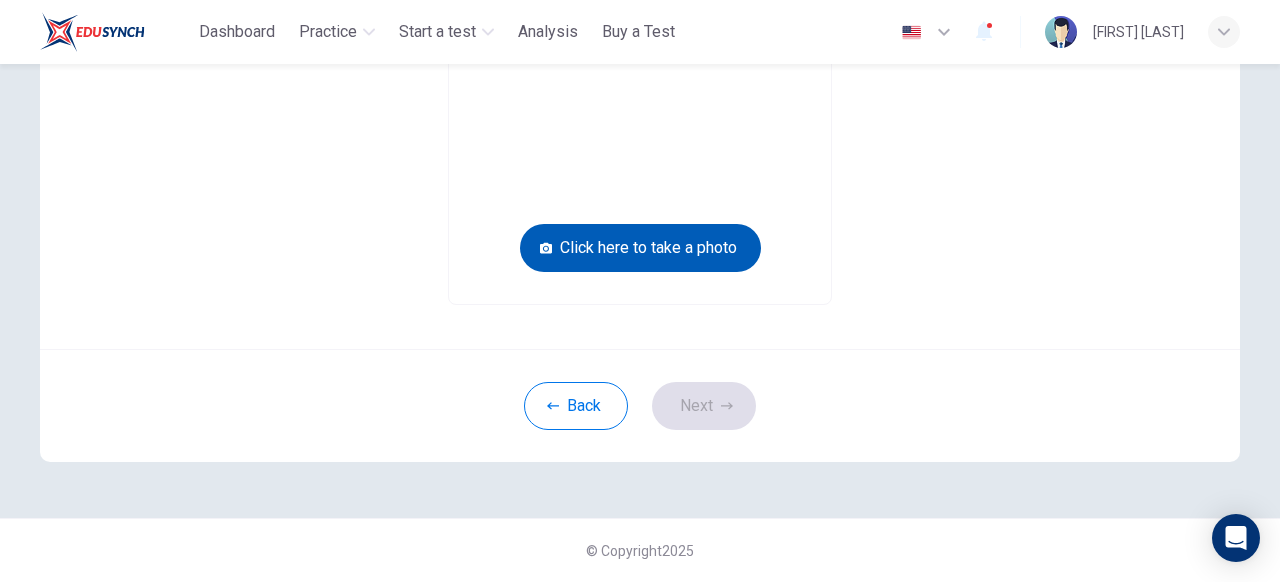 click on "Click here to take a photo" at bounding box center (640, 248) 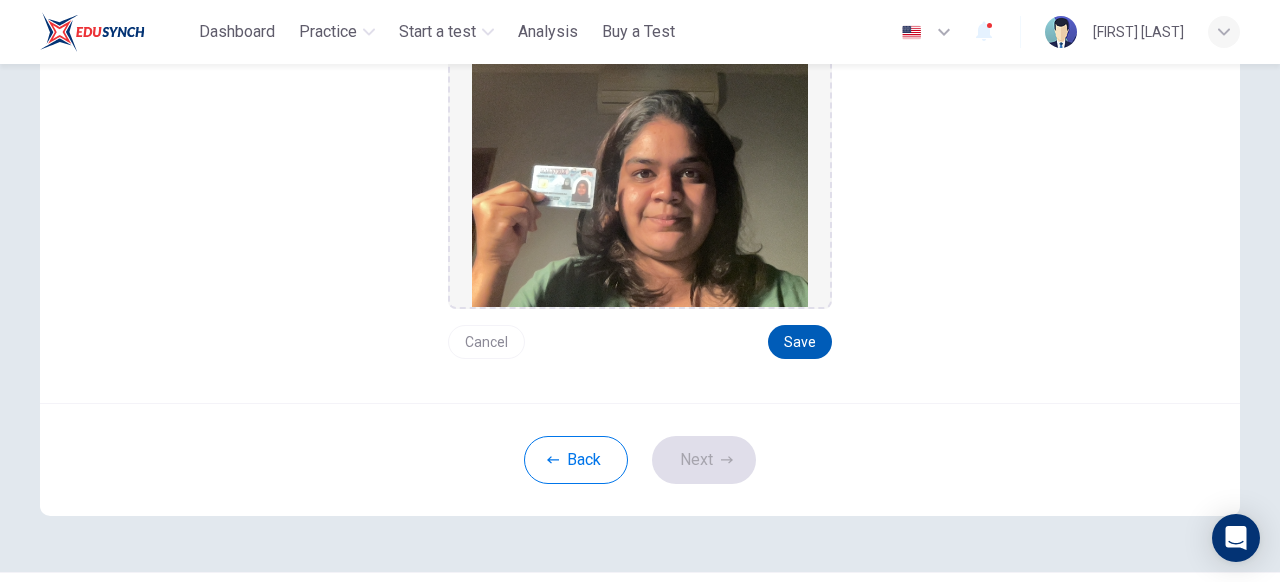 click on "Save" at bounding box center [800, 342] 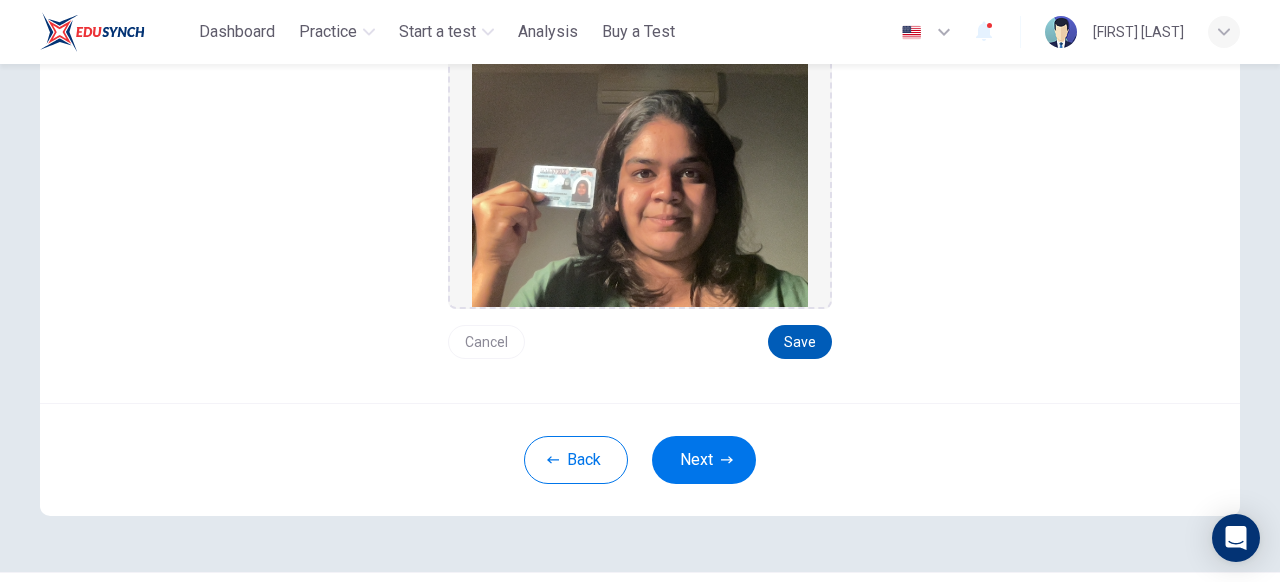 click on "Save" at bounding box center (800, 342) 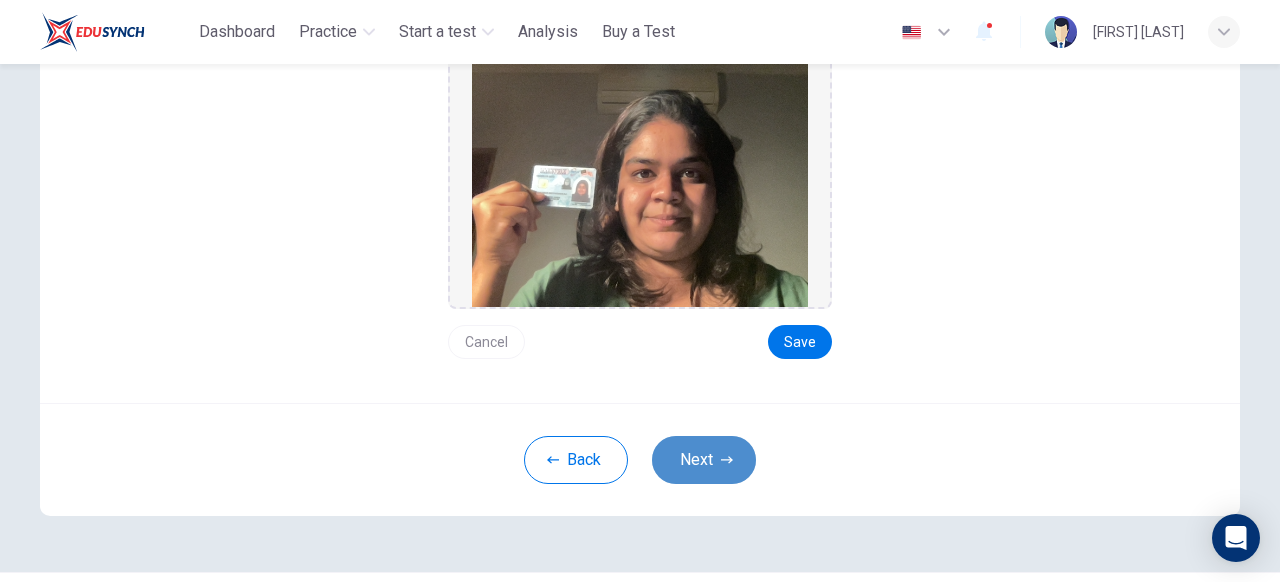 click on "Next" at bounding box center [704, 460] 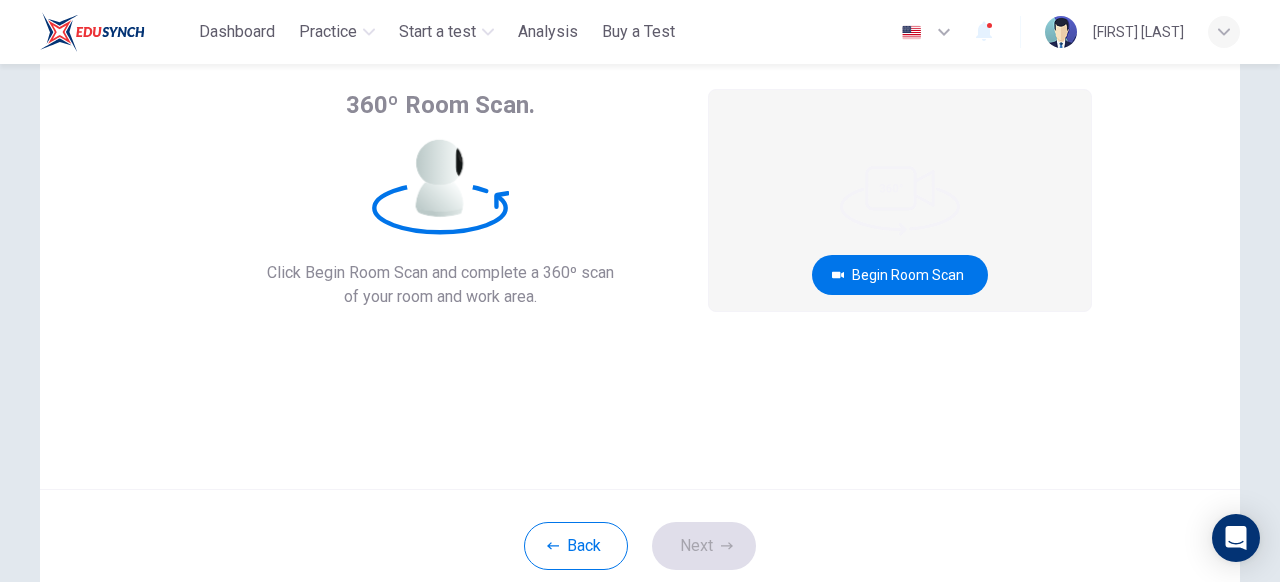 scroll, scrollTop: 77, scrollLeft: 0, axis: vertical 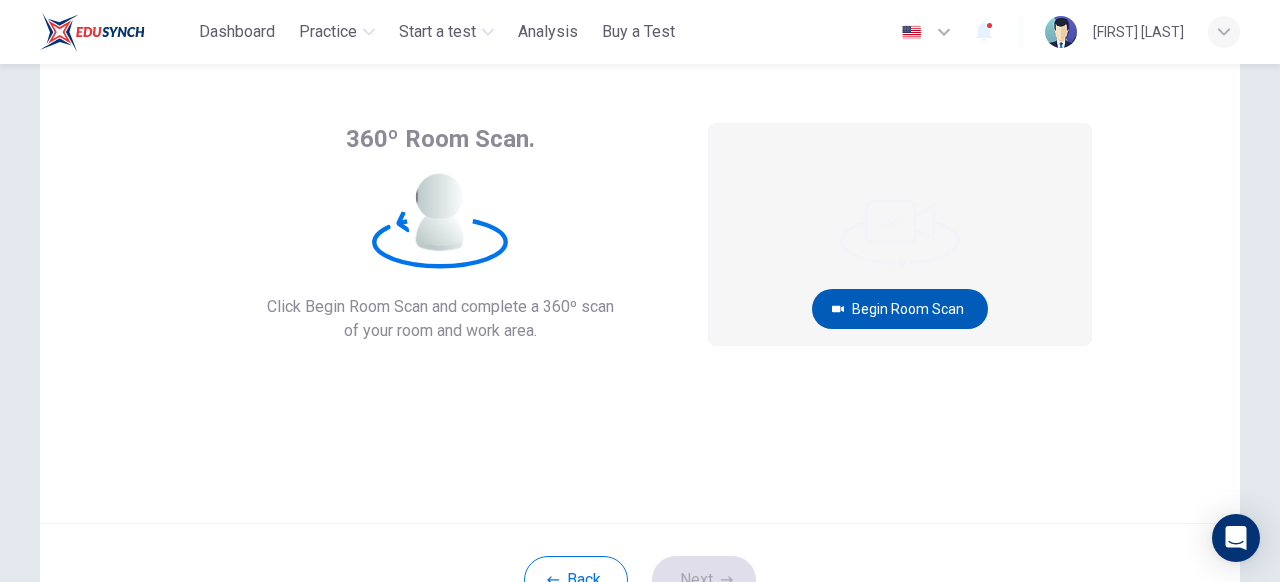 click on "Begin Room Scan" at bounding box center (900, 309) 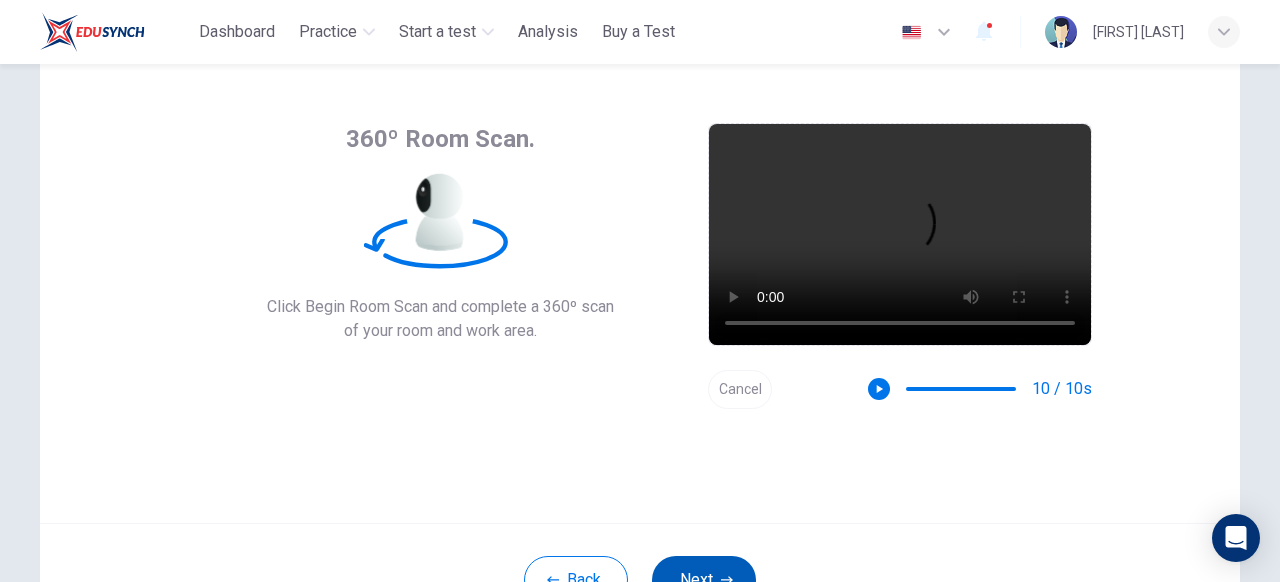 click on "Next" at bounding box center (704, 580) 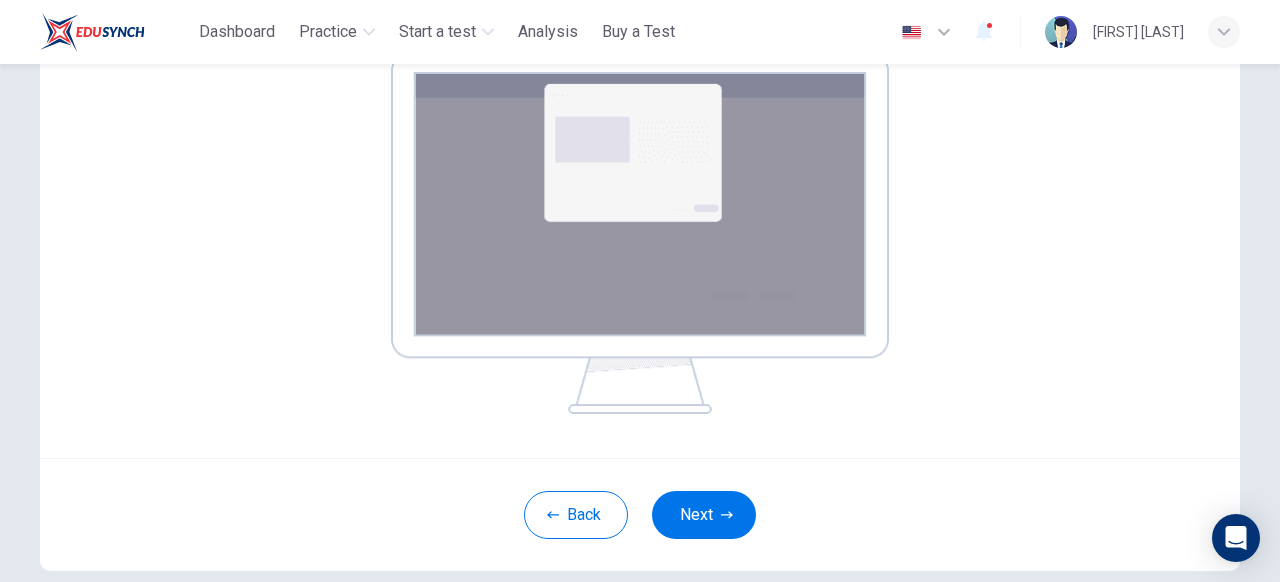 scroll, scrollTop: 346, scrollLeft: 0, axis: vertical 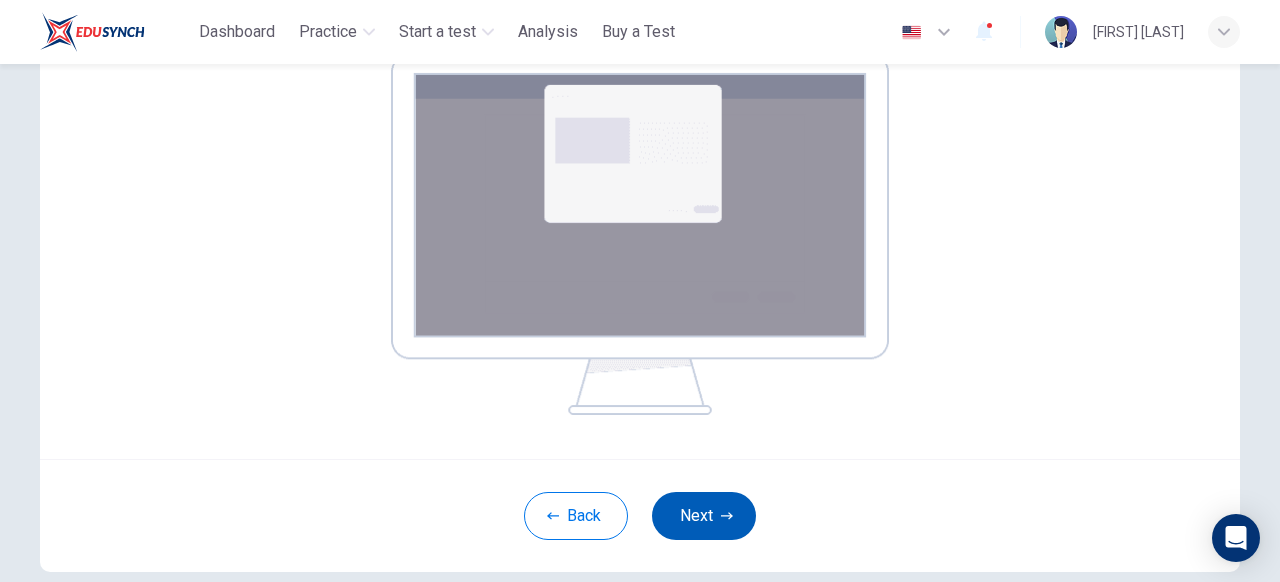 click on "Next" at bounding box center (704, 516) 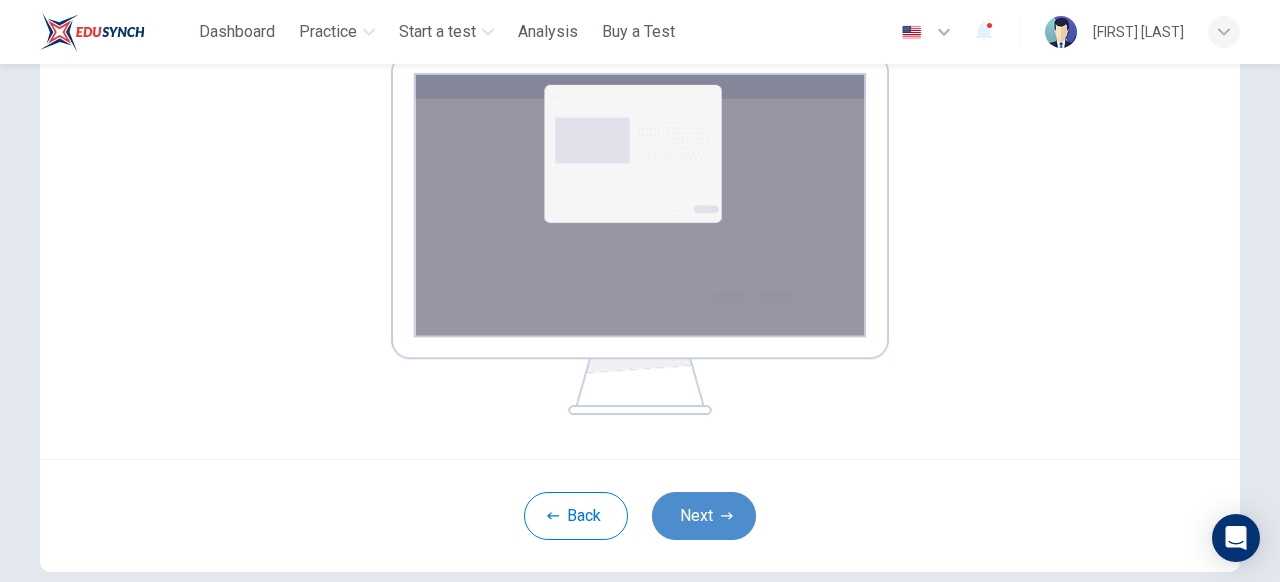 click on "Next" at bounding box center (704, 516) 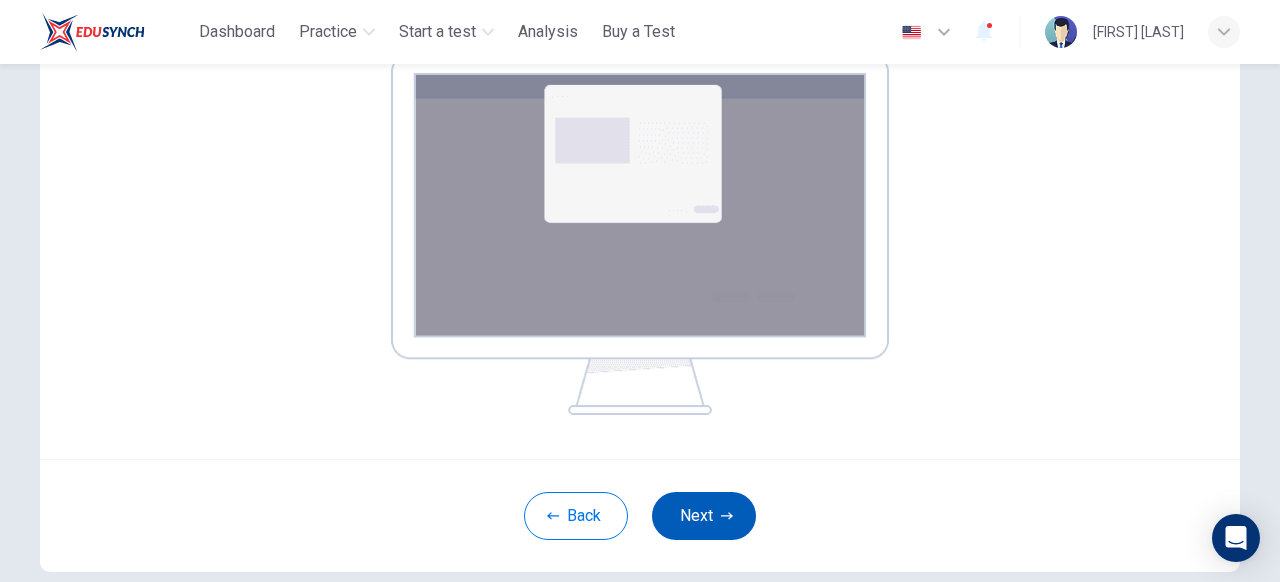 click on "Next" at bounding box center [704, 516] 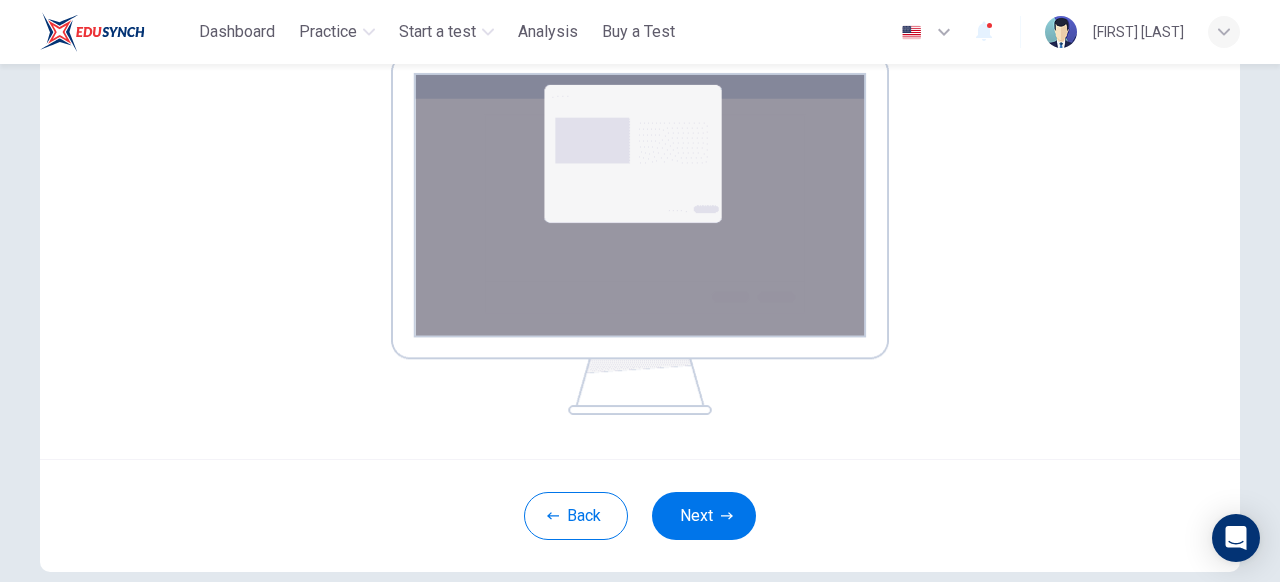scroll, scrollTop: 251, scrollLeft: 0, axis: vertical 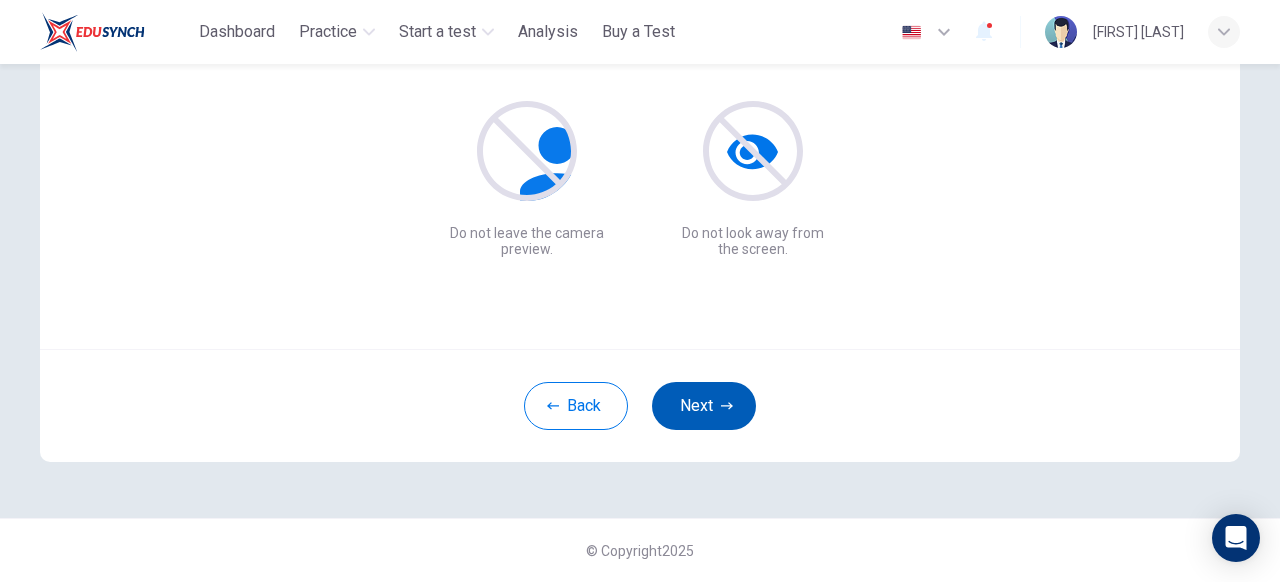 click on "Next" at bounding box center (704, 406) 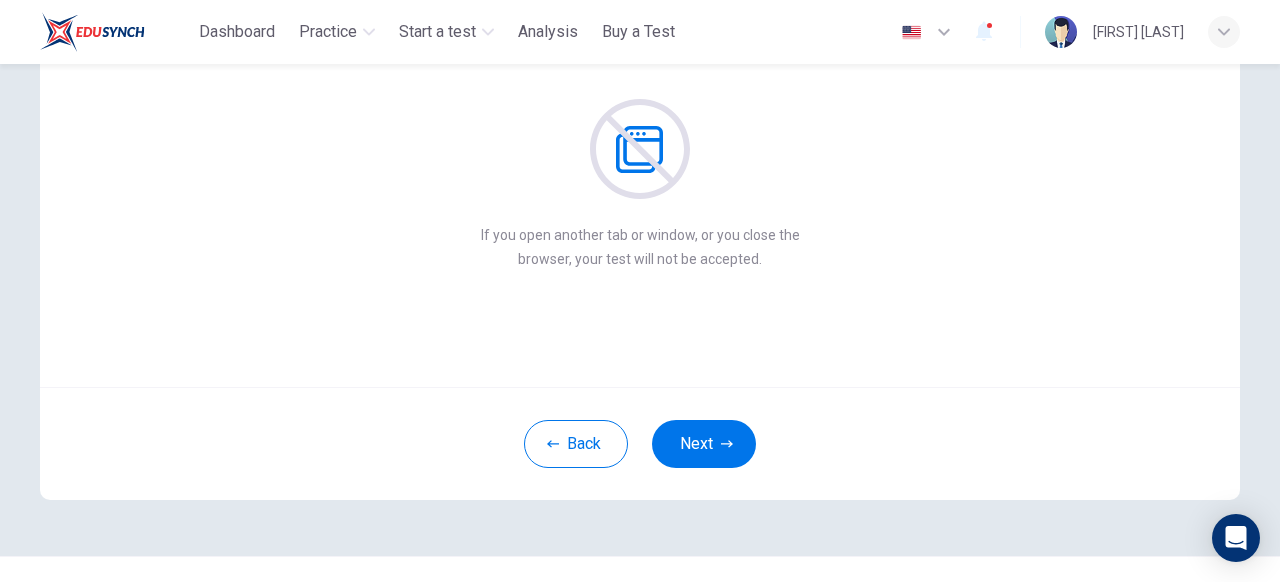 scroll, scrollTop: 216, scrollLeft: 0, axis: vertical 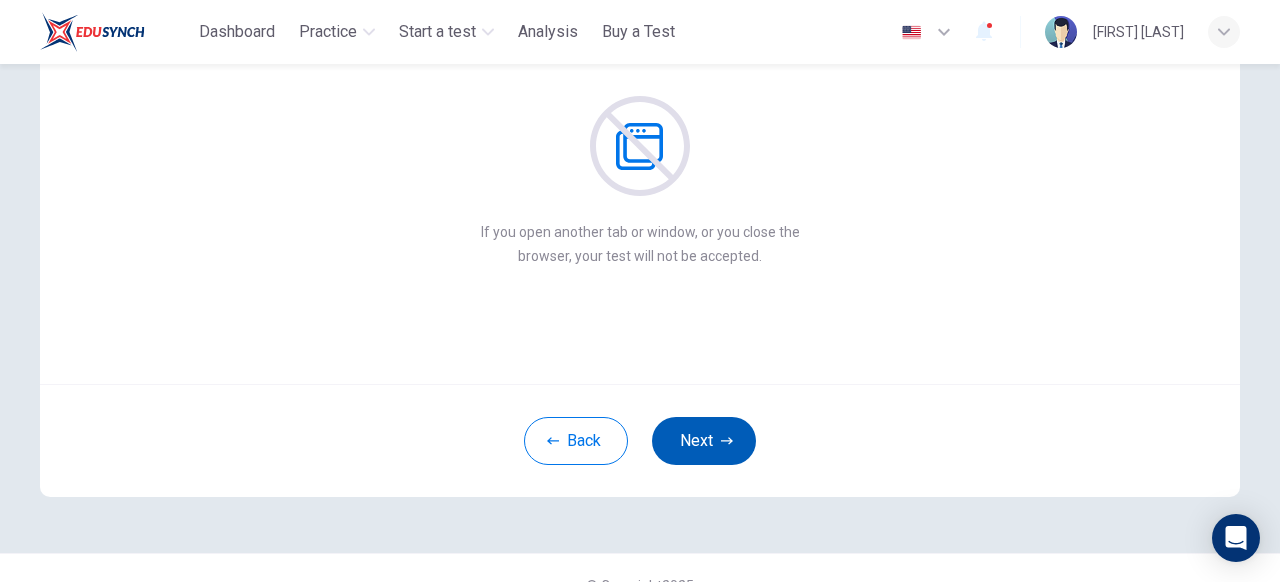 click on "Next" at bounding box center [704, 441] 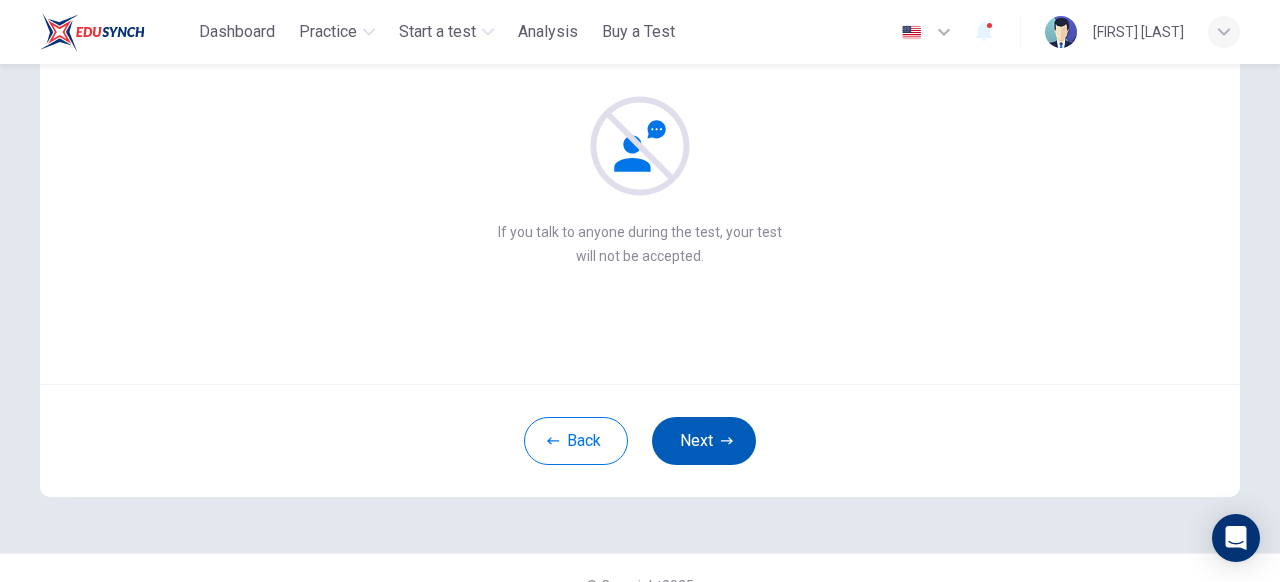 click on "Next" at bounding box center [704, 441] 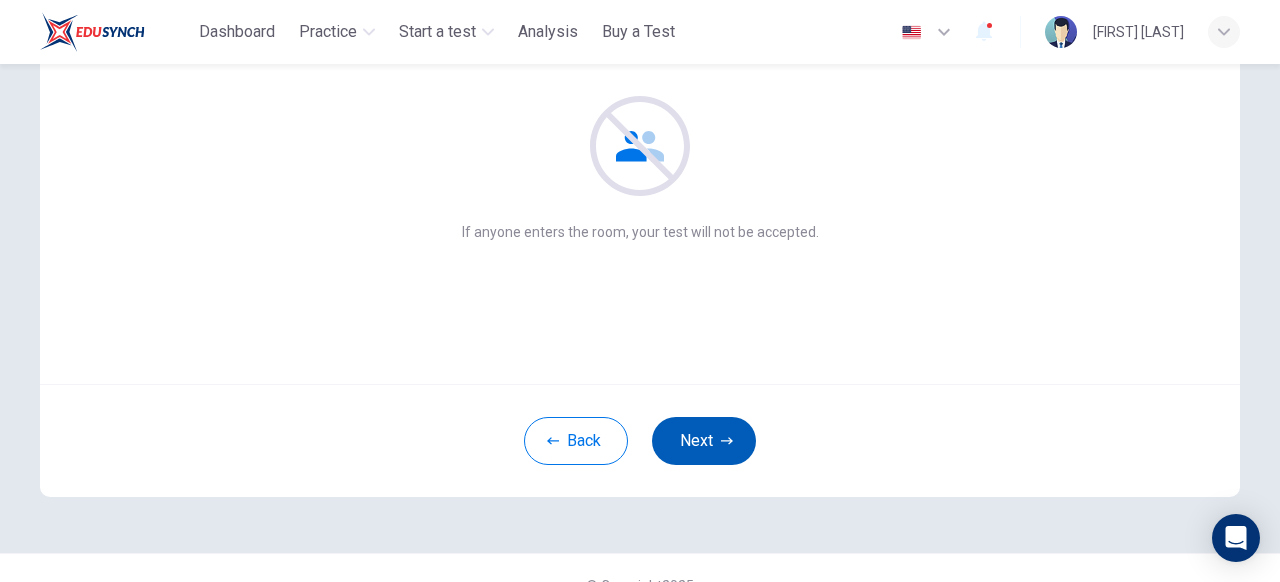 click on "Next" at bounding box center [704, 441] 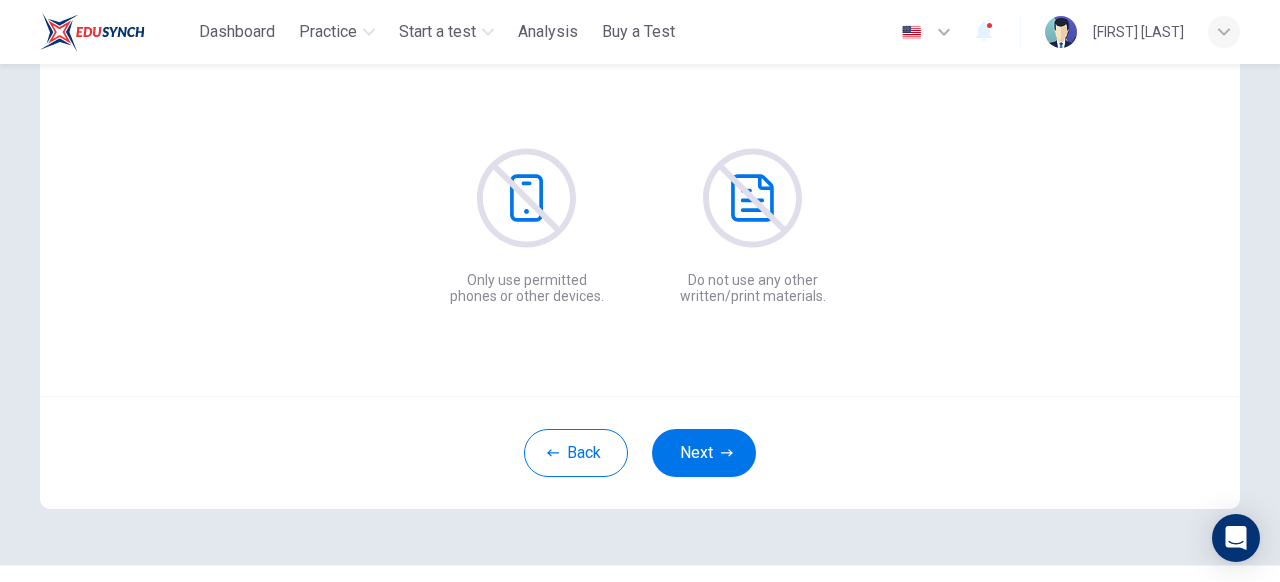 scroll, scrollTop: 233, scrollLeft: 0, axis: vertical 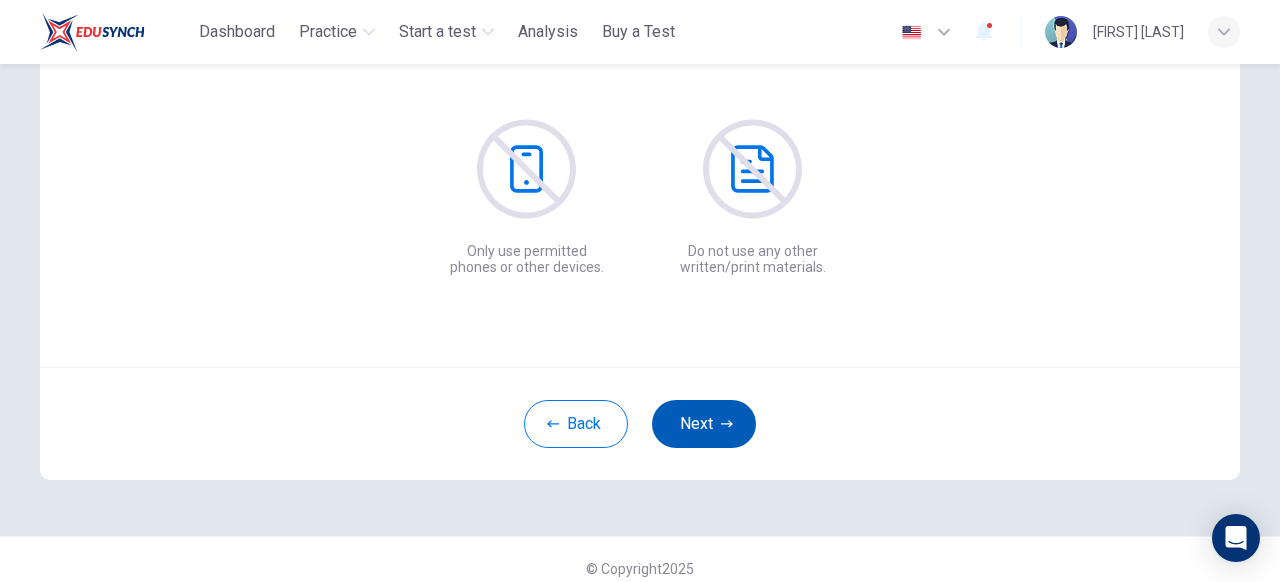 click on "Next" at bounding box center [704, 424] 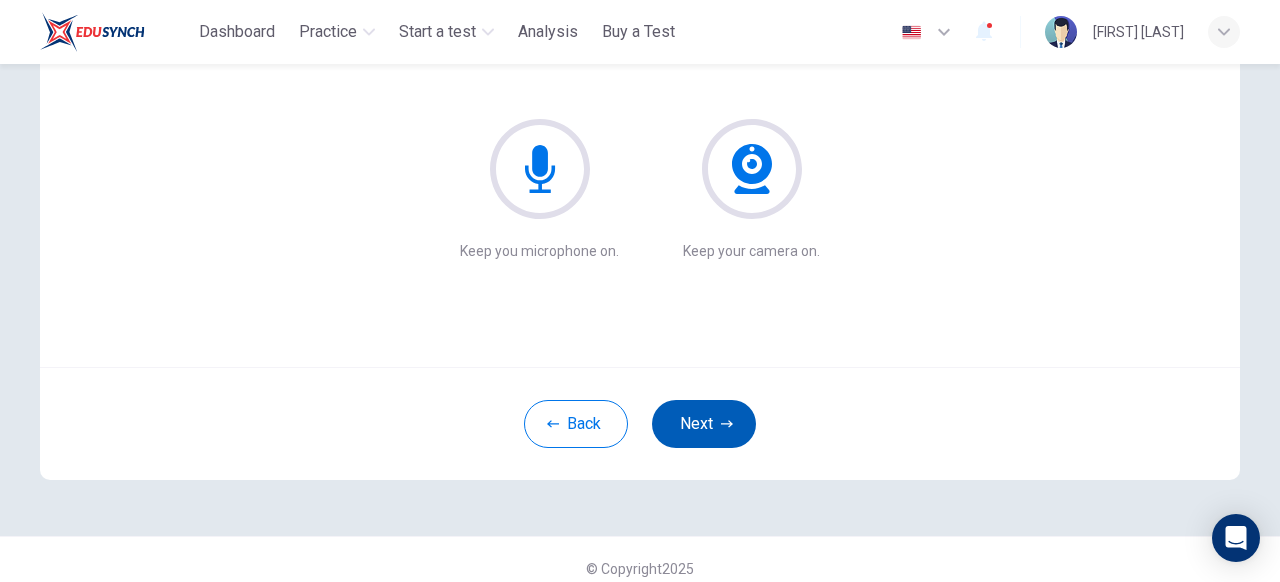 click on "Next" at bounding box center [704, 424] 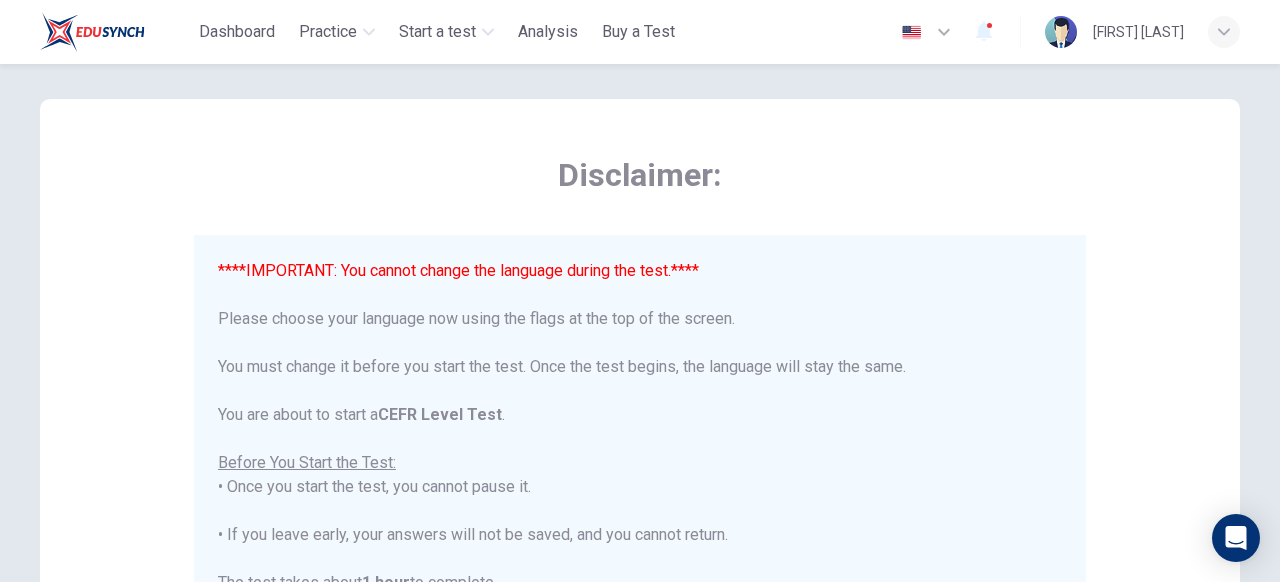 scroll, scrollTop: 20, scrollLeft: 0, axis: vertical 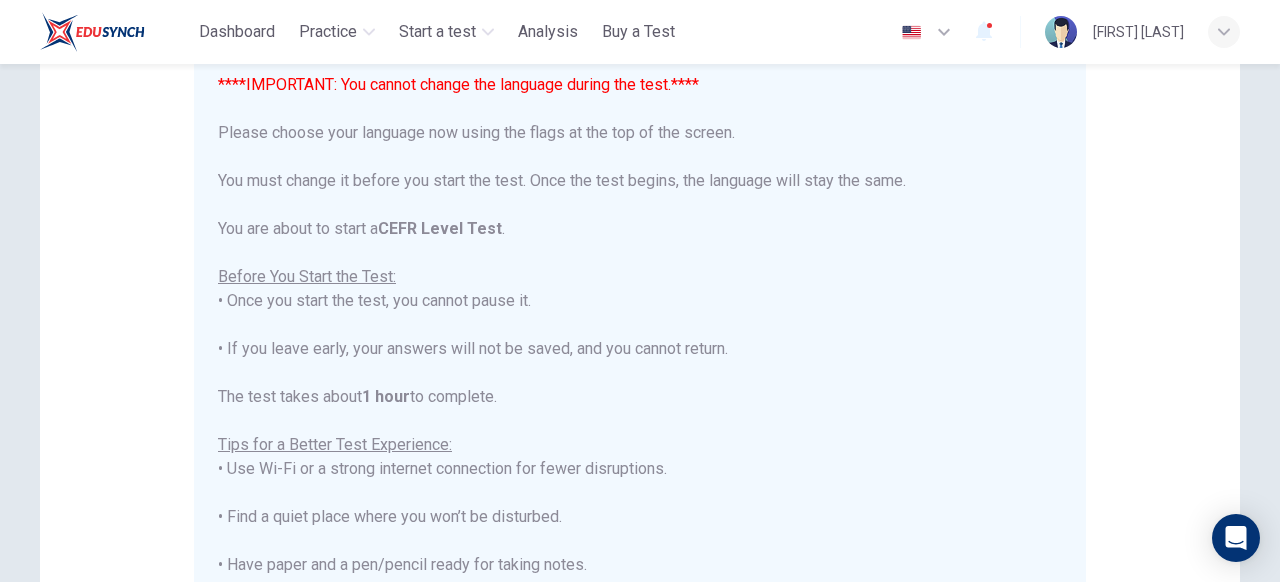 click at bounding box center [911, 32] 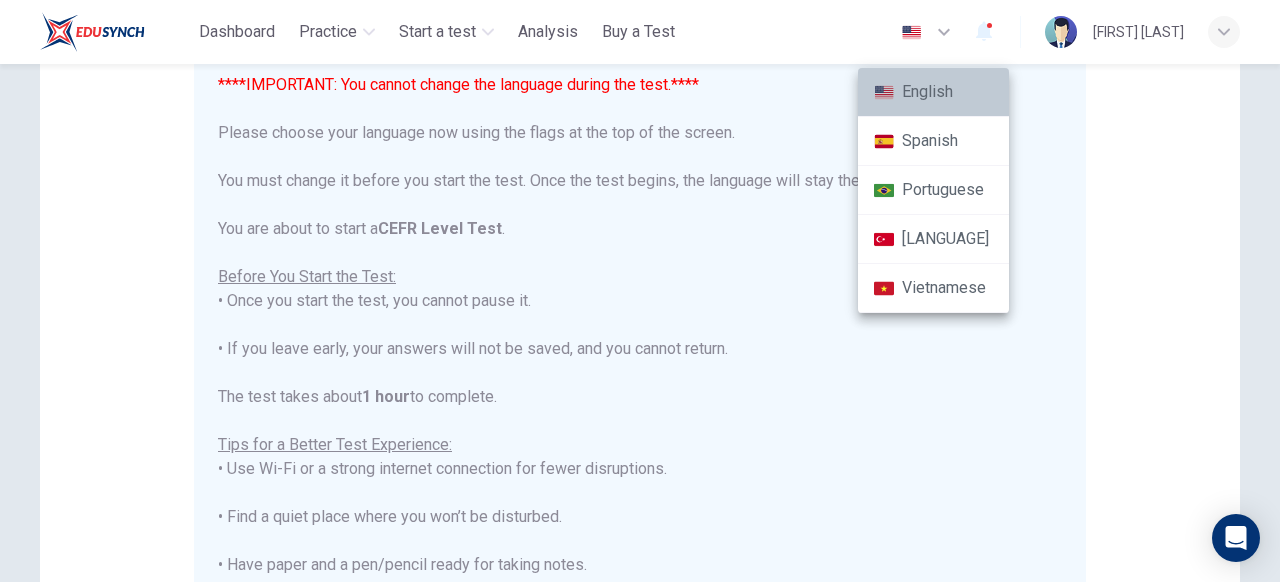 click on "English" at bounding box center [933, 92] 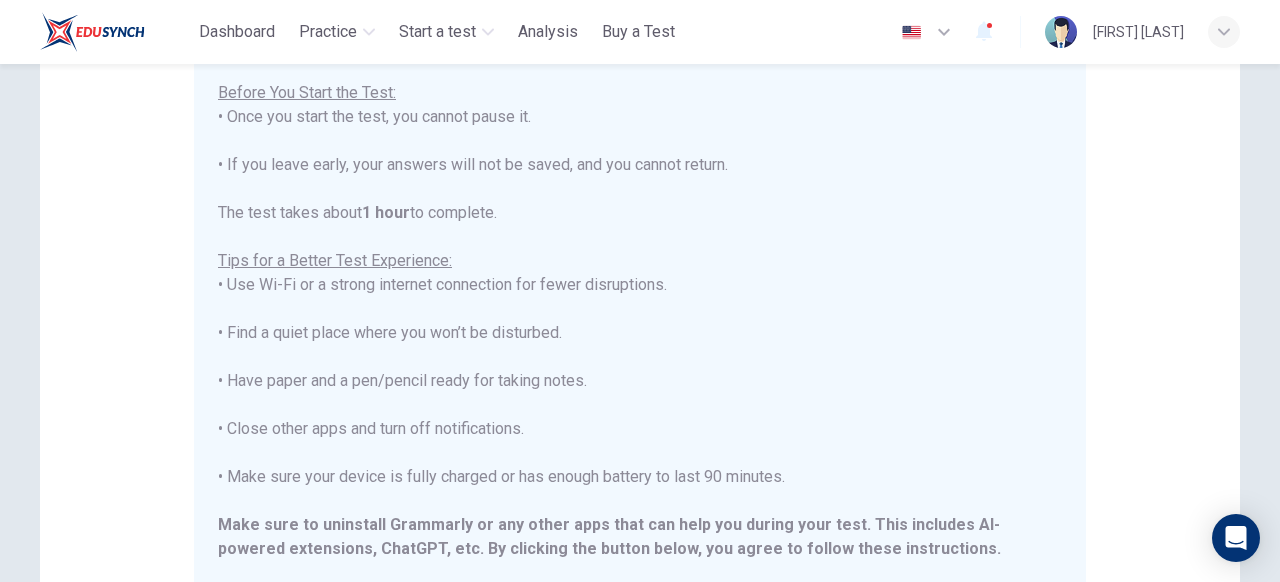 scroll, scrollTop: 191, scrollLeft: 0, axis: vertical 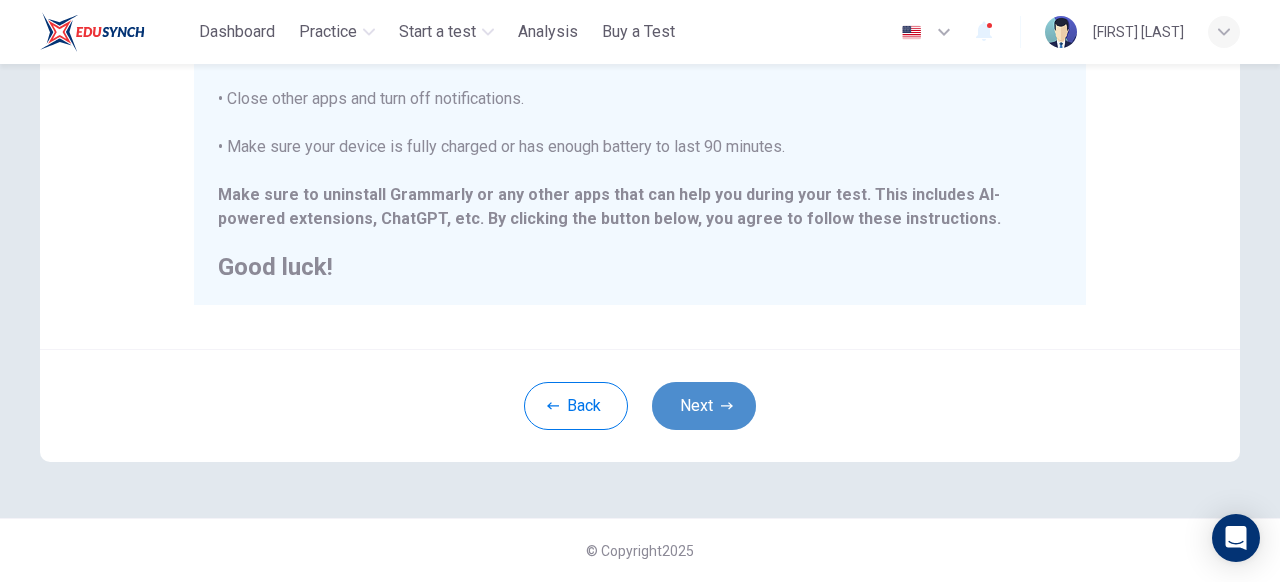 click on "Next" at bounding box center (704, 406) 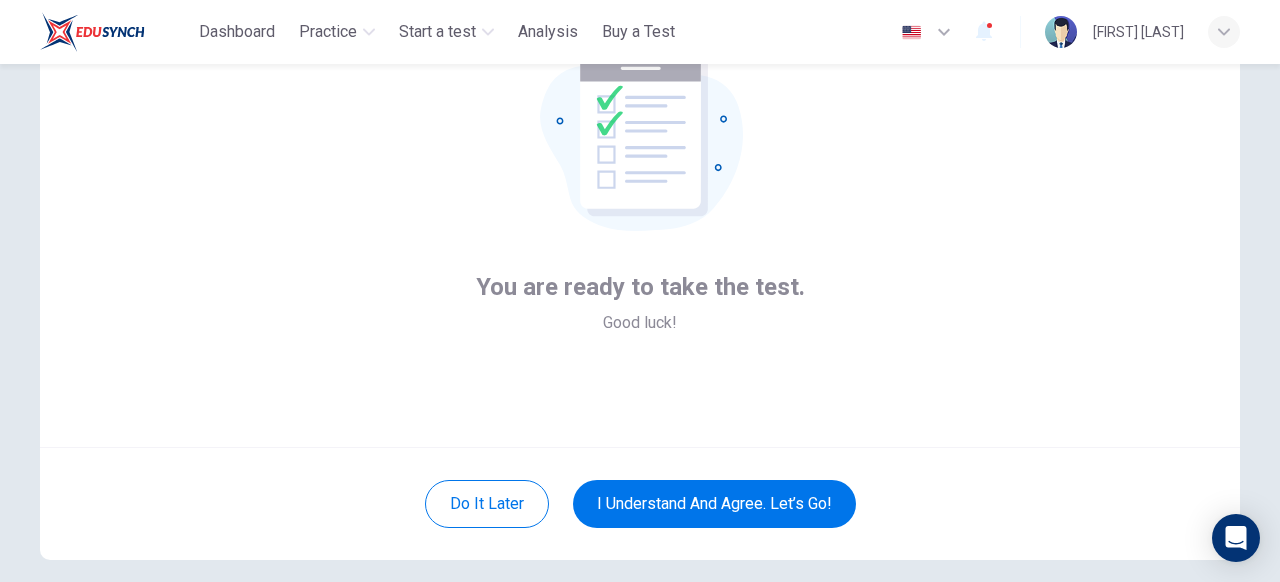 scroll, scrollTop: 251, scrollLeft: 0, axis: vertical 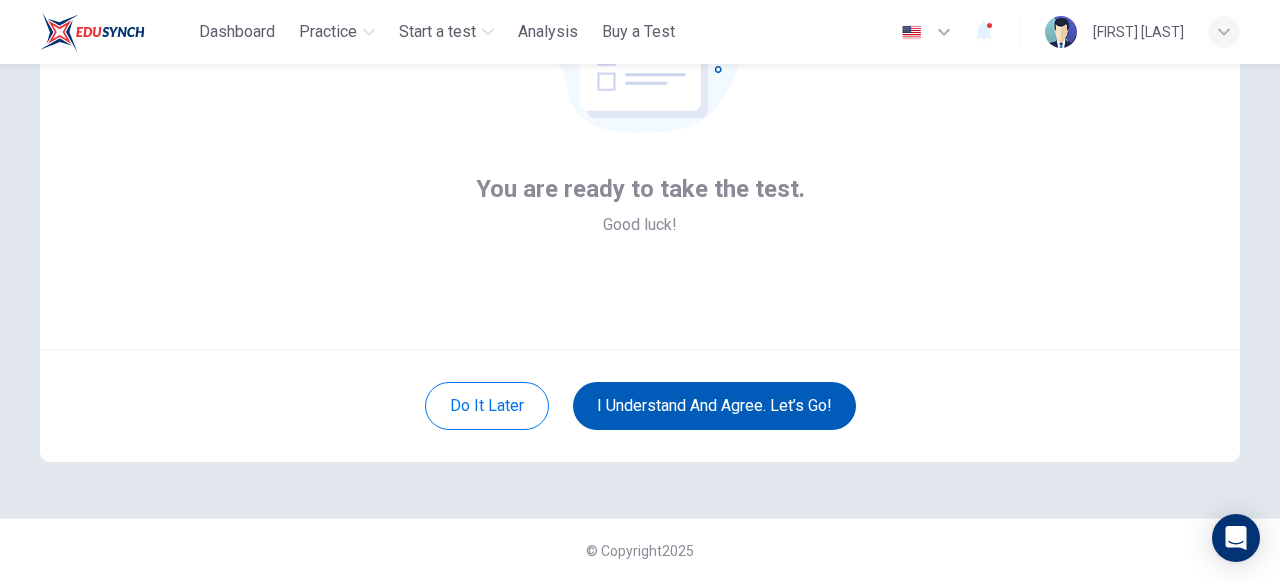 click on "I understand and agree. Let’s go!" at bounding box center (714, 406) 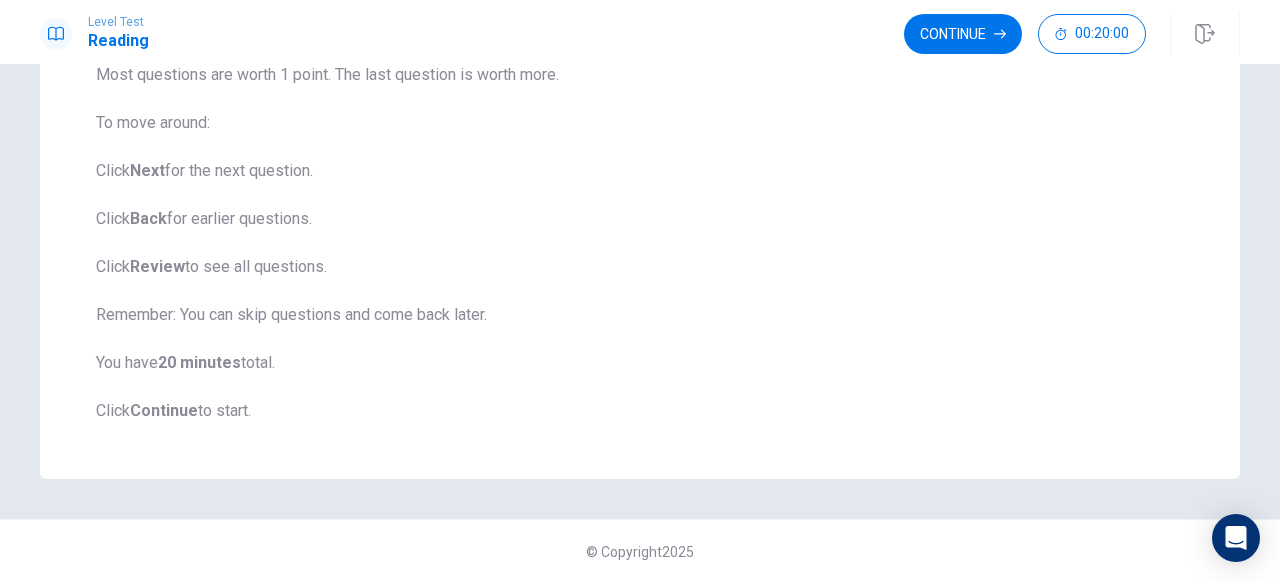 scroll, scrollTop: 274, scrollLeft: 0, axis: vertical 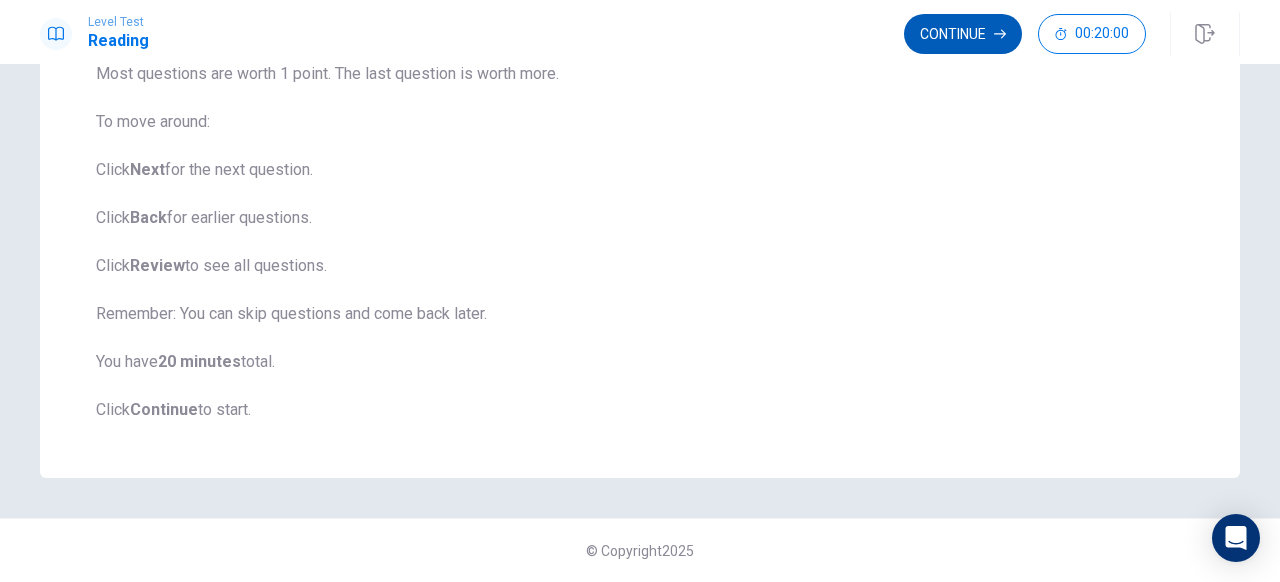 click on "Continue" at bounding box center [963, 34] 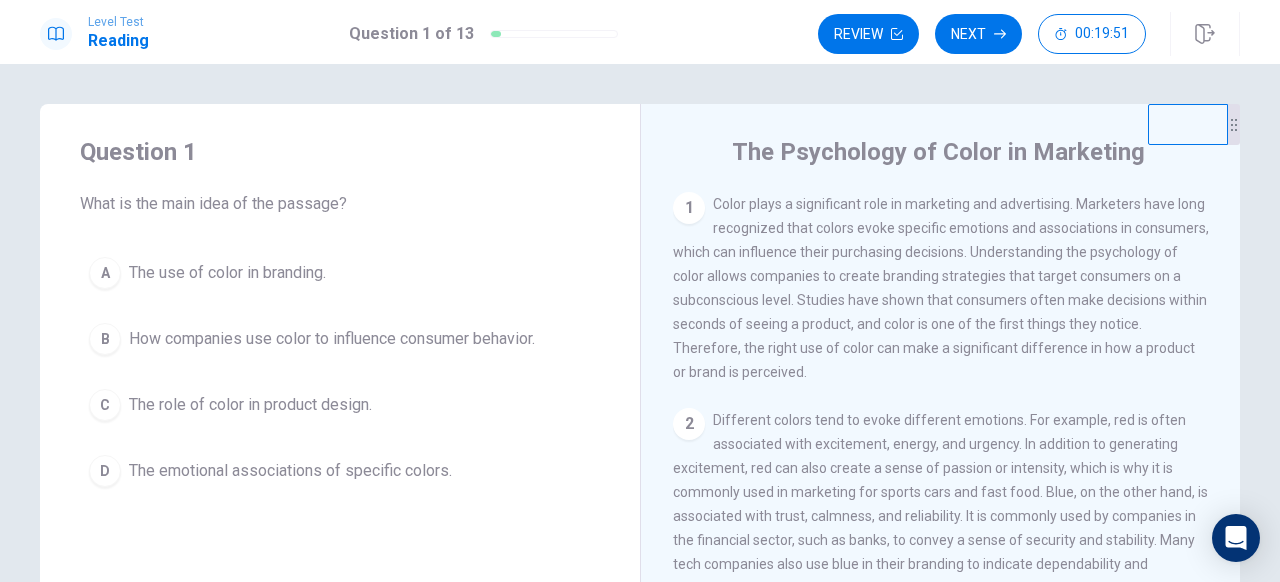 scroll, scrollTop: 6, scrollLeft: 0, axis: vertical 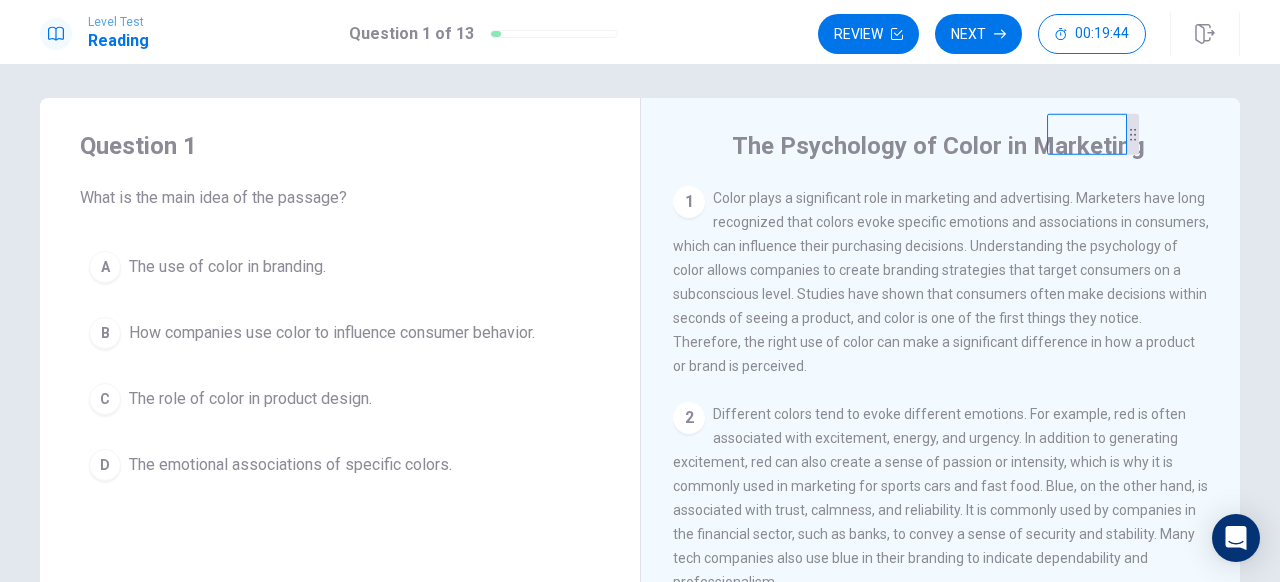 drag, startPoint x: 1188, startPoint y: 116, endPoint x: 1091, endPoint y: 133, distance: 98.478424 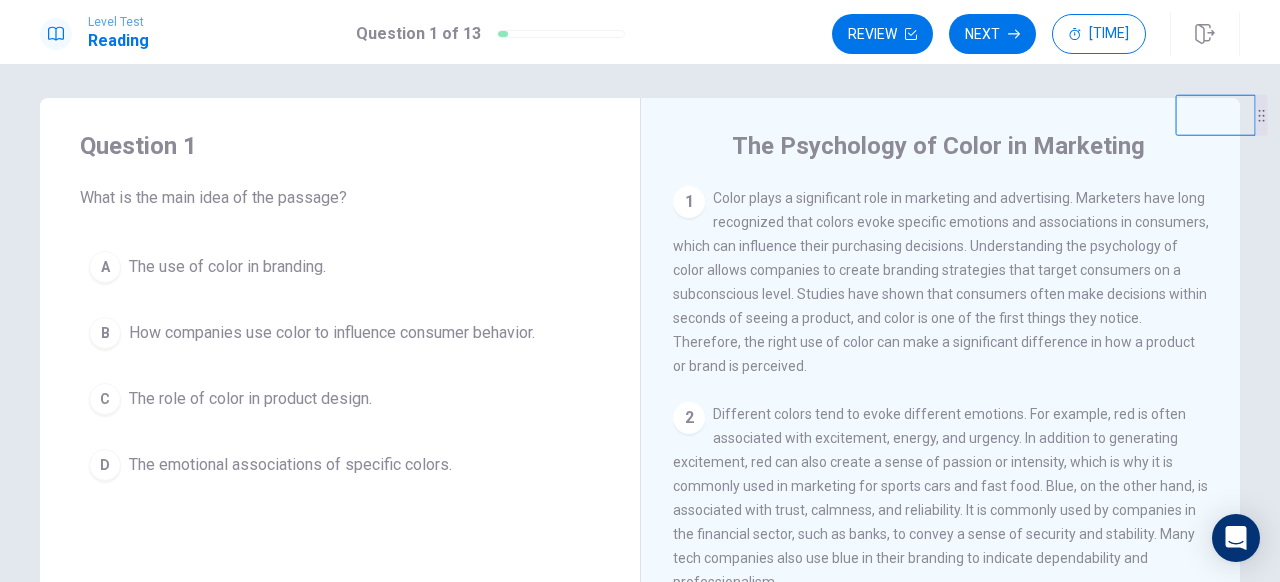 drag, startPoint x: 1095, startPoint y: 168, endPoint x: 1254, endPoint y: 134, distance: 162.59459 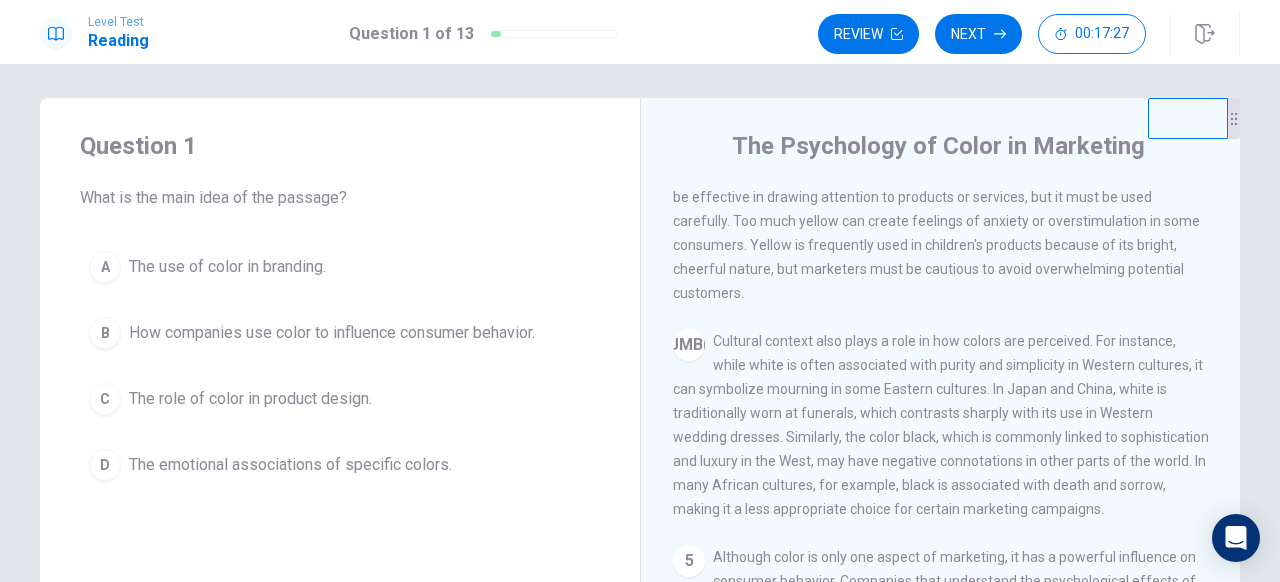 scroll, scrollTop: 545, scrollLeft: 0, axis: vertical 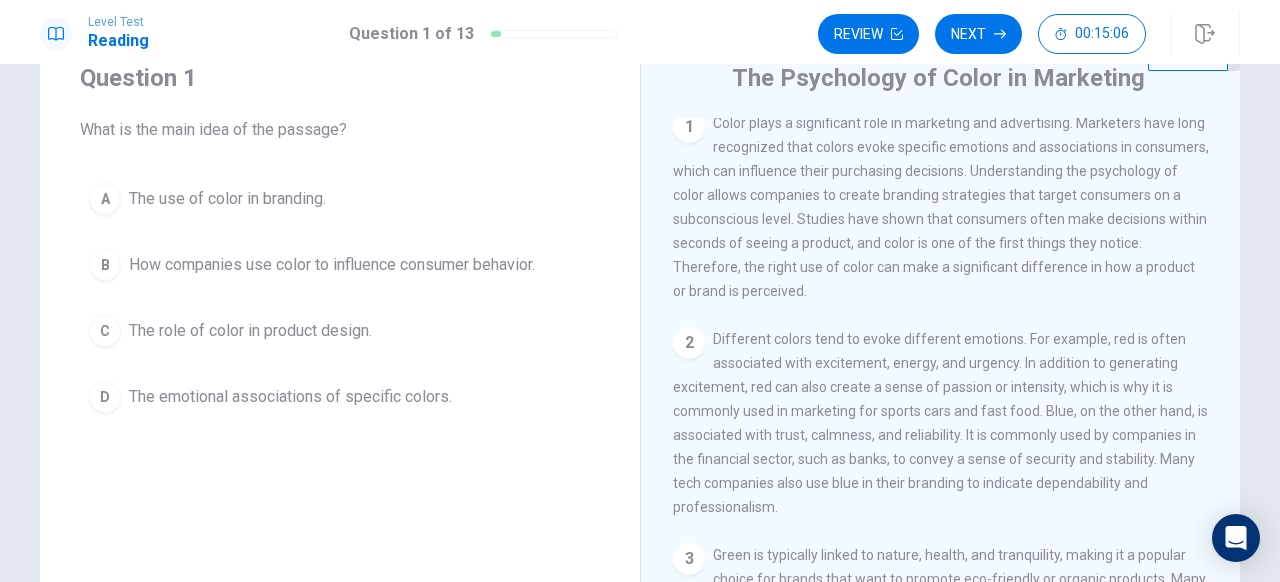 click on "D" at bounding box center (105, 199) 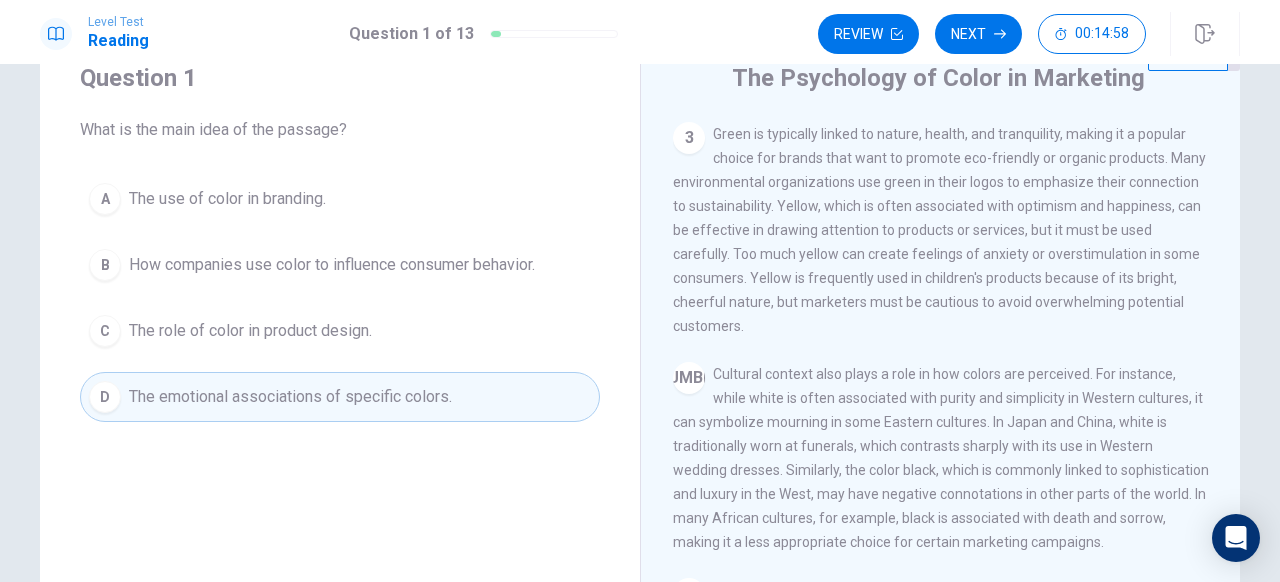 scroll, scrollTop: 545, scrollLeft: 0, axis: vertical 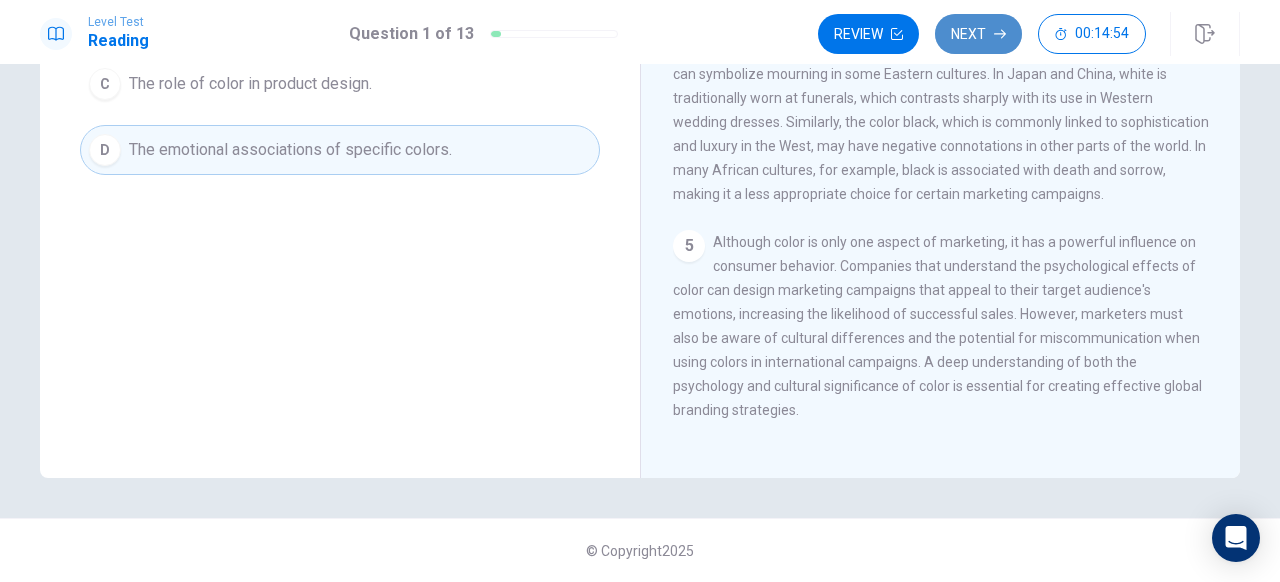 click on "Next" at bounding box center [978, 34] 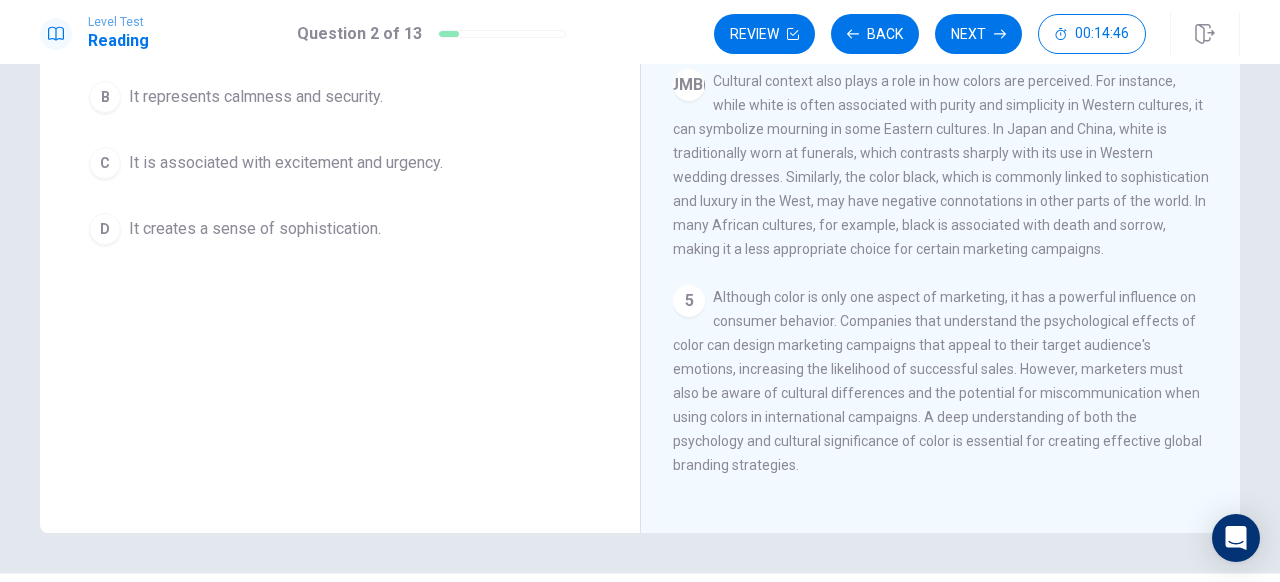 scroll, scrollTop: 0, scrollLeft: 0, axis: both 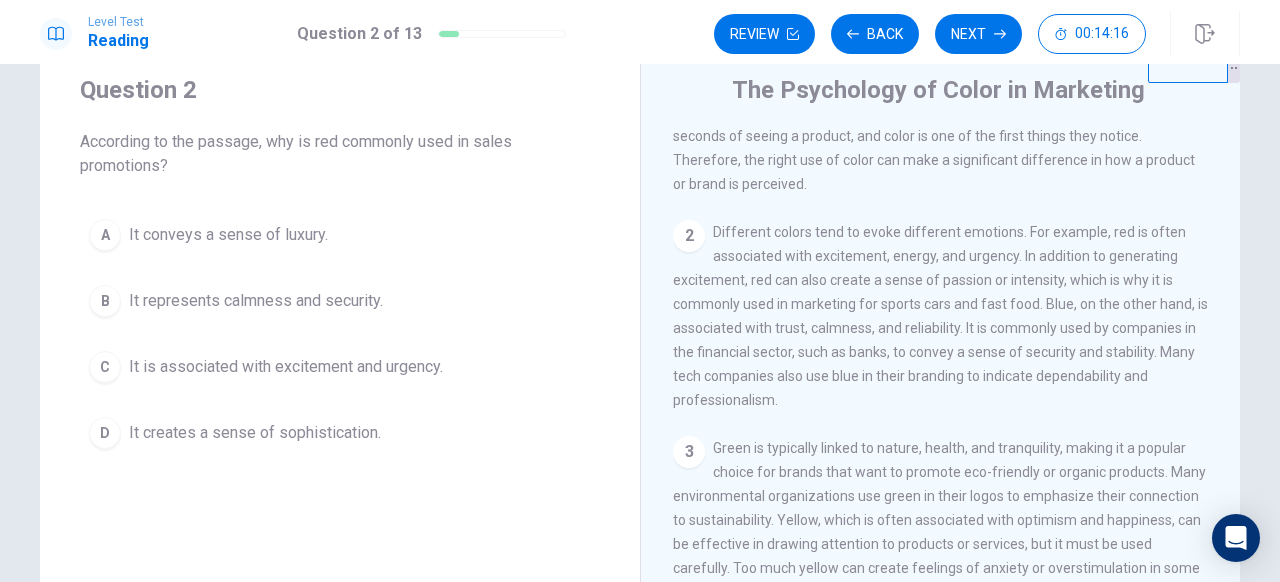 click on "C" at bounding box center (105, 235) 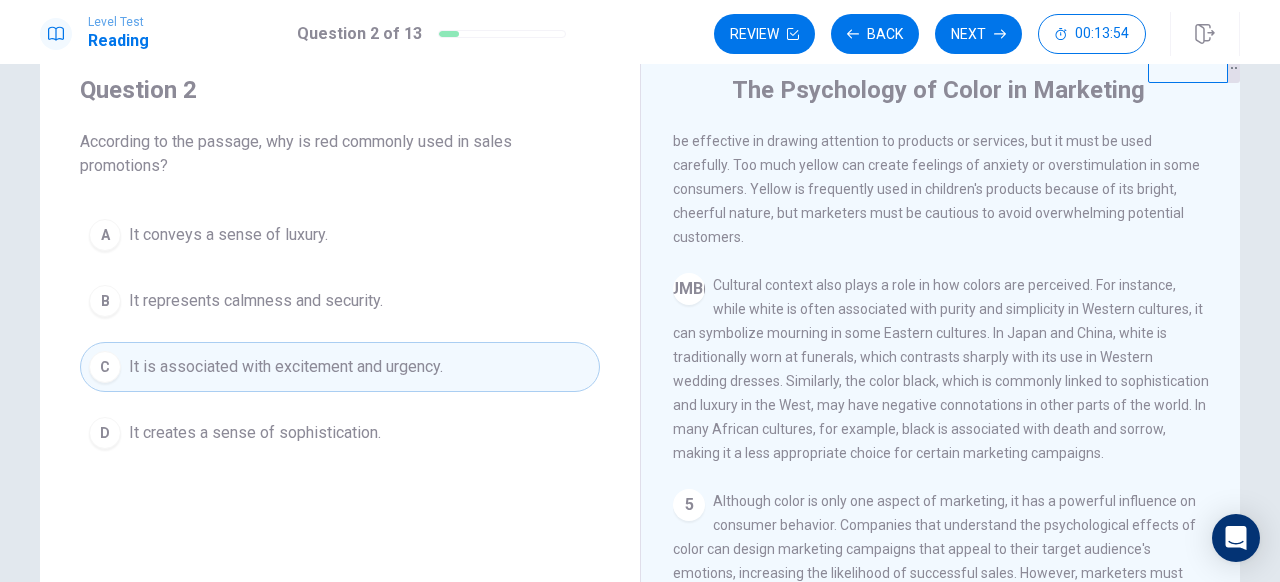 scroll, scrollTop: 545, scrollLeft: 0, axis: vertical 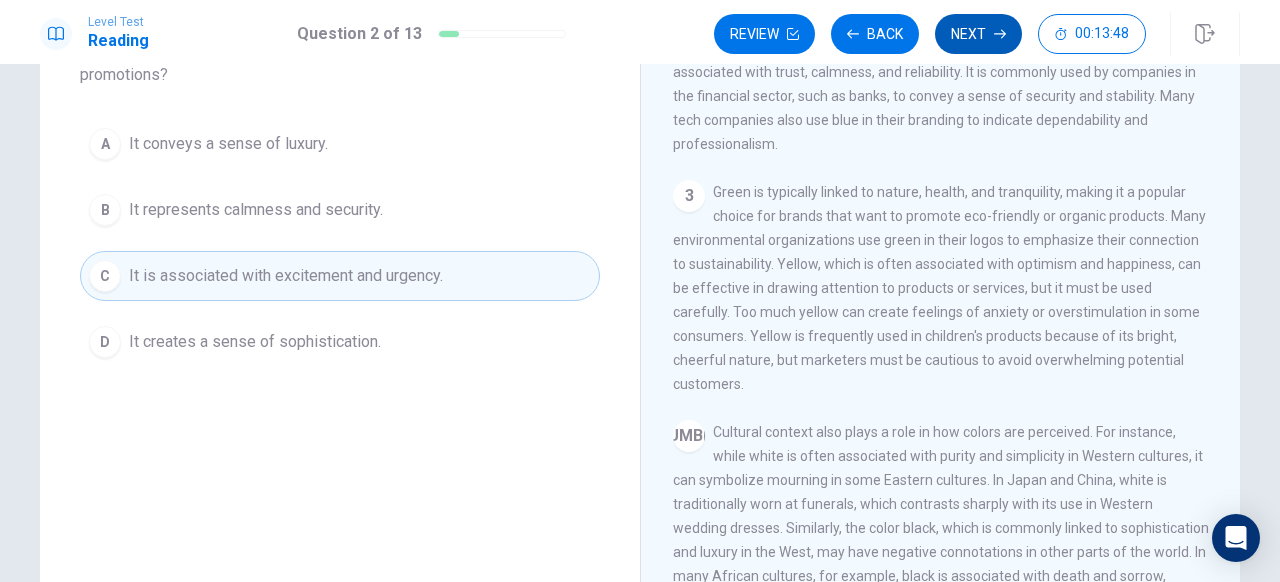 click on "Next" at bounding box center (978, 34) 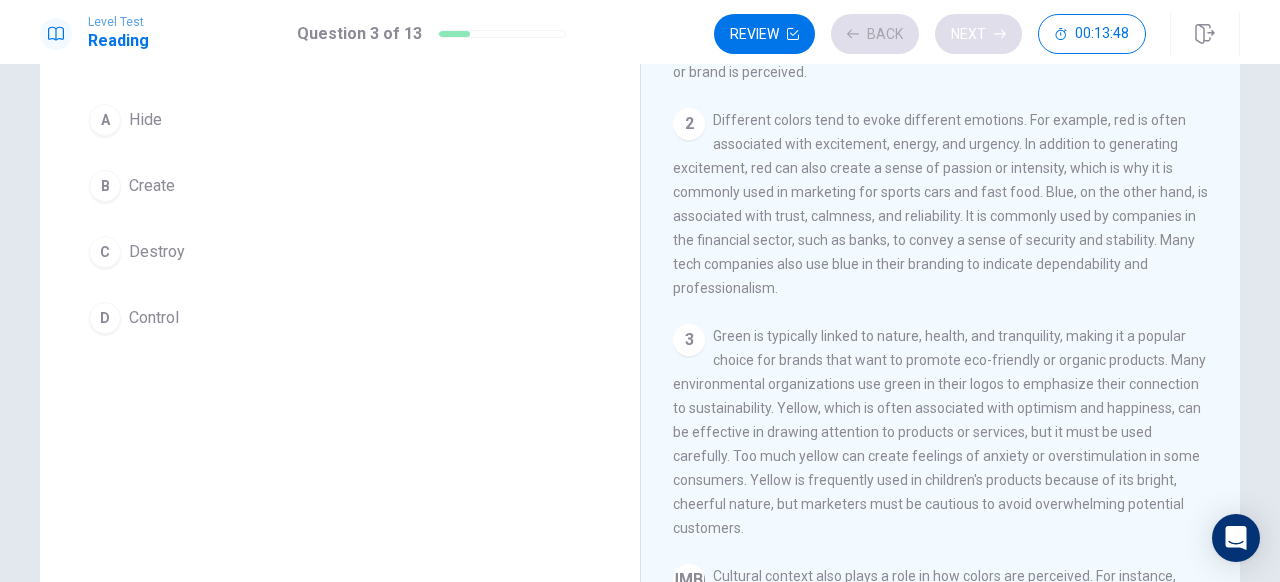 scroll, scrollTop: 0, scrollLeft: 0, axis: both 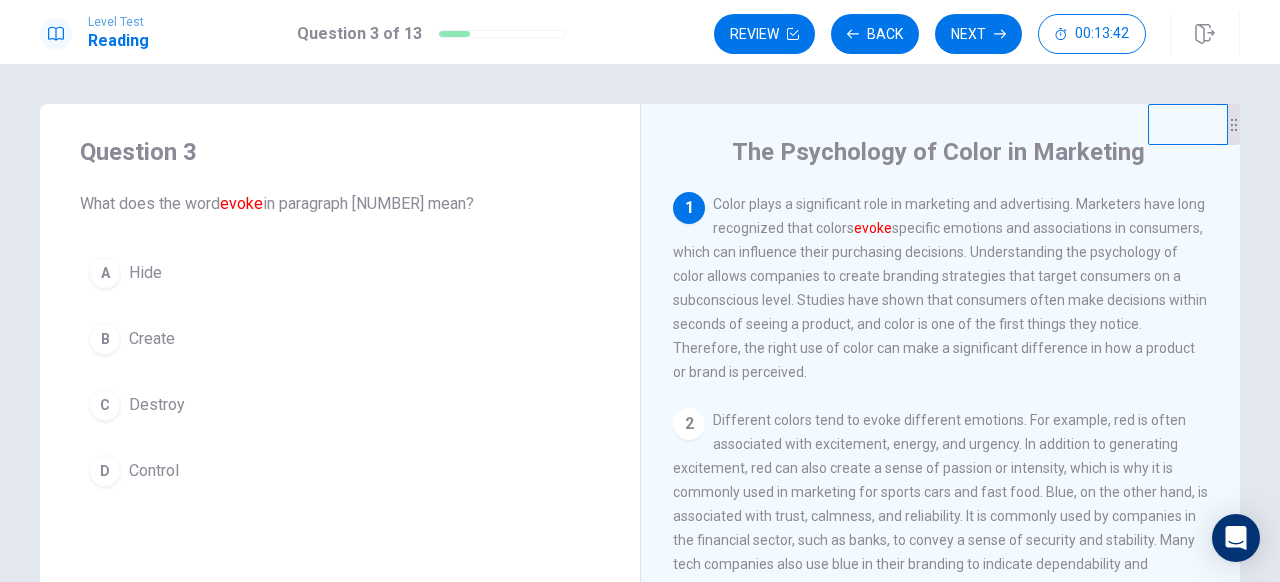 click on "Create" at bounding box center [145, 273] 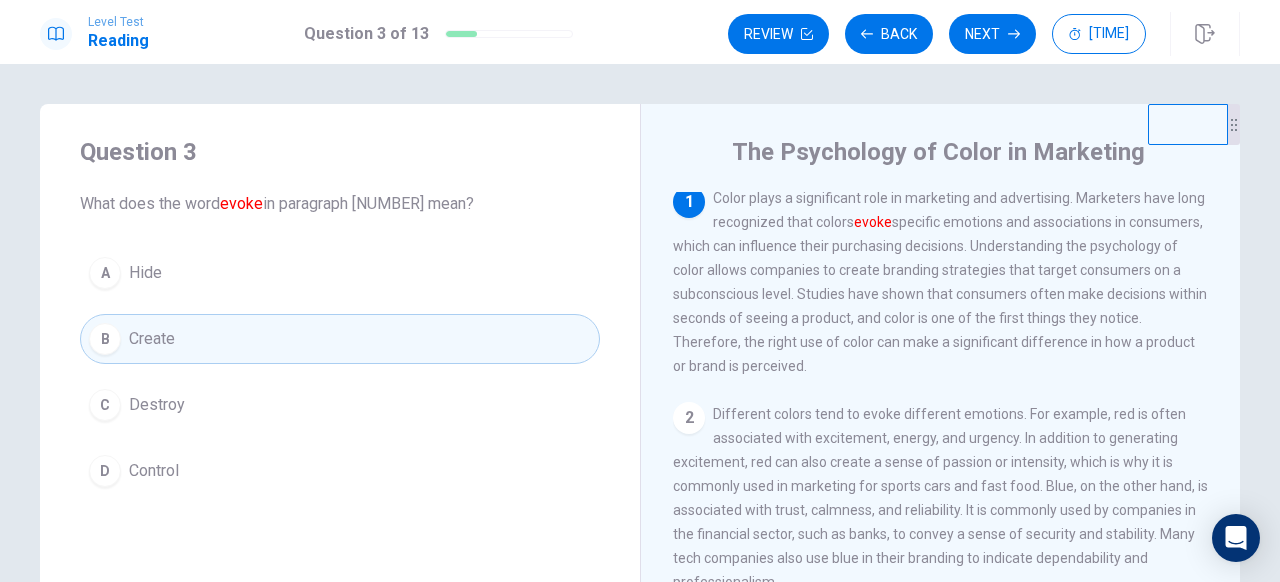 scroll, scrollTop: 0, scrollLeft: 0, axis: both 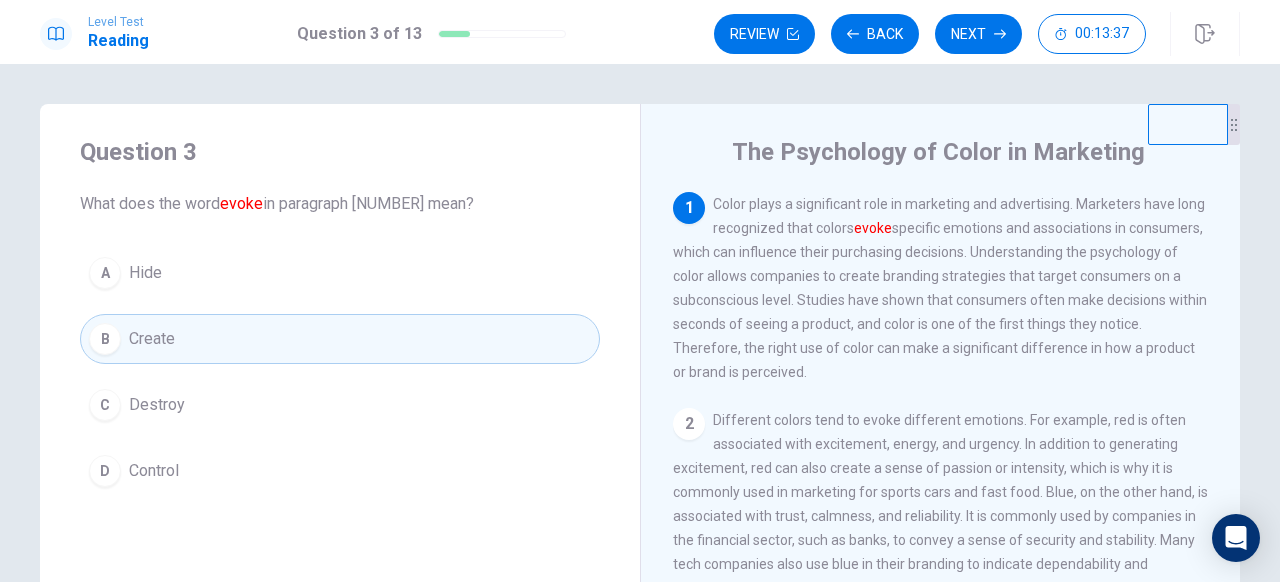 click on "evoke" at bounding box center (873, 228) 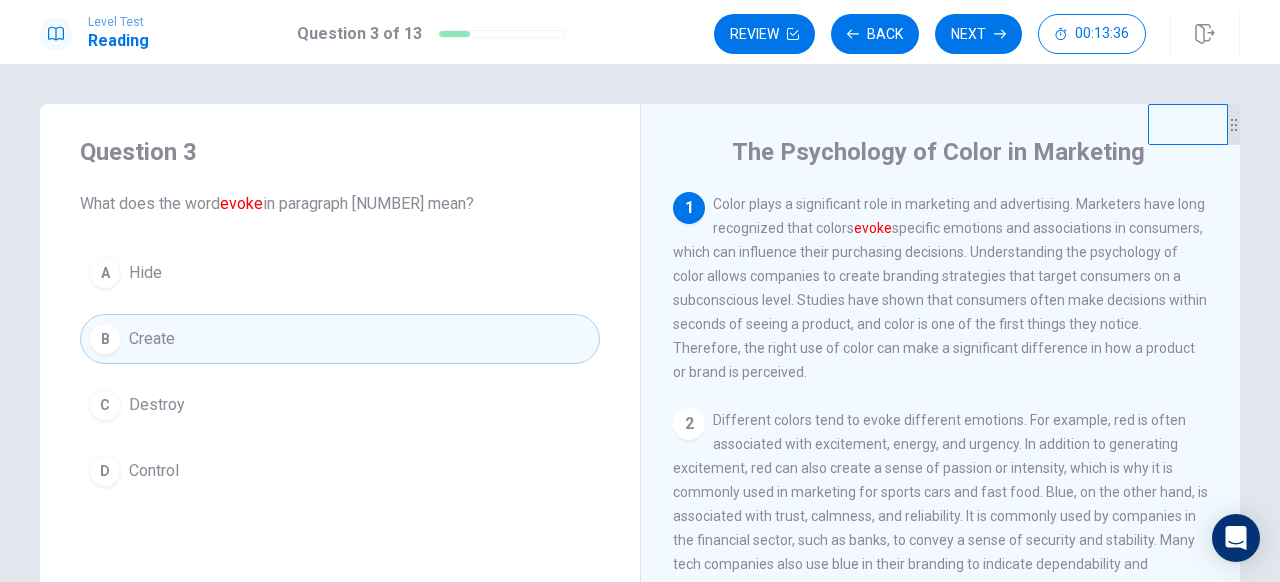 click on "Color plays a significant role in marketing and advertising. Marketers have long recognized that colors  evoke  specific emotions and associations in consumers, which can influence their purchasing decisions. Understanding the psychology of color allows companies to create branding strategies that target consumers on a subconscious level. Studies have shown that consumers often make decisions within seconds of seeing a product, and color is one of the first things they notice. Therefore, the right use of color can make a significant difference in how a product or brand is perceived." at bounding box center [941, 288] 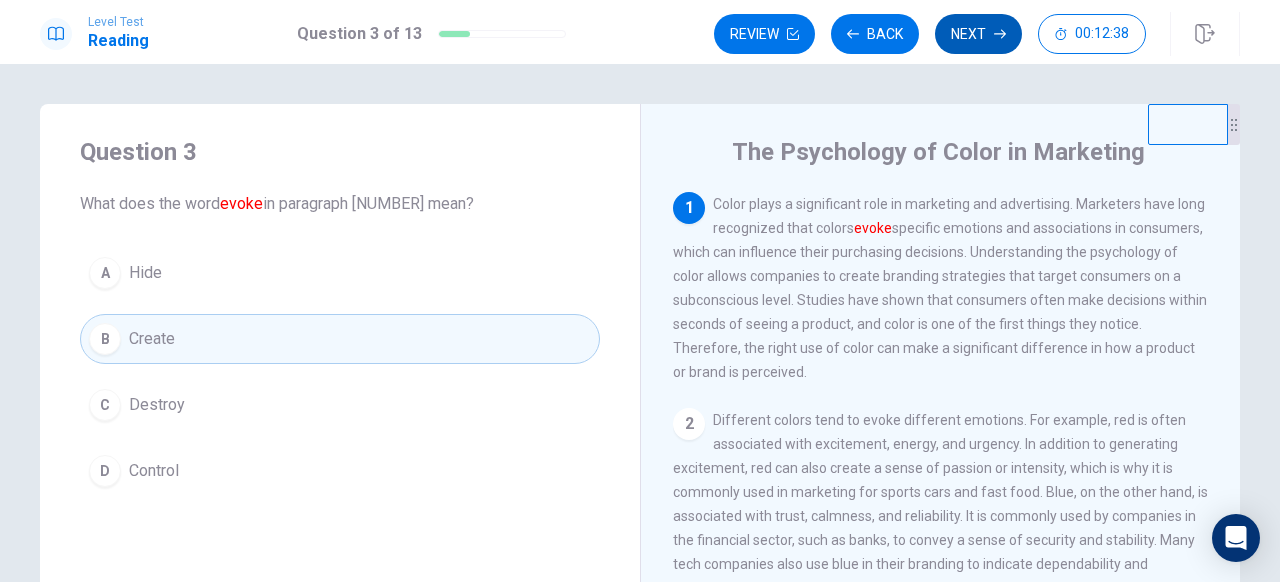 click on "Next" at bounding box center (978, 34) 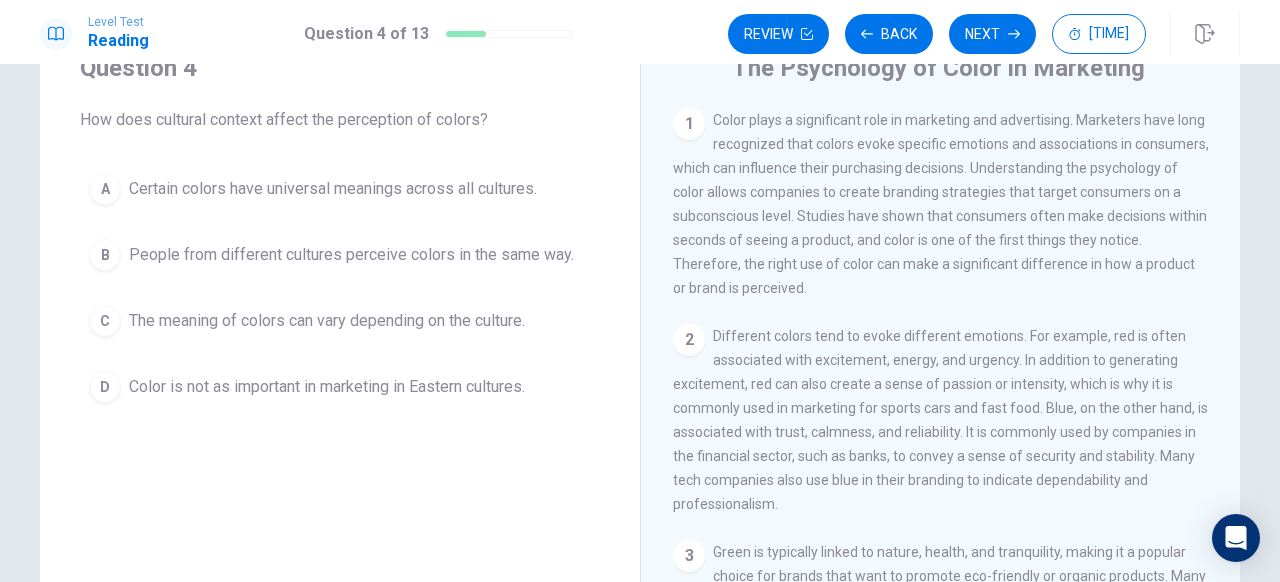 scroll, scrollTop: 87, scrollLeft: 0, axis: vertical 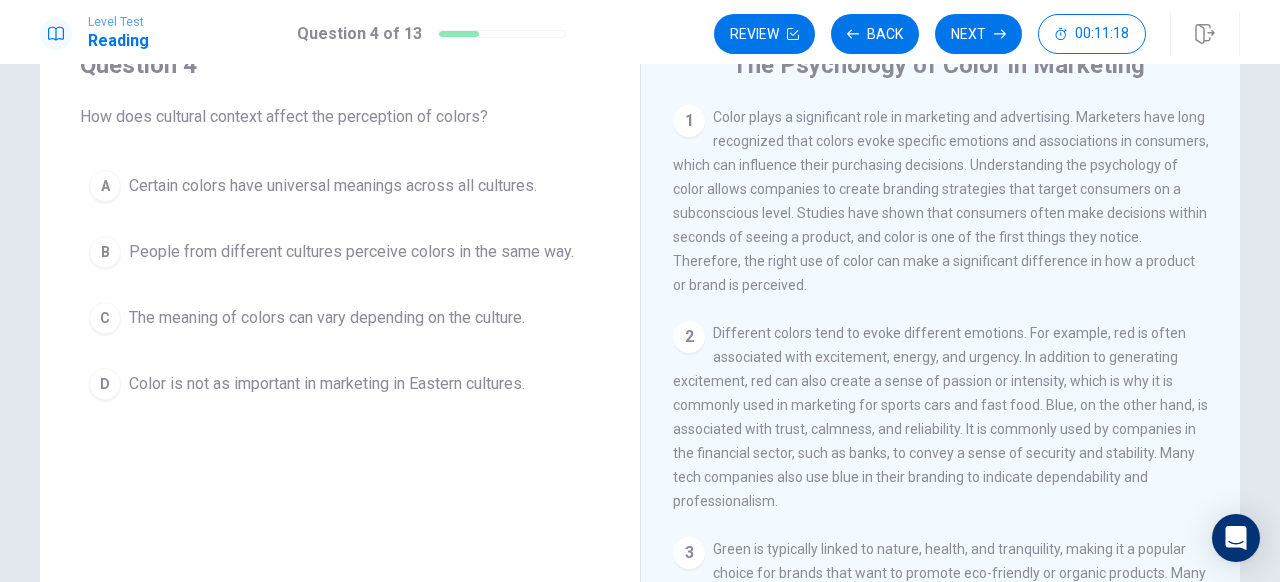 click on "The meaning of colors can vary depending on the culture." at bounding box center (333, 186) 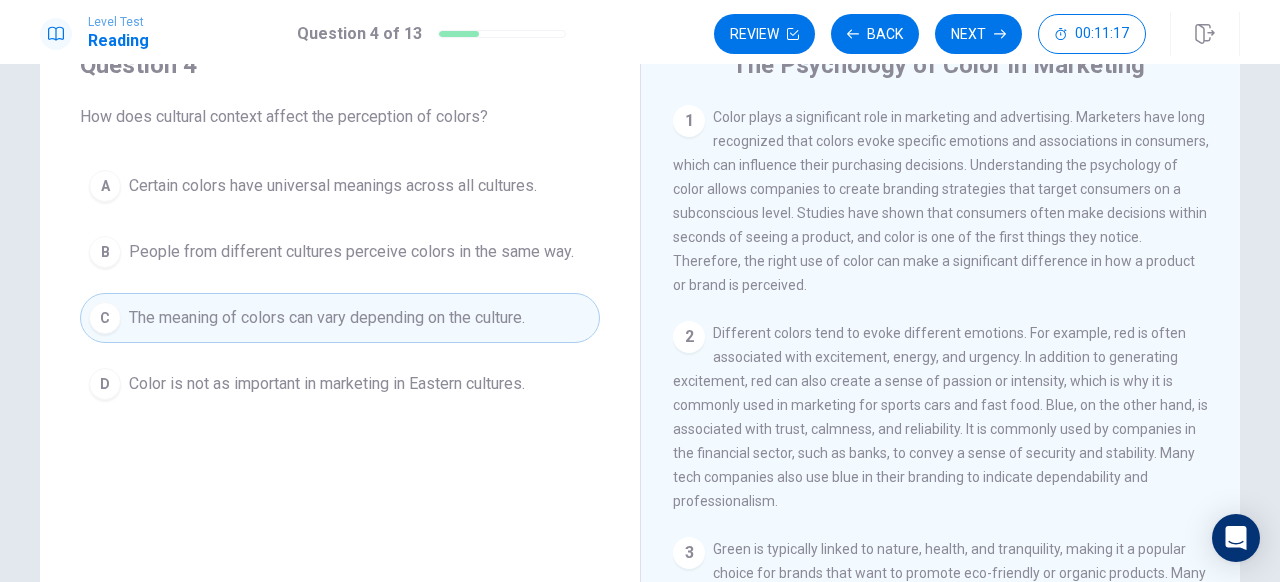 click on "Question 4 How does cultural context affect the perception of colors? A Certain colors have universal meanings across all cultures.
B People from different cultures perceive colors in the same way.
C The meaning of colors can vary depending on the culture.
D Color is not as important in marketing in Eastern cultures." at bounding box center [340, 364] 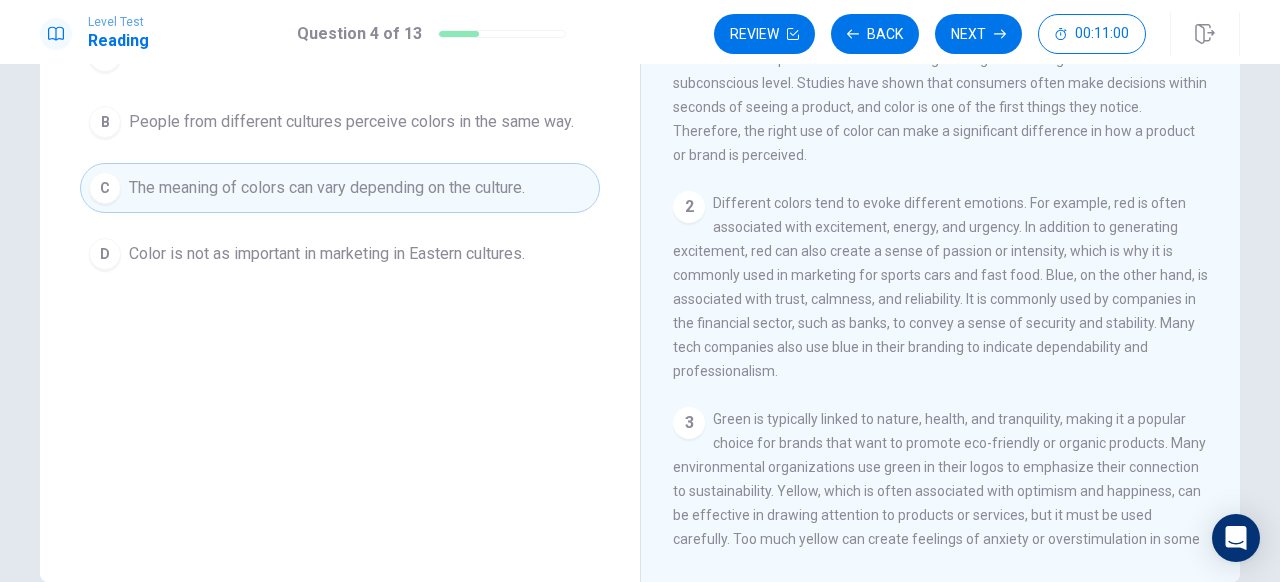 scroll, scrollTop: 258, scrollLeft: 0, axis: vertical 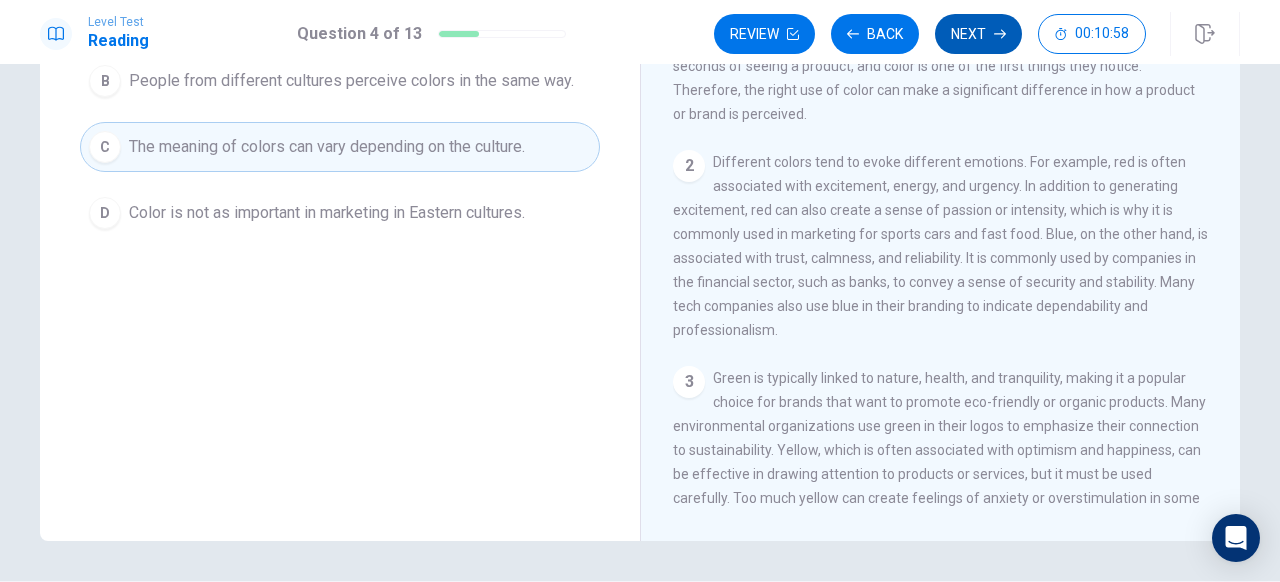 click on "Next" at bounding box center (978, 34) 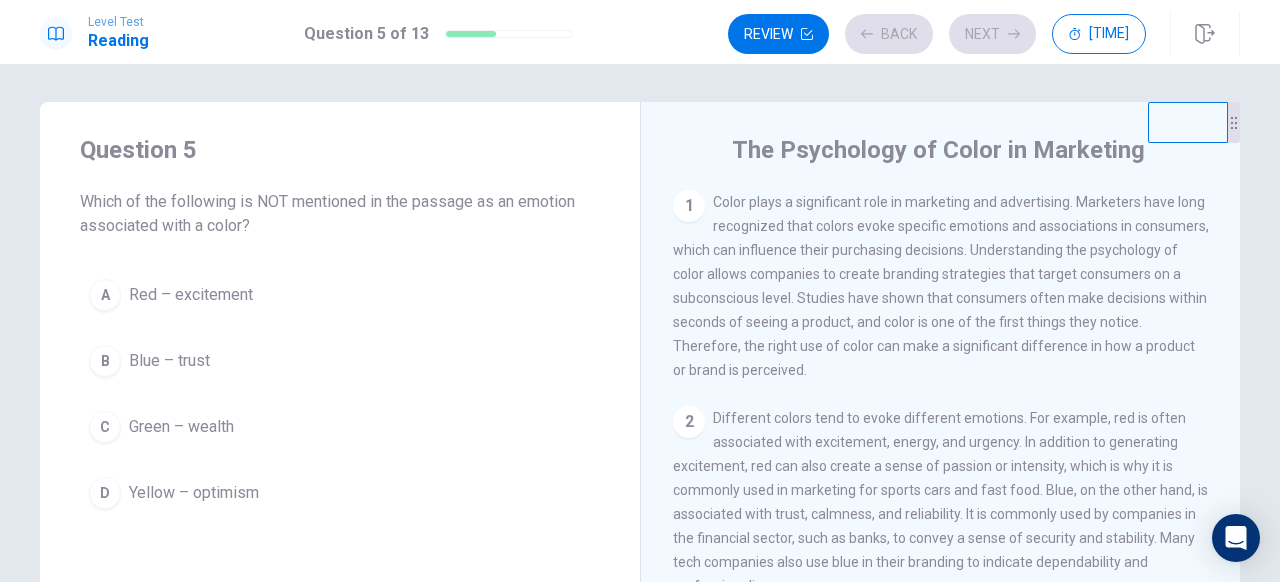 scroll, scrollTop: 0, scrollLeft: 0, axis: both 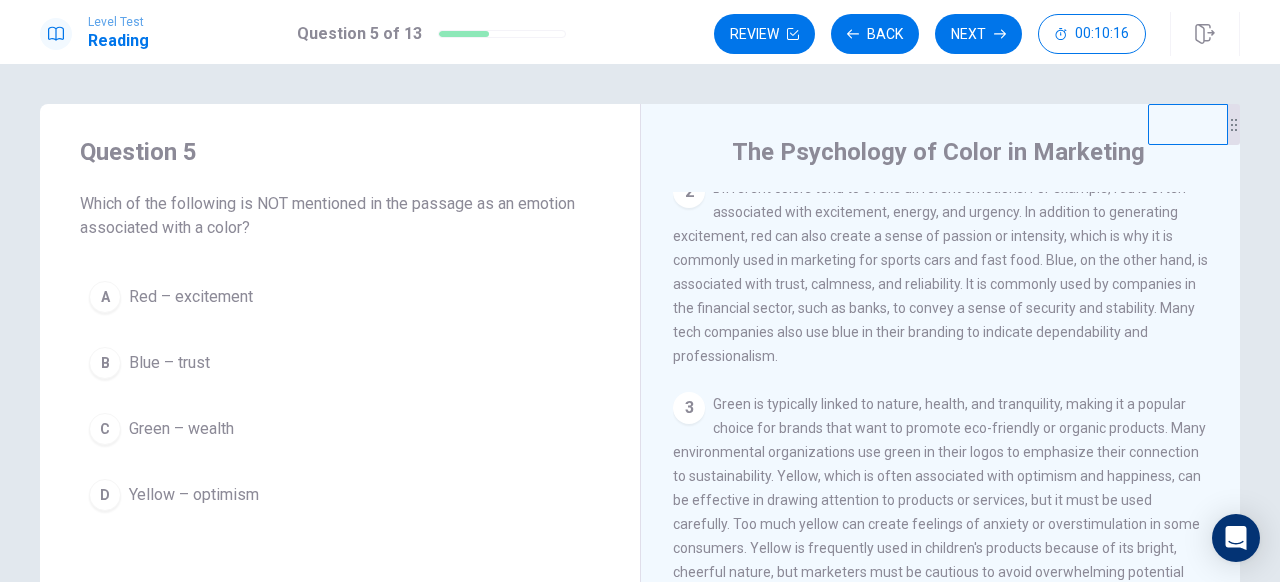 click on "Green – wealth" at bounding box center (191, 297) 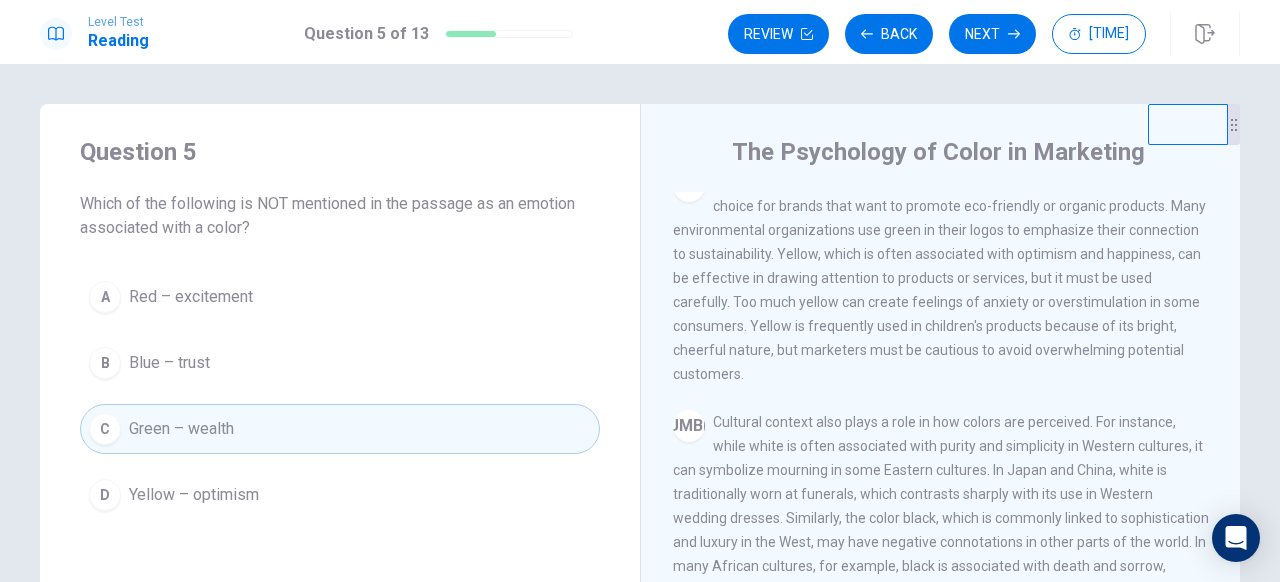 scroll, scrollTop: 447, scrollLeft: 0, axis: vertical 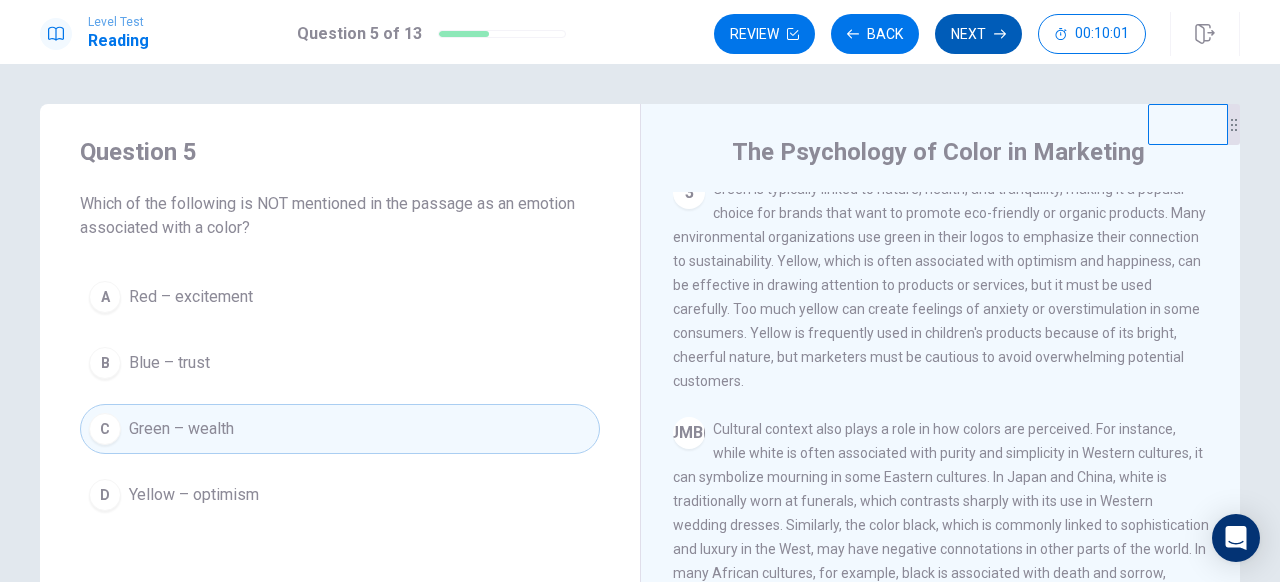 click on "Next" at bounding box center [978, 34] 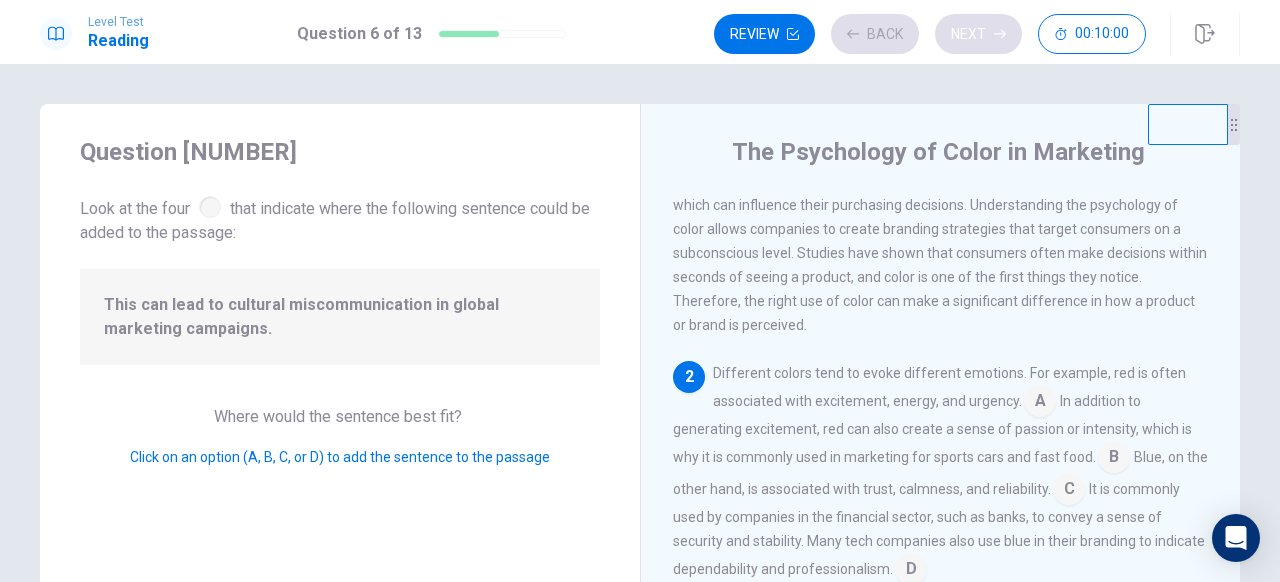 scroll, scrollTop: 73, scrollLeft: 0, axis: vertical 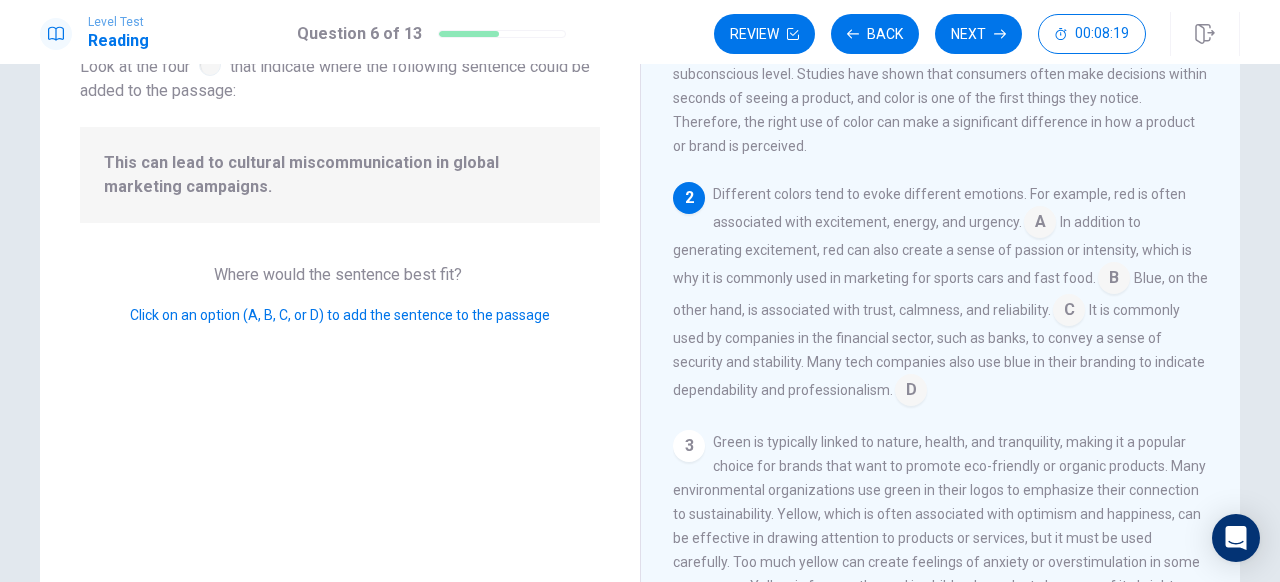 click at bounding box center [1040, 224] 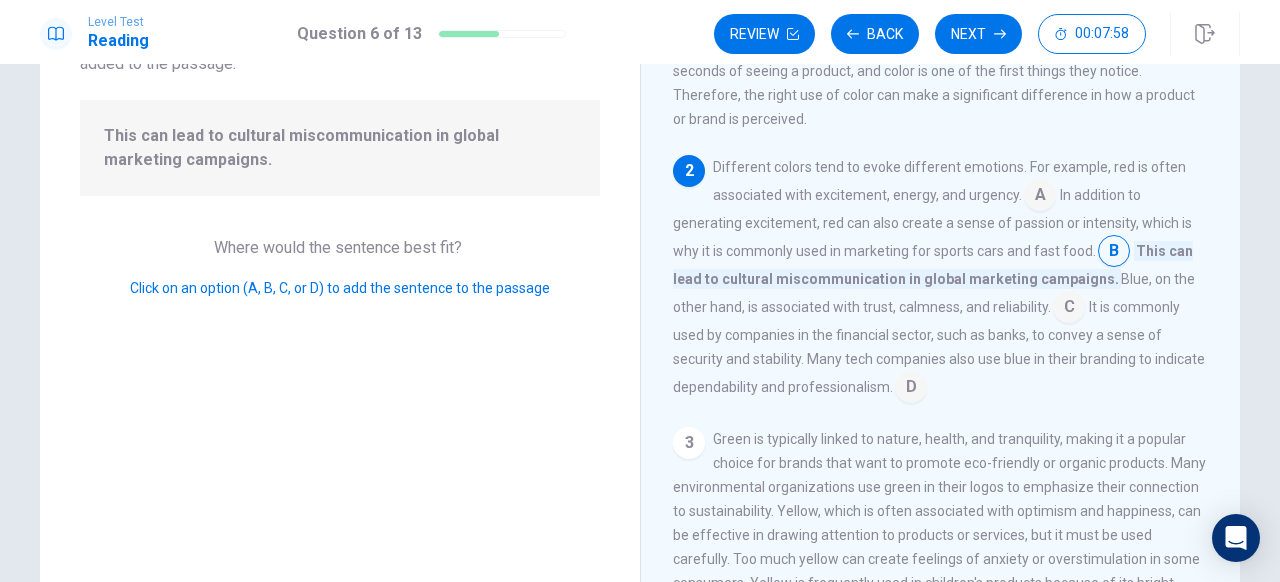 scroll, scrollTop: 213, scrollLeft: 0, axis: vertical 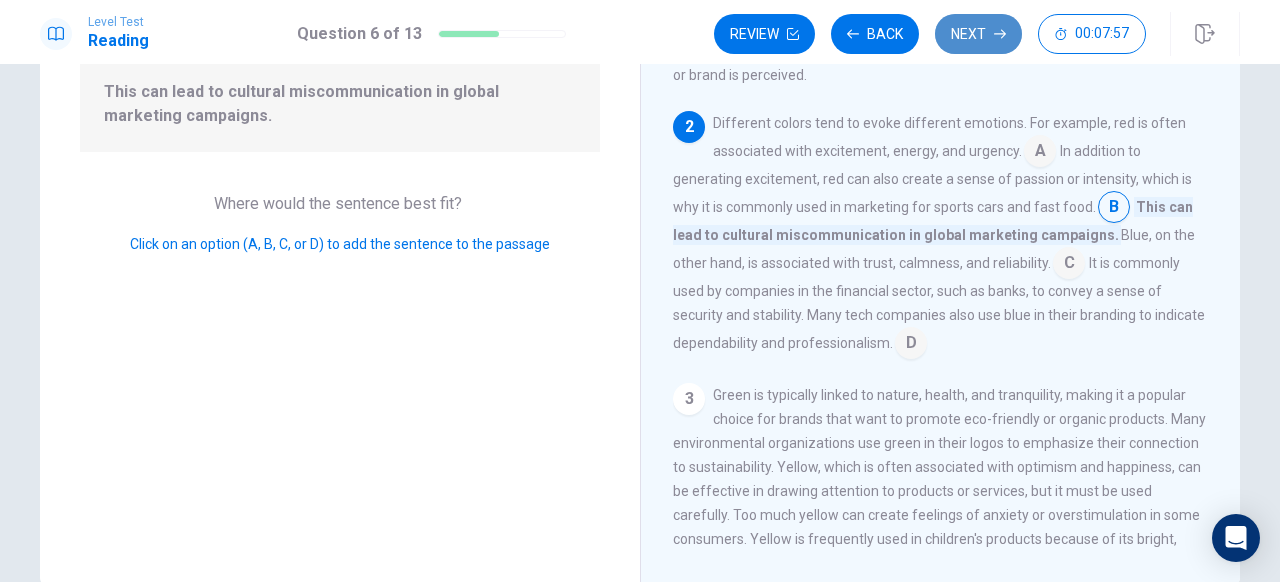 click on "Next" at bounding box center [978, 34] 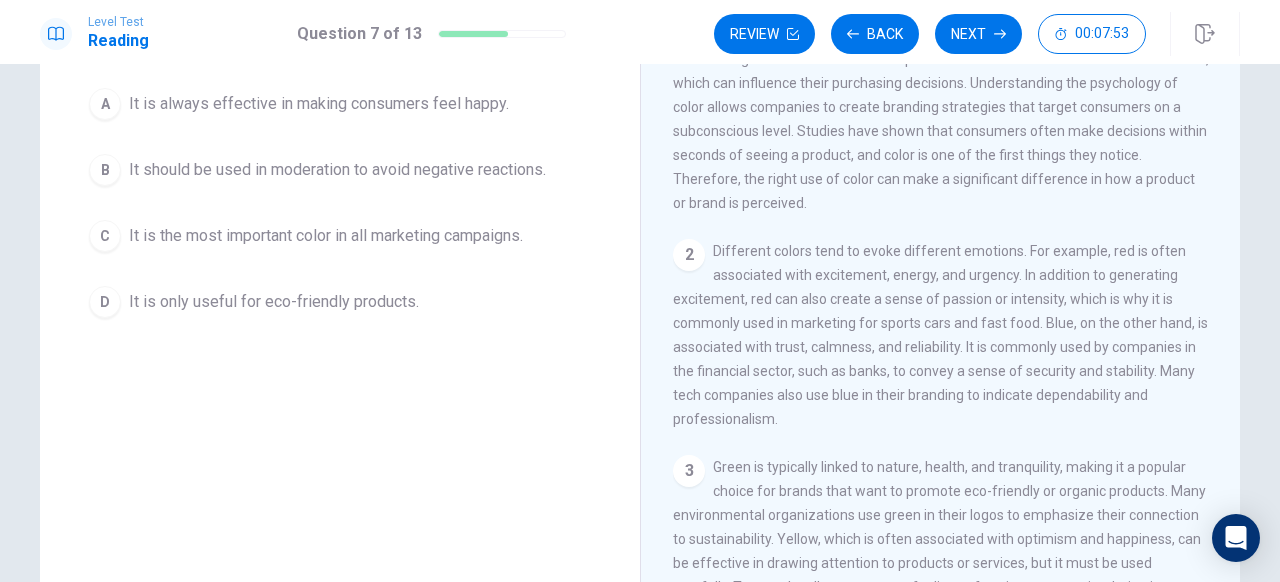 scroll, scrollTop: 74, scrollLeft: 0, axis: vertical 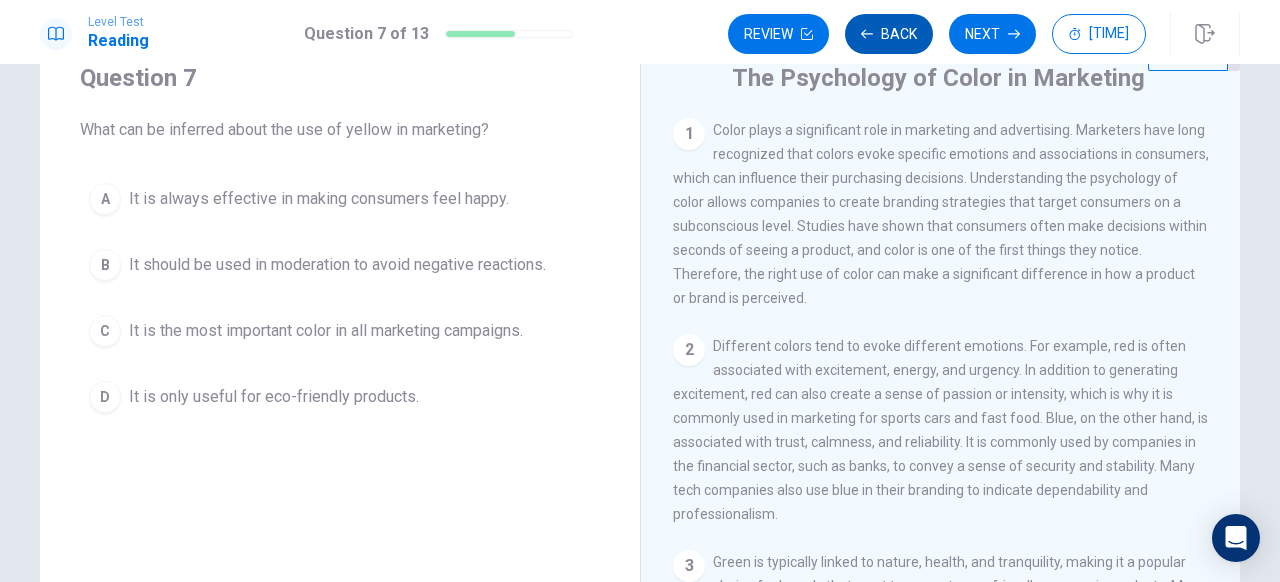 click on "Back" at bounding box center [889, 34] 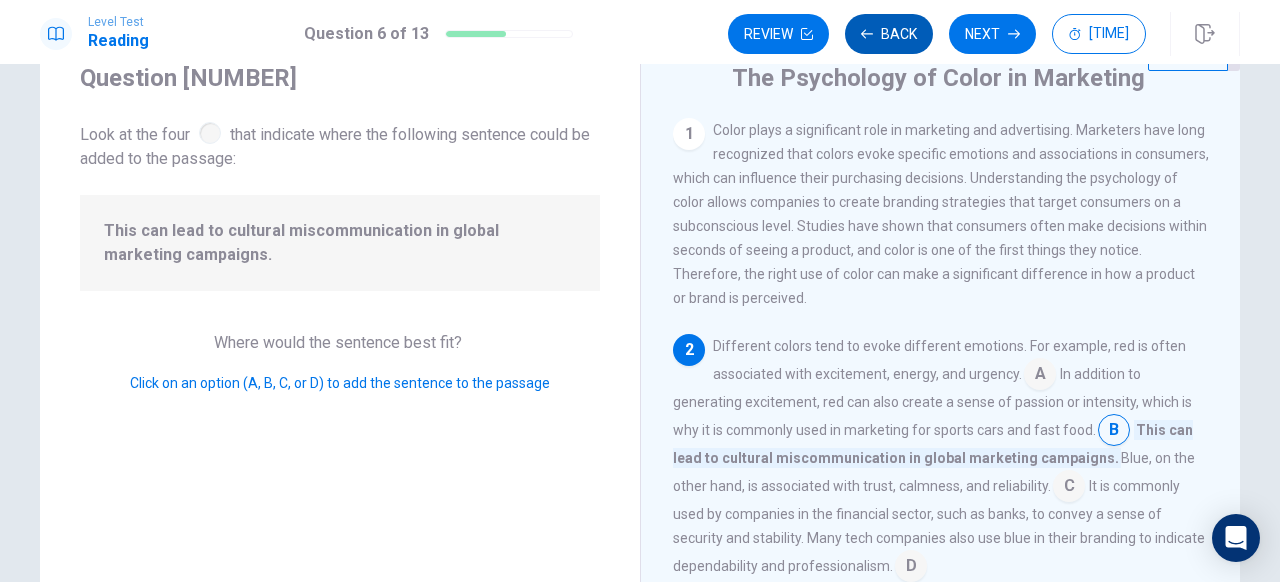 scroll, scrollTop: 97, scrollLeft: 0, axis: vertical 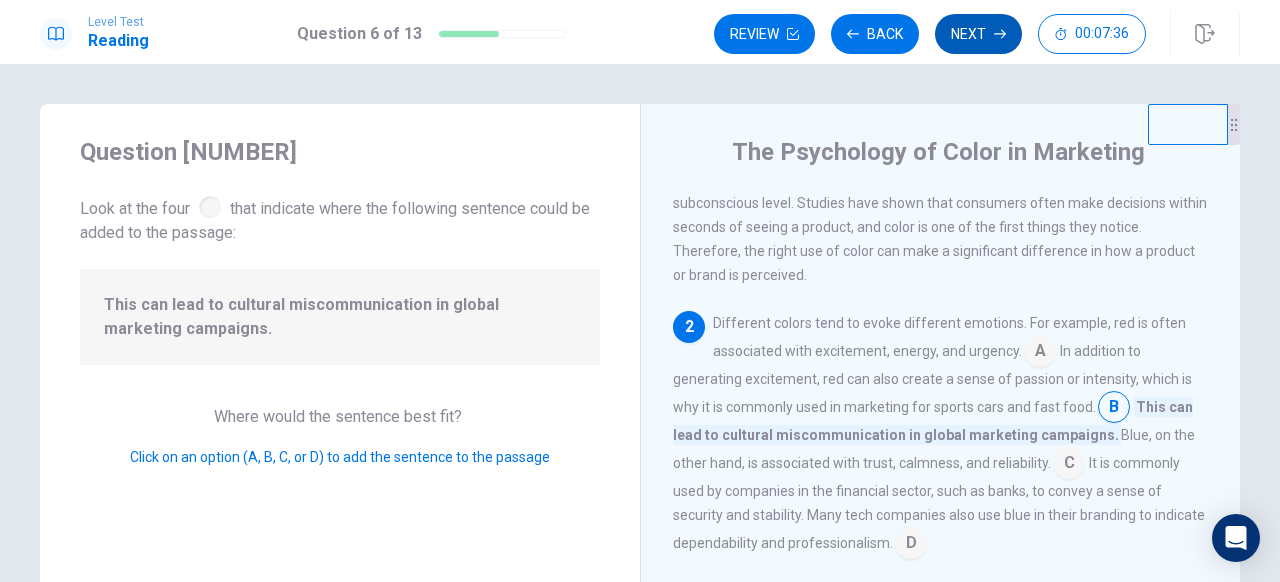 click at bounding box center [793, 34] 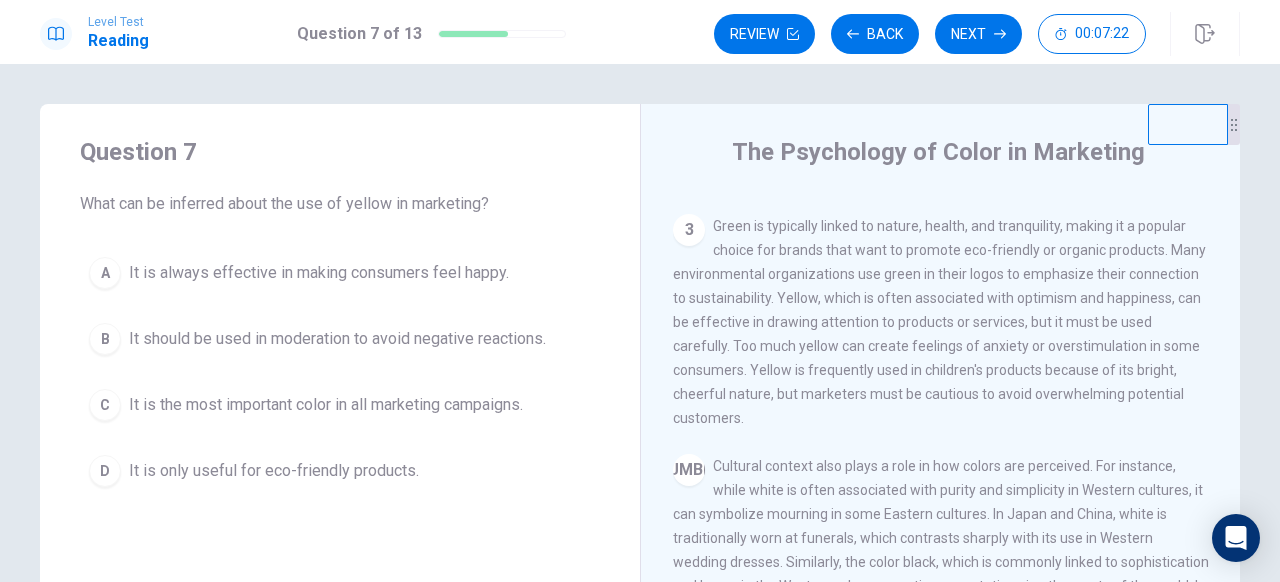 scroll, scrollTop: 415, scrollLeft: 0, axis: vertical 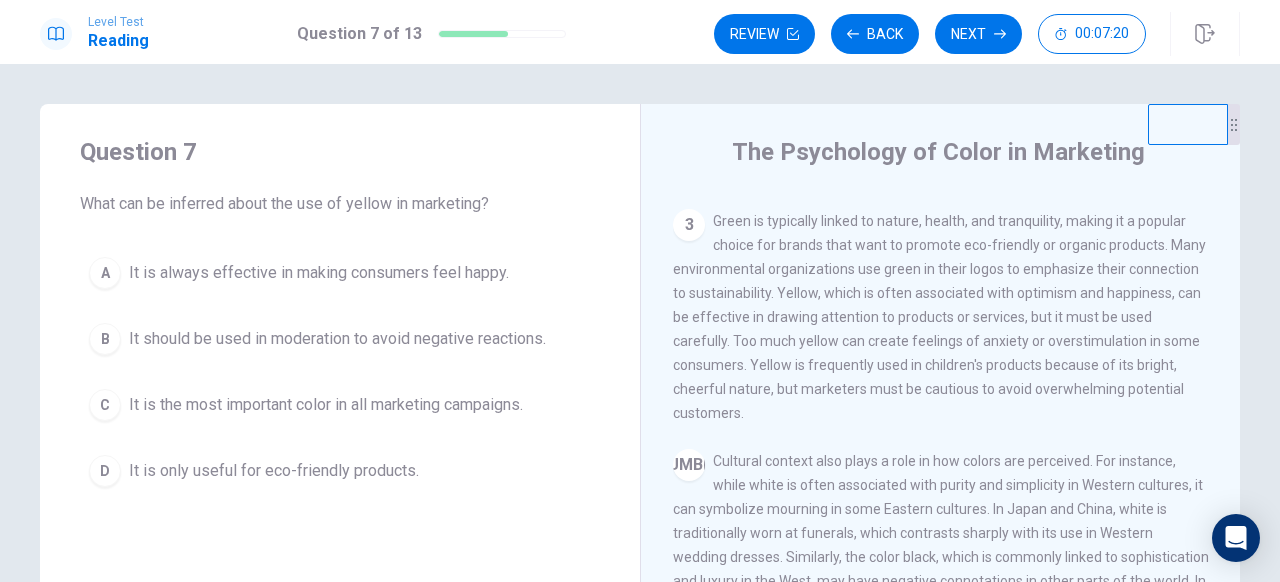 drag, startPoint x: 760, startPoint y: 312, endPoint x: 819, endPoint y: 376, distance: 87.04597 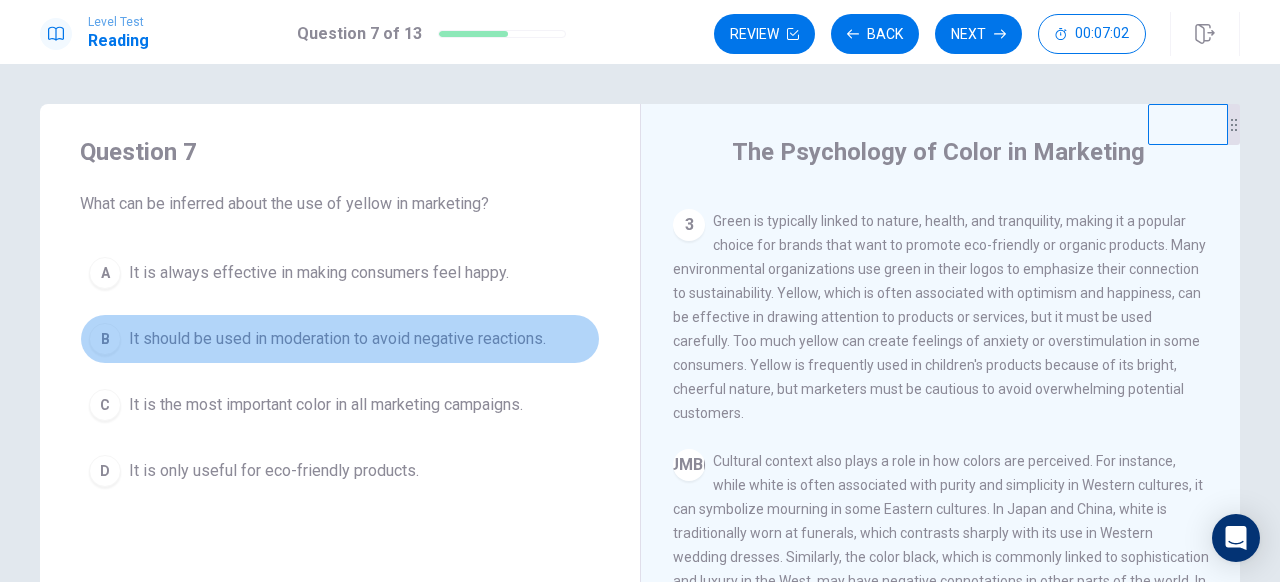 click on "It should be used in moderation to avoid negative reactions." at bounding box center (319, 273) 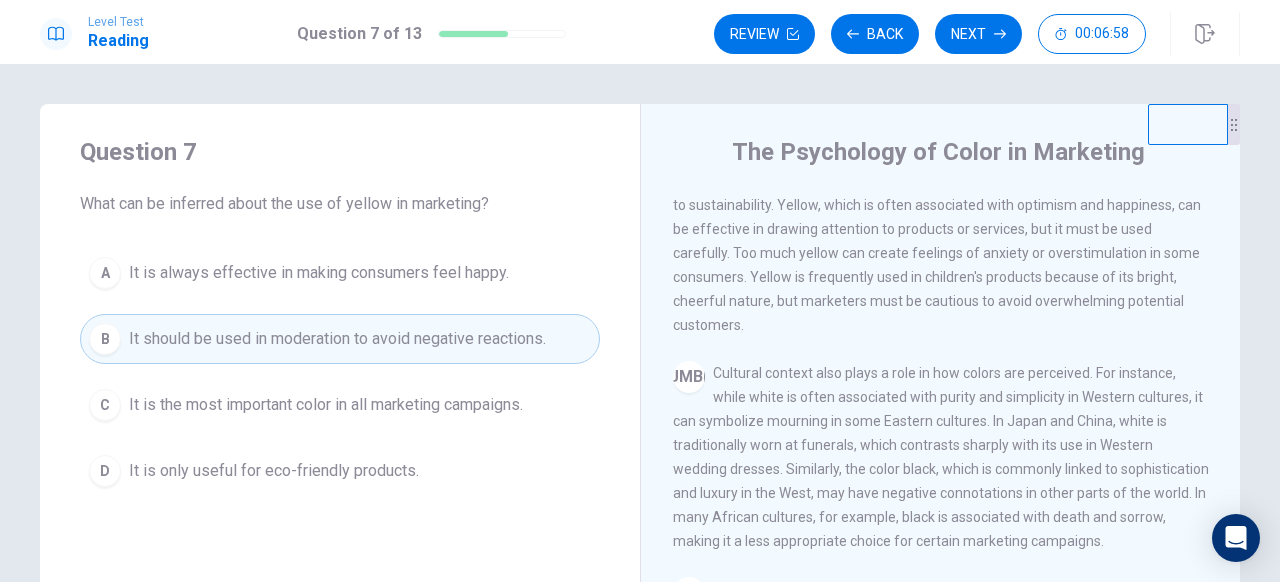 scroll, scrollTop: 545, scrollLeft: 0, axis: vertical 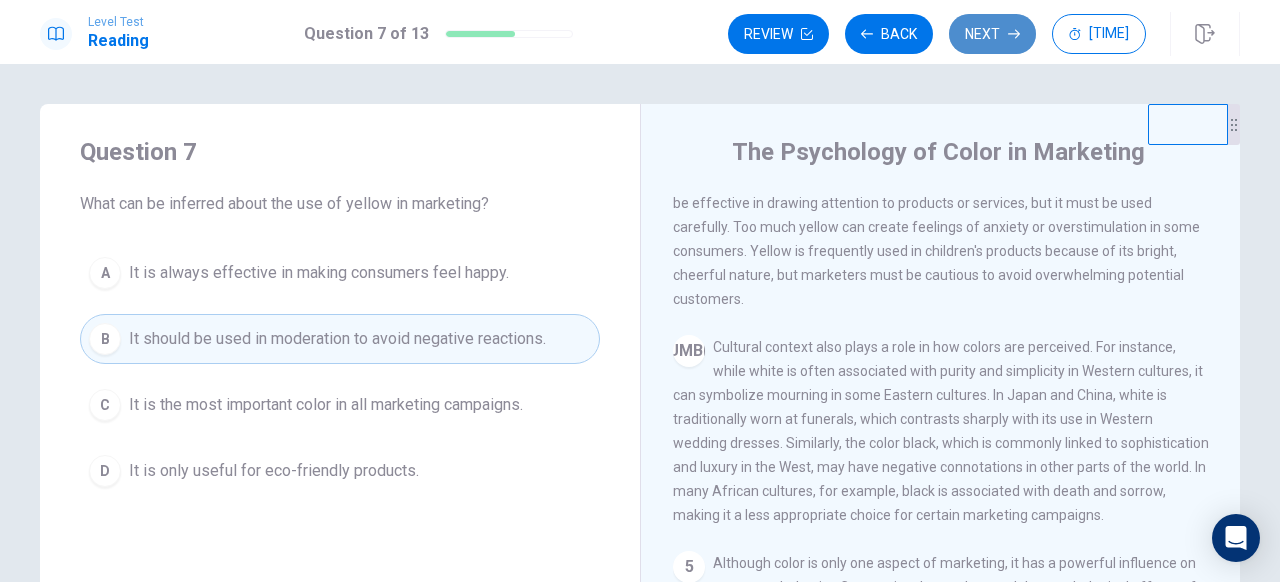 click on "Next" at bounding box center (992, 34) 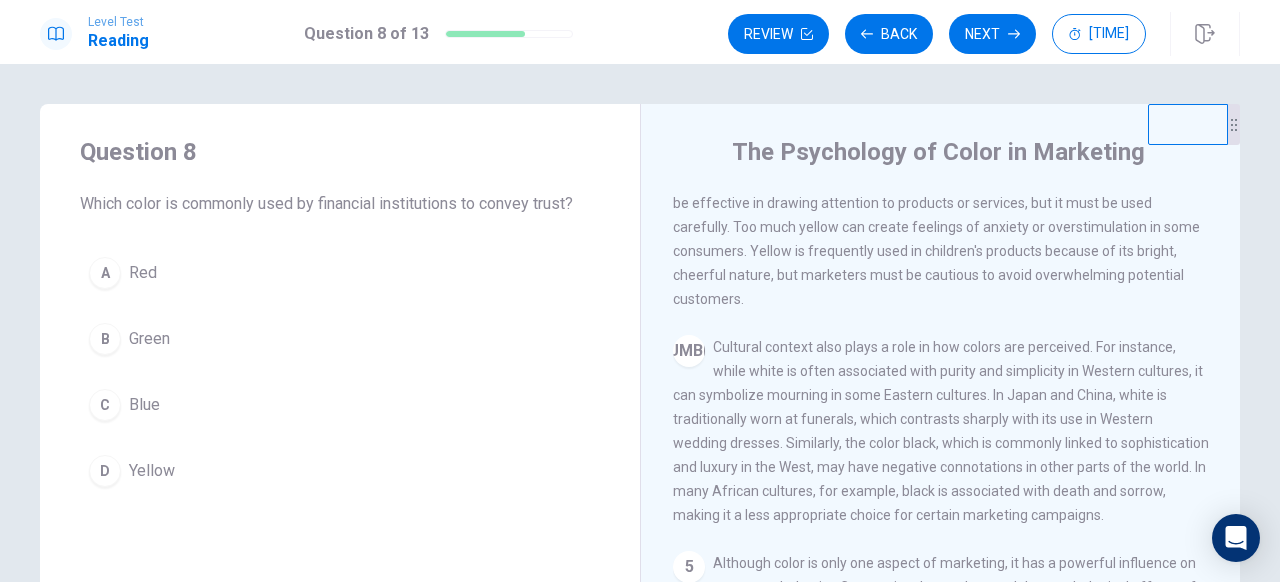 click on "C" at bounding box center [105, 273] 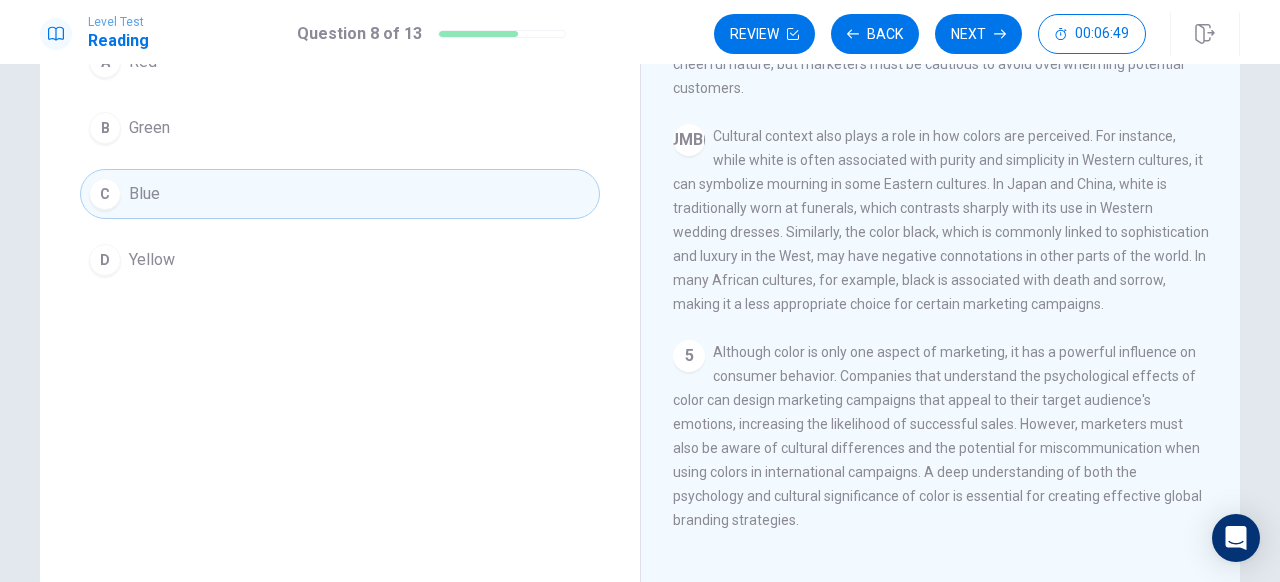 scroll, scrollTop: 209, scrollLeft: 0, axis: vertical 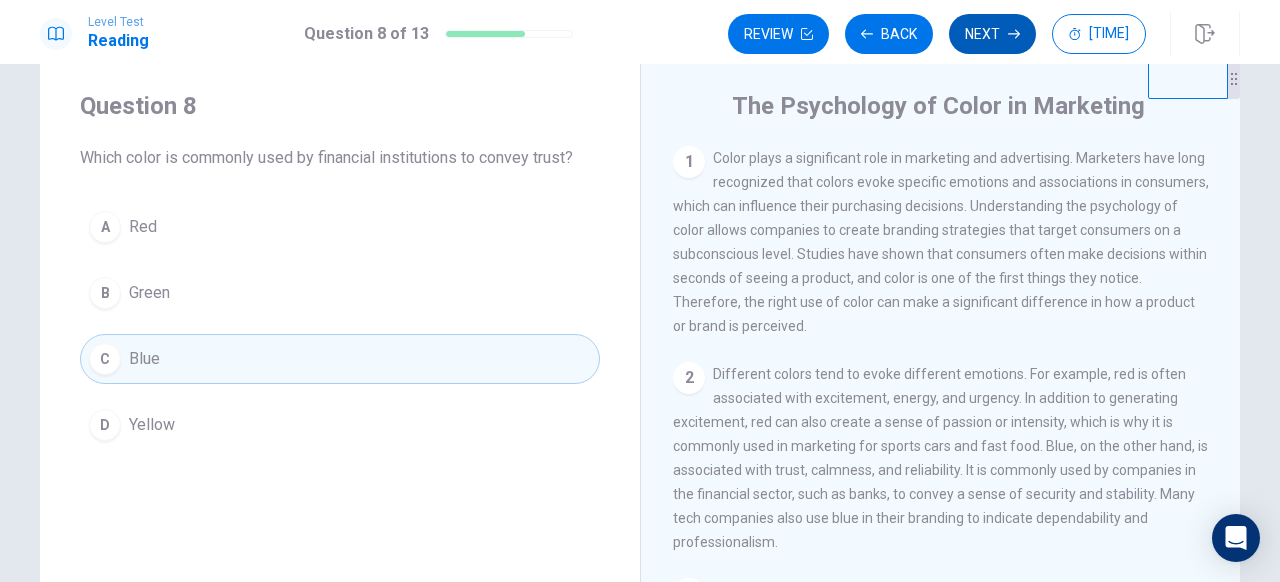 click on "Next" at bounding box center [992, 34] 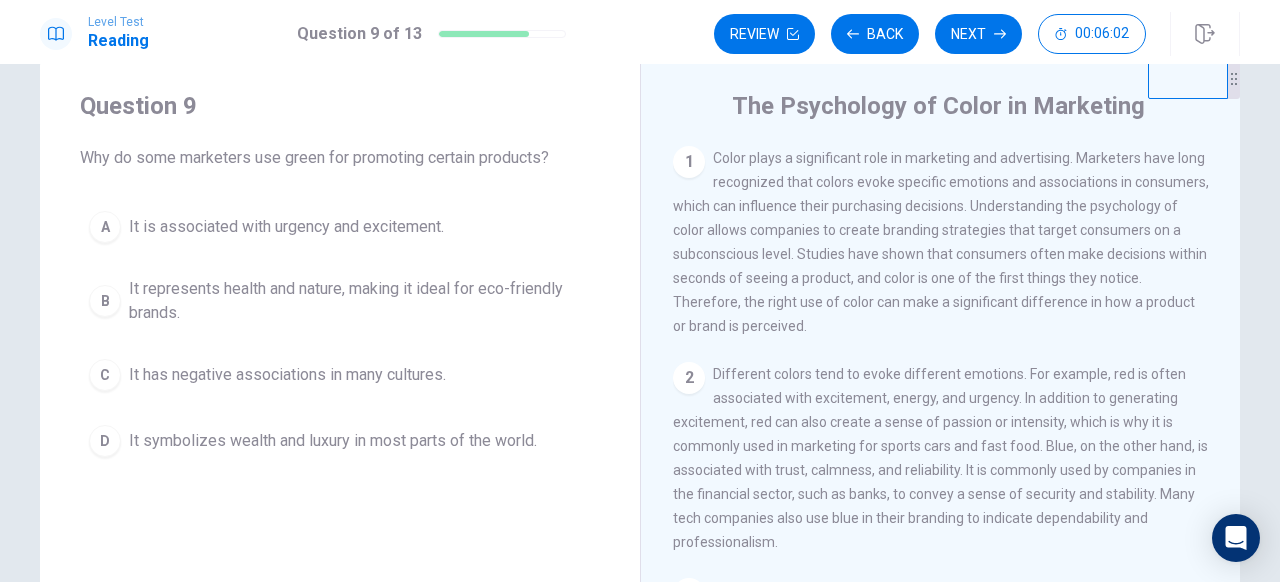 click on "B It represents health and nature, making it ideal for eco-friendly brands." at bounding box center (340, 301) 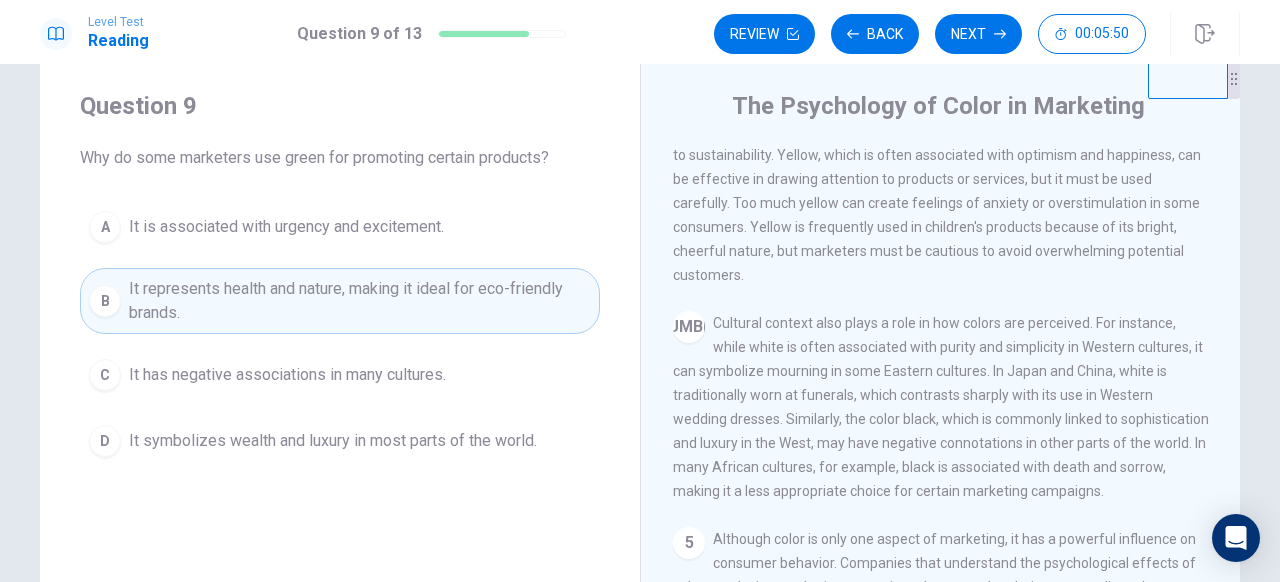 scroll, scrollTop: 545, scrollLeft: 0, axis: vertical 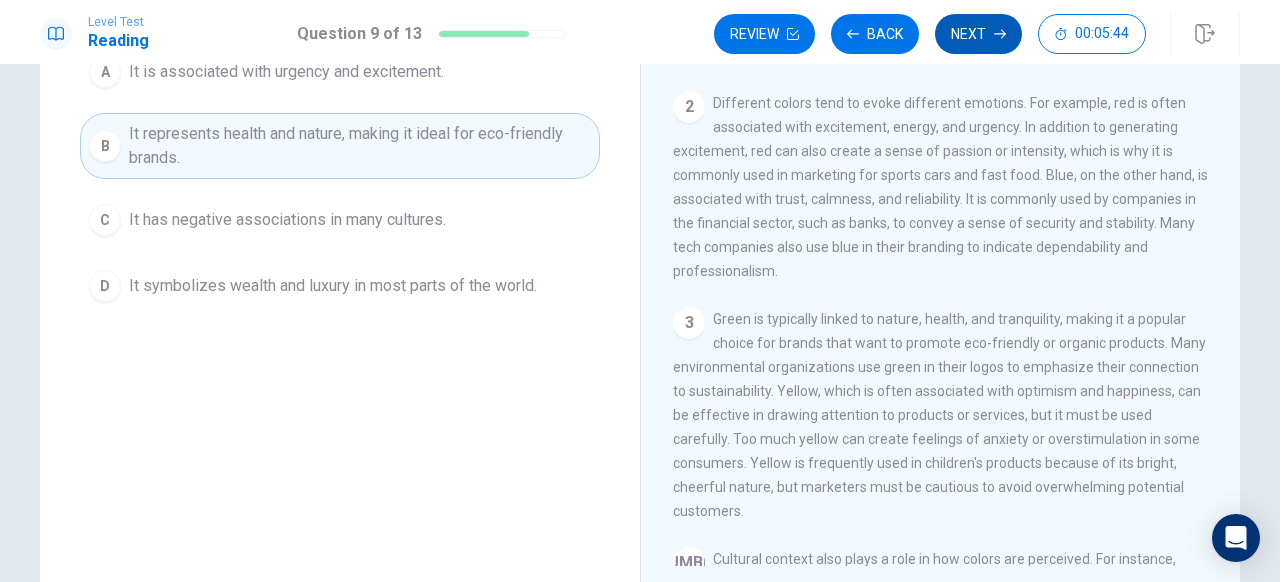 click on "Next" at bounding box center (978, 34) 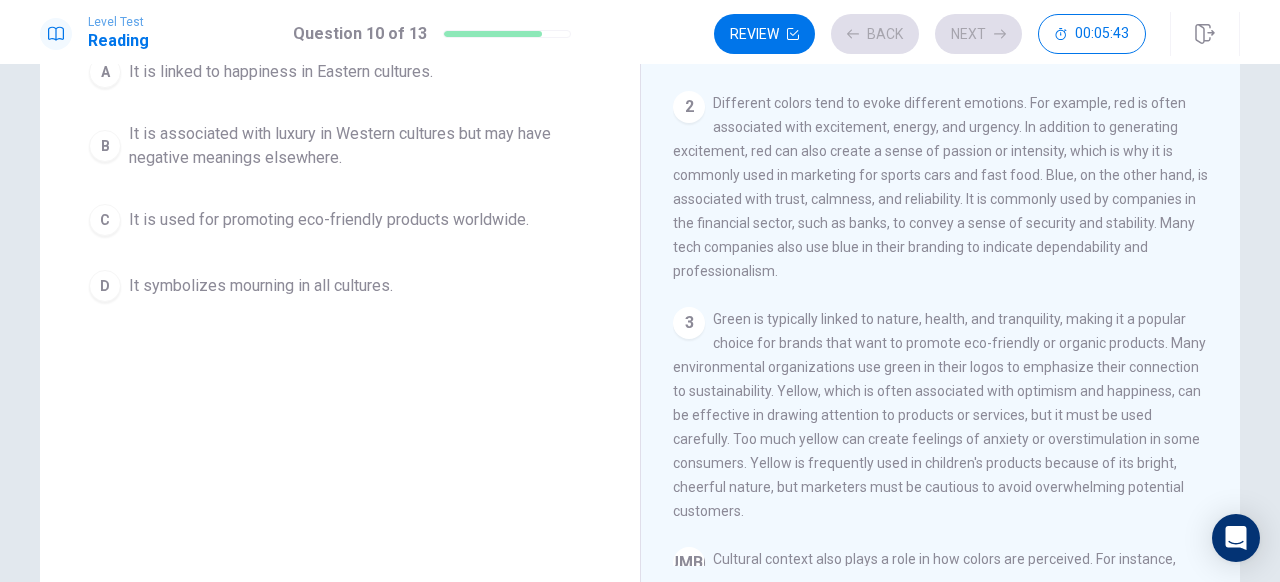 scroll, scrollTop: 0, scrollLeft: 0, axis: both 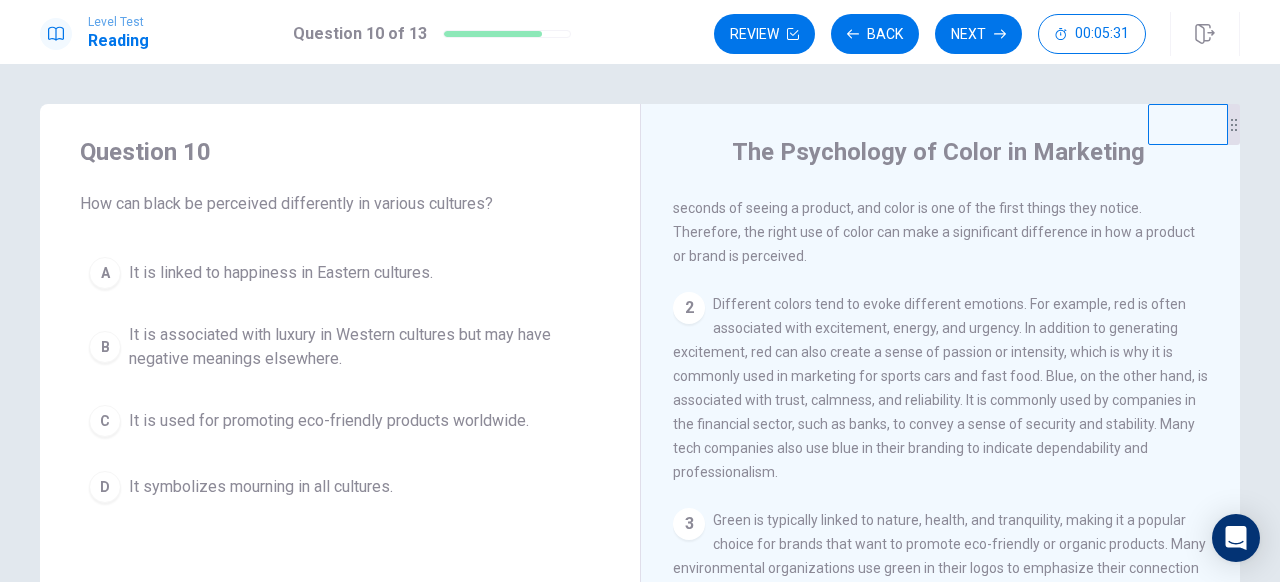 click on "It is associated with luxury in Western cultures but may have negative meanings elsewhere." at bounding box center [281, 273] 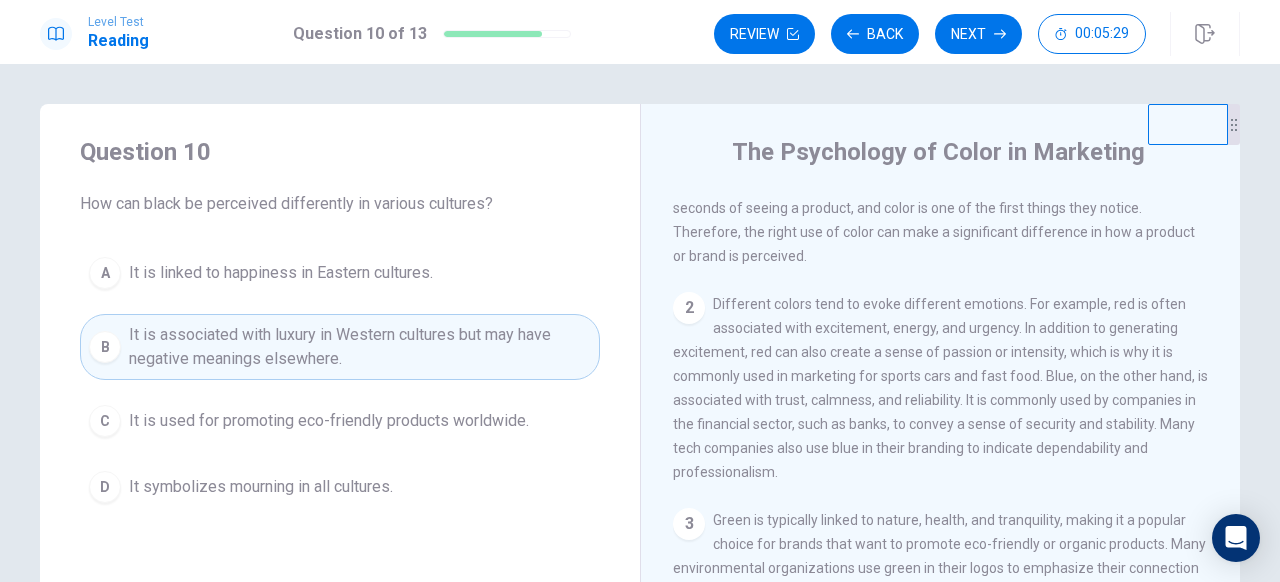 click on "Question 10 How can black be perceived differently in various cultures? A It is linked to happiness in Eastern cultures.
B It is associated with luxury in Western cultures but may have negative meanings elsewhere.
C It is used for promoting eco-friendly products worldwide.
D It symbolizes mourning in all cultures. The Psychology of Color in Marketing 1 Color plays a significant role in marketing and advertising. Marketers have long recognized that colors evoke specific emotions and associations in consumers, which can influence their purchasing decisions. Understanding the psychology of color allows companies to create branding strategies that target consumers on a subconscious level. Studies have shown that consumers often make decisions within seconds of seeing a product, and color is one of the first things they notice. Therefore, the right use of color can make a significant difference in how a product or brand is perceived. 2 3 4 5" at bounding box center (640, 451) 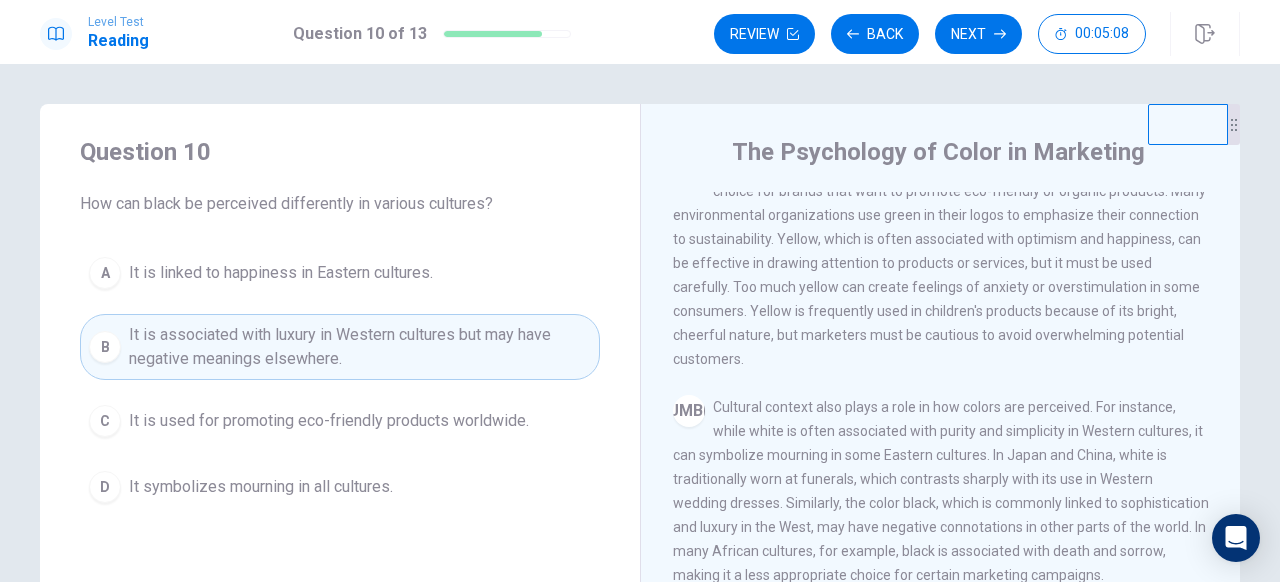 scroll, scrollTop: 545, scrollLeft: 0, axis: vertical 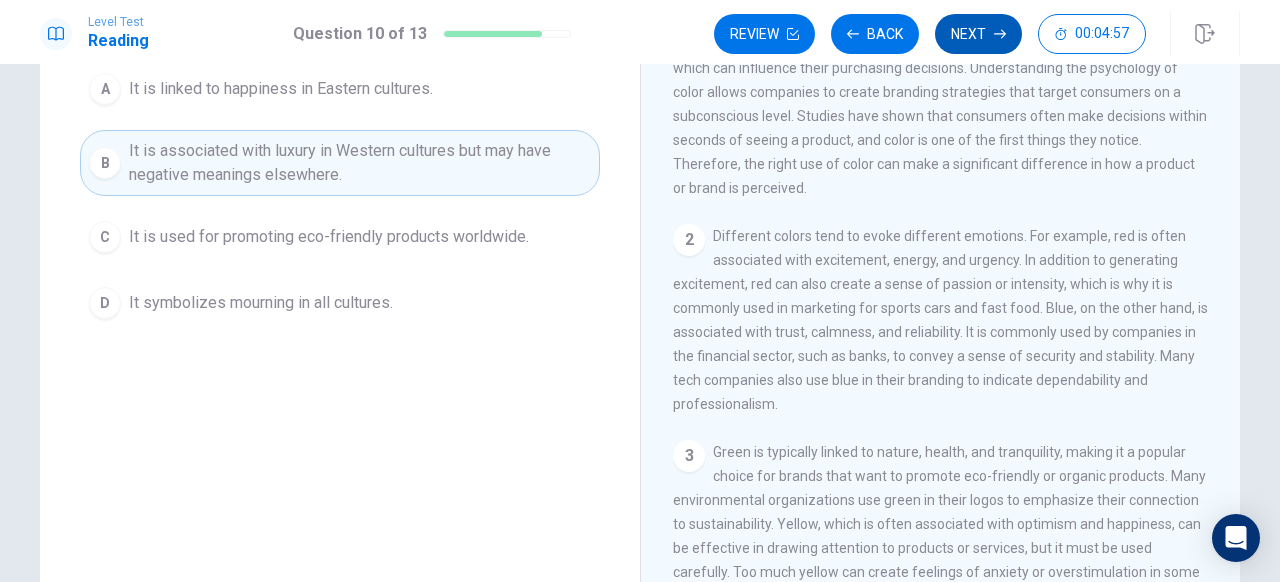 click on "Next" at bounding box center (978, 34) 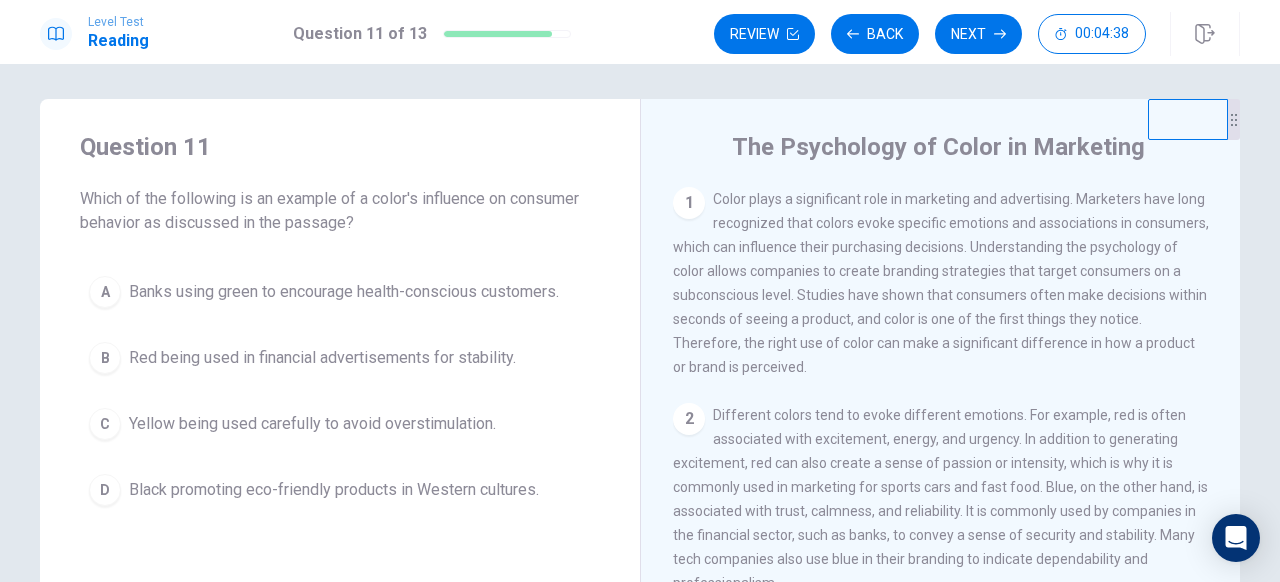 scroll, scrollTop: 0, scrollLeft: 0, axis: both 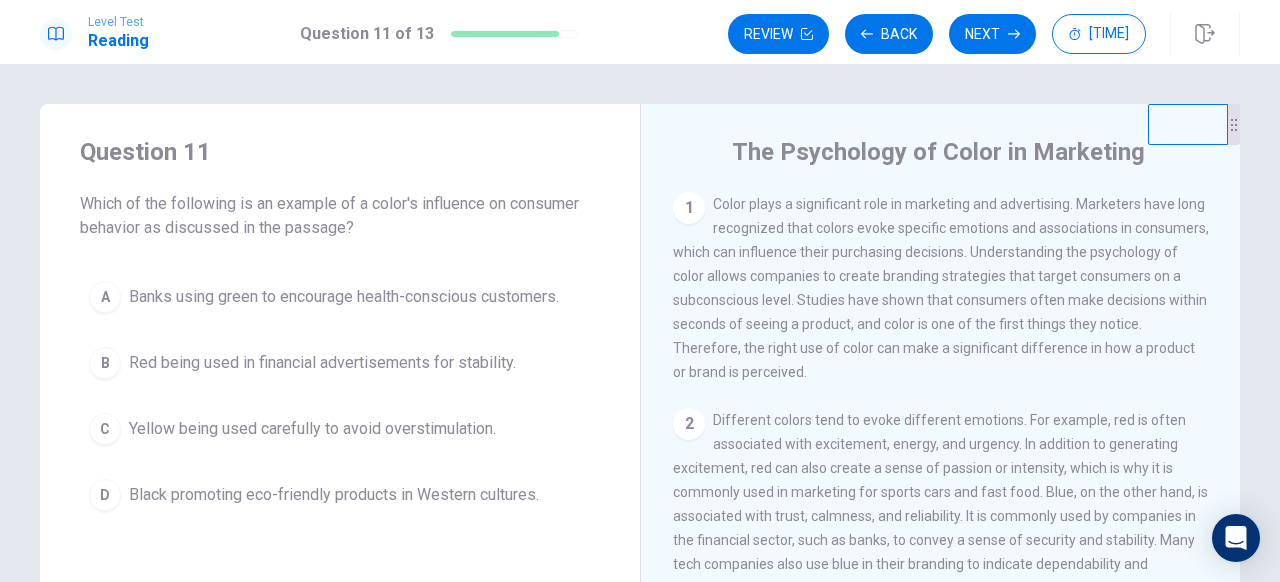 click on "Yellow being used carefully to avoid overstimulation." at bounding box center [344, 297] 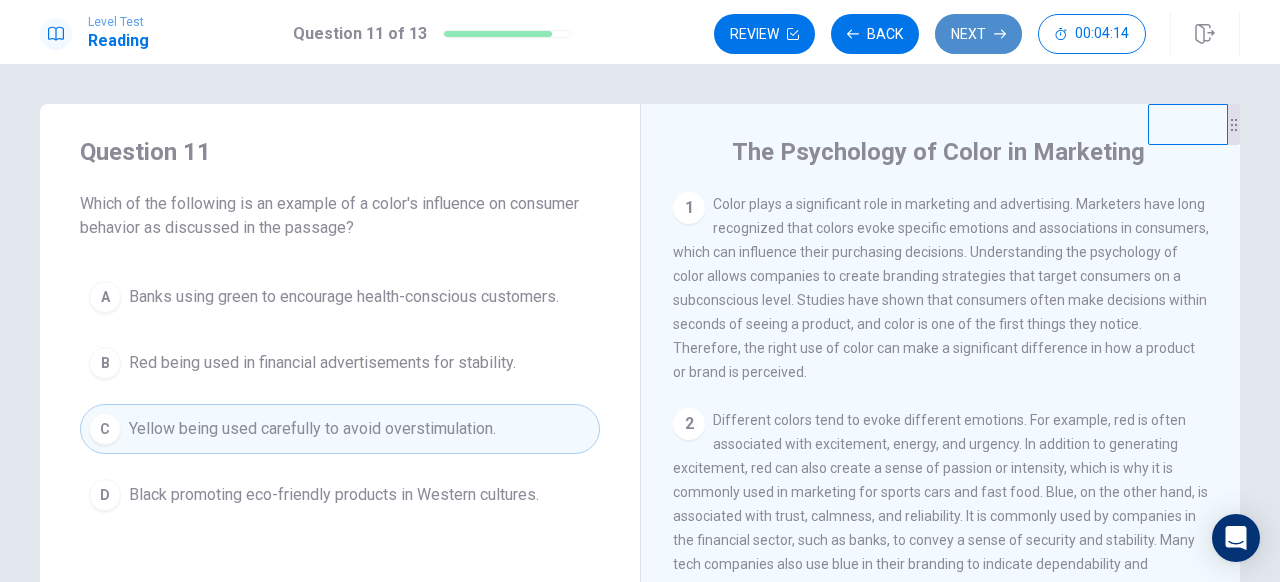 click on "Next" at bounding box center (978, 34) 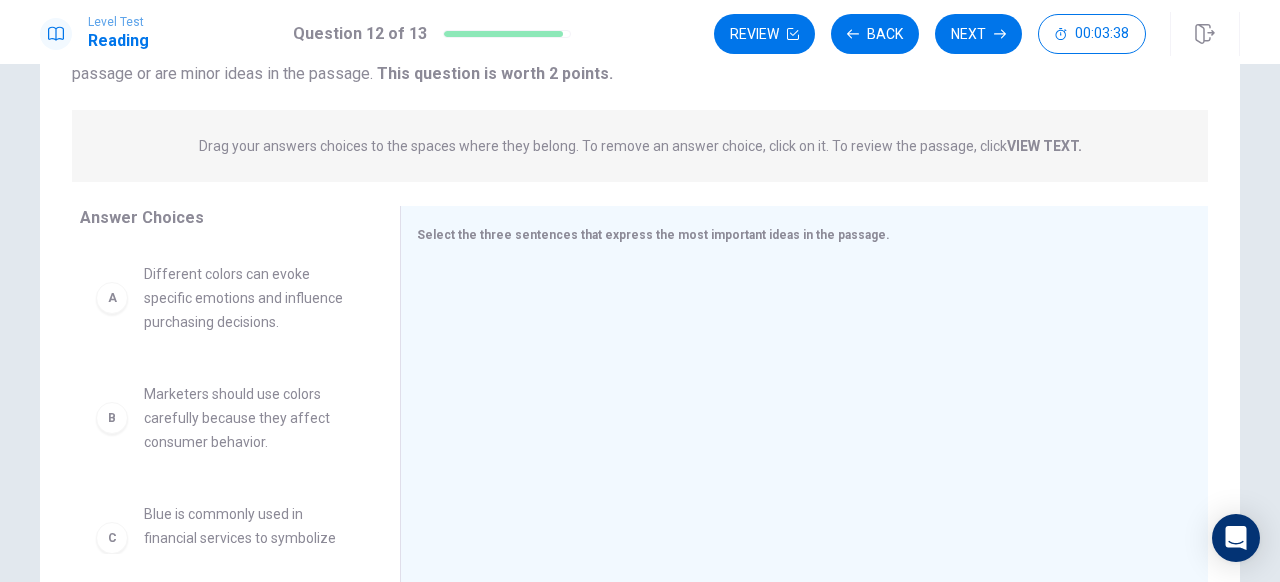 scroll, scrollTop: 215, scrollLeft: 0, axis: vertical 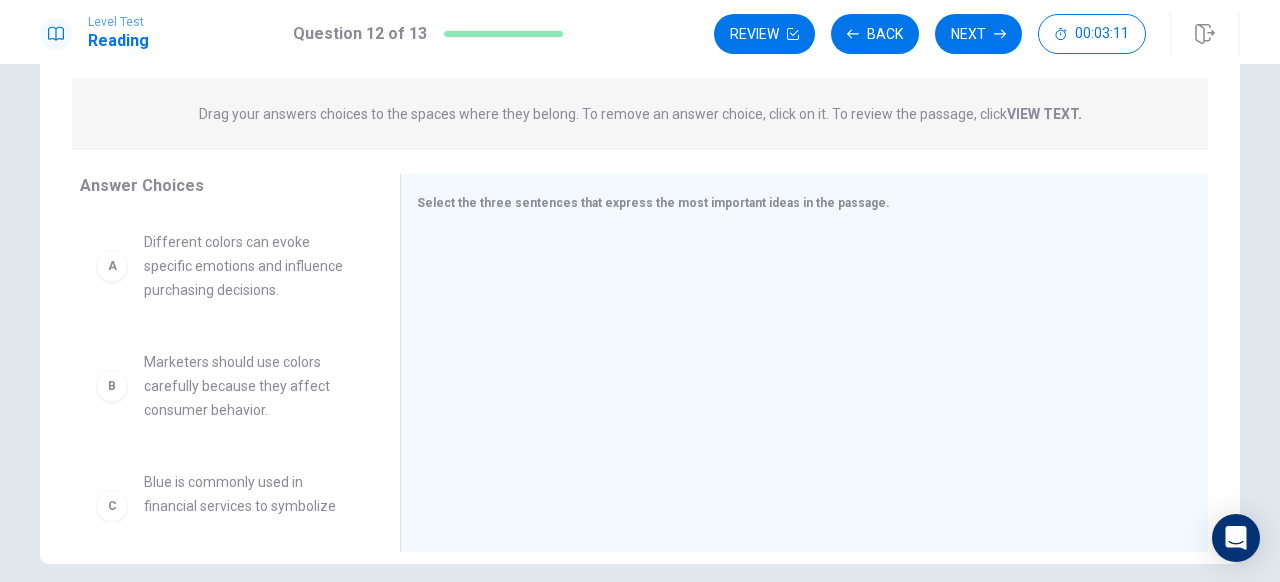 click on "Different colors can evoke specific emotions and influence purchasing decisions." at bounding box center [248, 266] 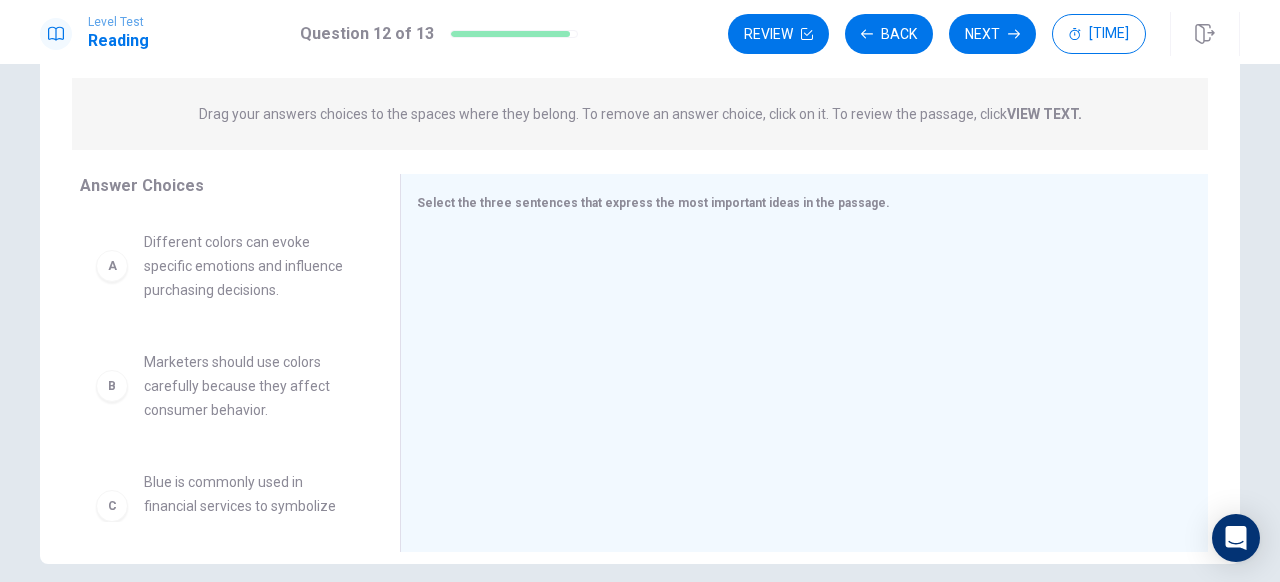 click on "Different colors can evoke specific emotions and influence purchasing decisions." at bounding box center [248, 266] 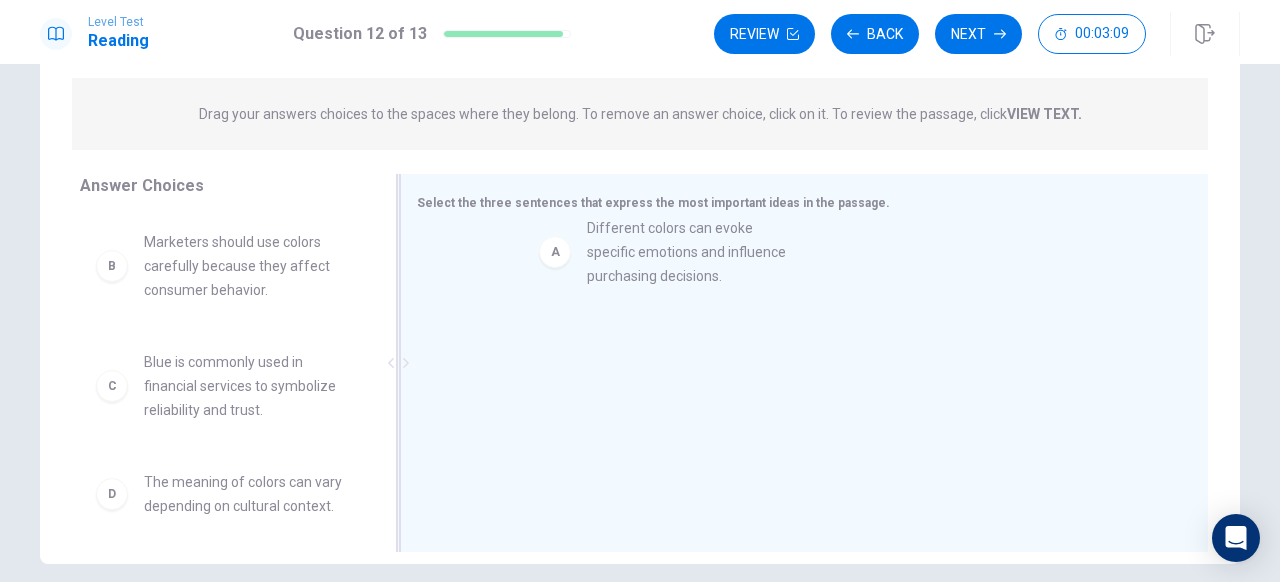 drag, startPoint x: 203, startPoint y: 279, endPoint x: 652, endPoint y: 265, distance: 449.2182 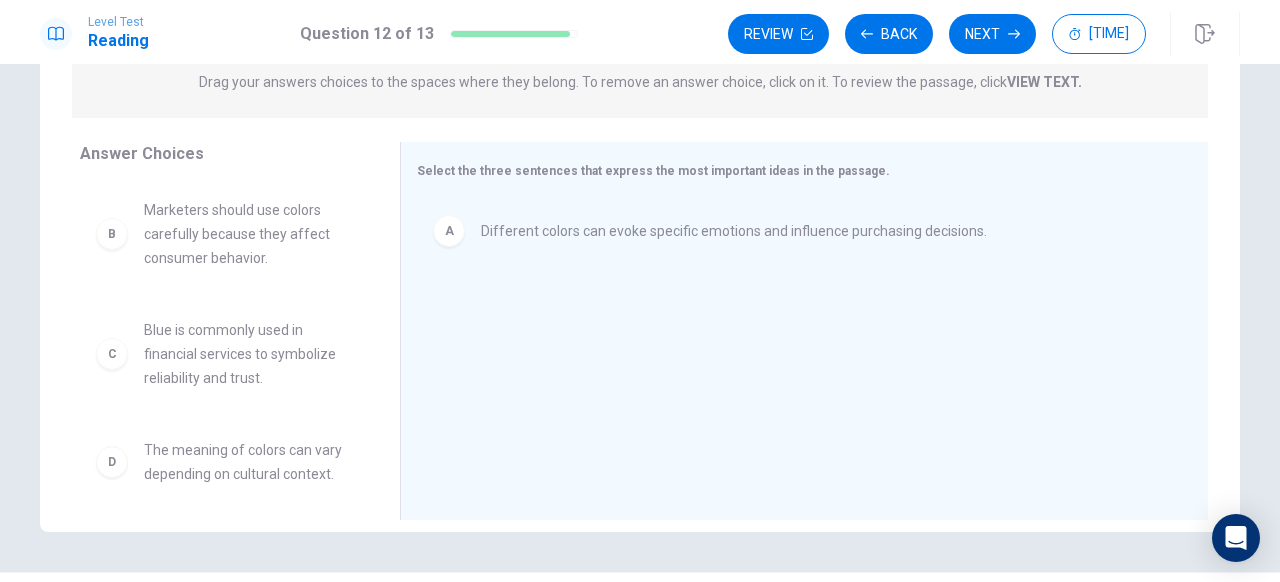 scroll, scrollTop: 269, scrollLeft: 0, axis: vertical 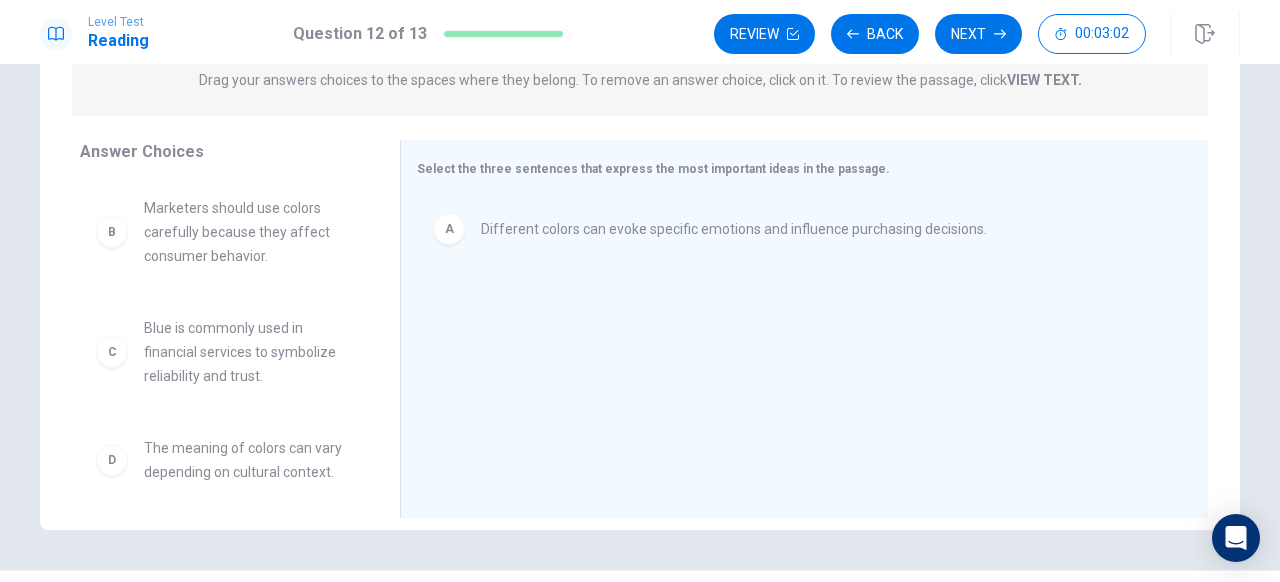 click on "Marketers should use colors carefully because they affect consumer behavior." at bounding box center [248, 232] 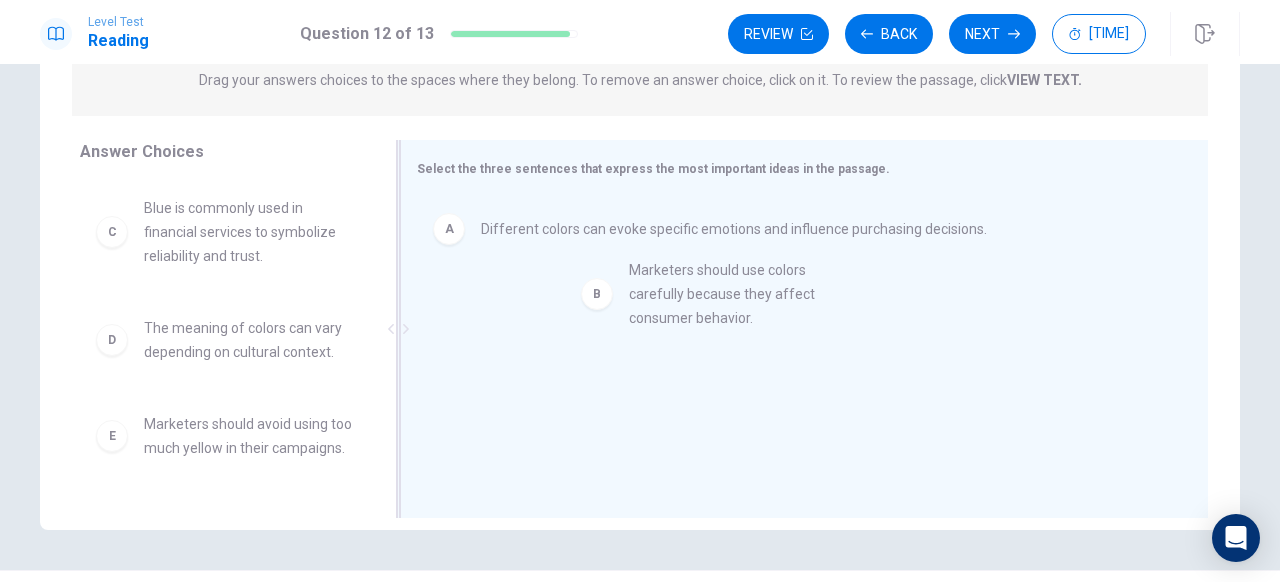 drag, startPoint x: 199, startPoint y: 237, endPoint x: 693, endPoint y: 299, distance: 497.8755 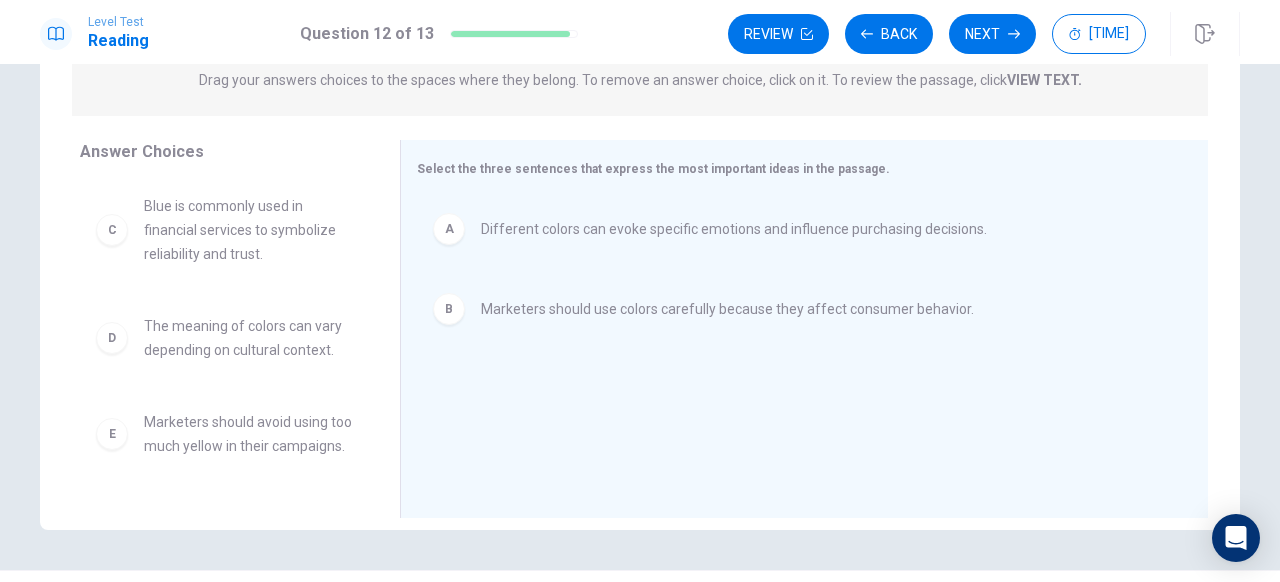 scroll, scrollTop: 0, scrollLeft: 0, axis: both 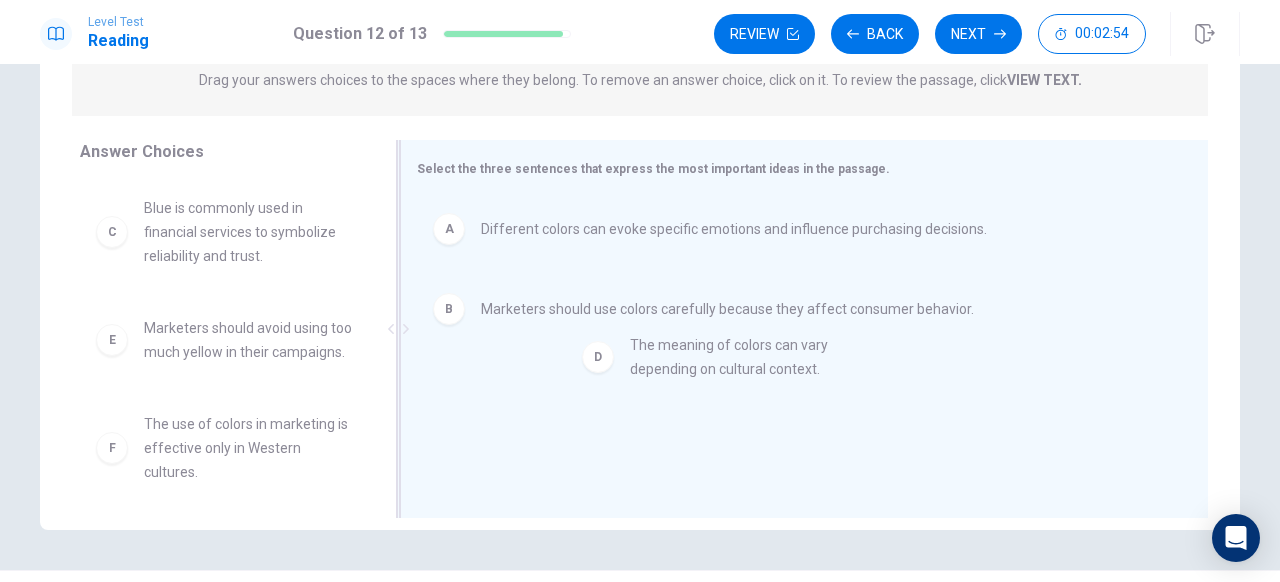 drag, startPoint x: 218, startPoint y: 342, endPoint x: 710, endPoint y: 359, distance: 492.2936 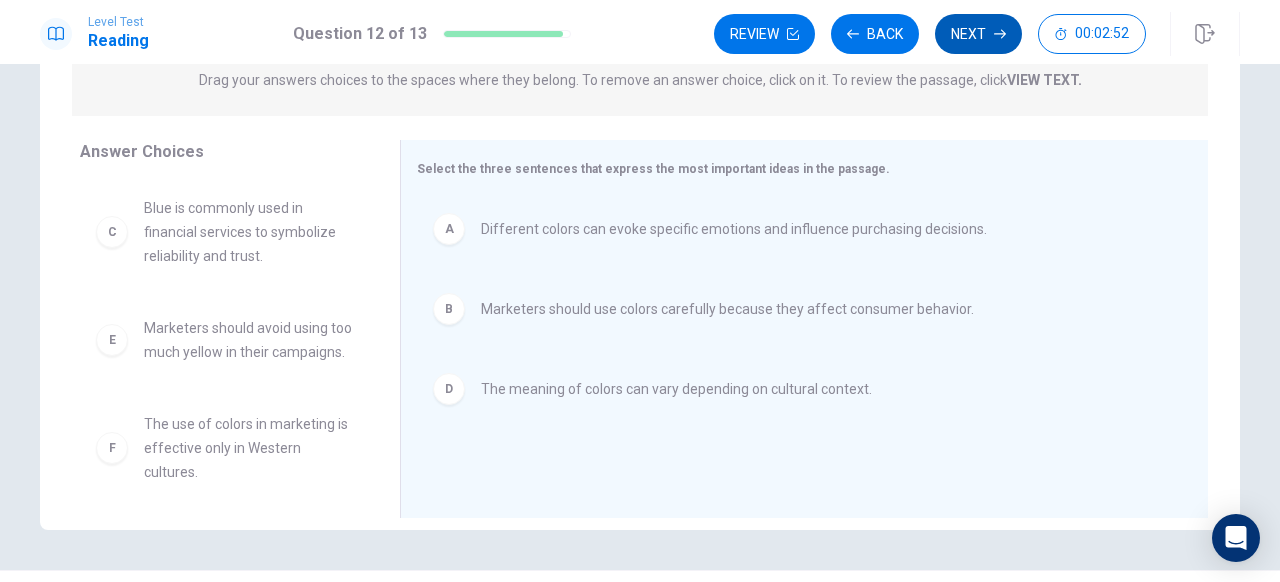 click on "Next" at bounding box center (978, 34) 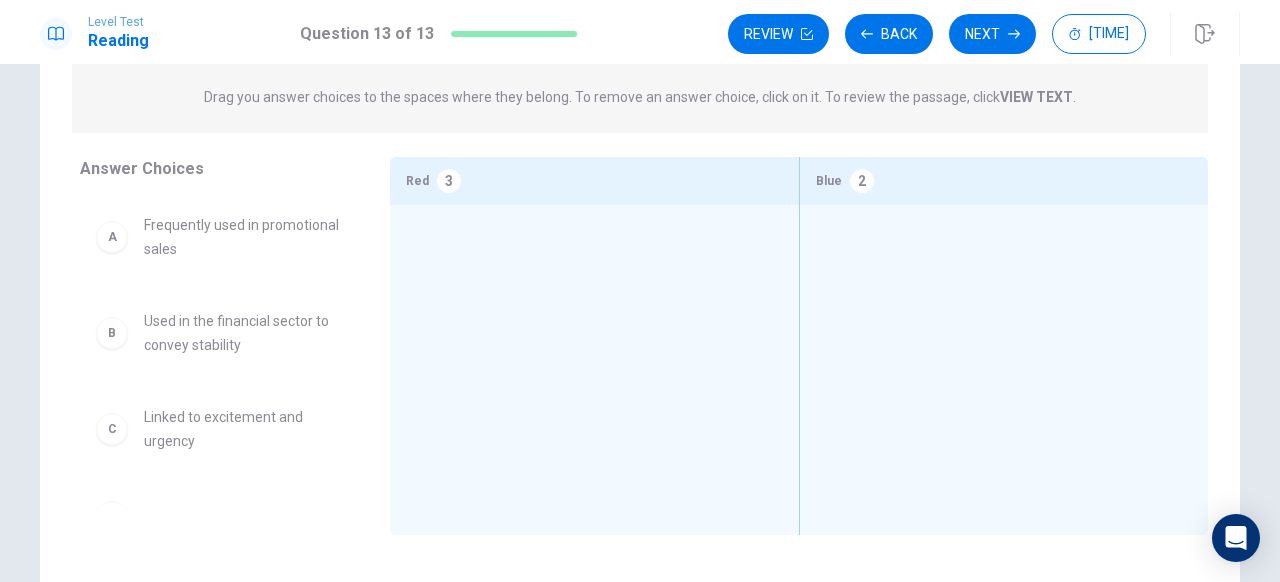 scroll, scrollTop: 197, scrollLeft: 0, axis: vertical 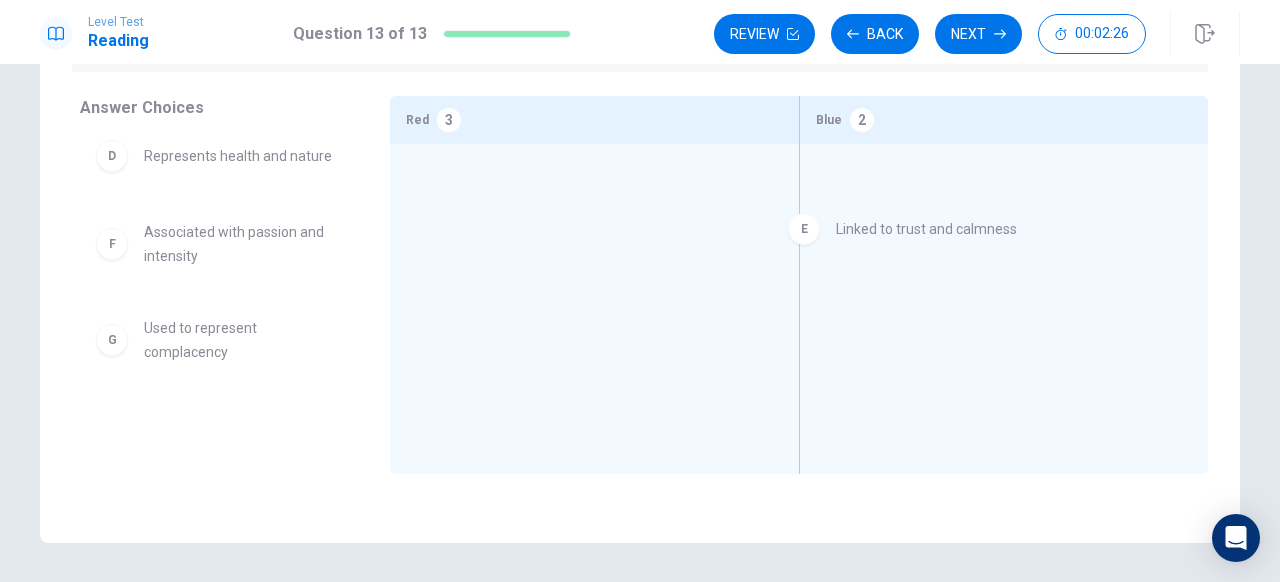 drag, startPoint x: 203, startPoint y: 270, endPoint x: 901, endPoint y: 239, distance: 698.68805 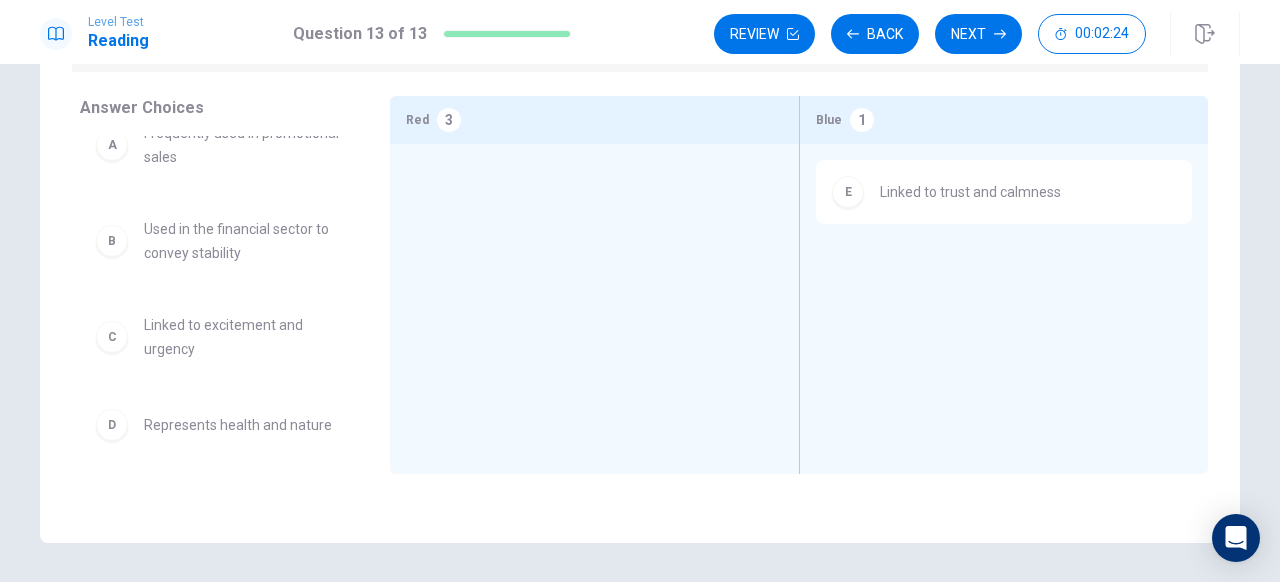 scroll, scrollTop: 0, scrollLeft: 0, axis: both 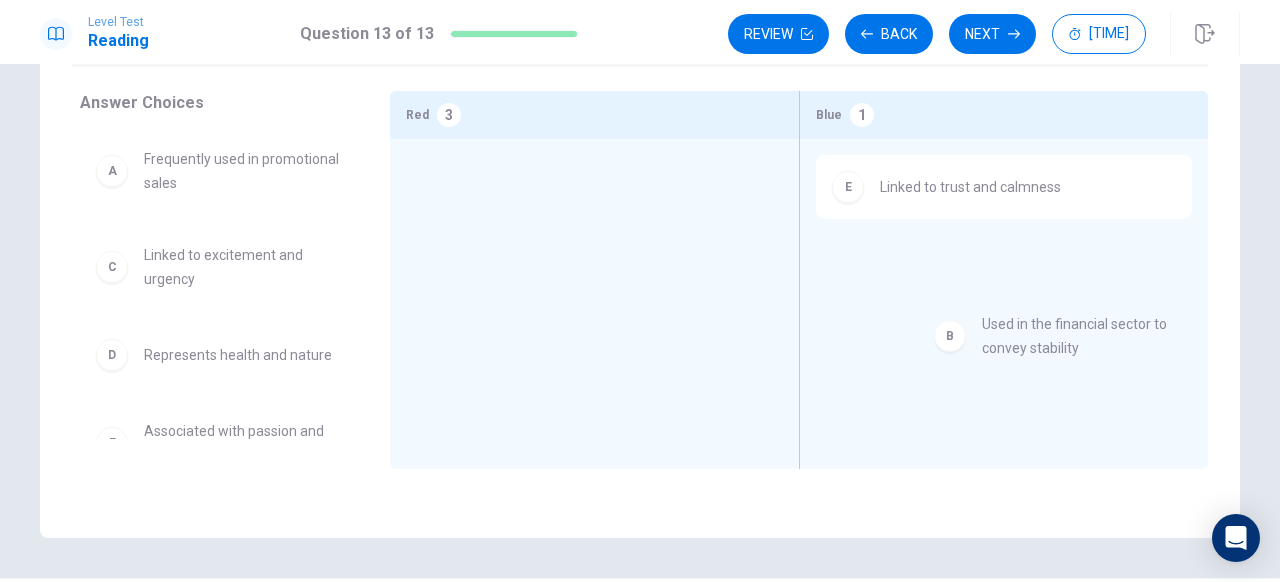 drag, startPoint x: 183, startPoint y: 288, endPoint x: 1018, endPoint y: 320, distance: 835.613 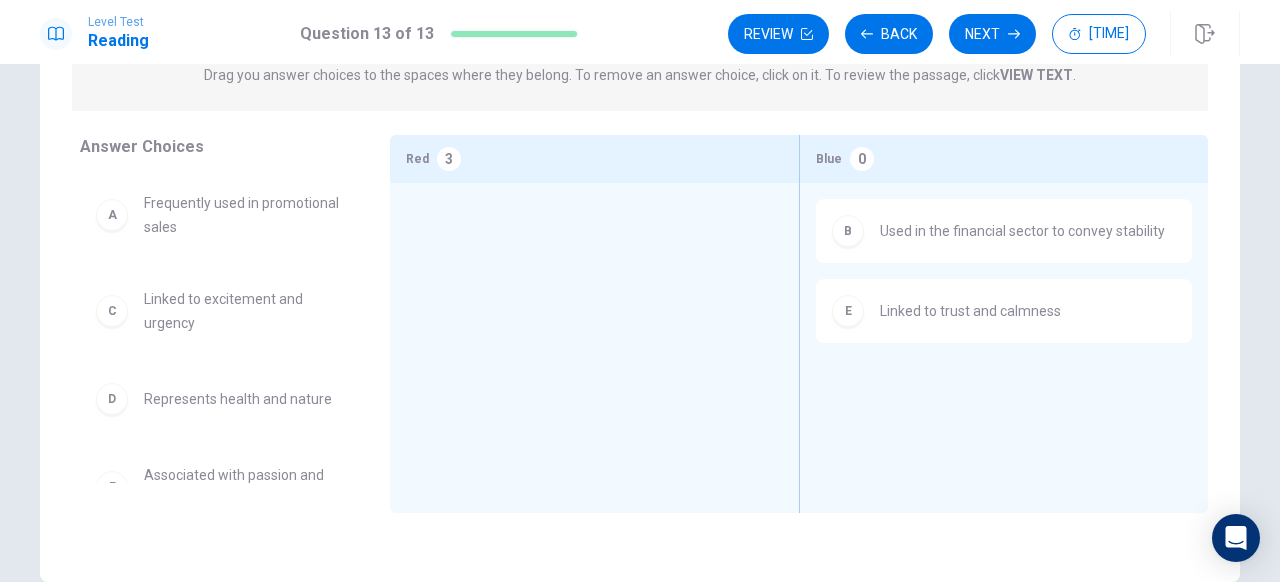 scroll, scrollTop: 214, scrollLeft: 0, axis: vertical 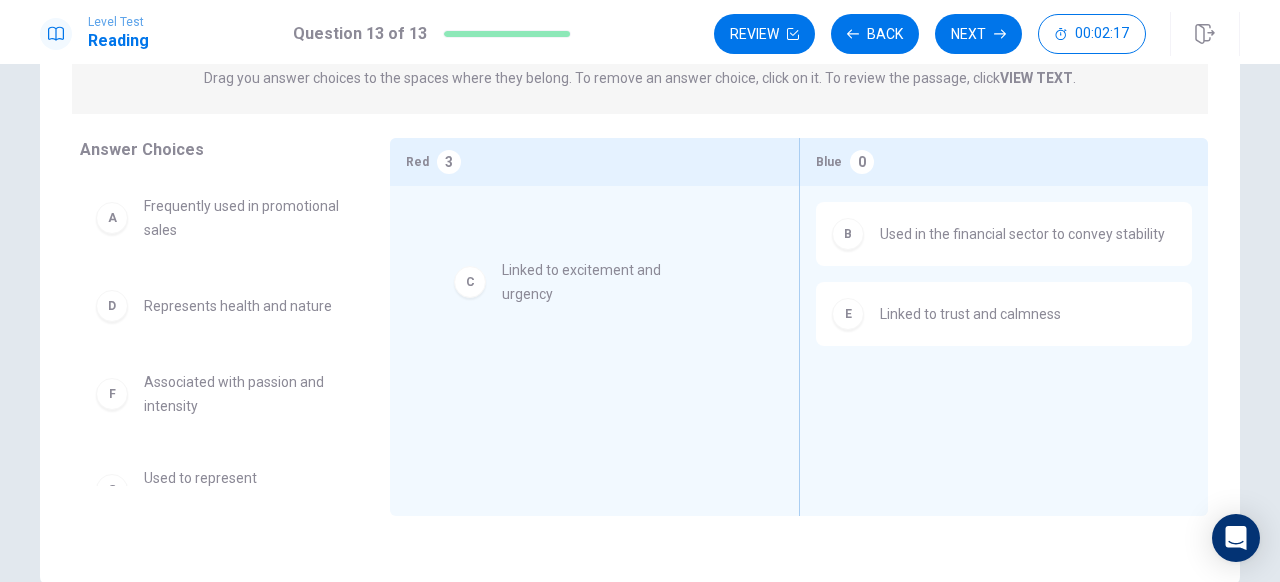 drag, startPoint x: 150, startPoint y: 329, endPoint x: 525, endPoint y: 273, distance: 379.15826 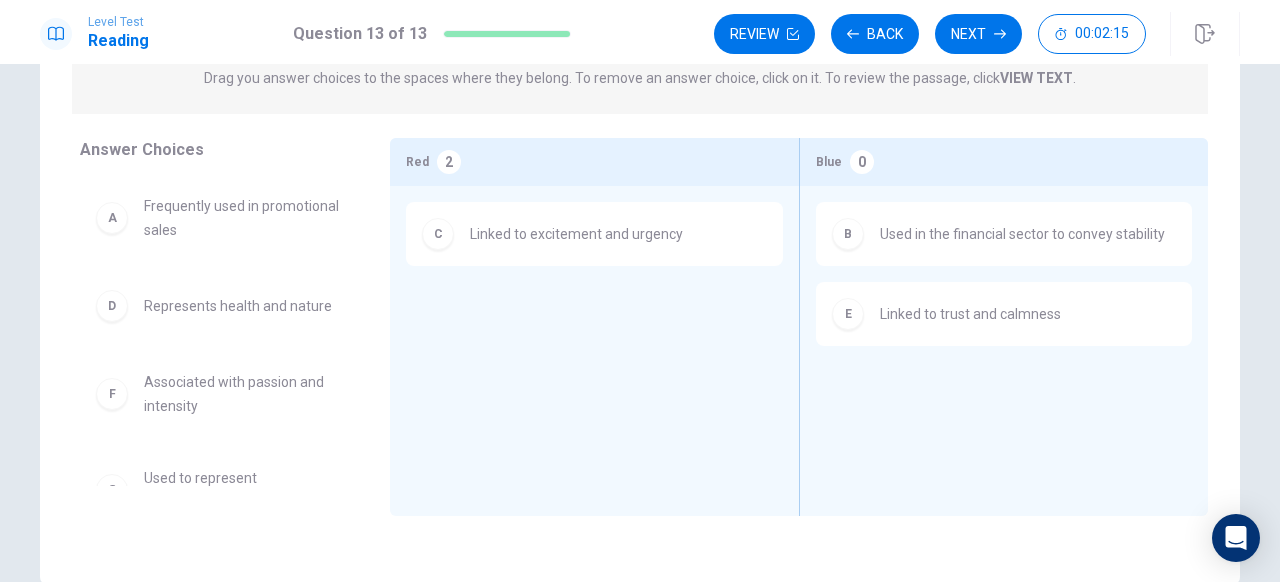scroll, scrollTop: 28, scrollLeft: 0, axis: vertical 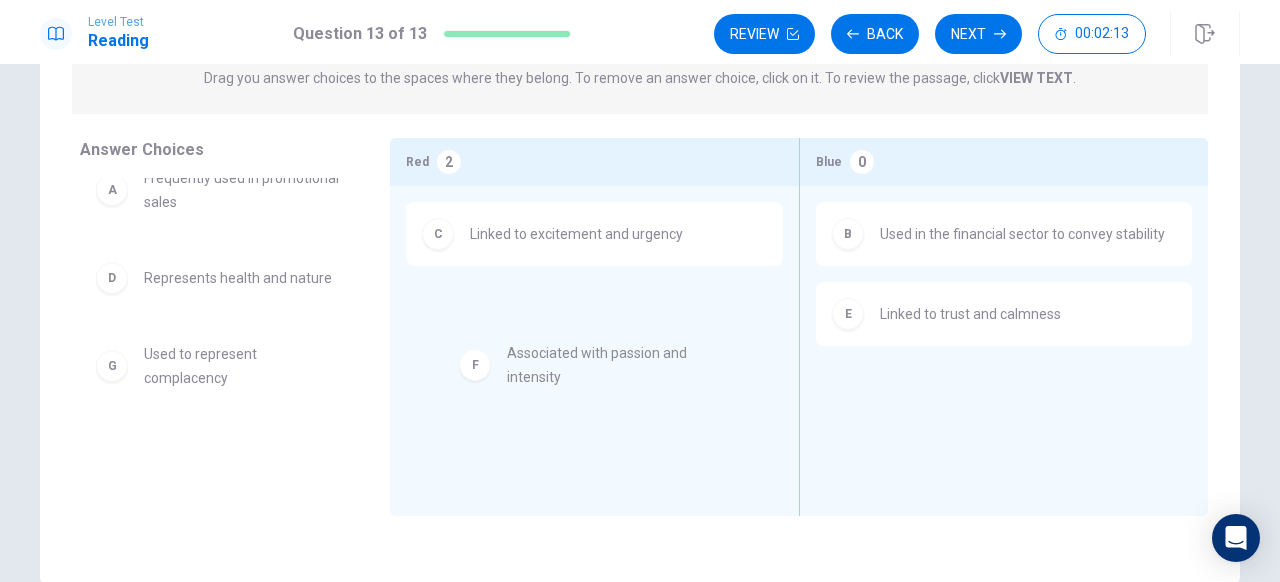drag, startPoint x: 129, startPoint y: 399, endPoint x: 477, endPoint y: 374, distance: 348.89682 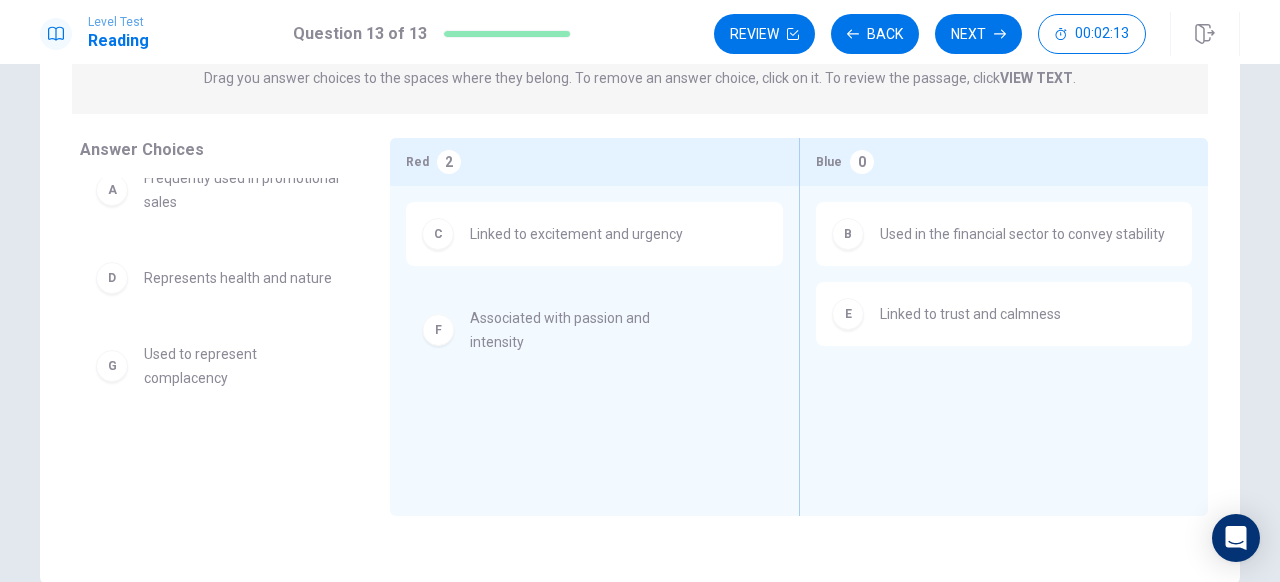 scroll, scrollTop: 0, scrollLeft: 0, axis: both 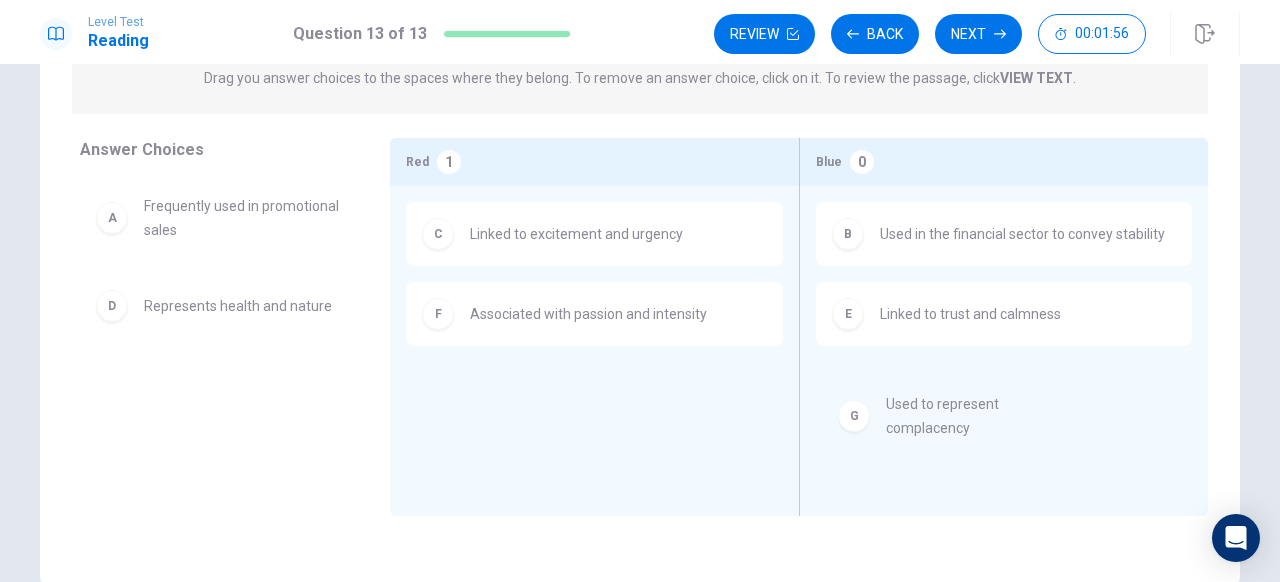 drag, startPoint x: 261, startPoint y: 416, endPoint x: 1017, endPoint y: 417, distance: 756.0007 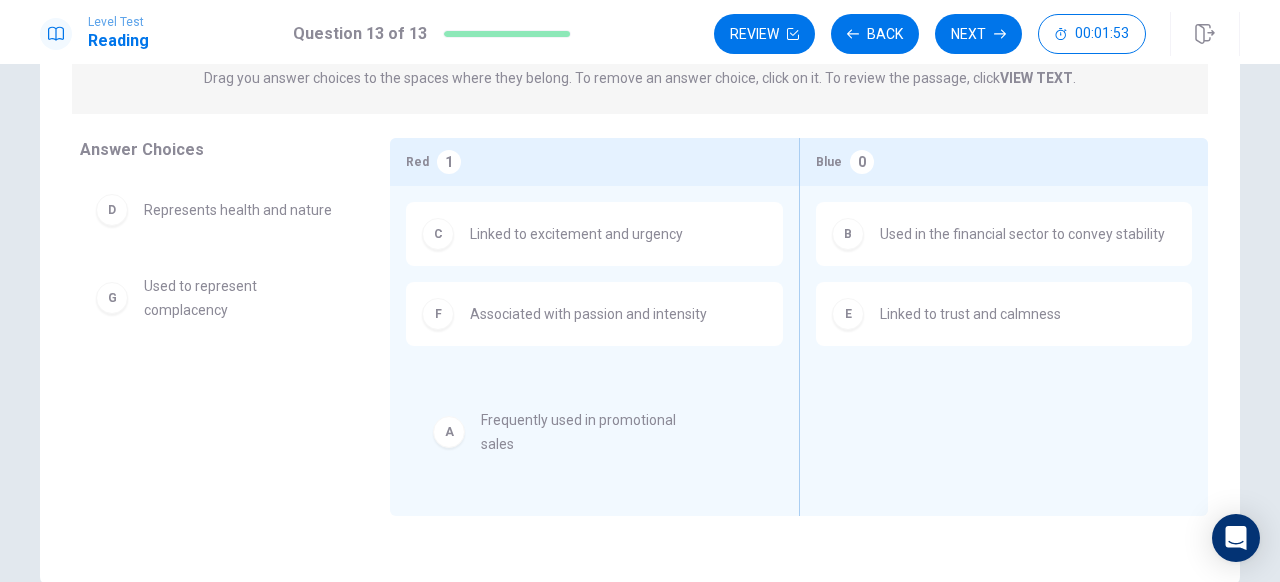drag, startPoint x: 207, startPoint y: 237, endPoint x: 550, endPoint y: 427, distance: 392.1084 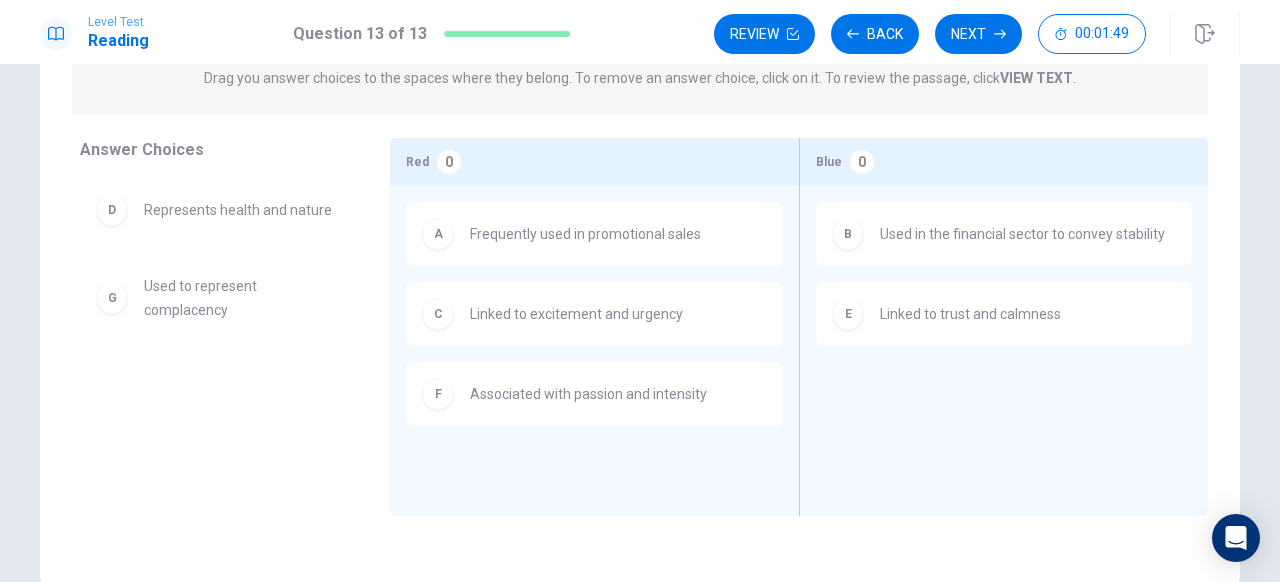 click on "Used to represent complacency" at bounding box center (238, 210) 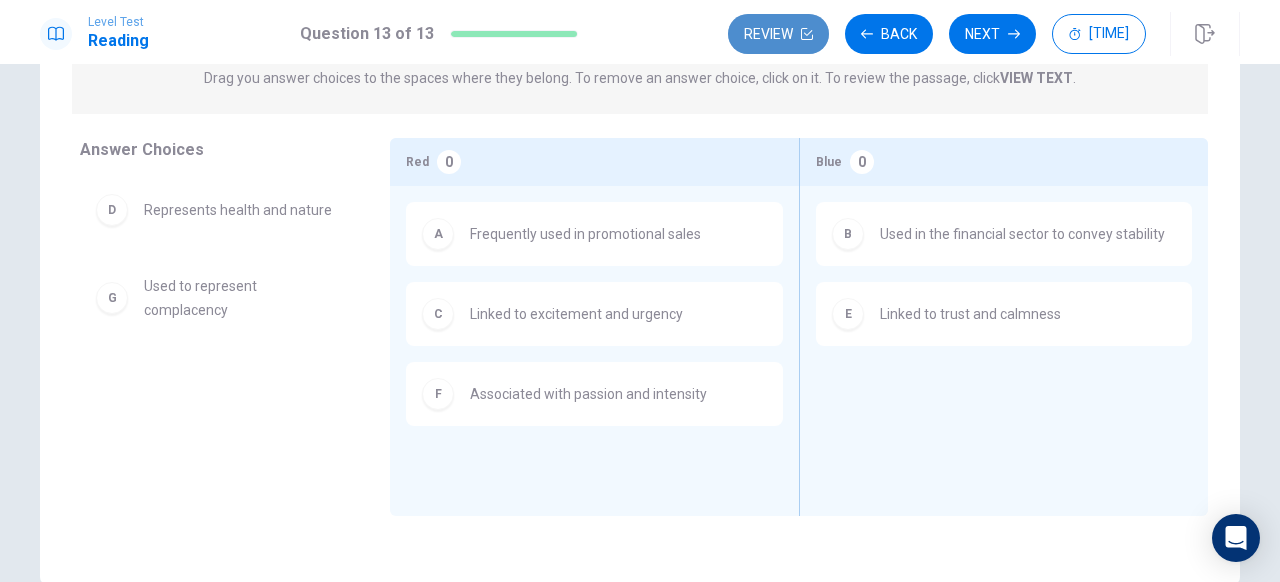click on "Review" at bounding box center (778, 34) 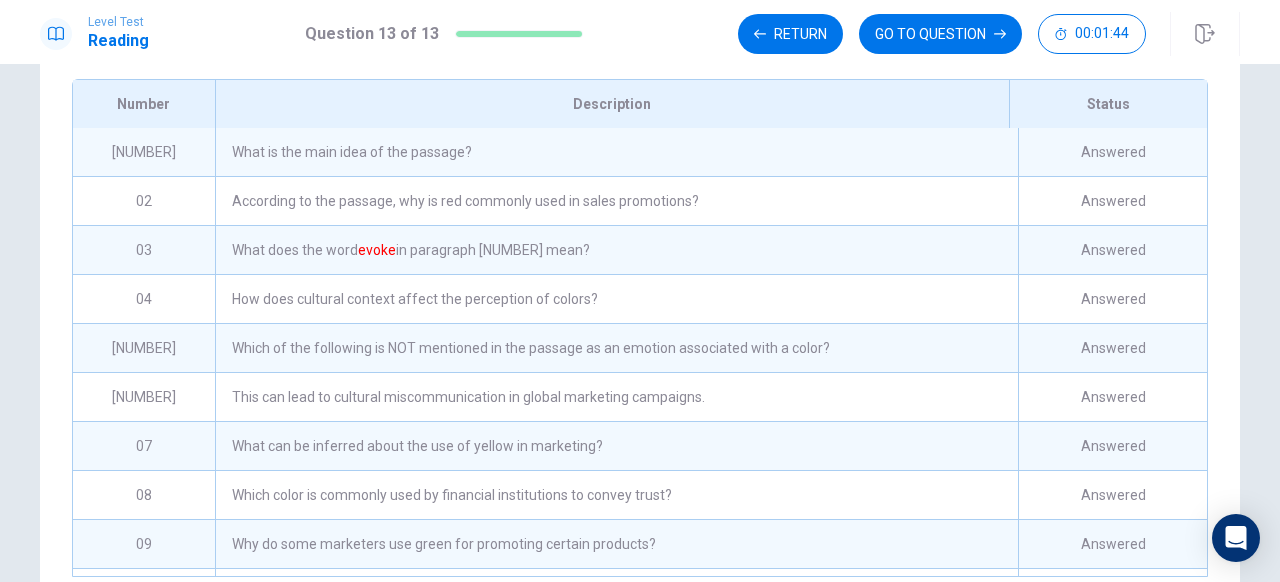 scroll, scrollTop: 381, scrollLeft: 0, axis: vertical 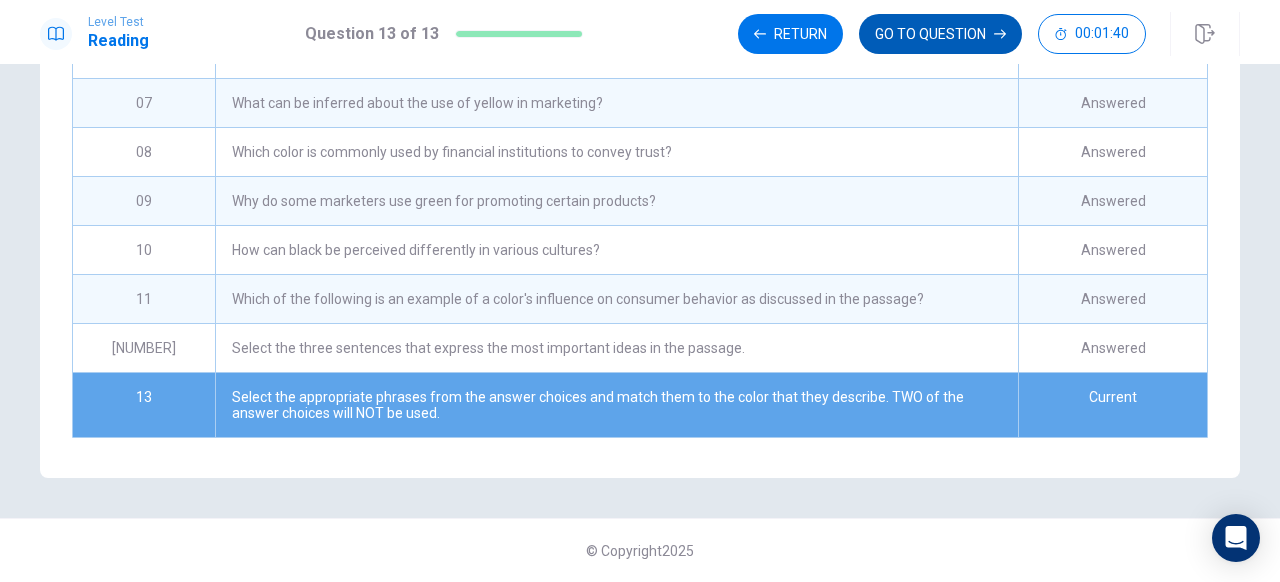 click on "GO TO QUESTION" at bounding box center (940, 34) 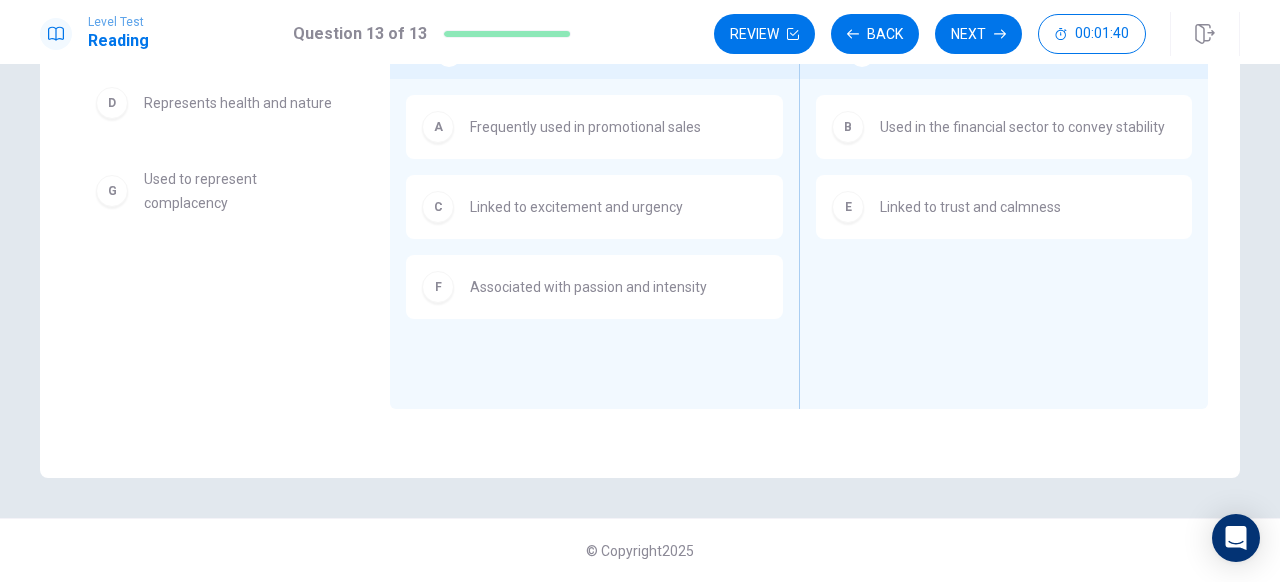 scroll, scrollTop: 321, scrollLeft: 0, axis: vertical 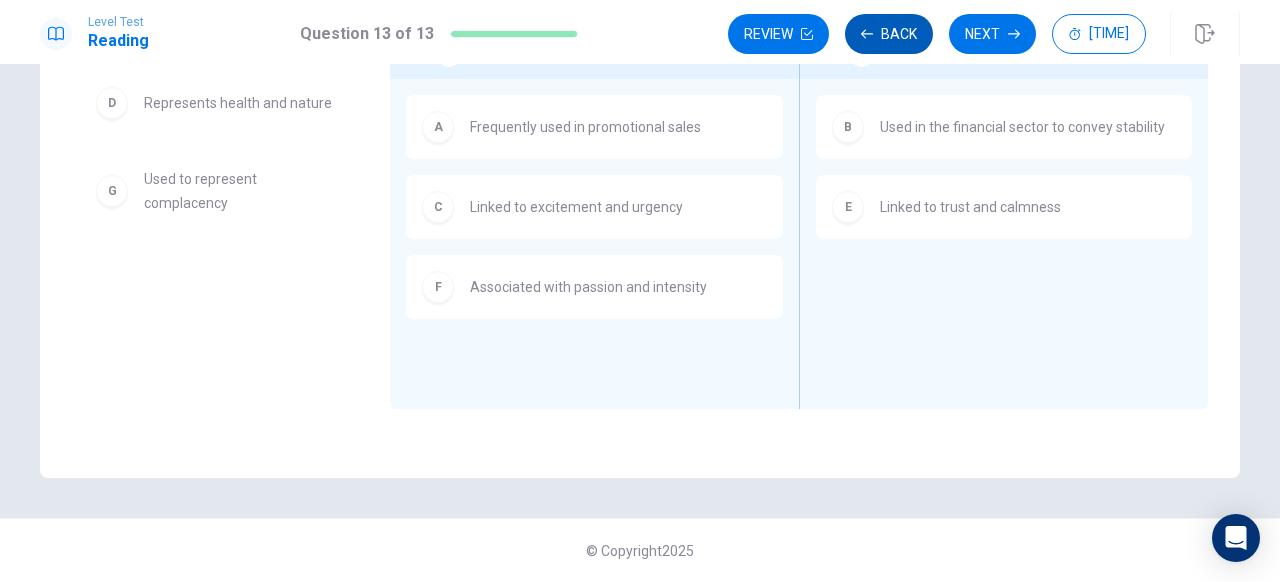 click on "Back" at bounding box center [889, 34] 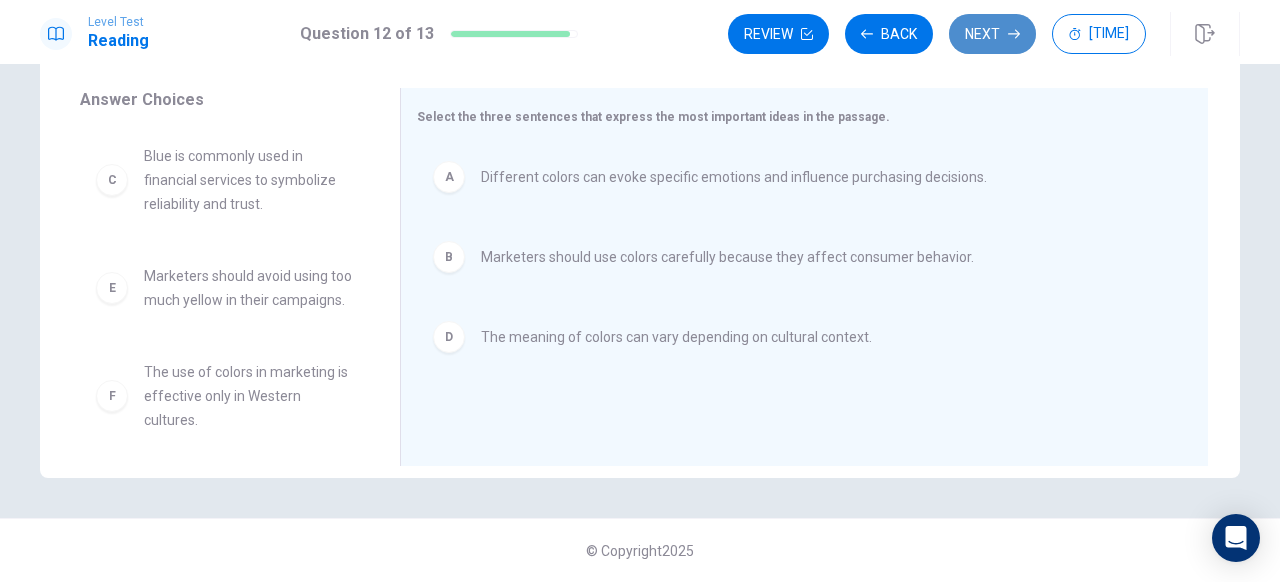 click on "Next" at bounding box center (992, 34) 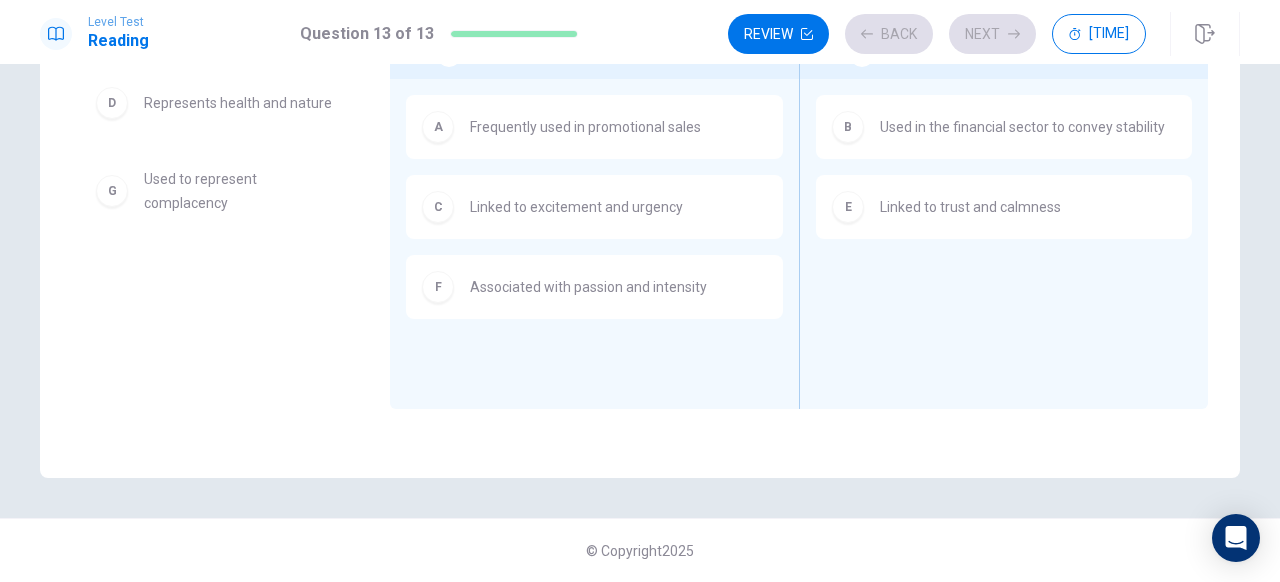 click on "Review Back Next 00:01:36" at bounding box center [937, 34] 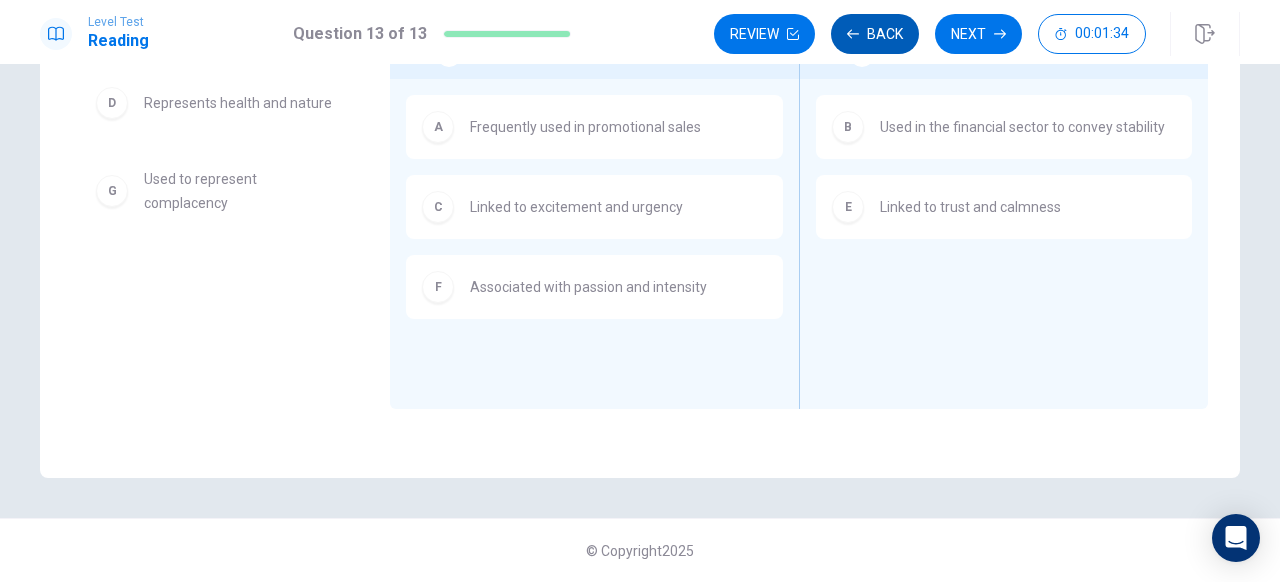 click on "Back" at bounding box center [875, 34] 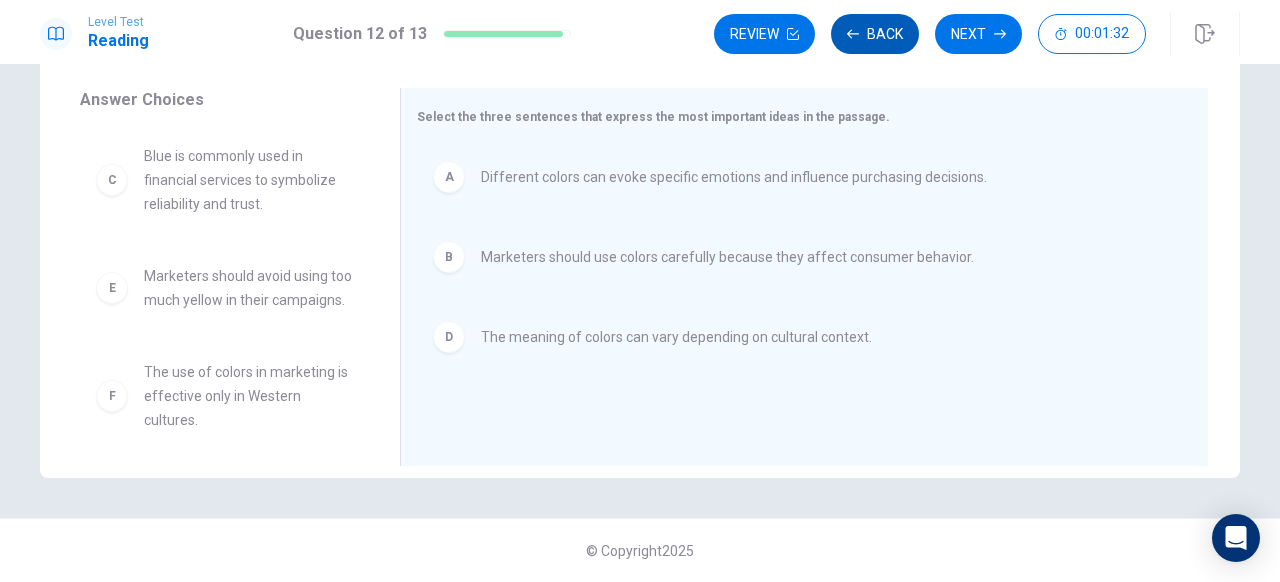 click on "Back" at bounding box center (875, 34) 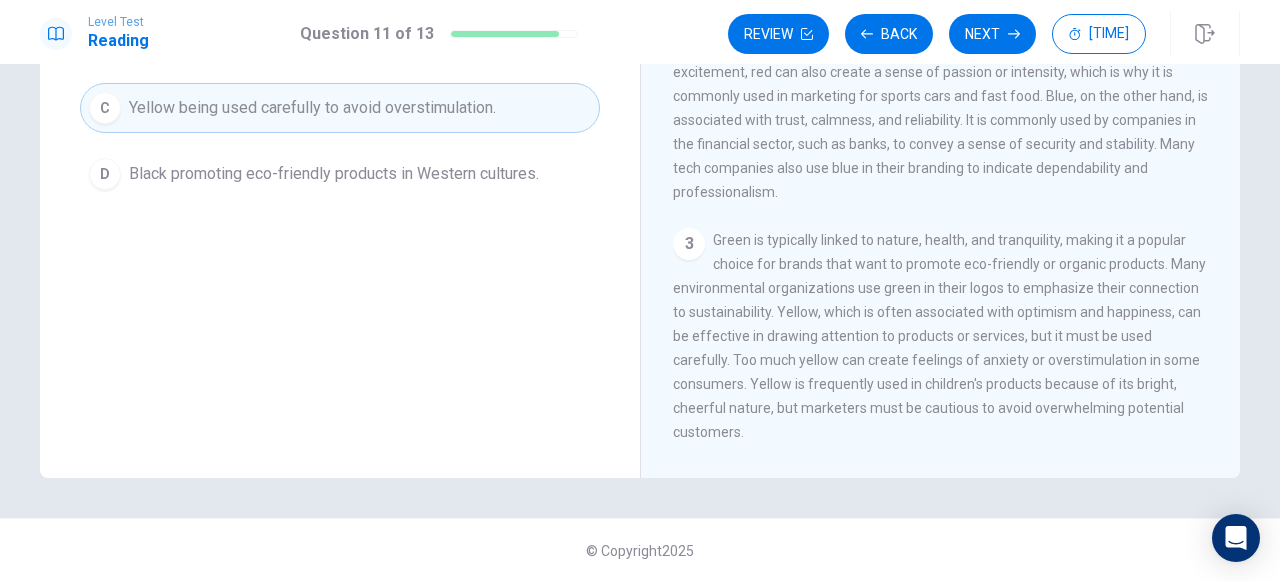 scroll, scrollTop: 0, scrollLeft: 0, axis: both 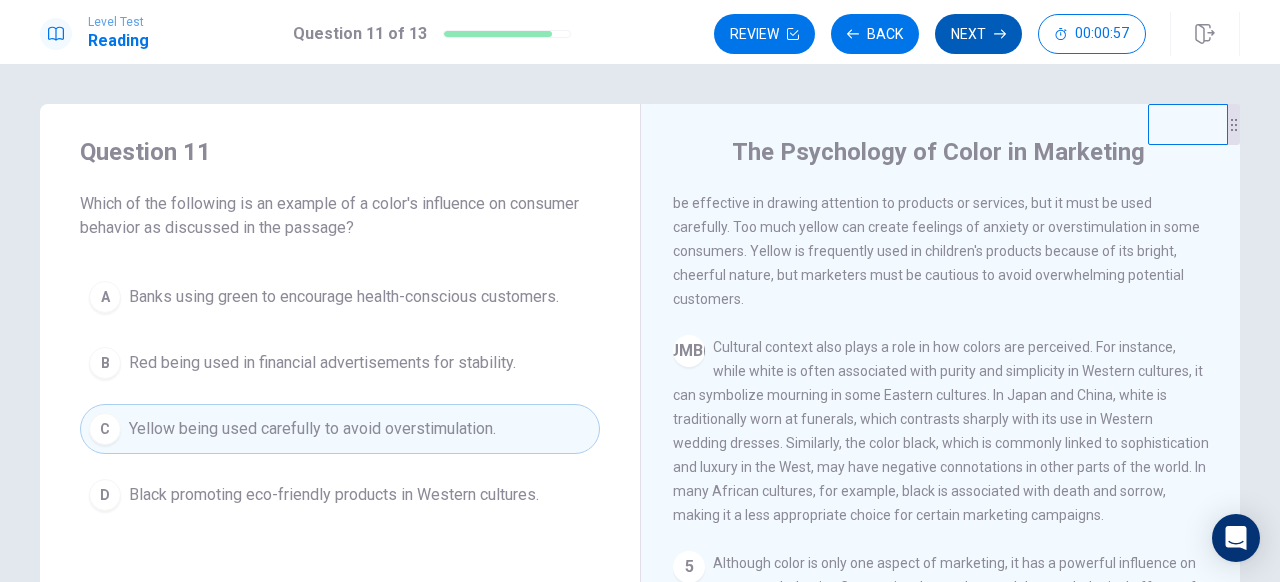 click on "Next" at bounding box center (978, 34) 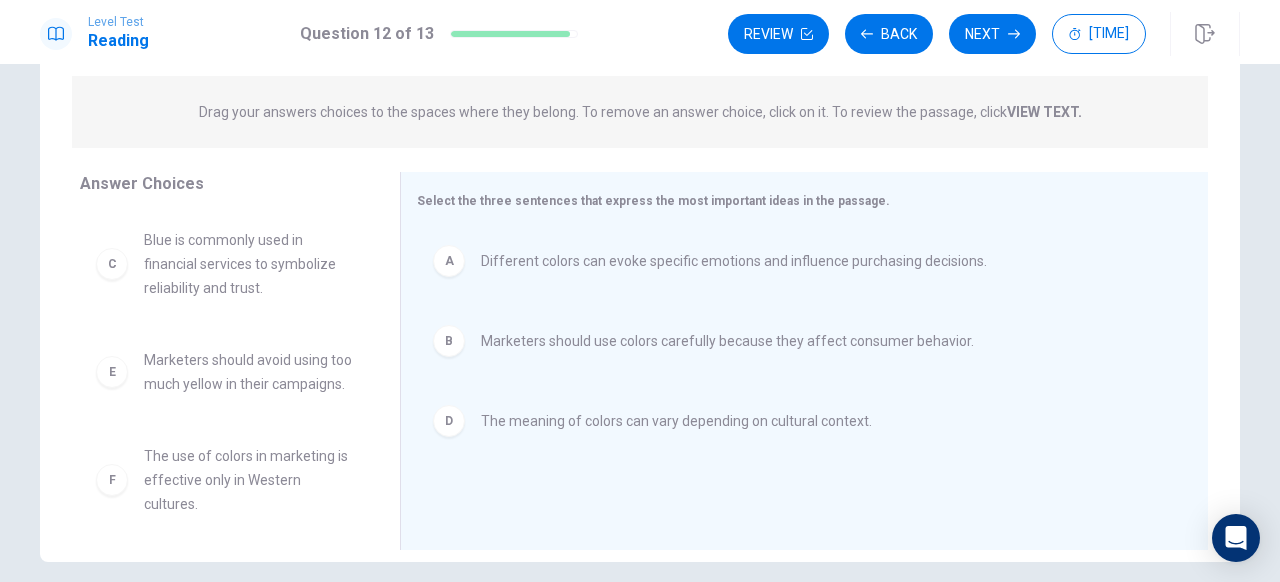 scroll, scrollTop: 264, scrollLeft: 0, axis: vertical 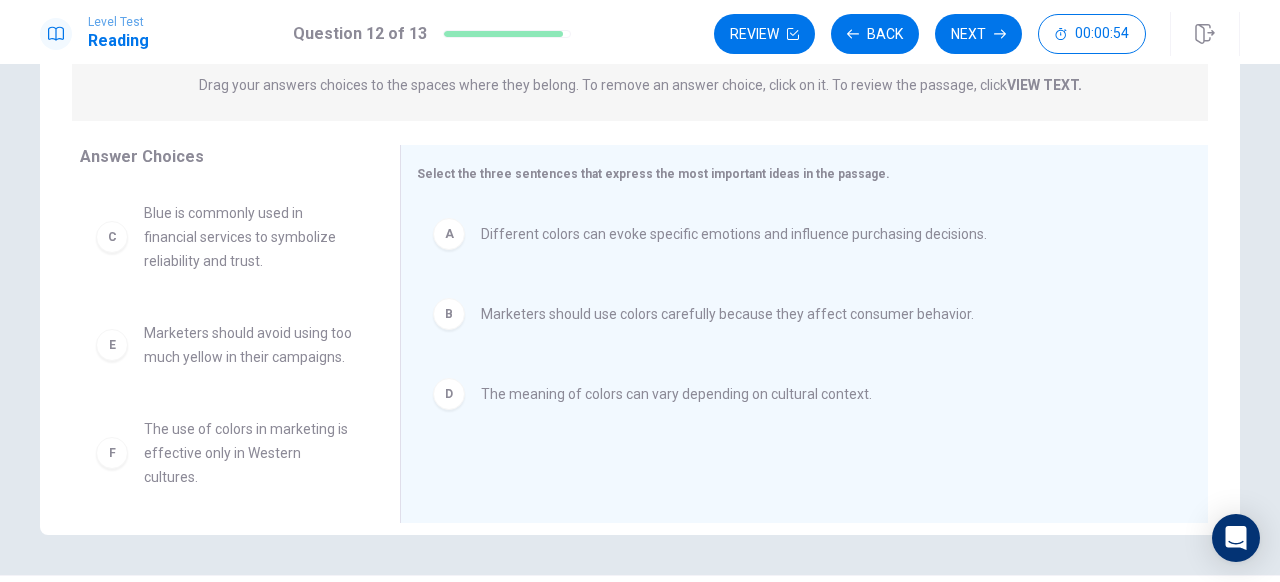 click on "Review Back Next 00:00:54" at bounding box center [977, 34] 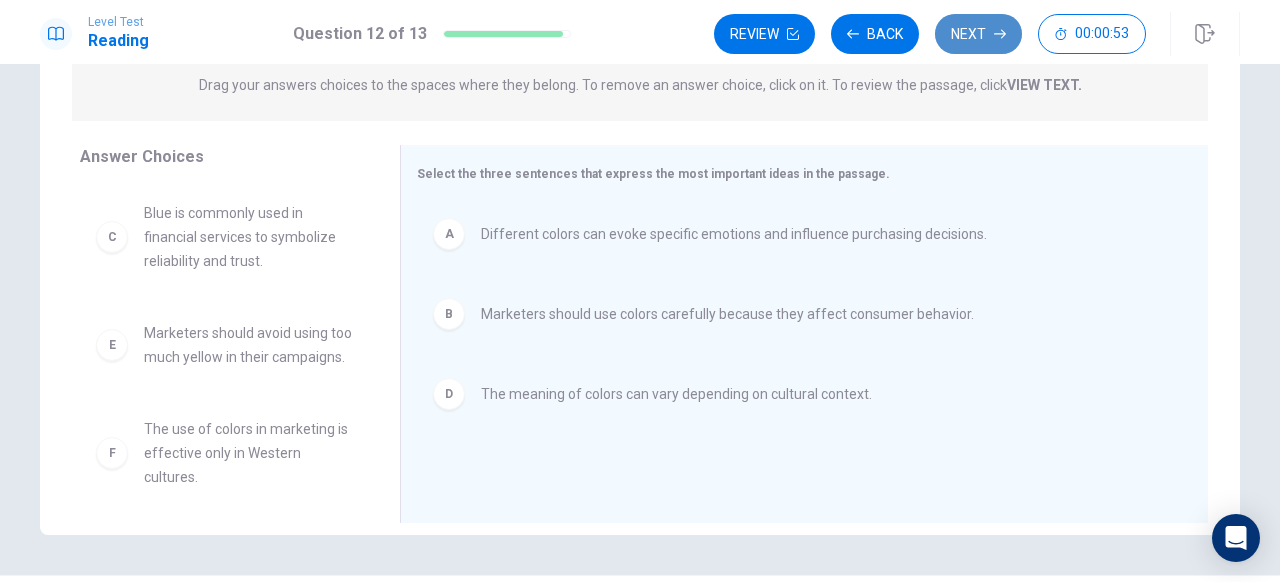 click on "Next" at bounding box center (978, 34) 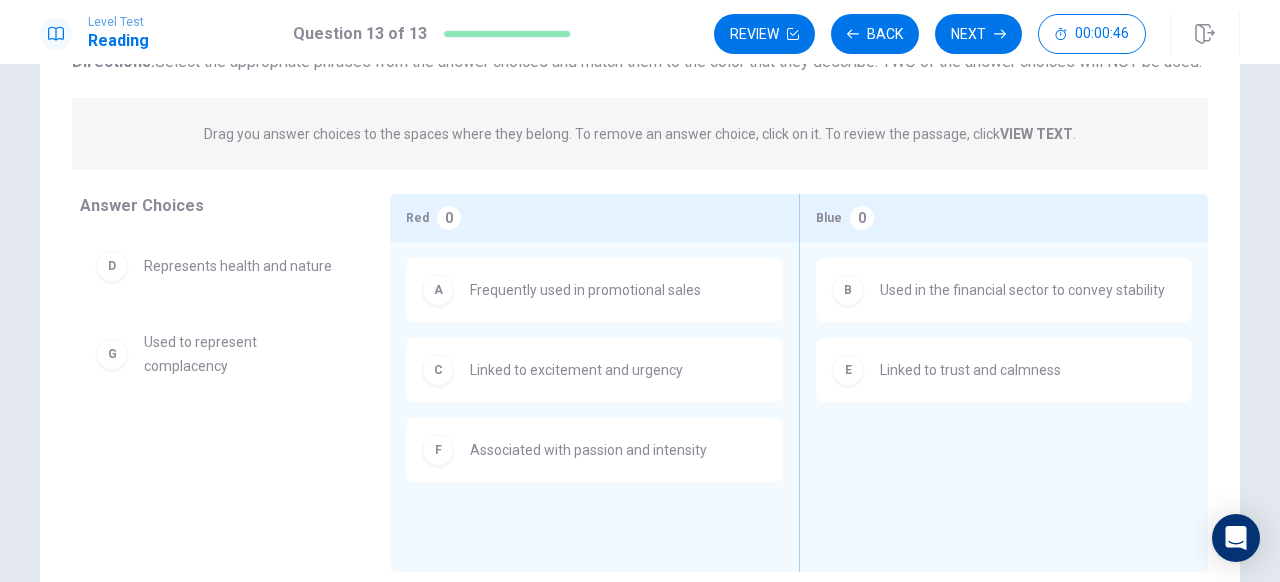 scroll, scrollTop: 160, scrollLeft: 0, axis: vertical 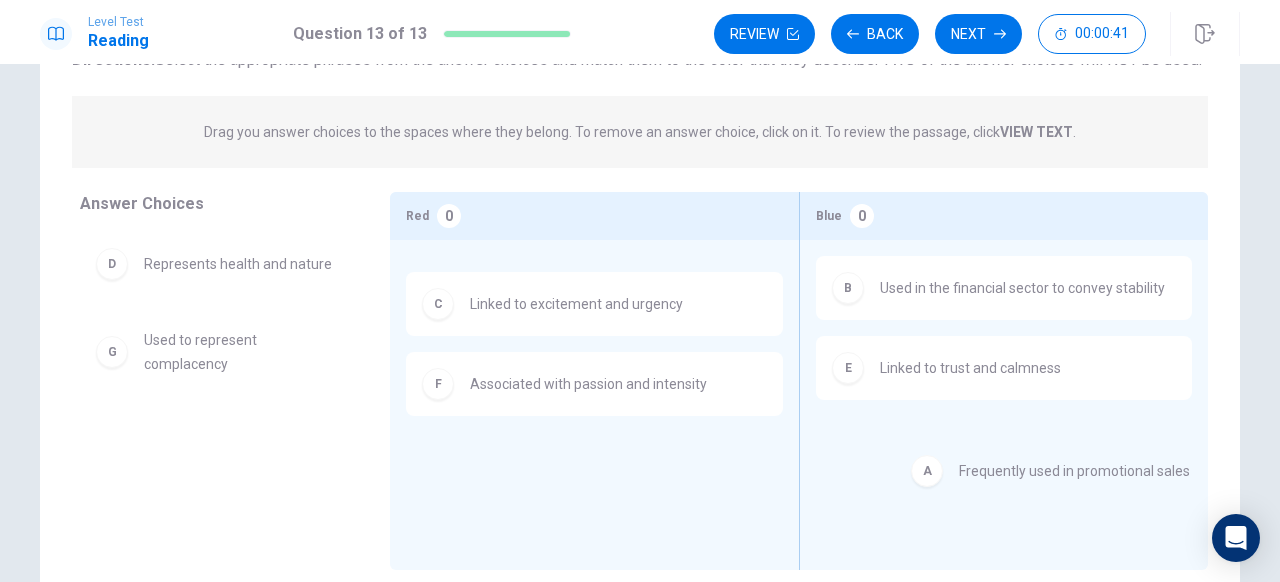 drag, startPoint x: 571, startPoint y: 324, endPoint x: 1047, endPoint y: 495, distance: 505.78354 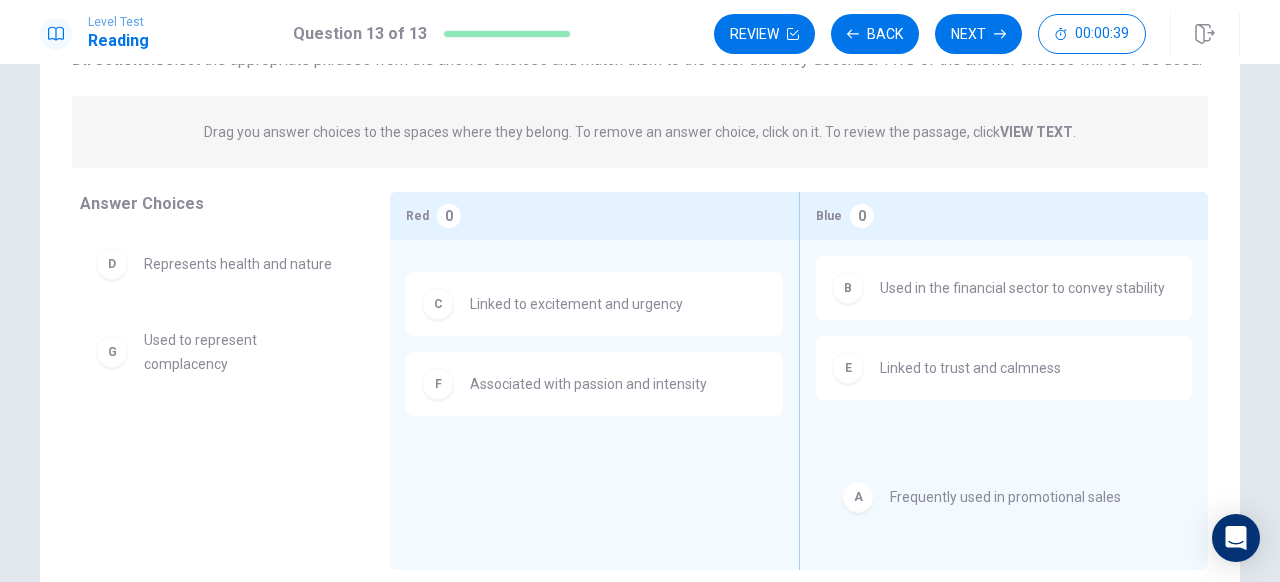 drag, startPoint x: 664, startPoint y: 322, endPoint x: 1087, endPoint y: 504, distance: 460.49213 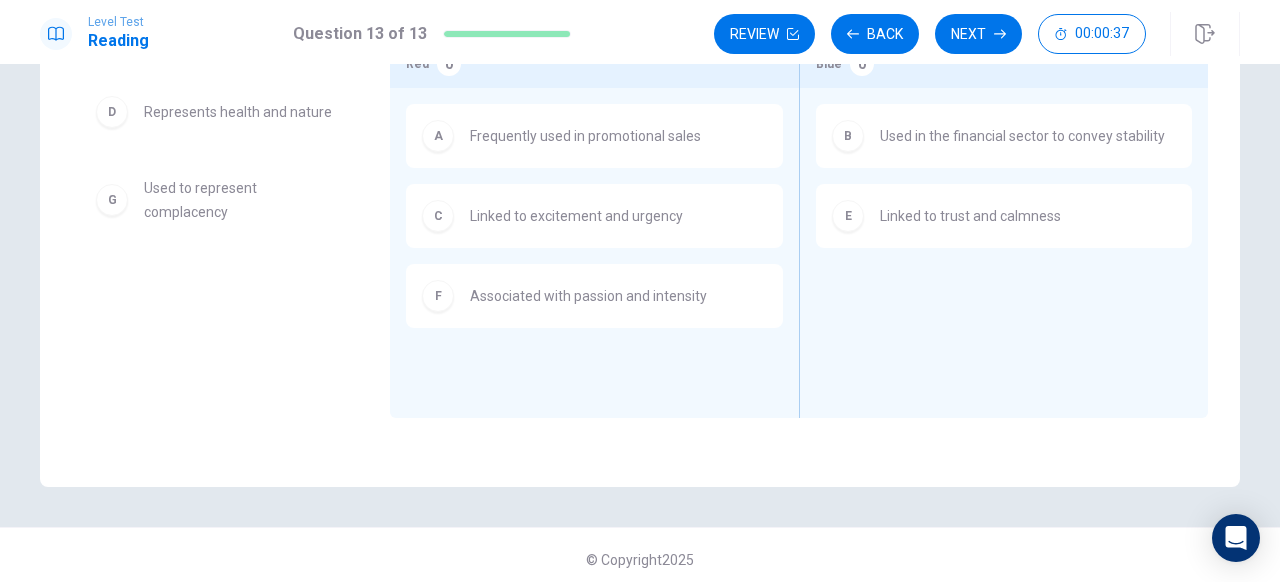 scroll, scrollTop: 313, scrollLeft: 0, axis: vertical 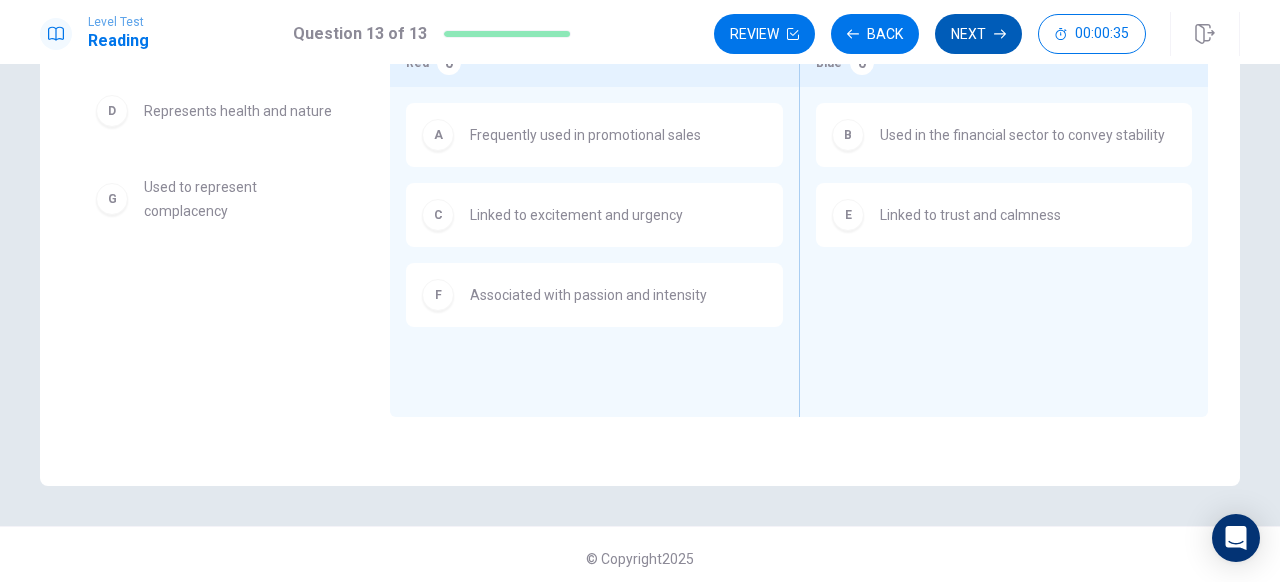 click on "Next" at bounding box center [978, 34] 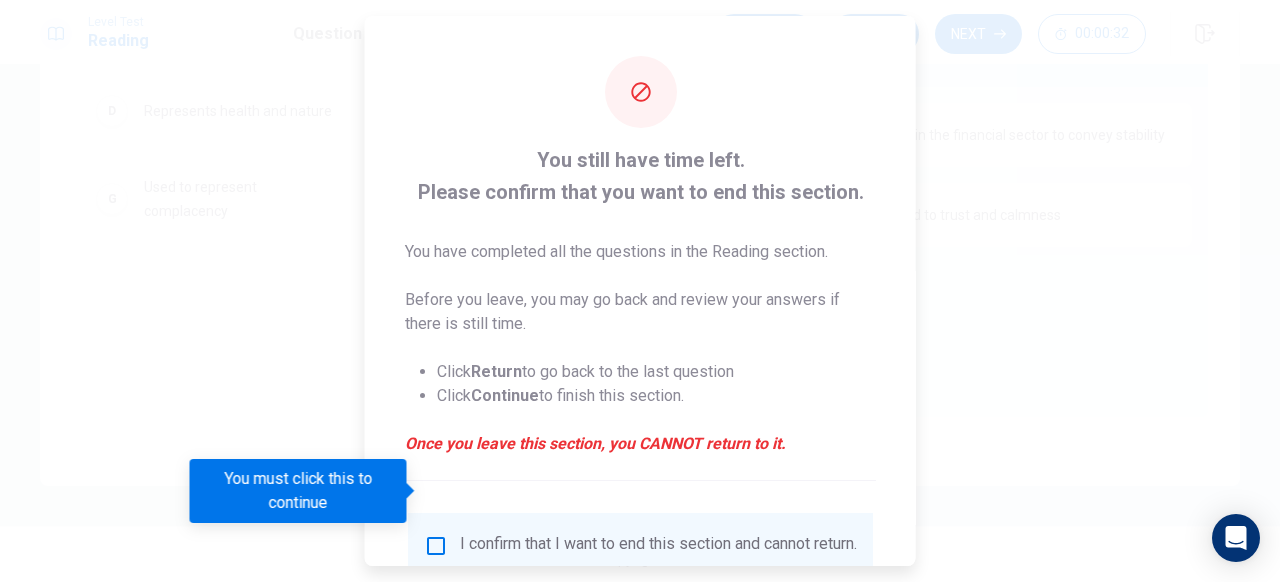scroll, scrollTop: 164, scrollLeft: 0, axis: vertical 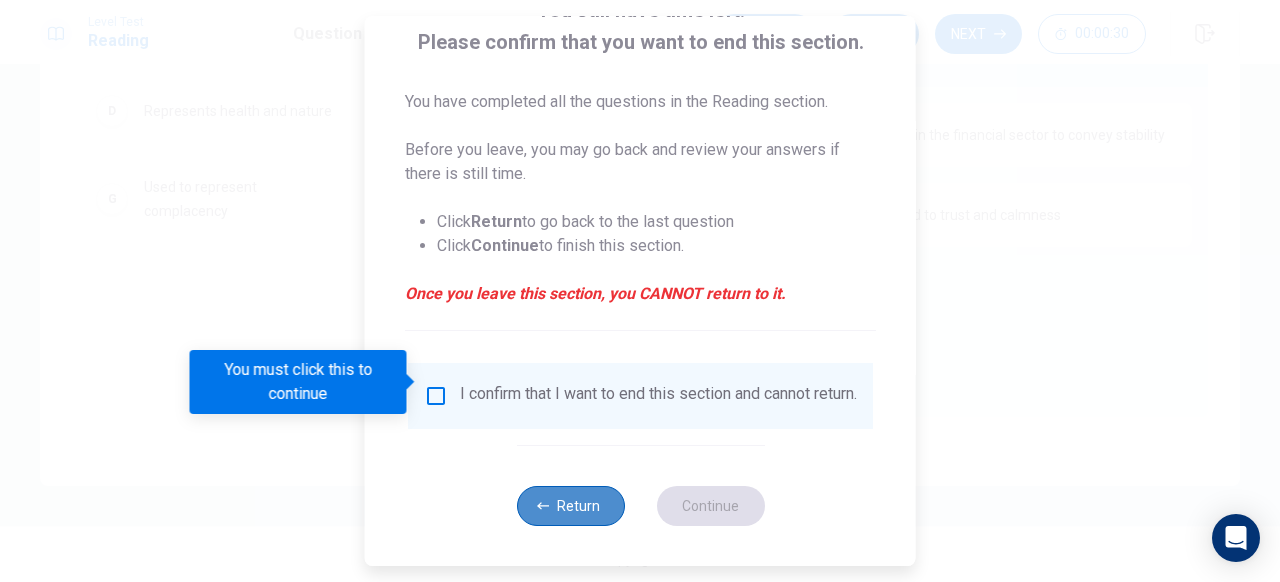 click on "Return" at bounding box center (570, 506) 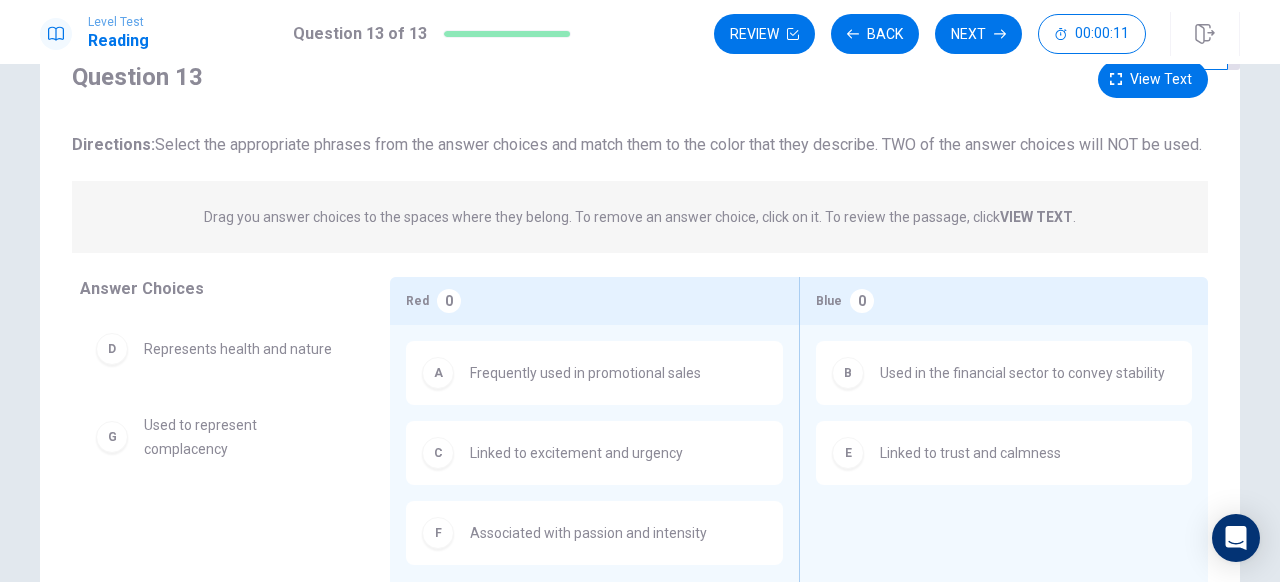 scroll, scrollTop: 0, scrollLeft: 0, axis: both 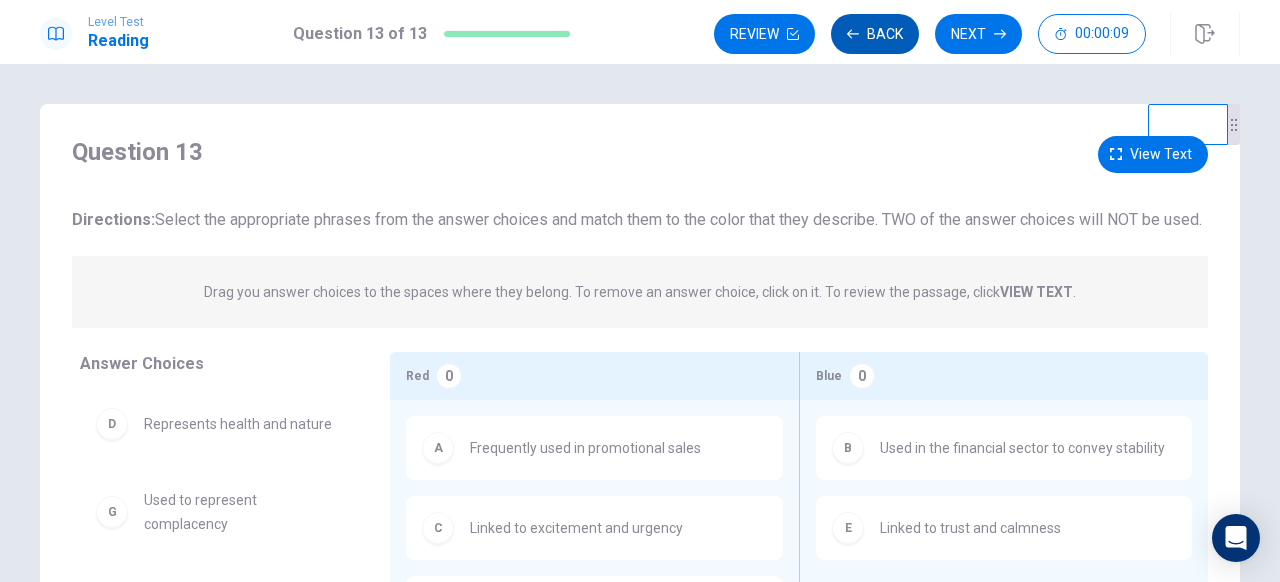 click on "Back" at bounding box center (875, 34) 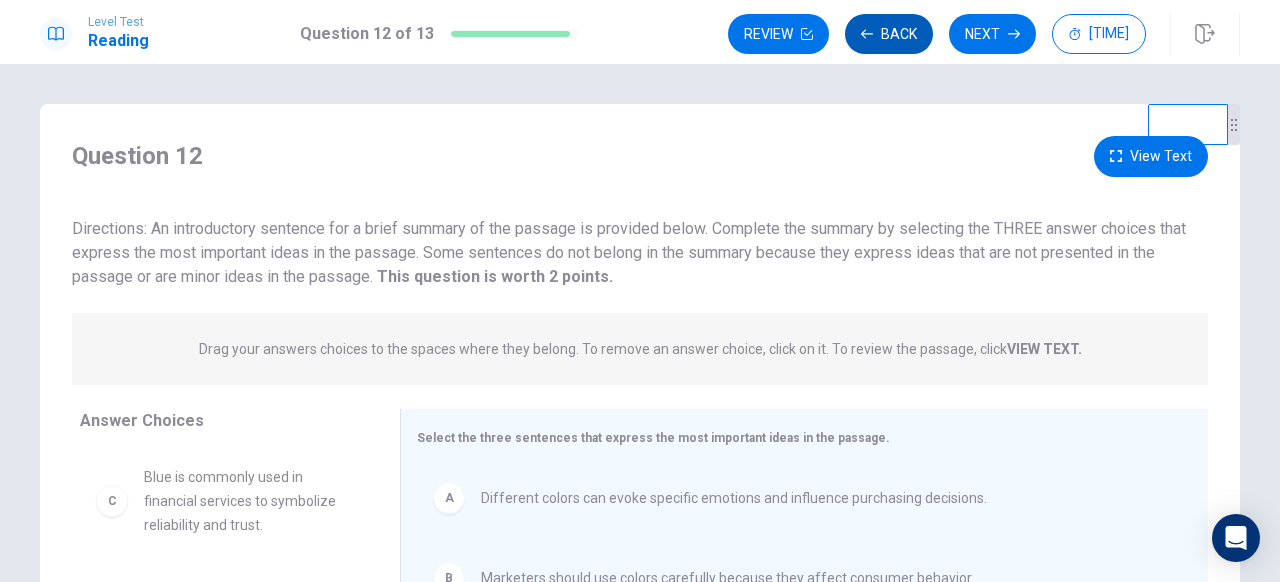 click on "Back" at bounding box center (889, 34) 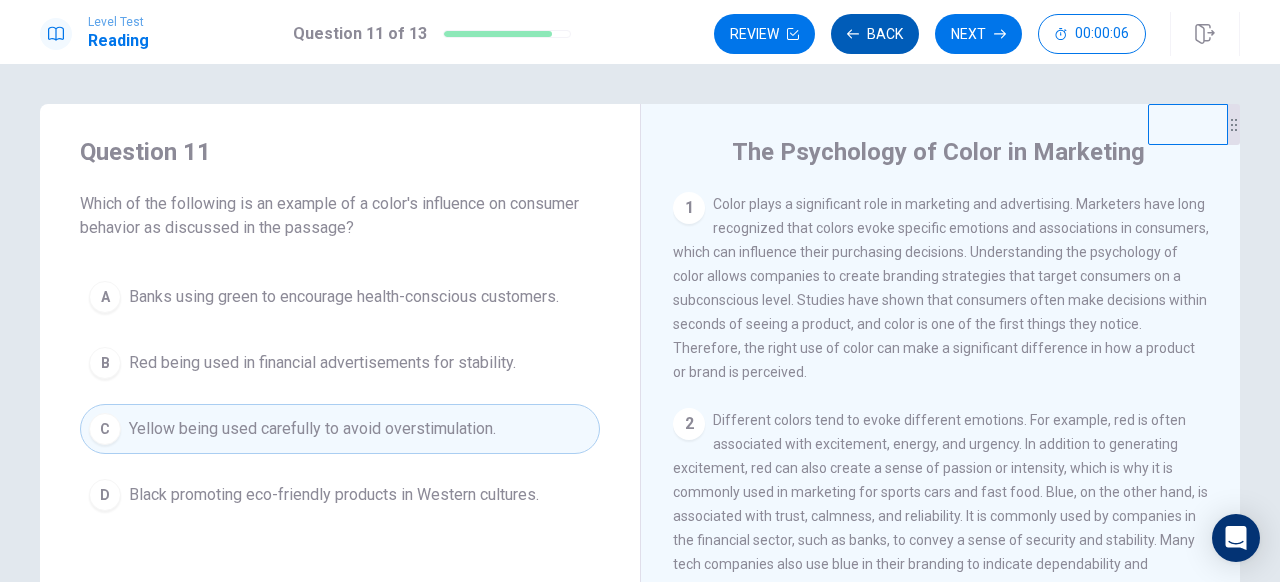 click on "Back" at bounding box center (875, 34) 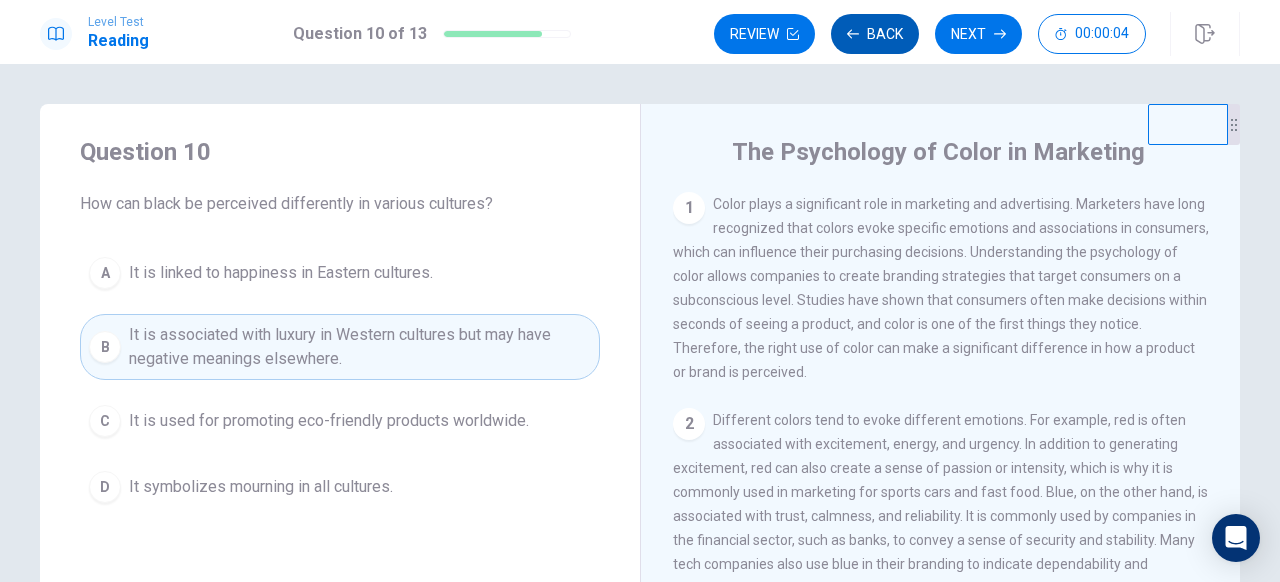 click on "Back" at bounding box center [875, 34] 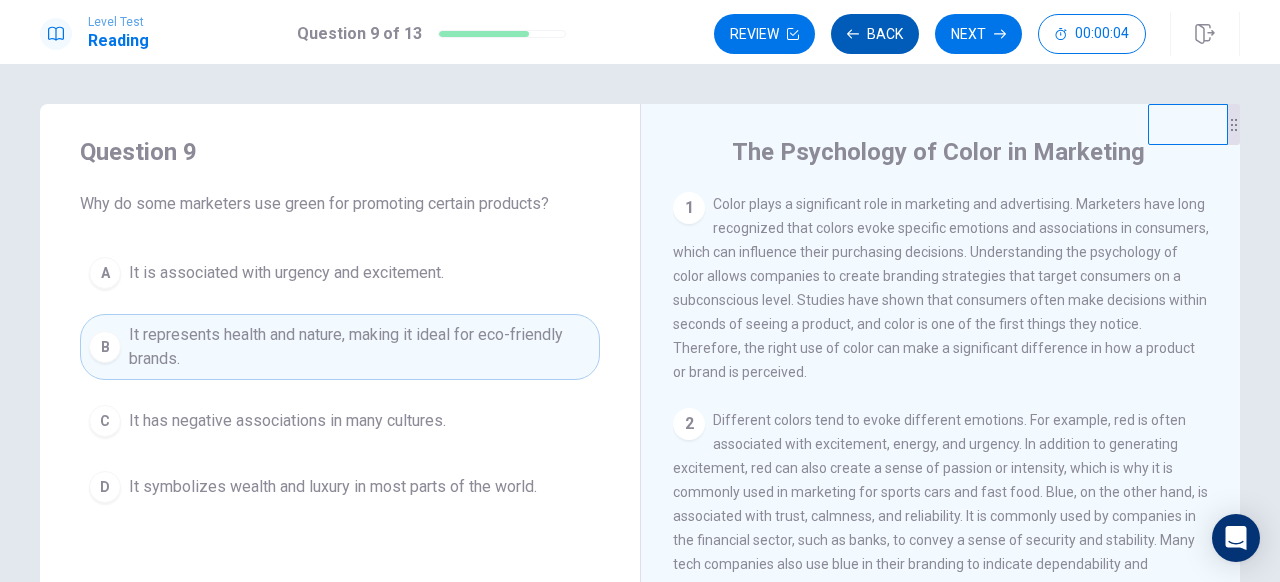 click on "Back" at bounding box center (875, 34) 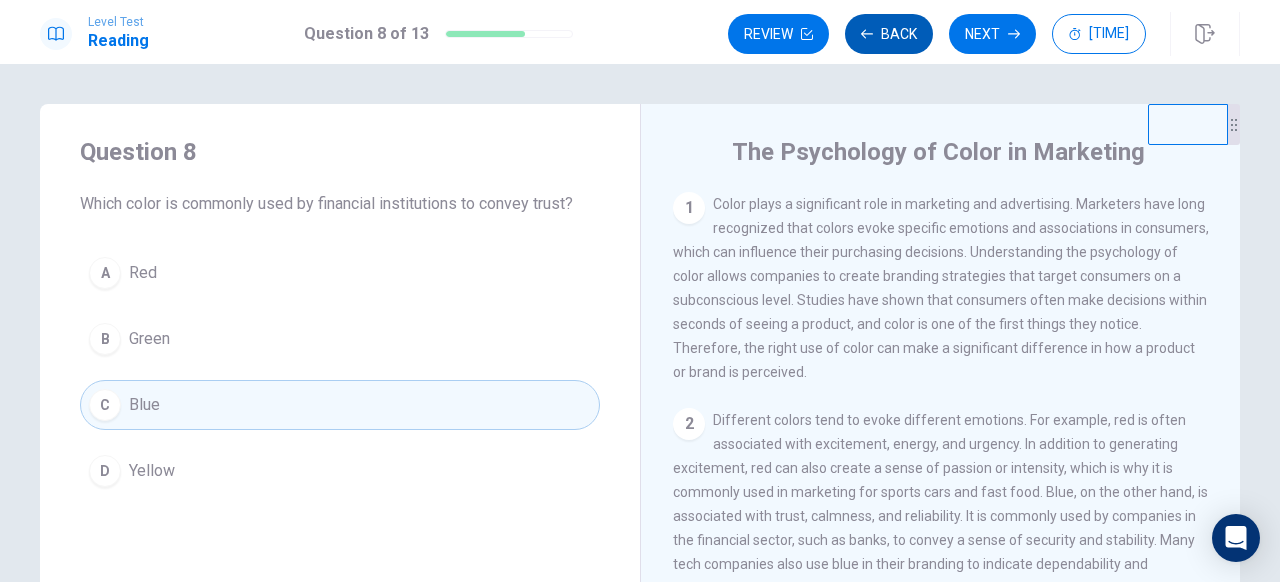 click on "Back" at bounding box center [889, 34] 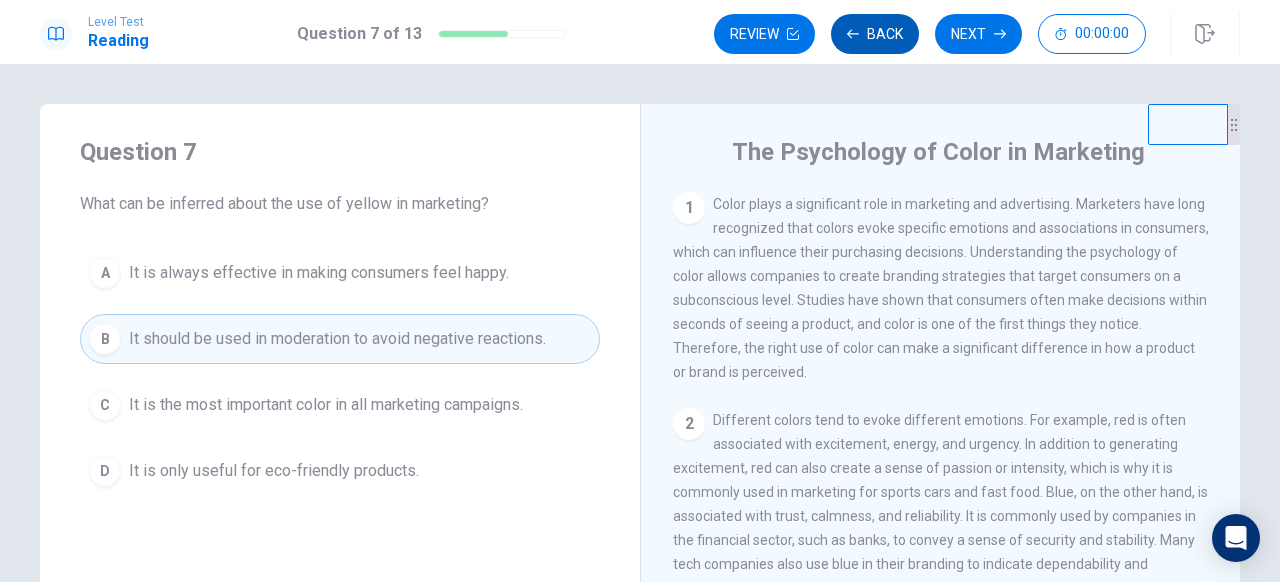 click on "Back" at bounding box center (875, 34) 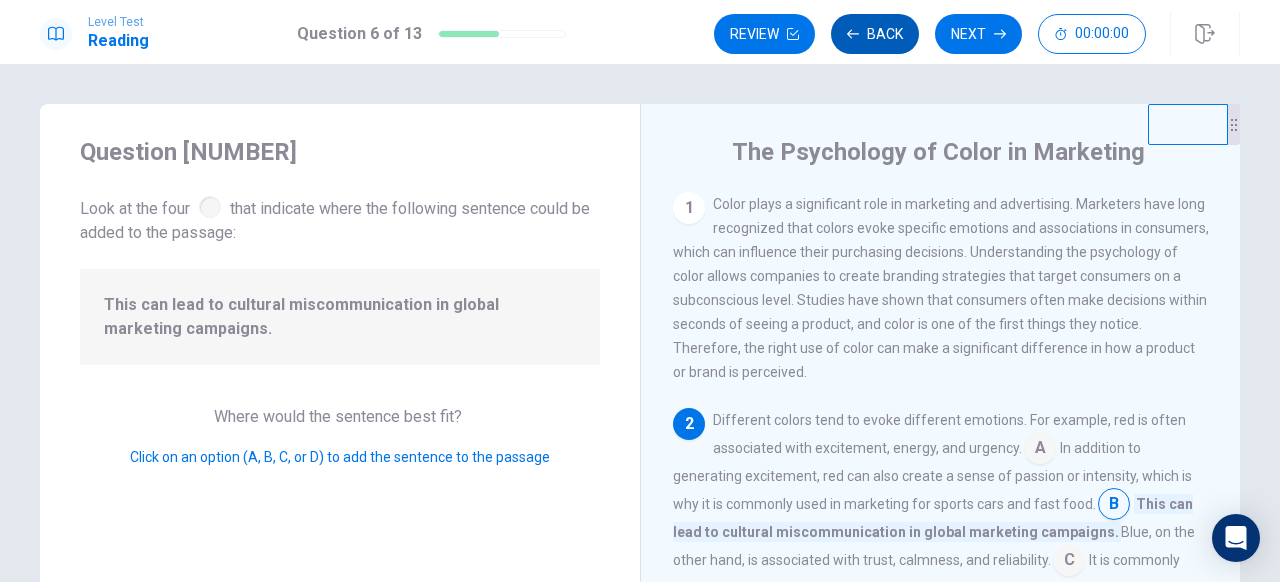 scroll, scrollTop: 97, scrollLeft: 0, axis: vertical 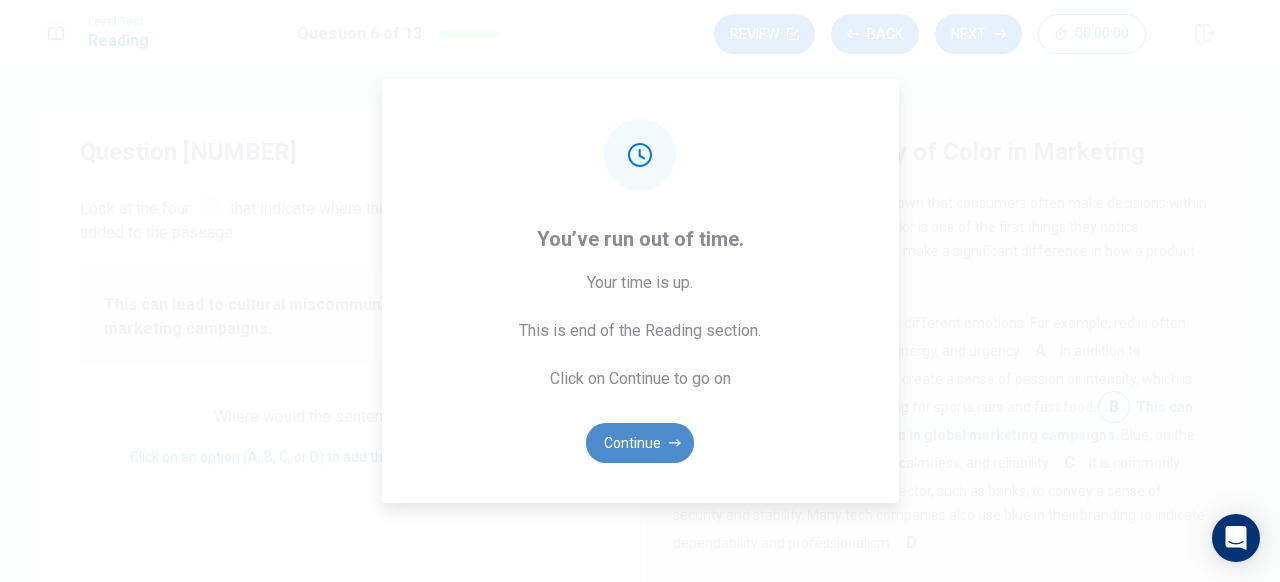click on "Continue" at bounding box center [640, 443] 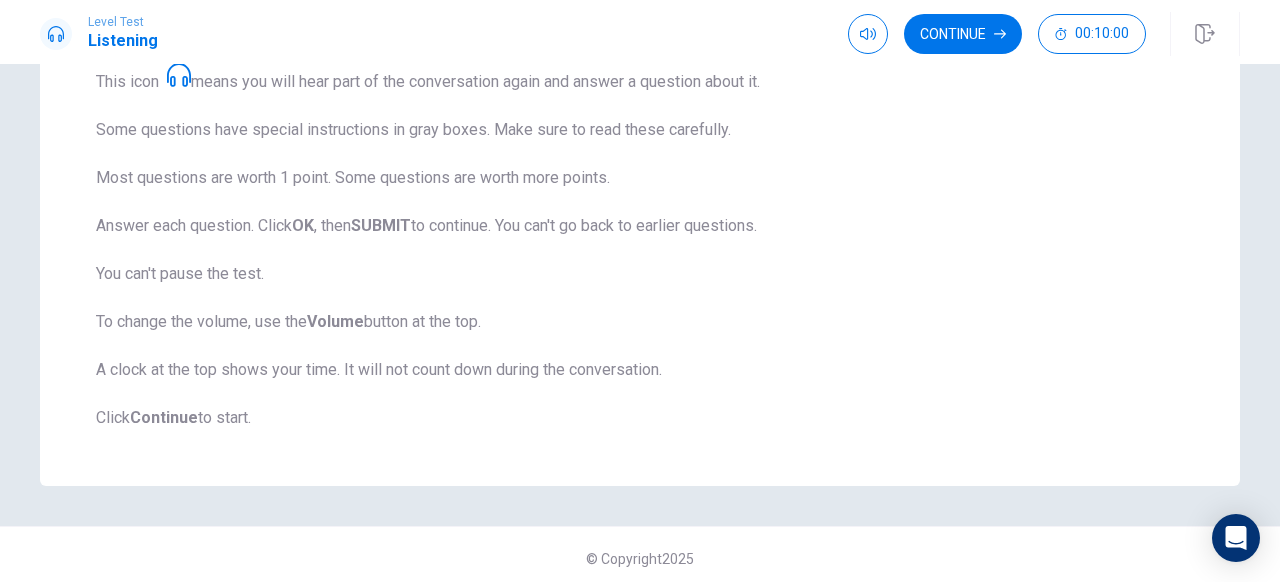 scroll, scrollTop: 376, scrollLeft: 0, axis: vertical 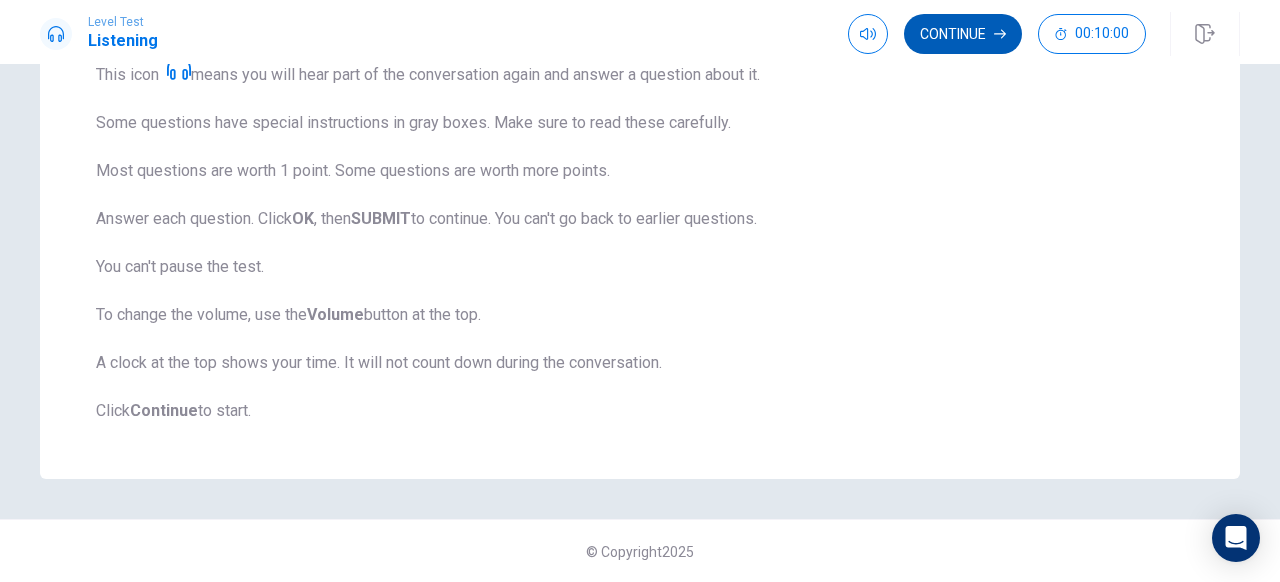 click on "Continue" at bounding box center (963, 34) 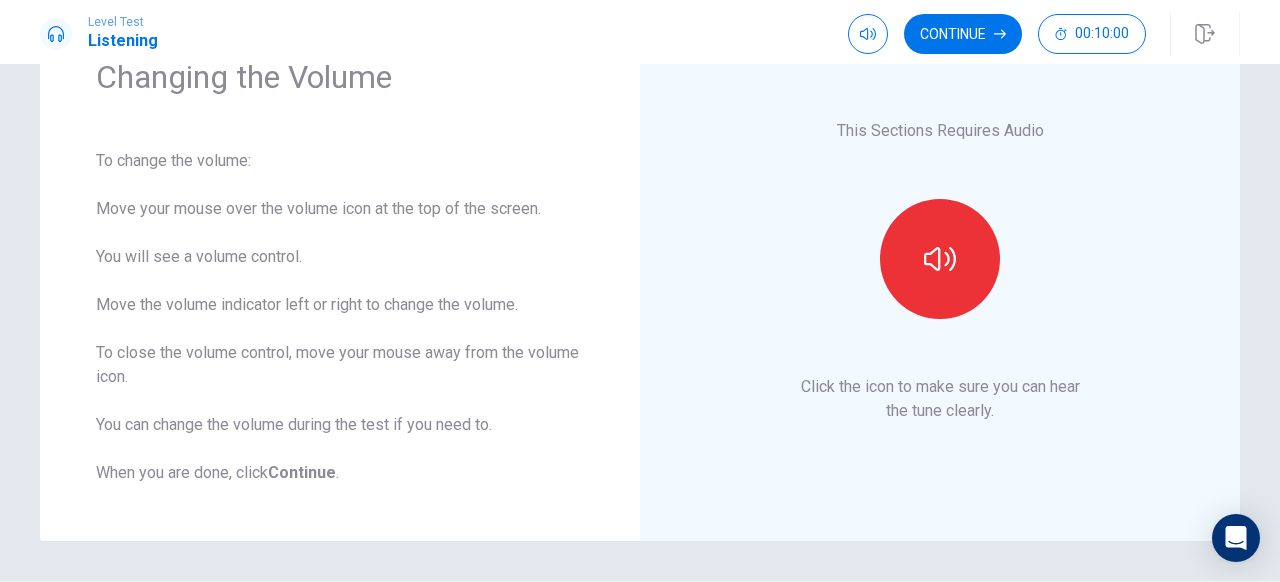 scroll, scrollTop: 104, scrollLeft: 0, axis: vertical 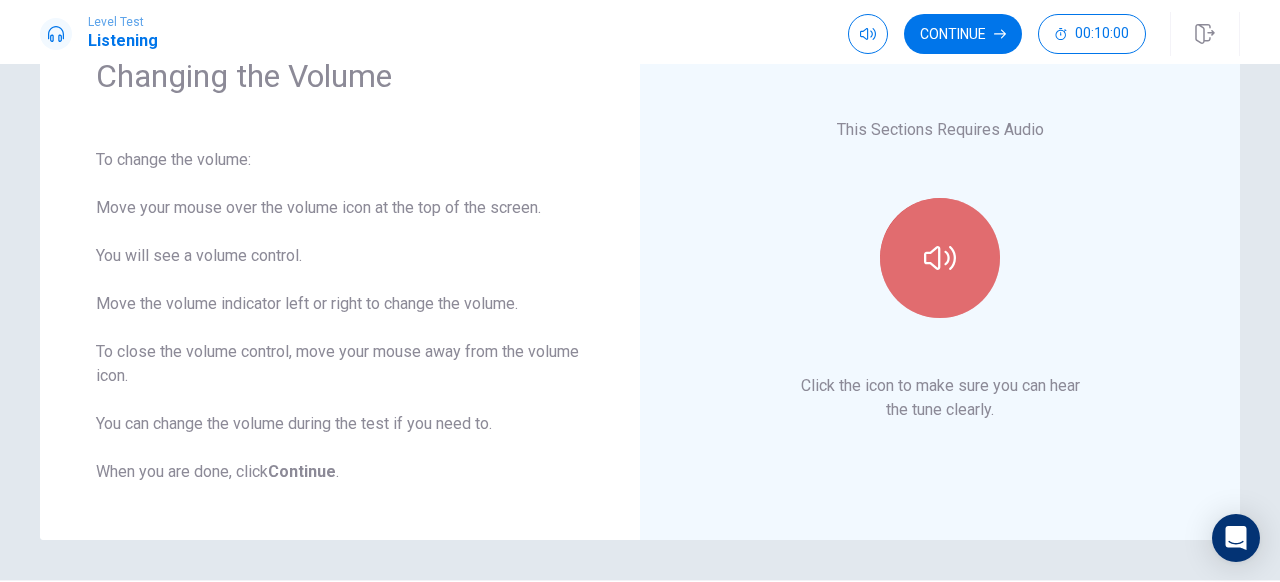 click at bounding box center [940, 258] 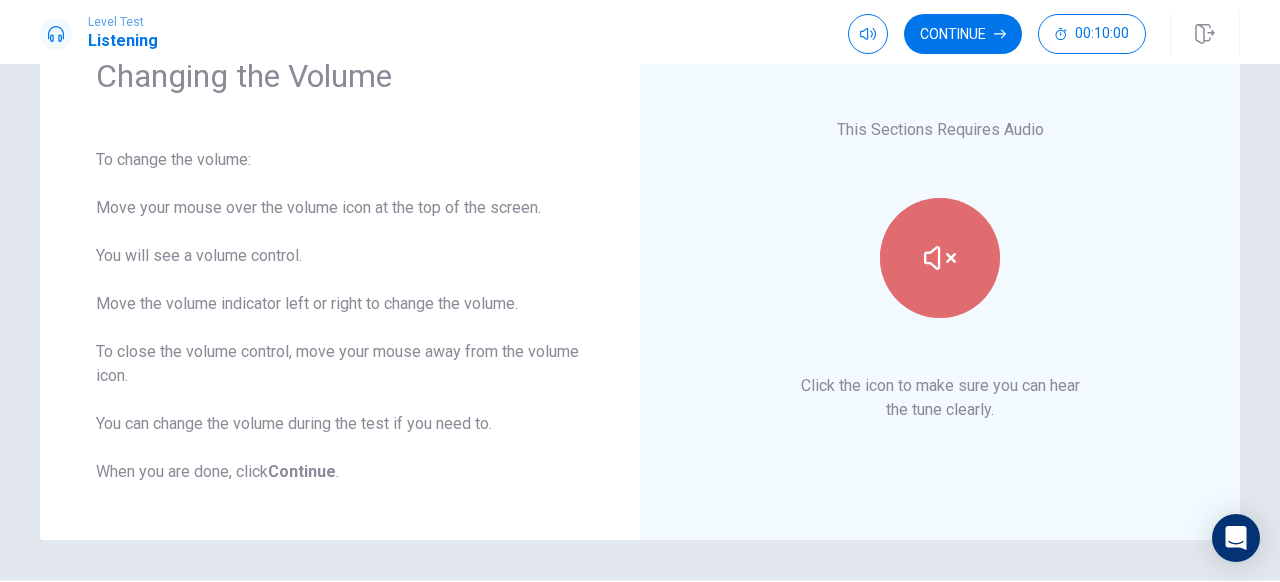 click at bounding box center (940, 258) 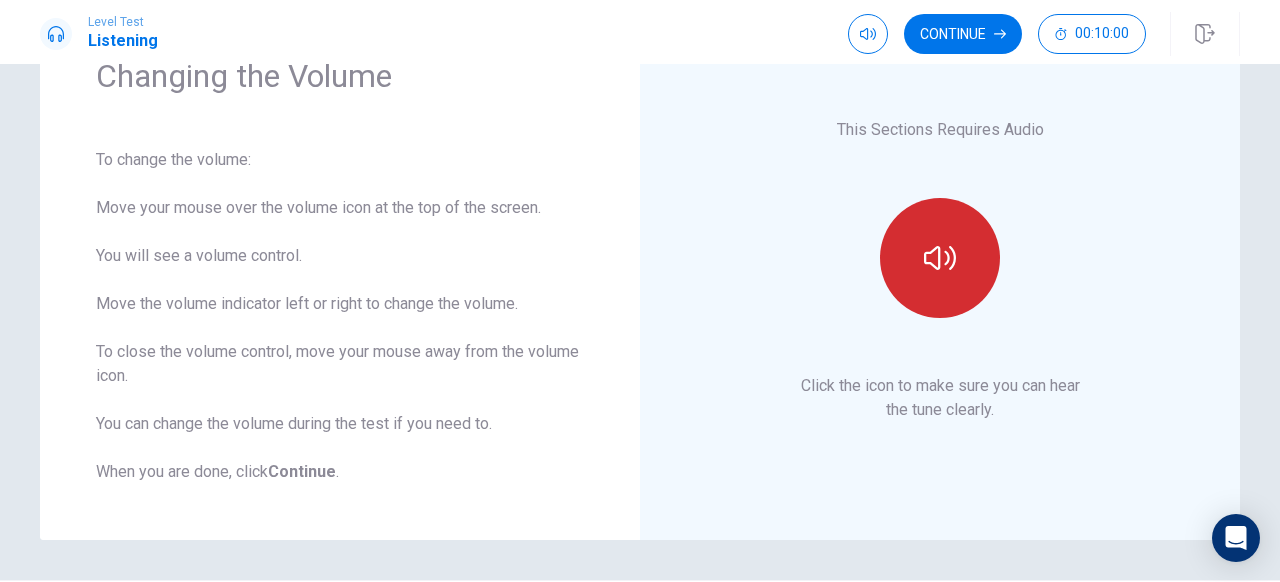 scroll, scrollTop: 166, scrollLeft: 0, axis: vertical 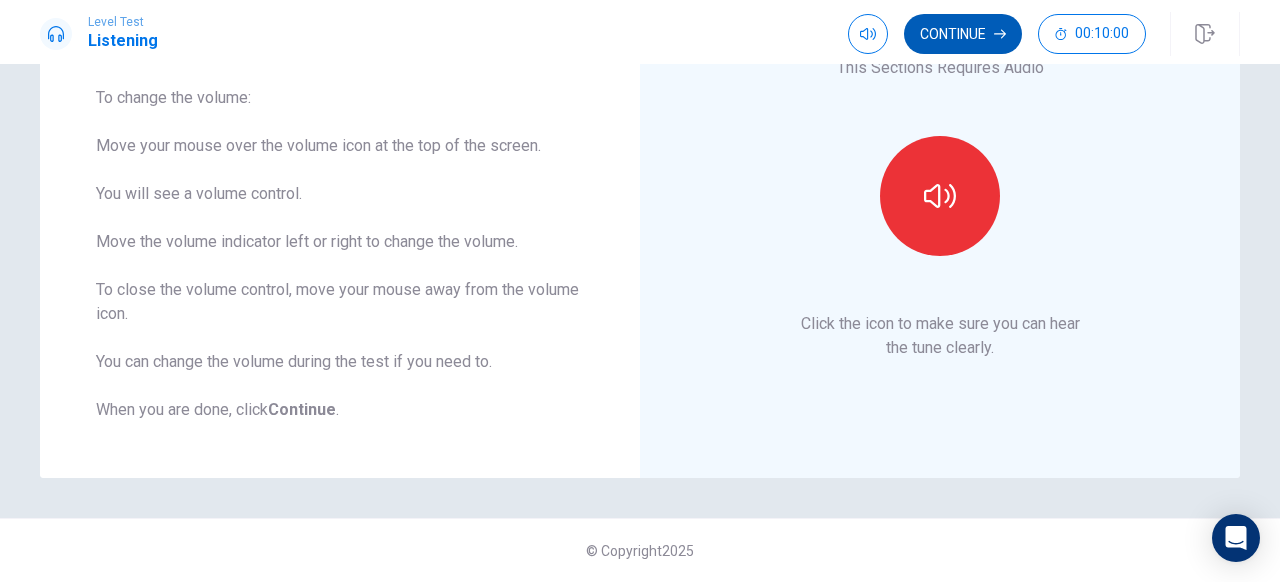click on "Continue" at bounding box center (963, 34) 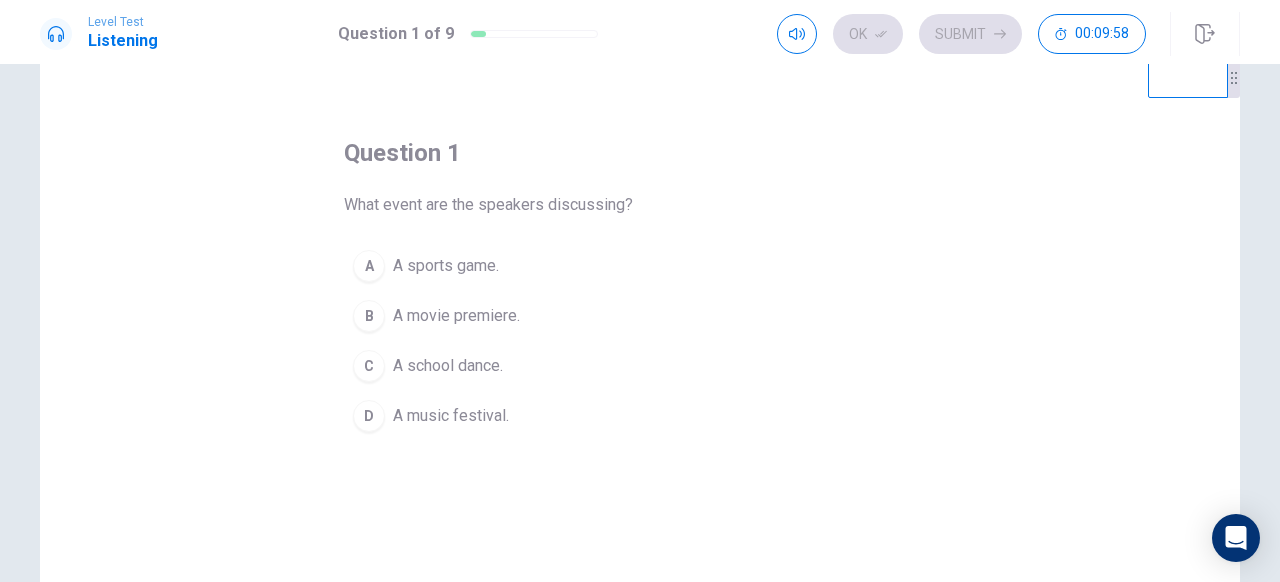 scroll, scrollTop: 48, scrollLeft: 0, axis: vertical 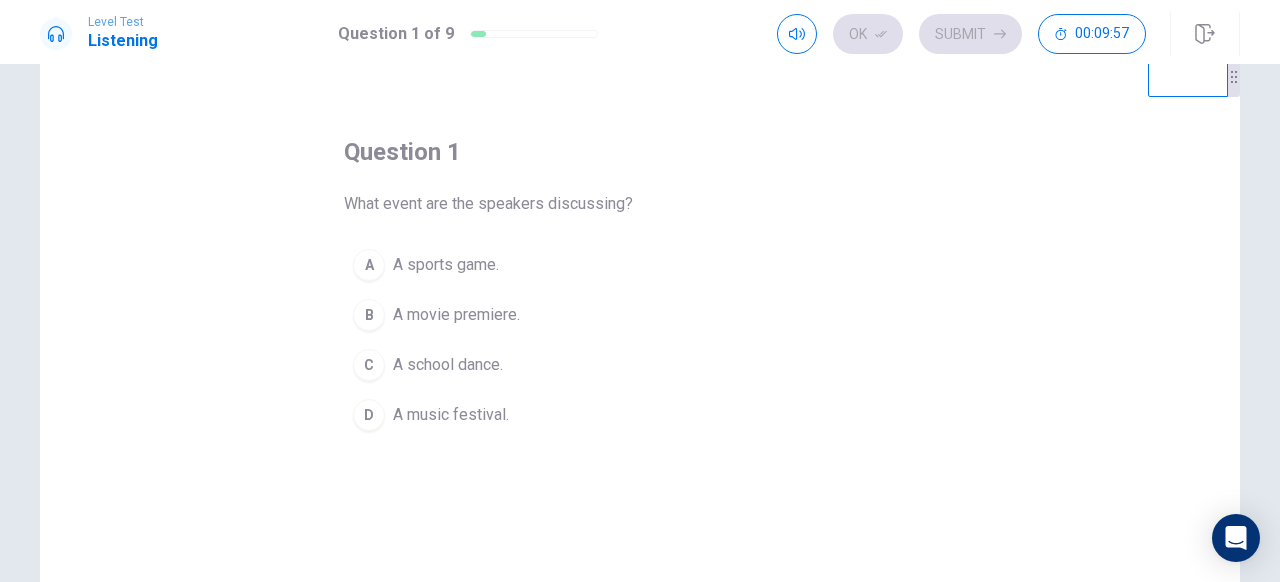 click on "D" at bounding box center (369, 265) 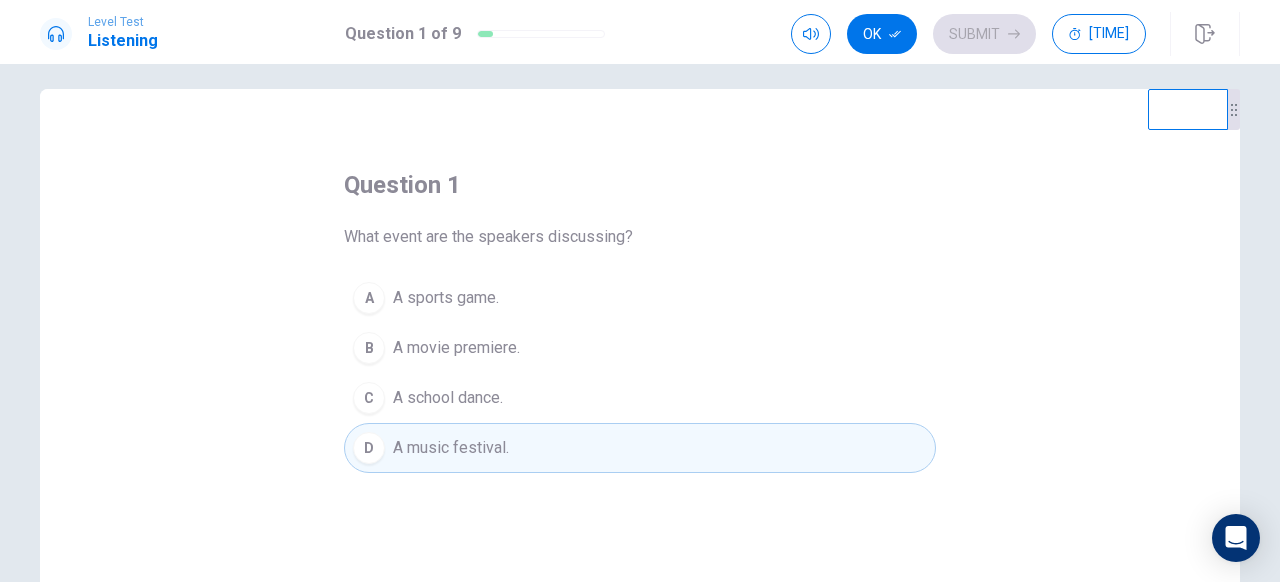 scroll, scrollTop: 0, scrollLeft: 0, axis: both 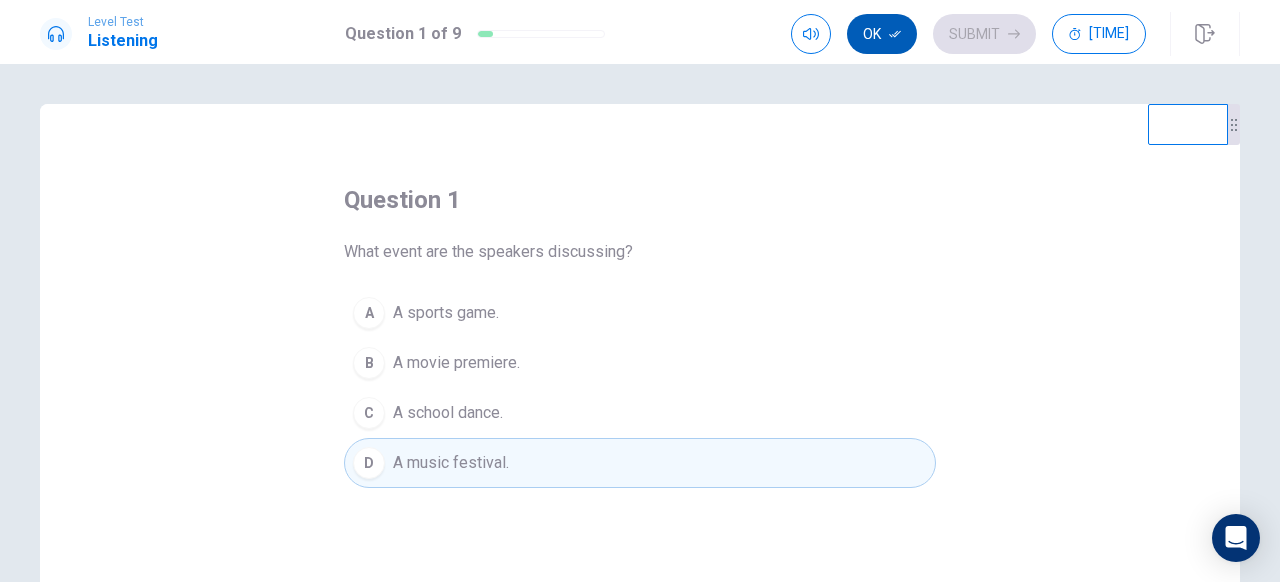 click on "Ok" at bounding box center [882, 34] 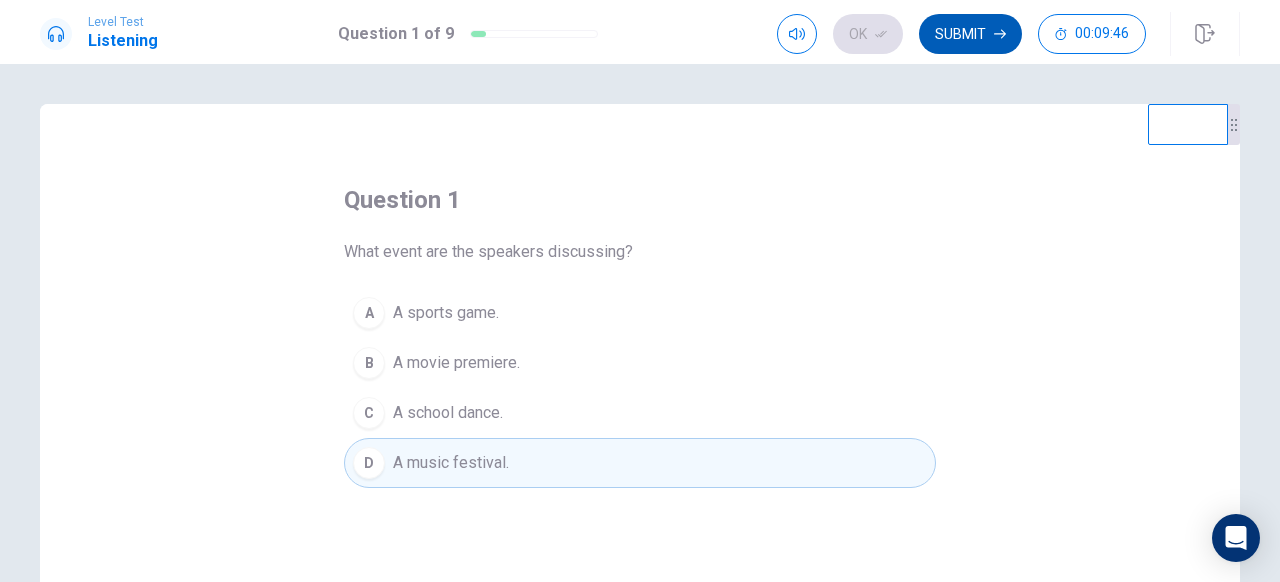 click on "Submit" at bounding box center (970, 34) 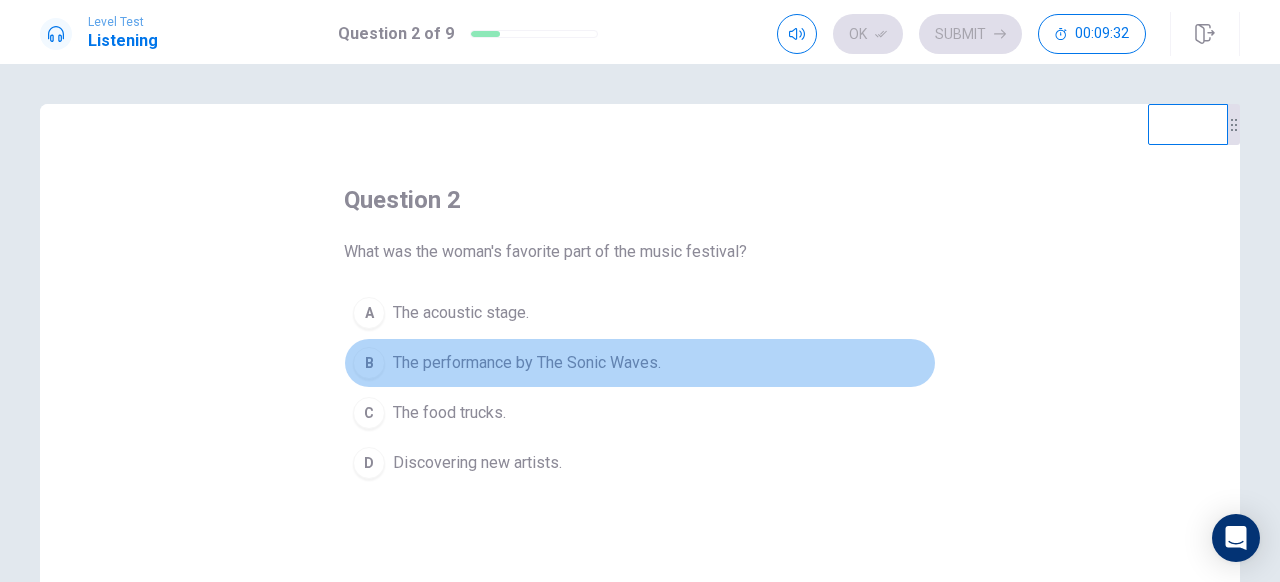 click on "The performance by The Sonic Waves." at bounding box center (461, 313) 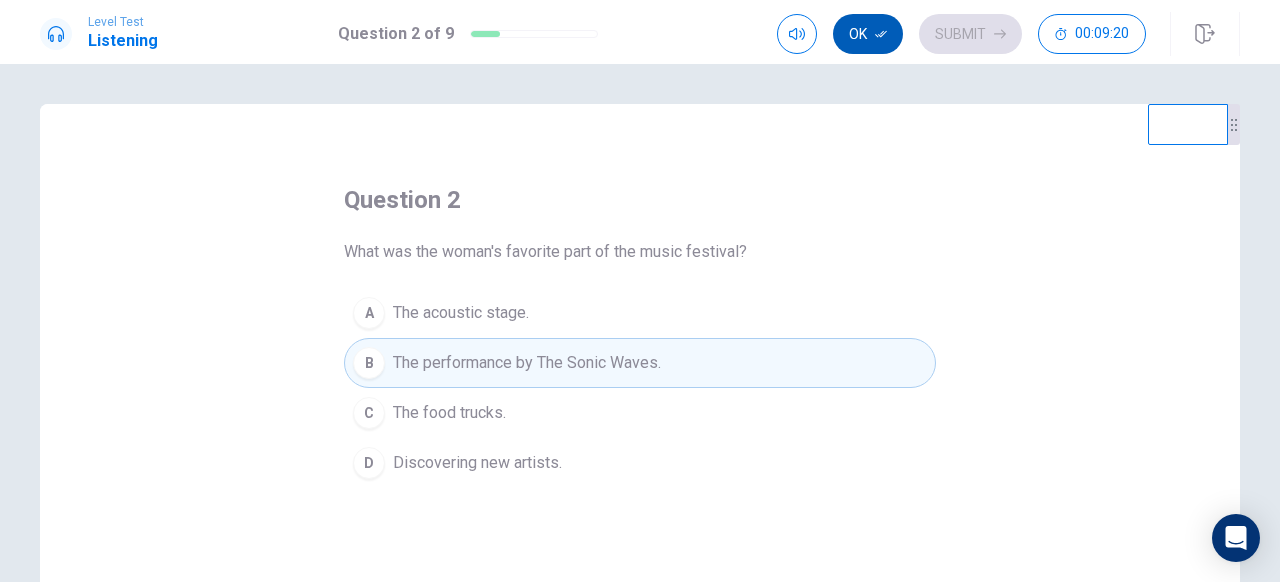 click on "Ok" at bounding box center [868, 34] 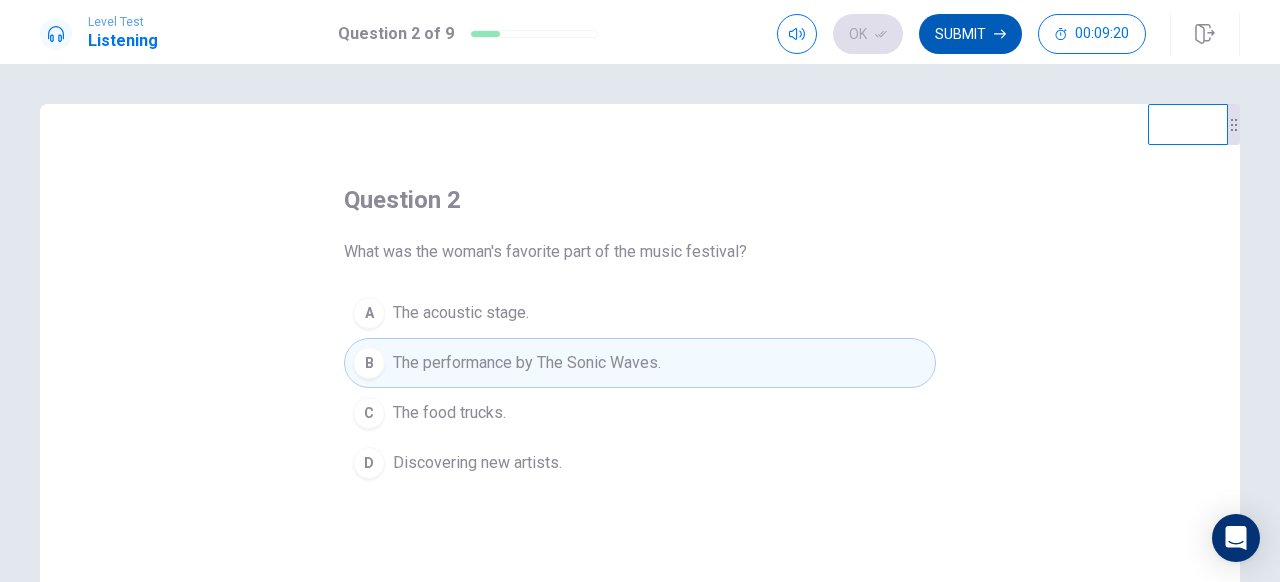 click on "Submit" at bounding box center [970, 34] 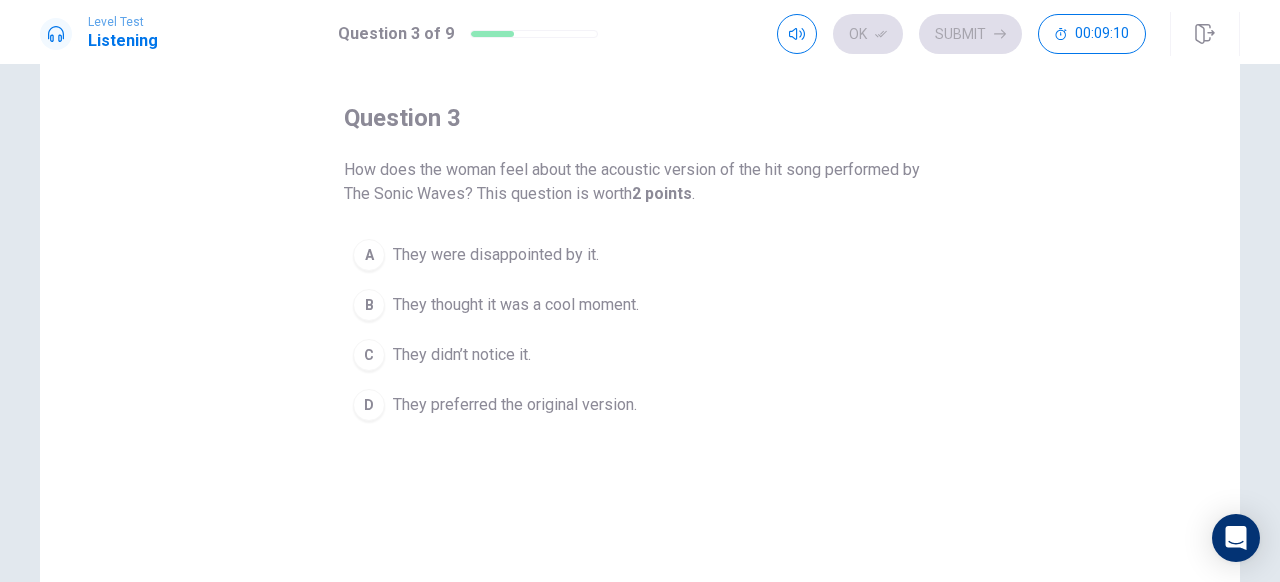 scroll, scrollTop: 86, scrollLeft: 0, axis: vertical 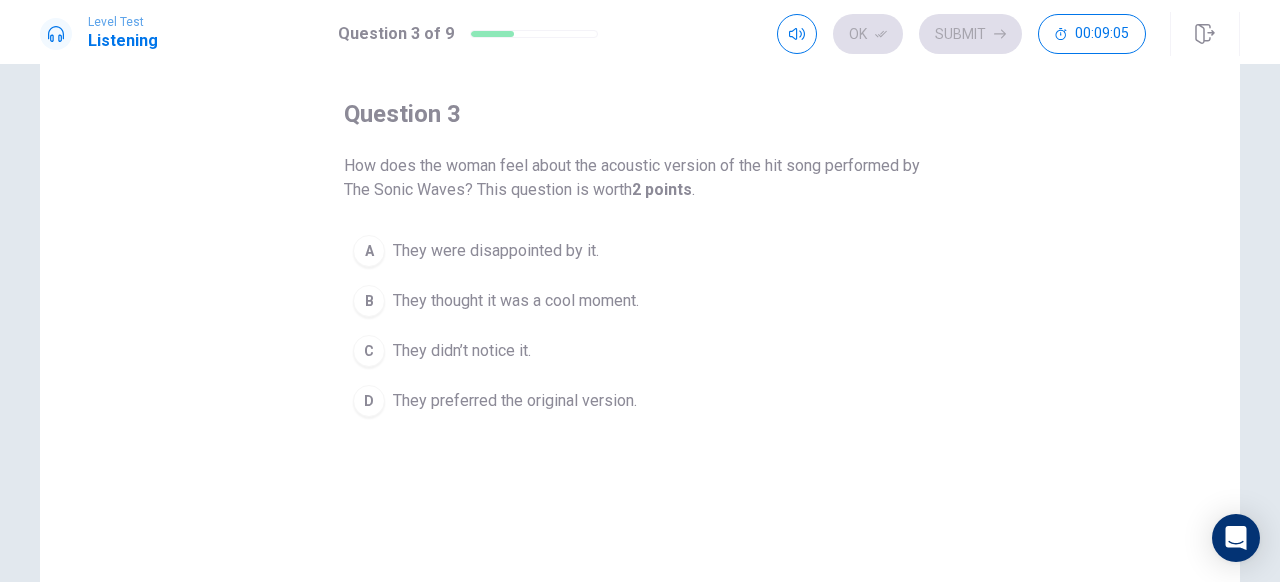 click on "They thought it was a cool moment." at bounding box center (496, 251) 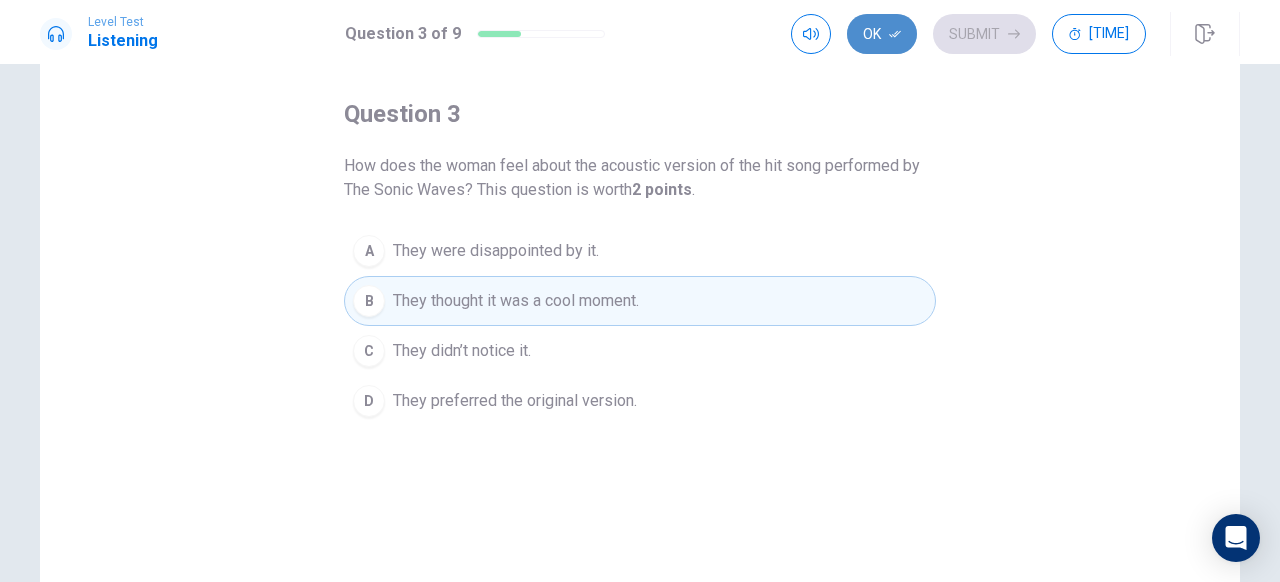 click on "Ok" at bounding box center [882, 34] 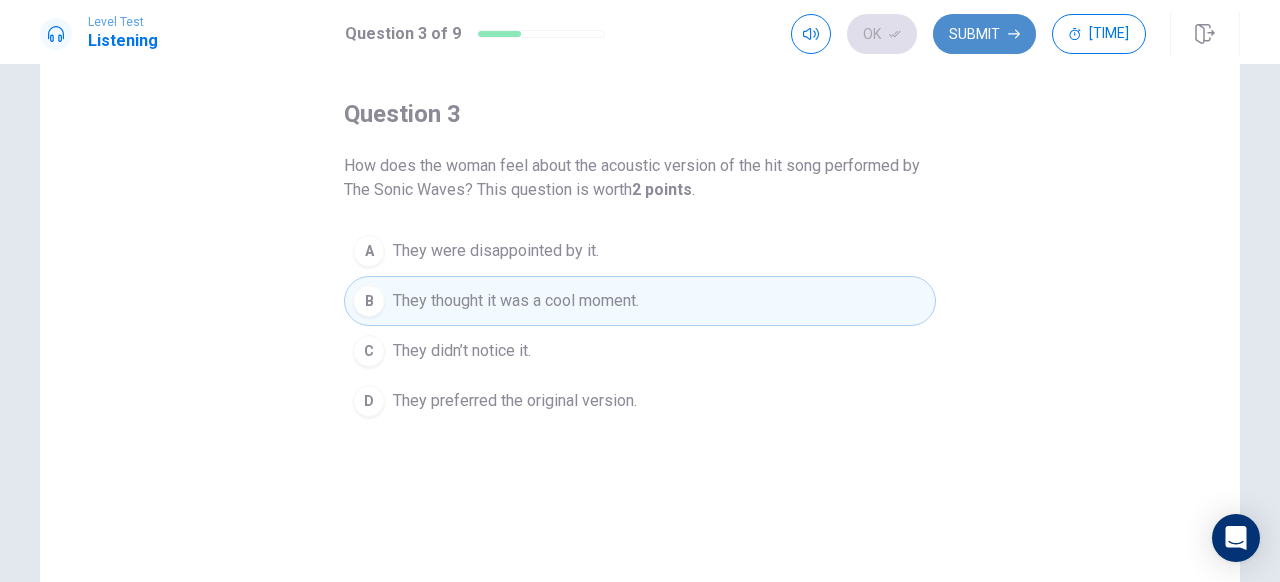 click on "Submit" at bounding box center [984, 34] 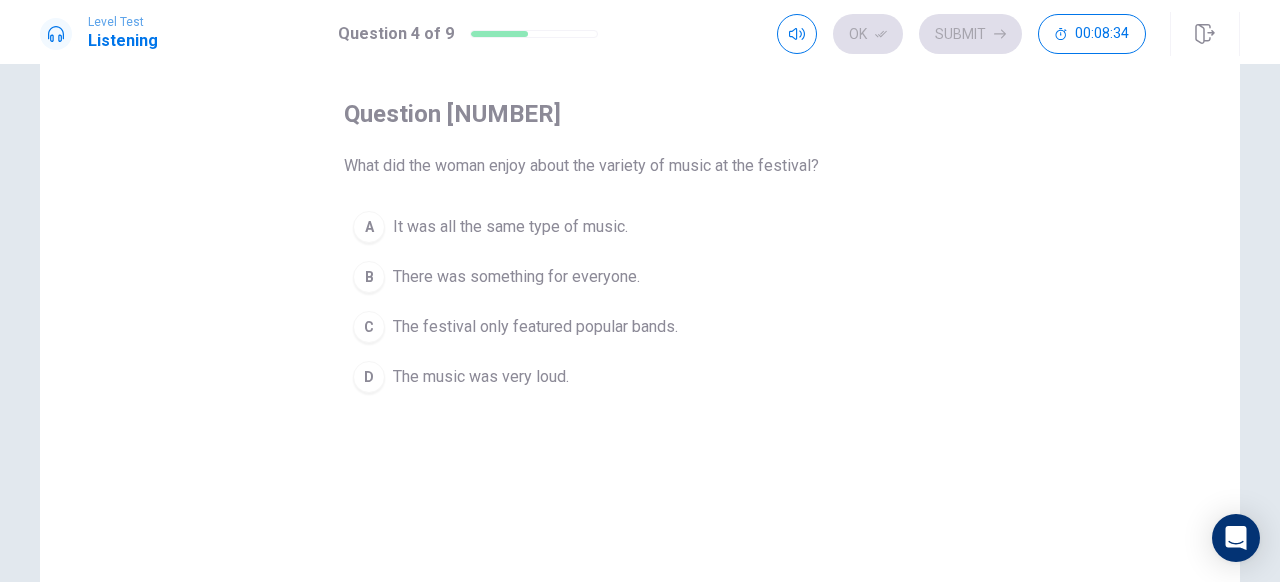 click on "There was something for everyone." at bounding box center [510, 227] 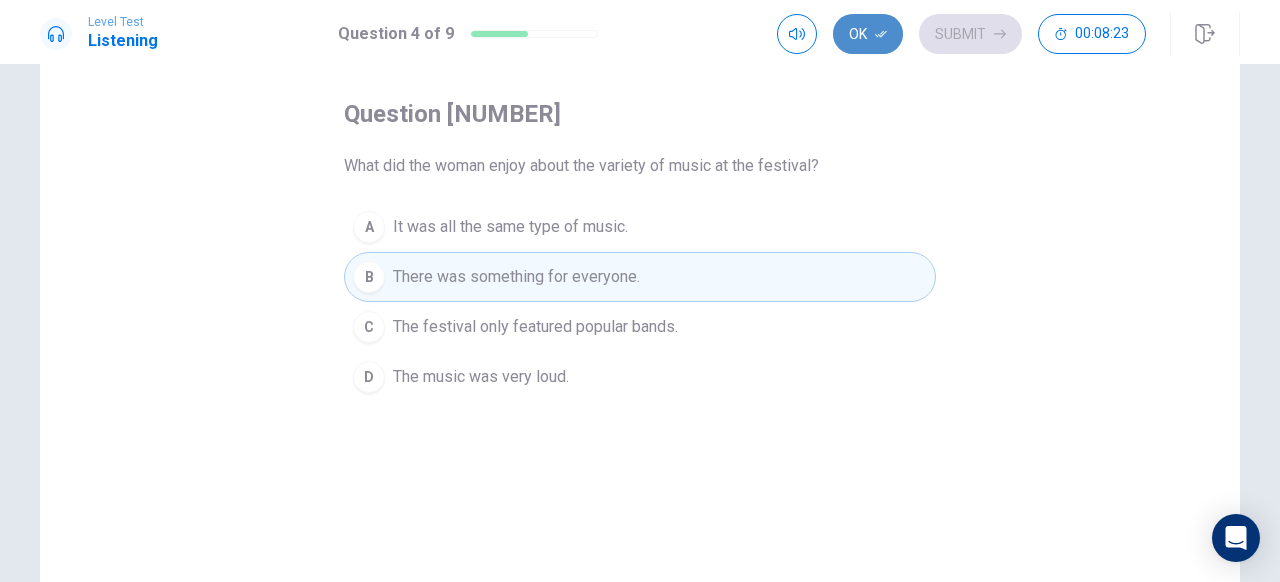 click on "Ok" at bounding box center [868, 34] 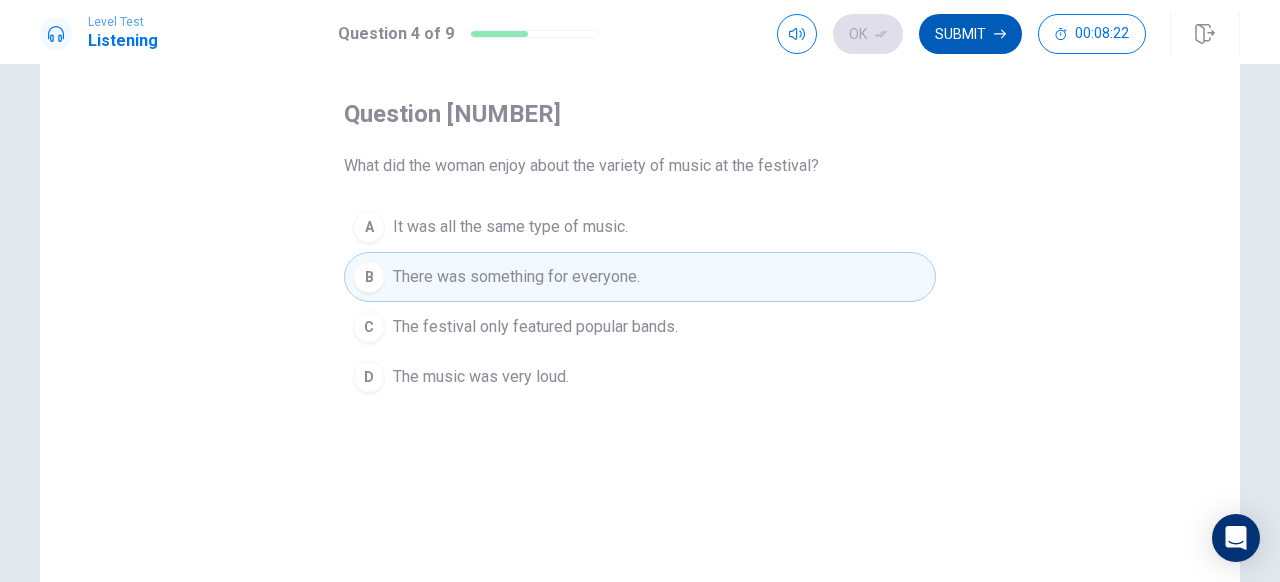 click on "Submit" at bounding box center [970, 34] 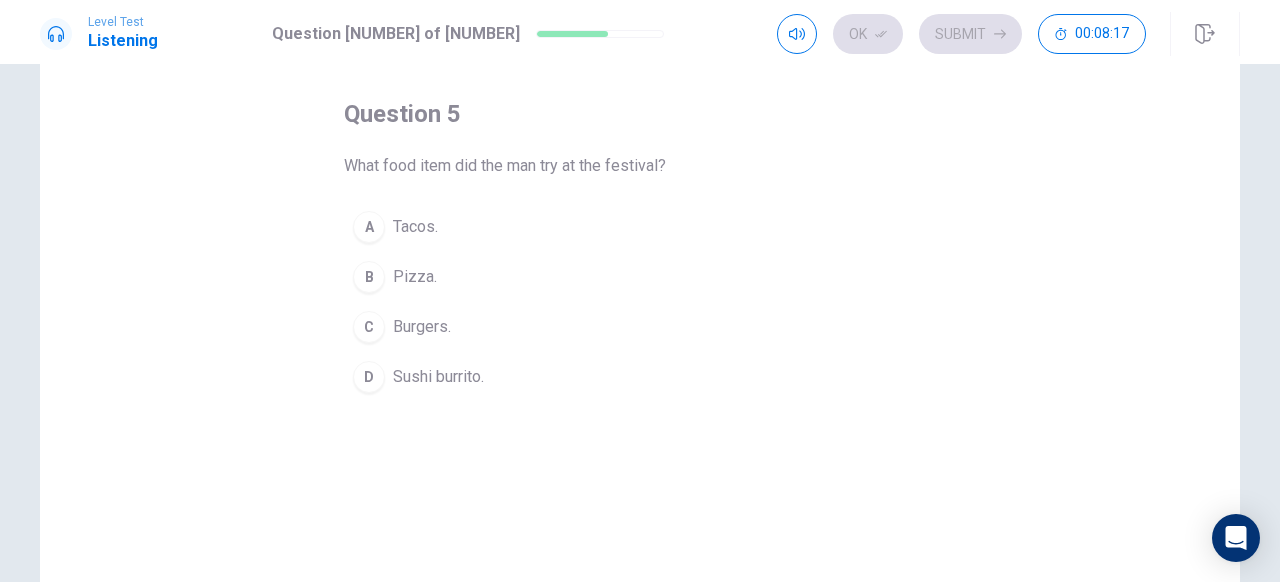 click on "D" at bounding box center [369, 227] 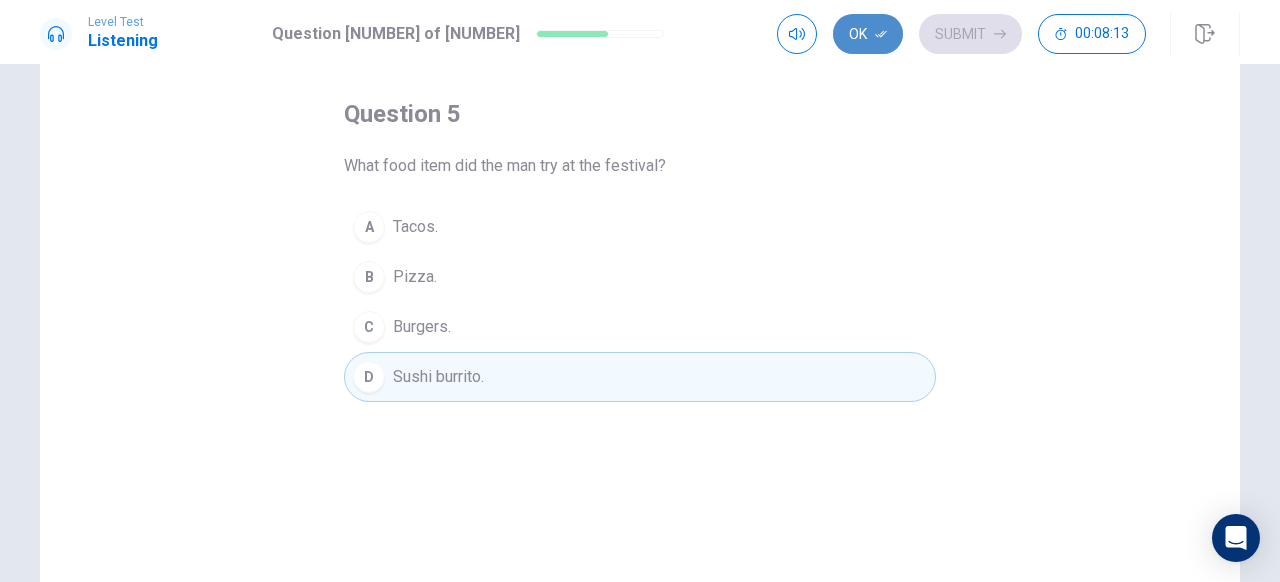 click on "Ok" at bounding box center [868, 34] 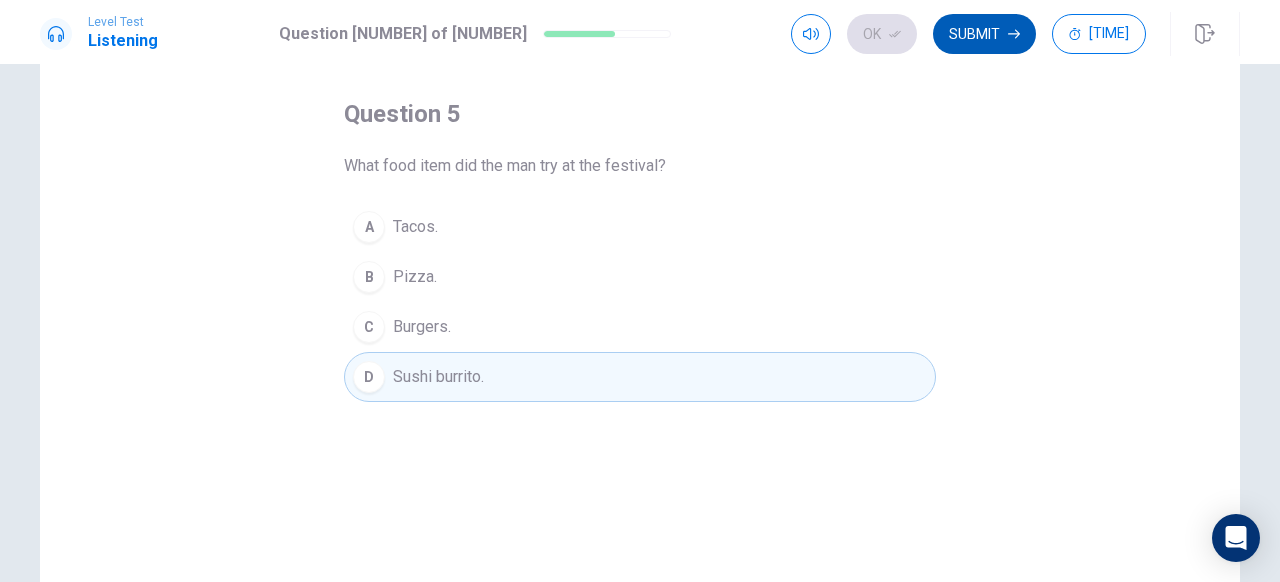 click on "Submit" at bounding box center (984, 34) 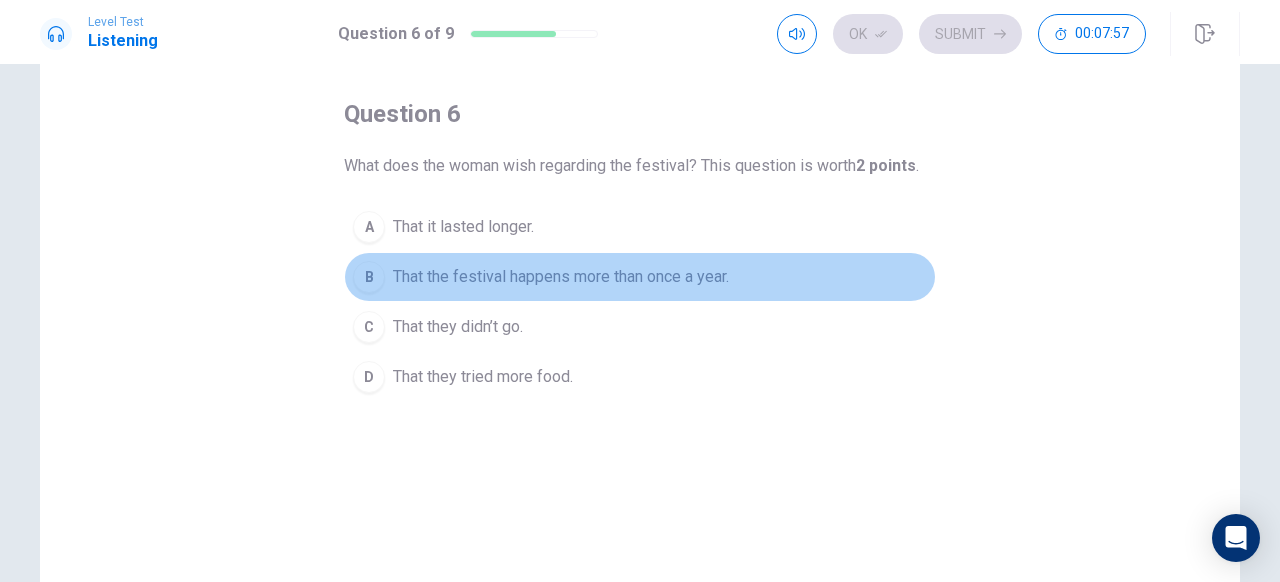 click on "That the festival happens more than once a year." at bounding box center [463, 227] 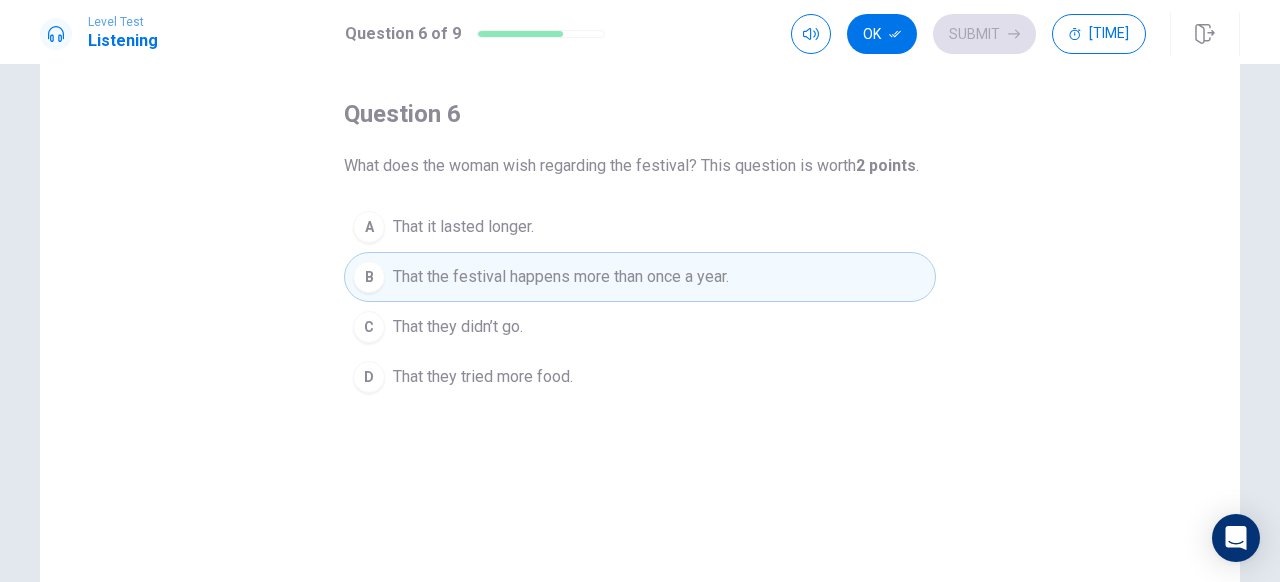 click on "question 6 What does the woman wish regarding the festival? This question is worth 2 points . A That it lasted longer.
B That the festival happens more than once a year.
C That they didn’t go.
D That they tried more food." at bounding box center [640, 365] 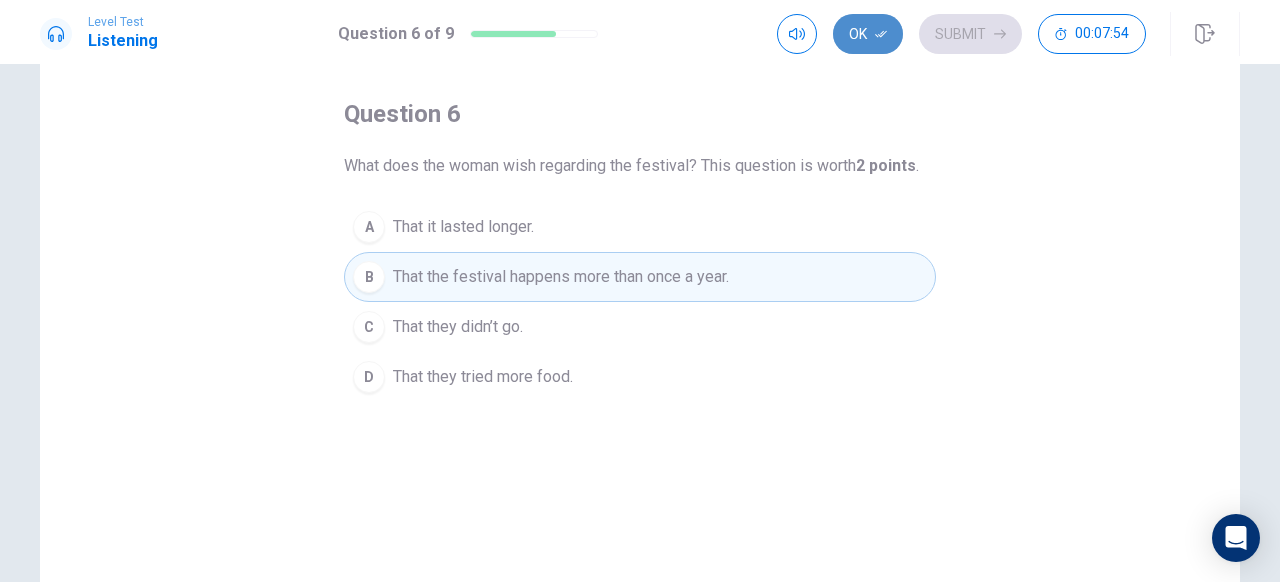 click on "Ok" at bounding box center (868, 34) 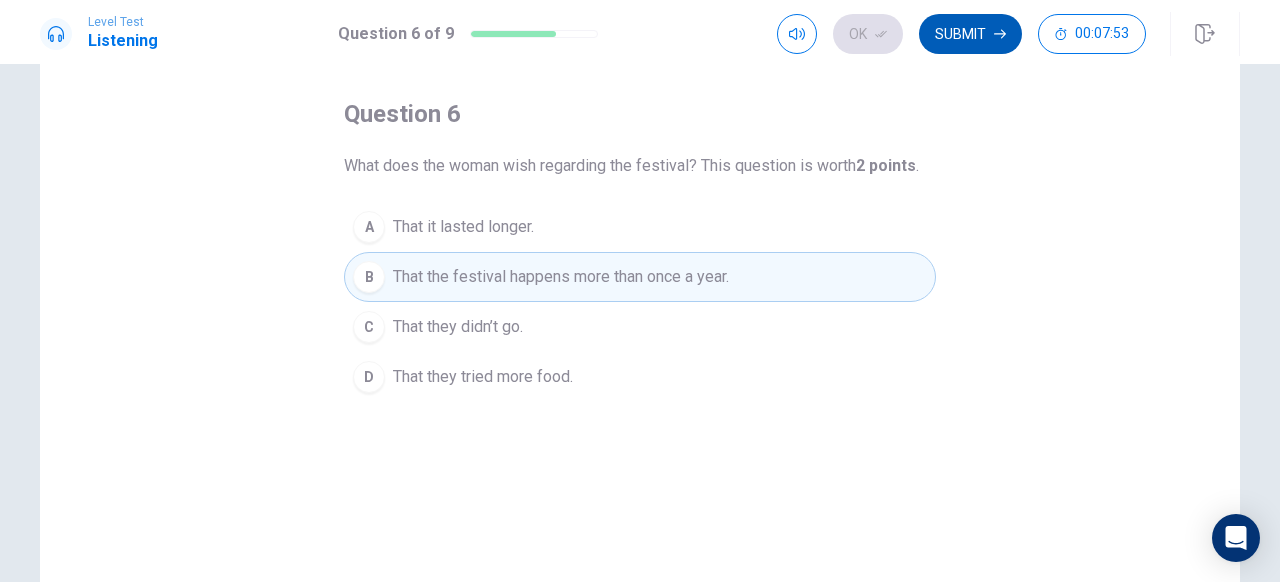 click on "Submit" at bounding box center (970, 34) 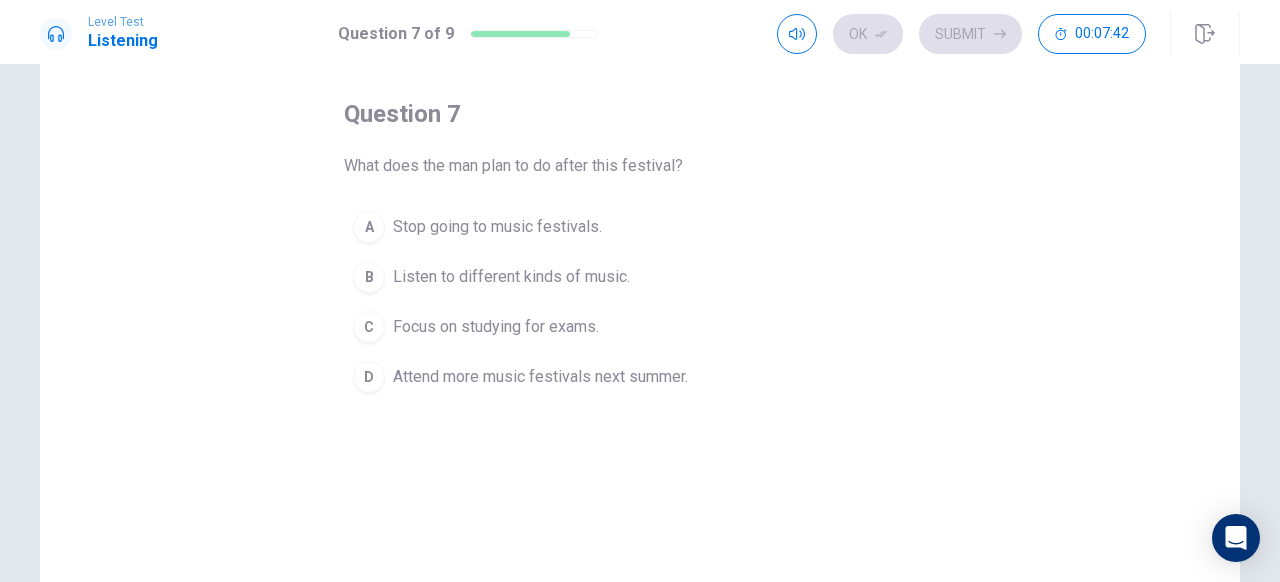 click on "Attend more music festivals next summer." at bounding box center [497, 227] 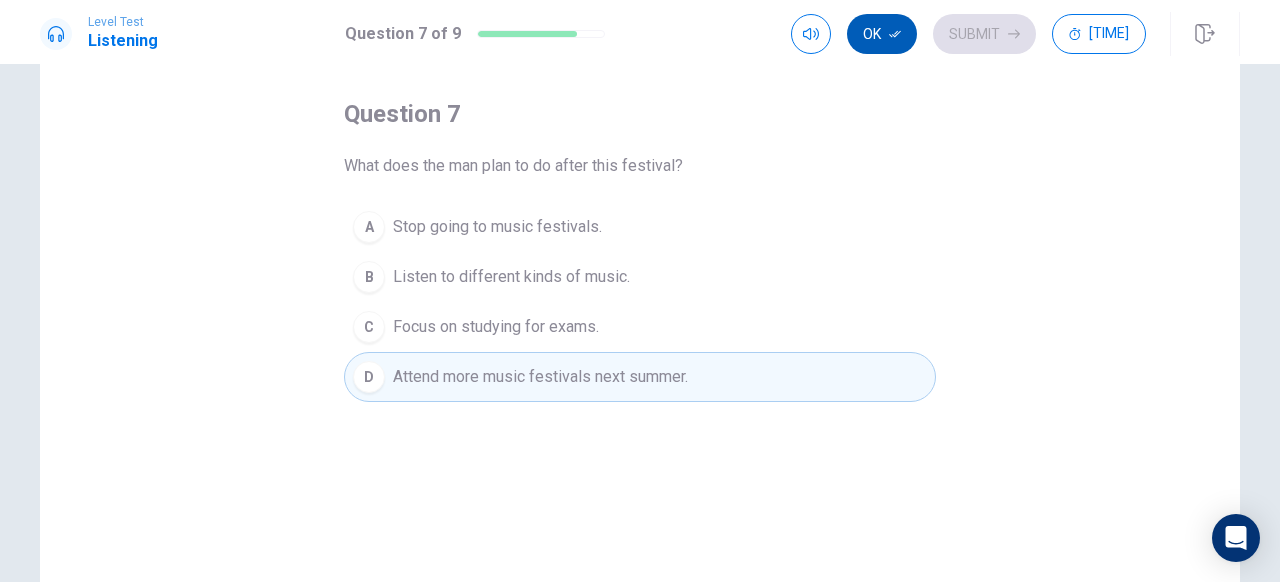 click on "Ok" at bounding box center [882, 34] 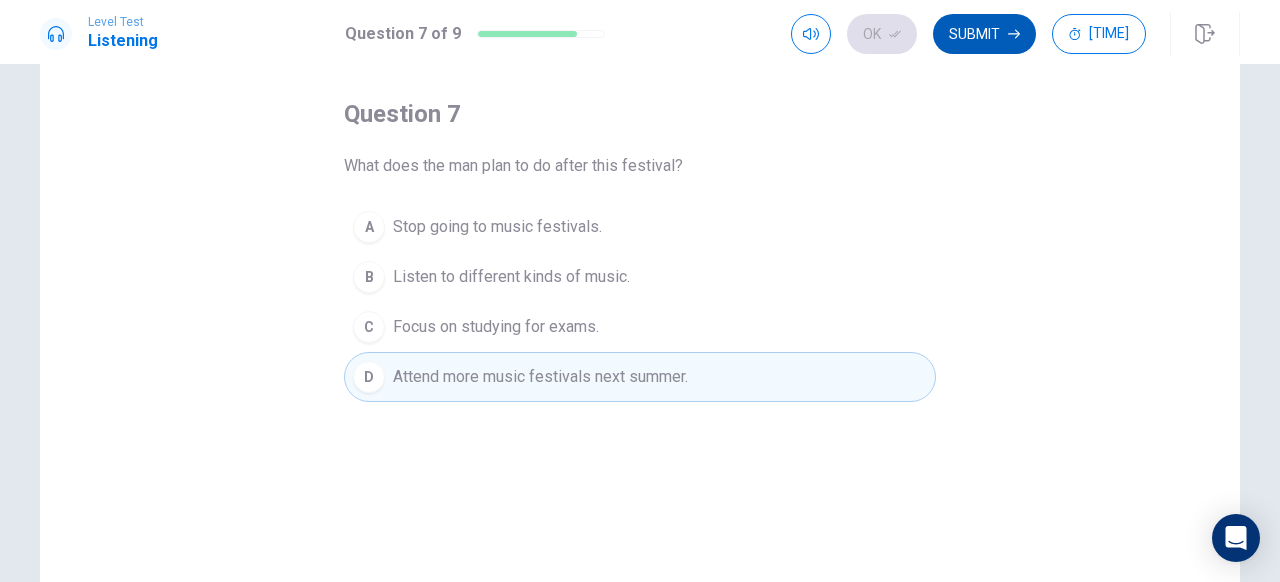 click on "Submit" at bounding box center [984, 34] 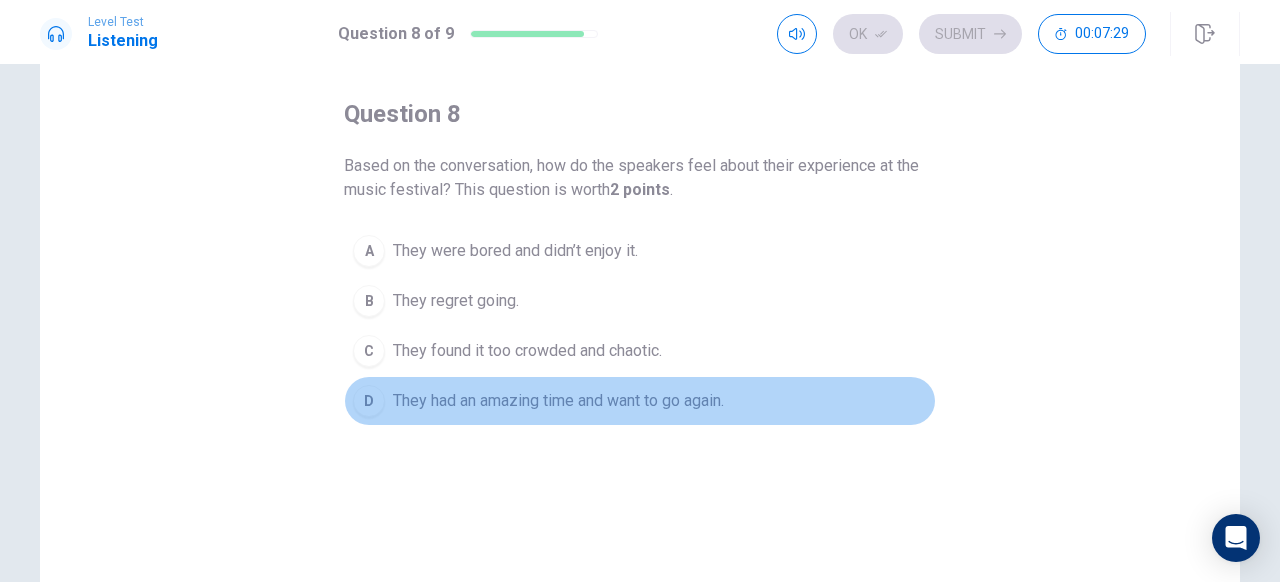 click on "They had an amazing time and want to go again." at bounding box center (515, 251) 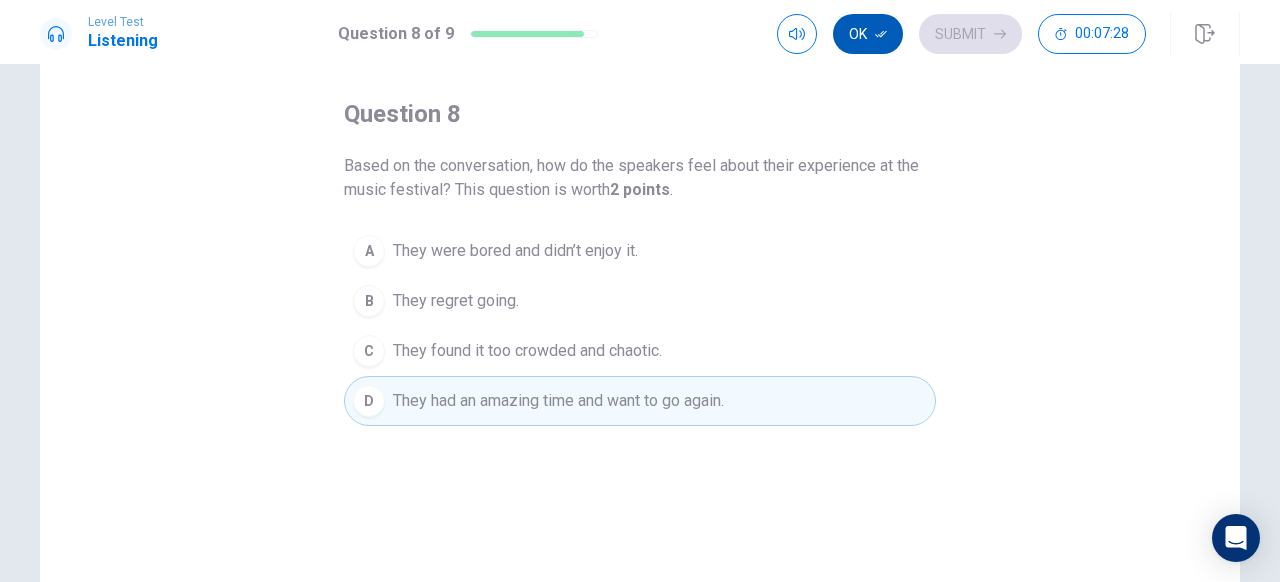 click on "Ok" at bounding box center (868, 34) 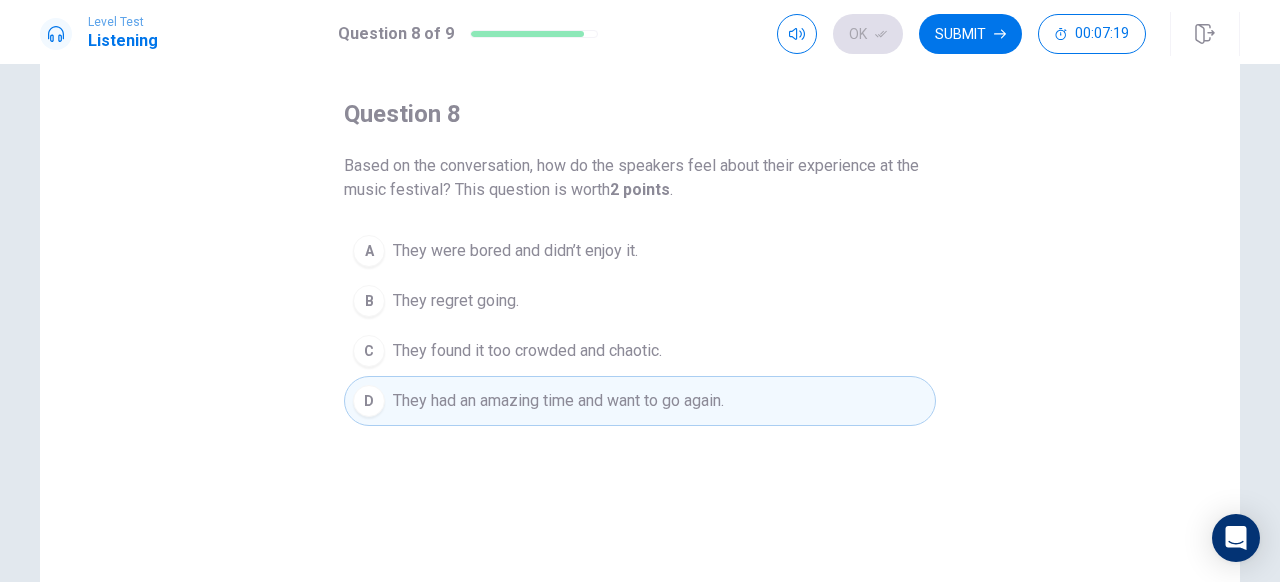 click on "question 8 Based on the conversation, how do the speakers feel about their experience at the music festival? This question is worth 2 points . A They were bored and didn’t enjoy it. B They regret going. C They found it too crowded and chaotic. D They had an amazing time and want to go again." at bounding box center (640, 365) 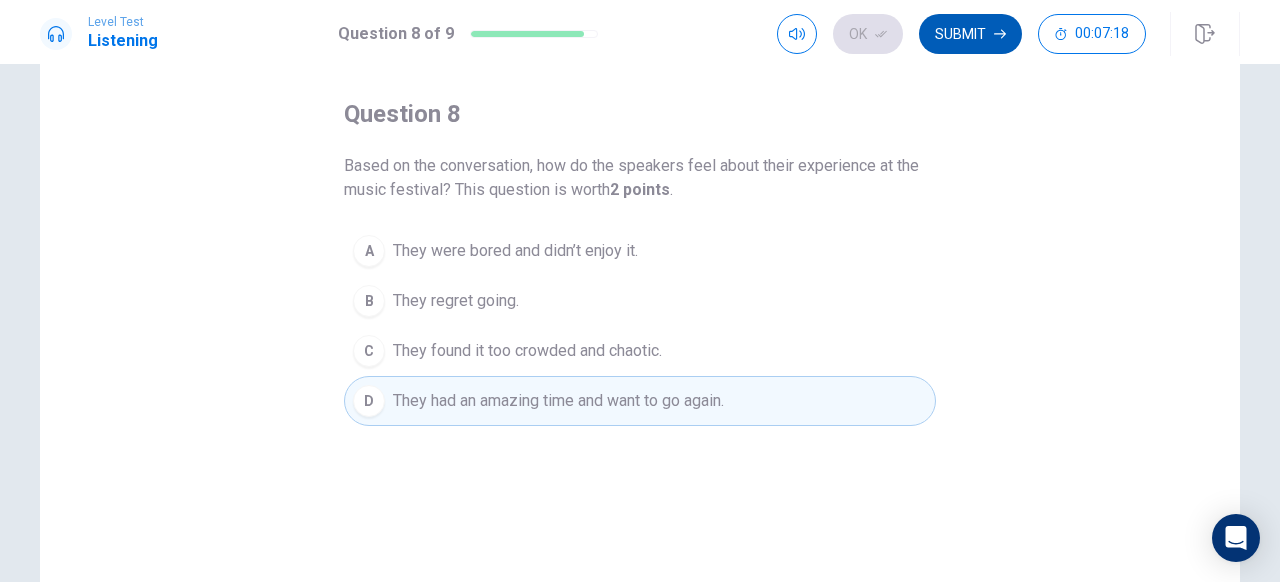 click on "Submit" at bounding box center (970, 34) 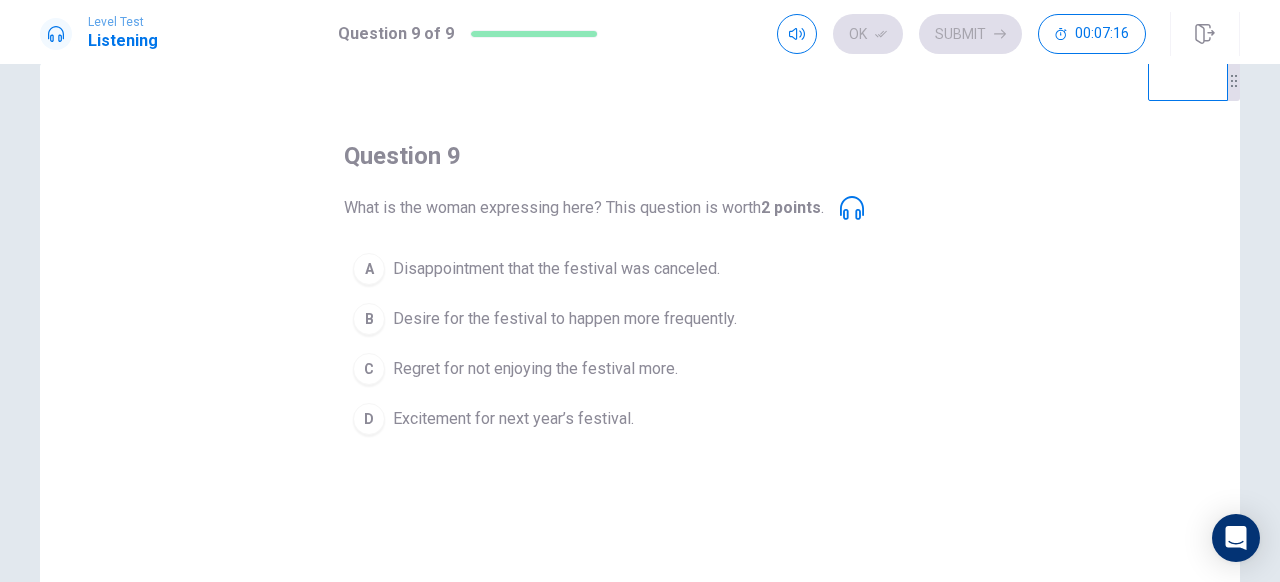 scroll, scrollTop: 46, scrollLeft: 0, axis: vertical 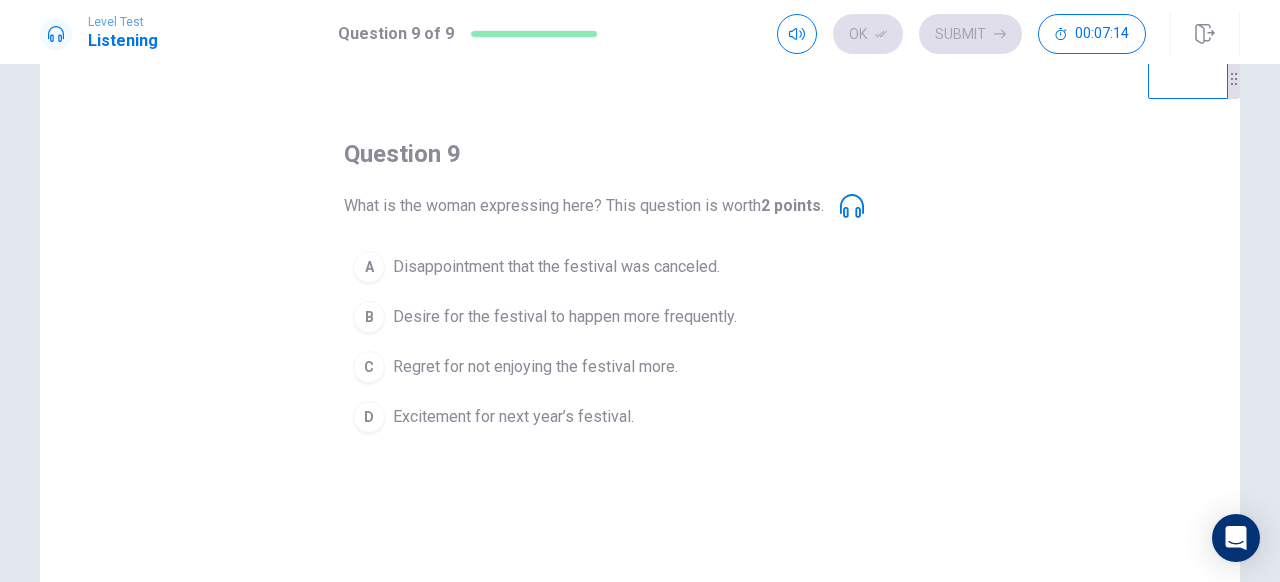 click at bounding box center (852, 206) 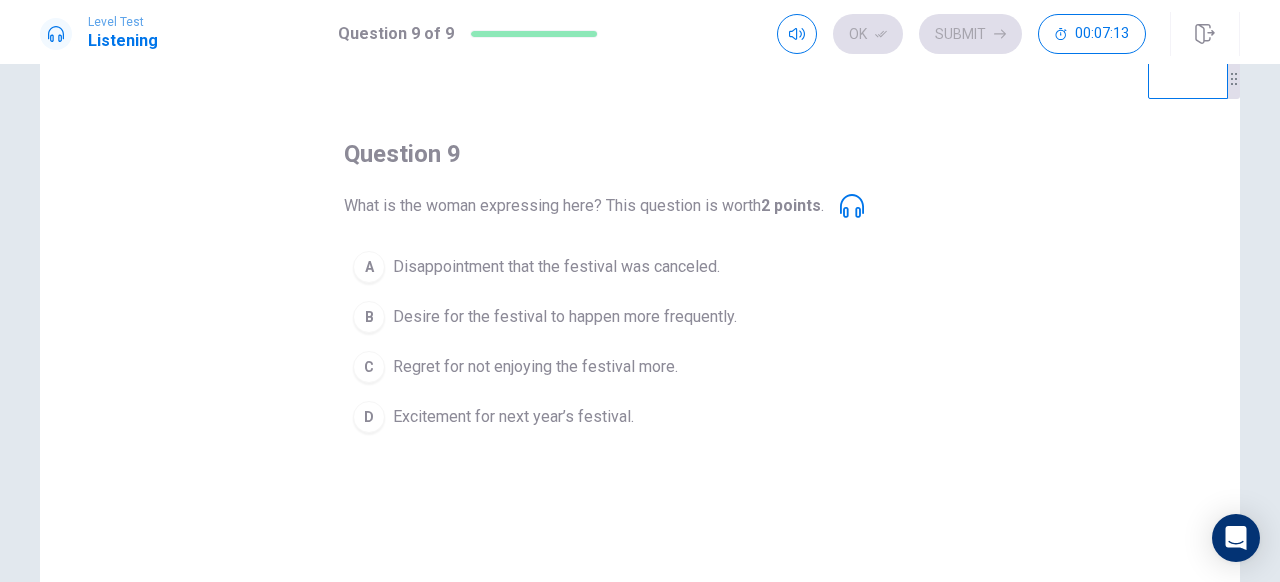 click at bounding box center [852, 206] 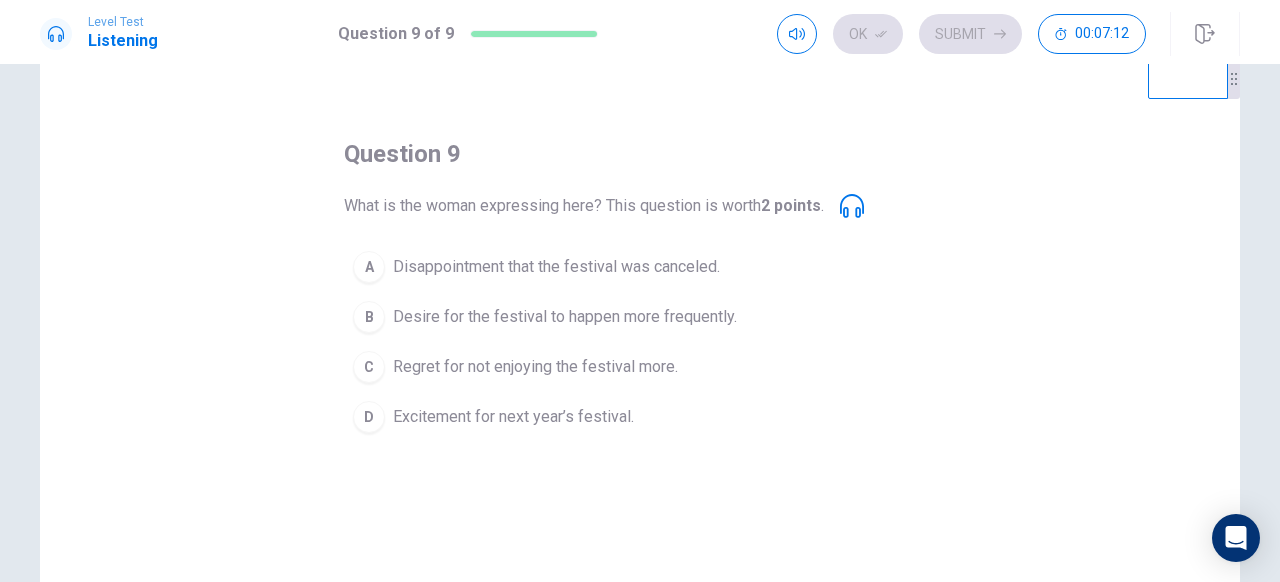 scroll, scrollTop: 0, scrollLeft: 0, axis: both 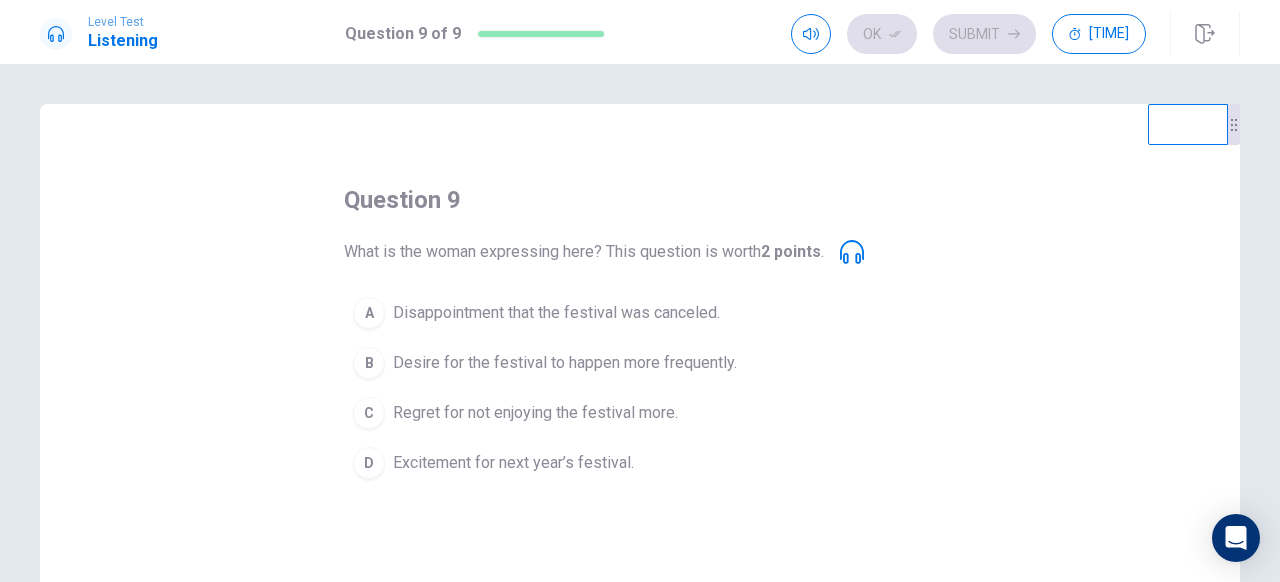 click on "question   9 What is the woman expressing here? This question is worth  2 points . A  Disappointment that the festival was canceled. B Desire for the festival to happen more frequently. C Regret for not enjoying the festival more. D Excitement for next year’s festival." at bounding box center [640, 336] 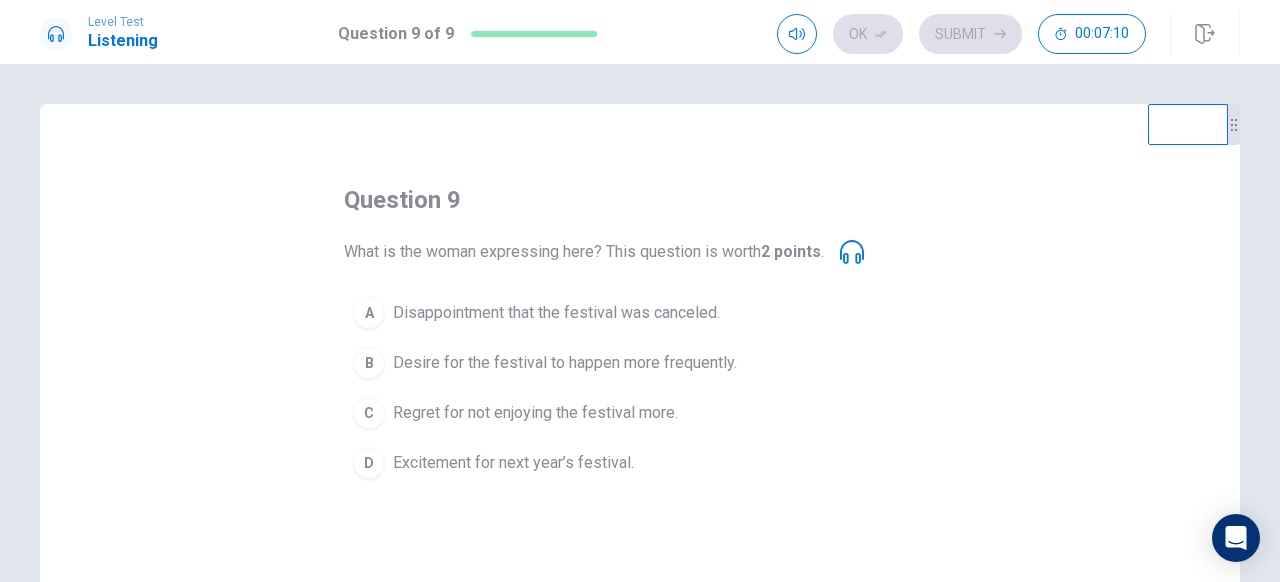 click at bounding box center [852, 252] 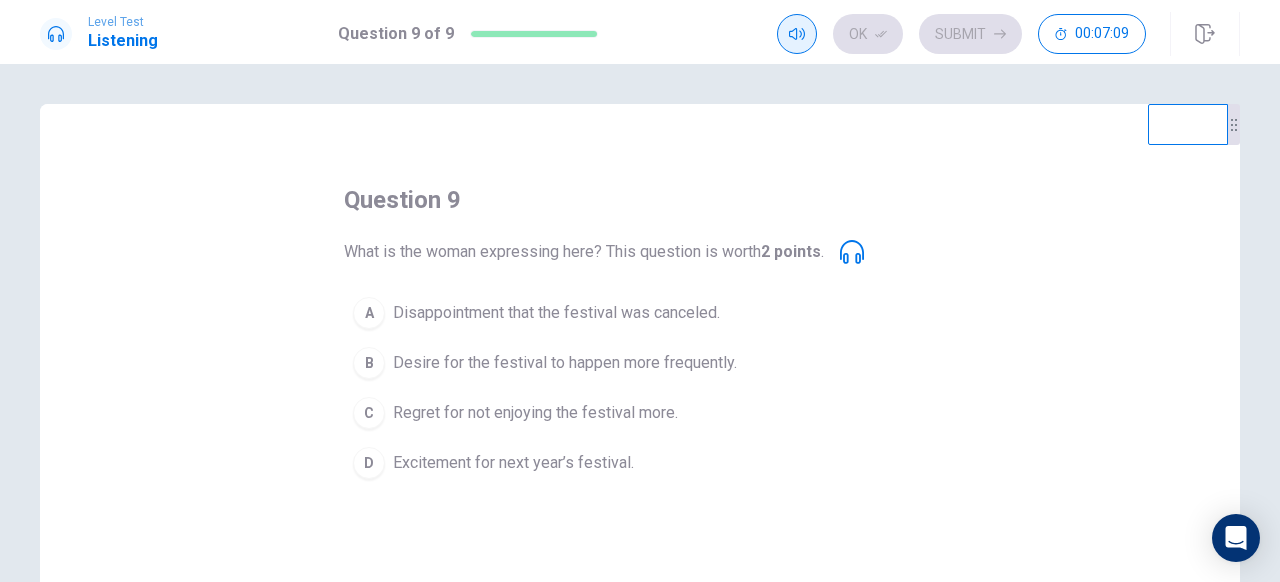 click at bounding box center (797, 34) 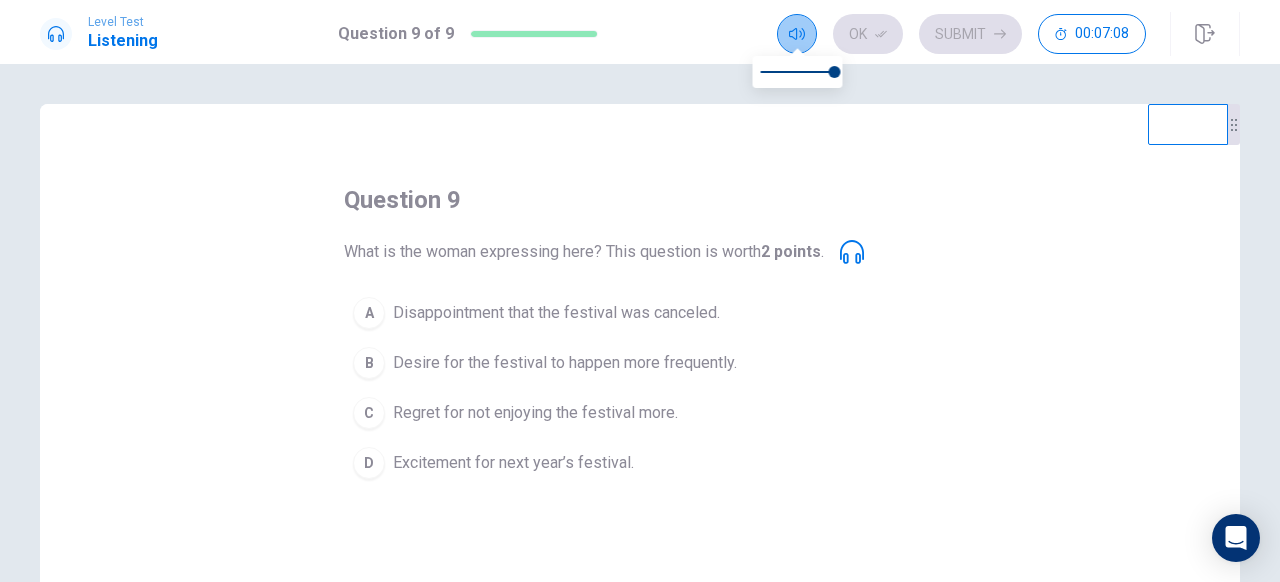 click at bounding box center (797, 34) 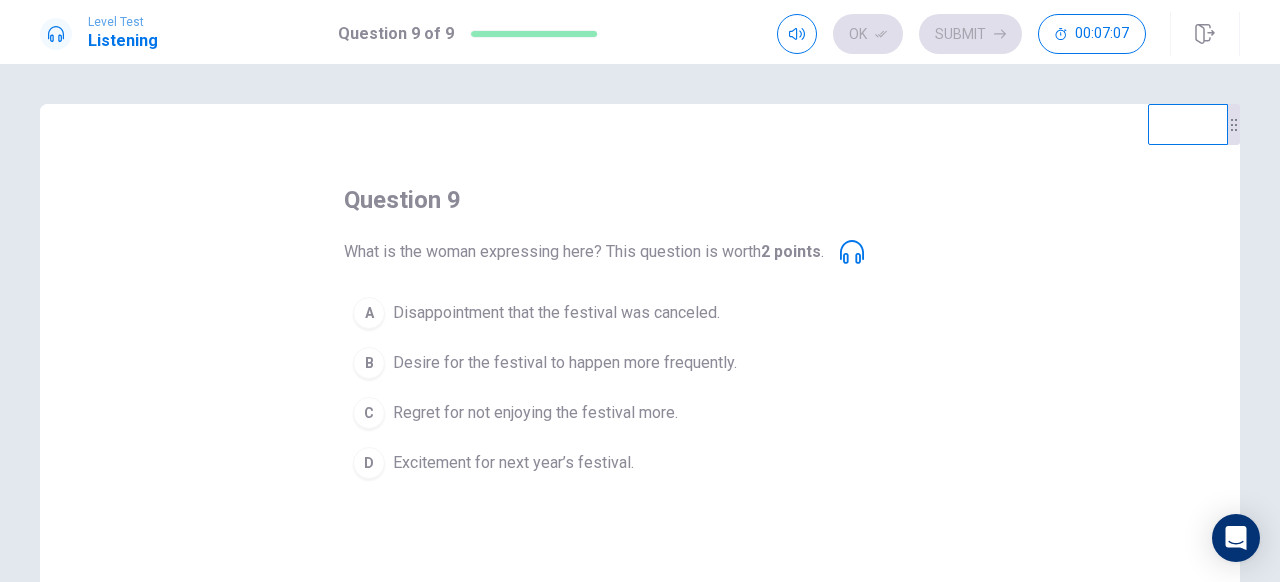 click at bounding box center (852, 252) 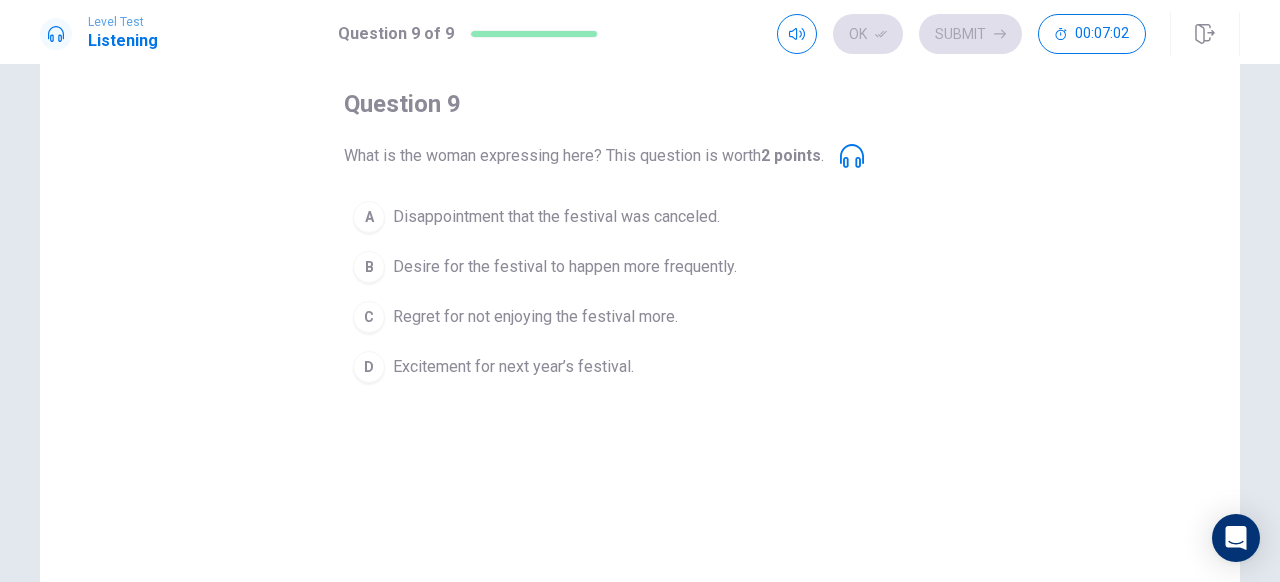 scroll, scrollTop: 99, scrollLeft: 0, axis: vertical 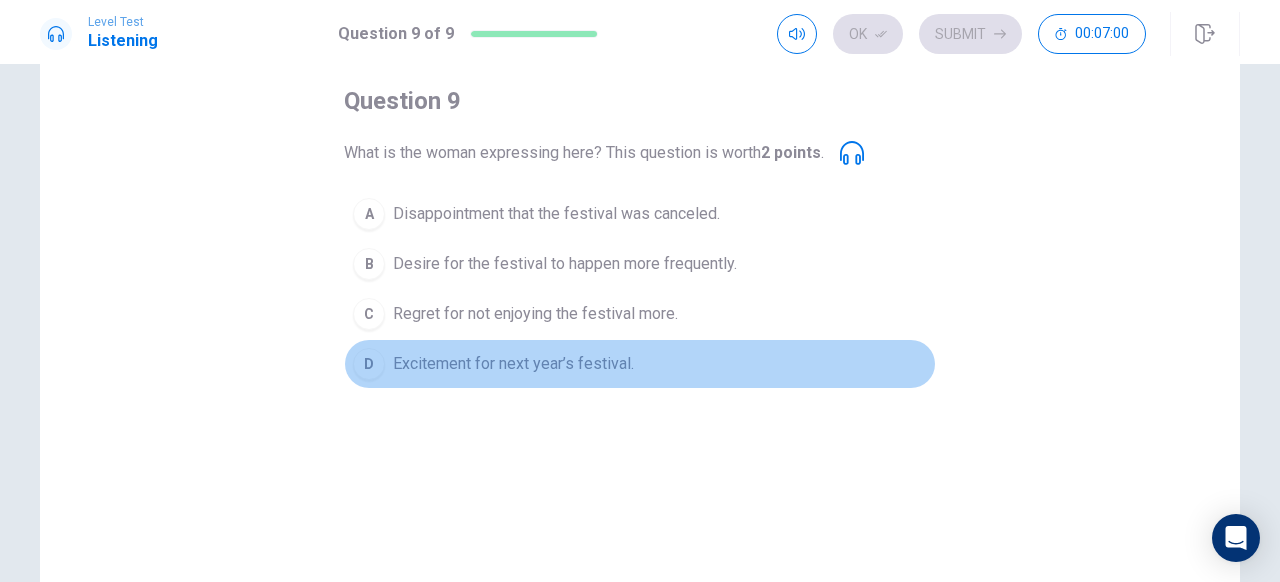 click on "Excitement for next year’s festival." at bounding box center (556, 214) 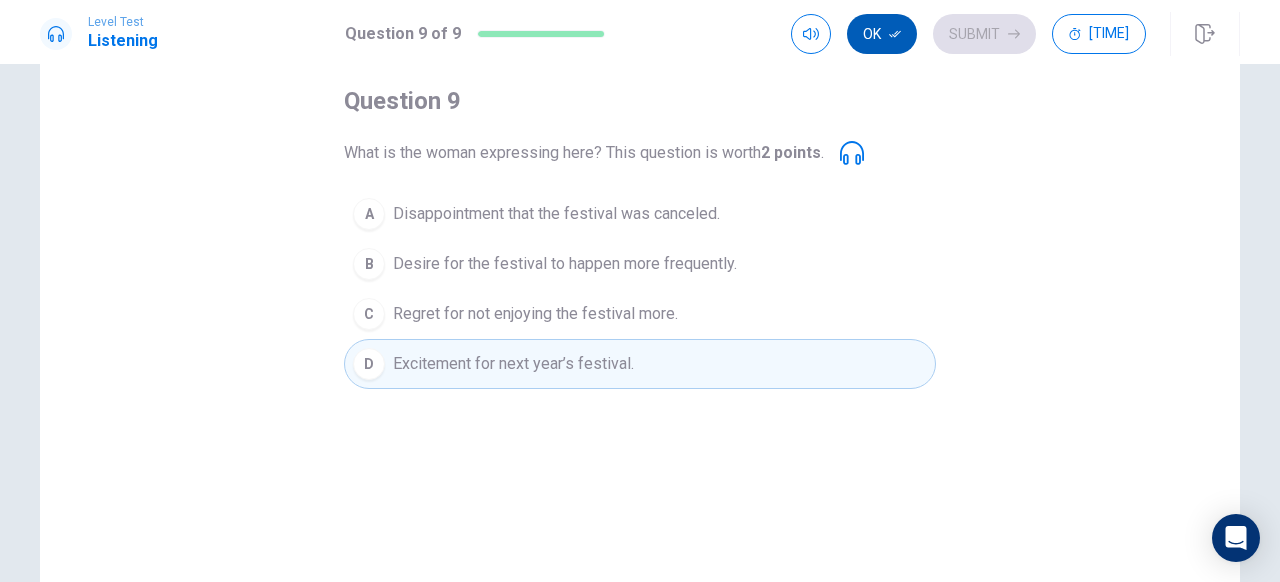 click on "Ok" at bounding box center (882, 34) 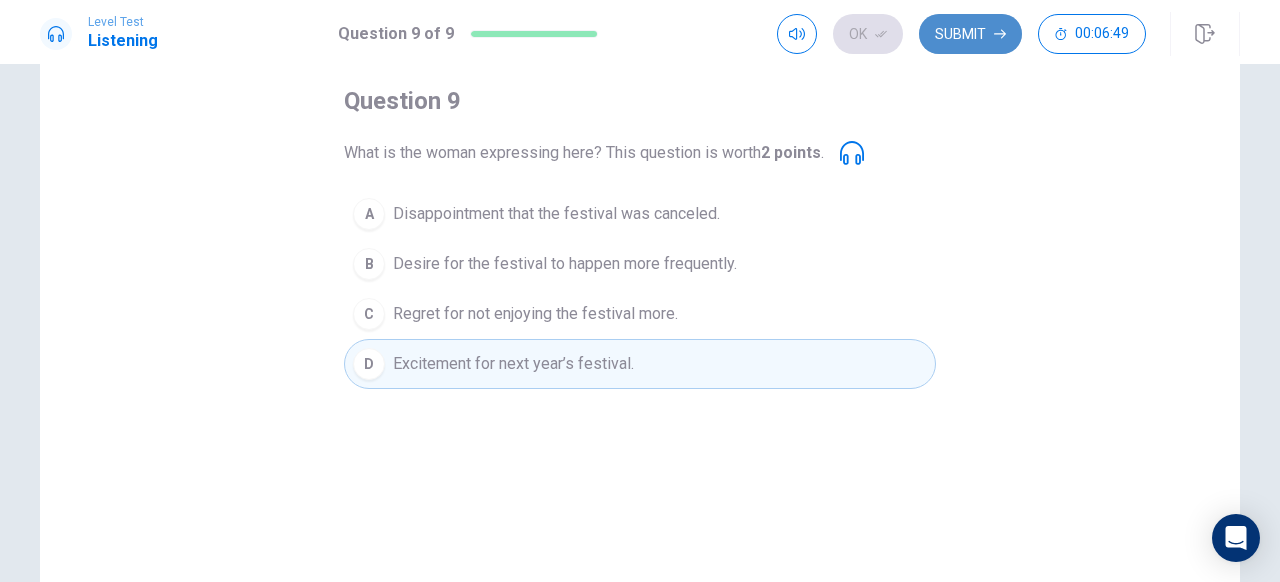 click on "Submit" at bounding box center [970, 34] 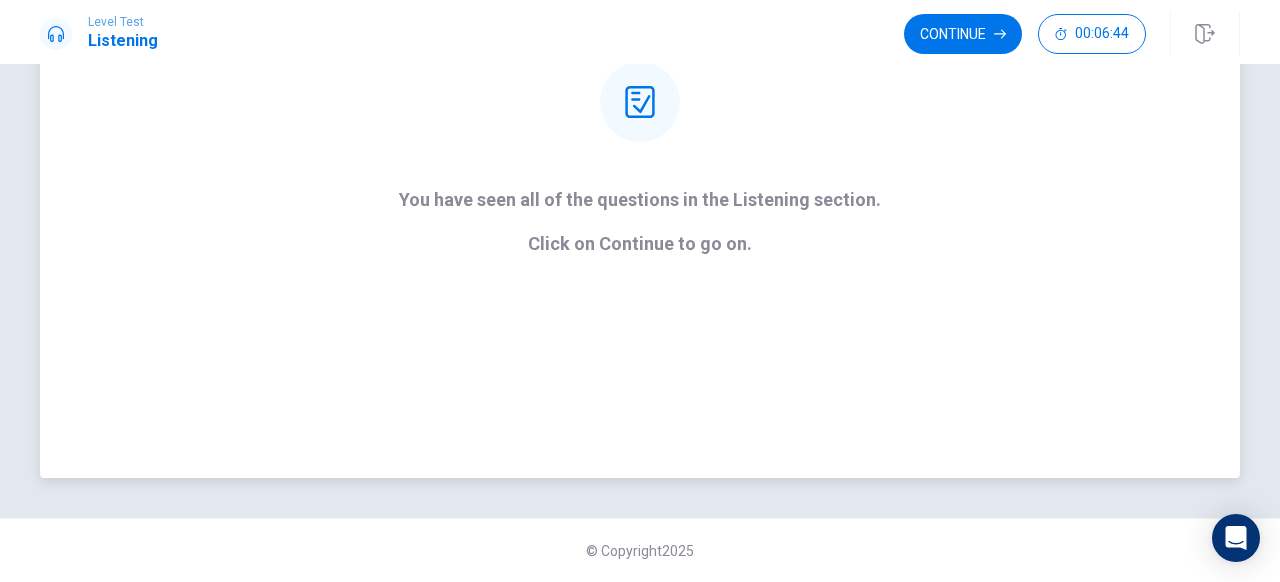 scroll, scrollTop: 0, scrollLeft: 0, axis: both 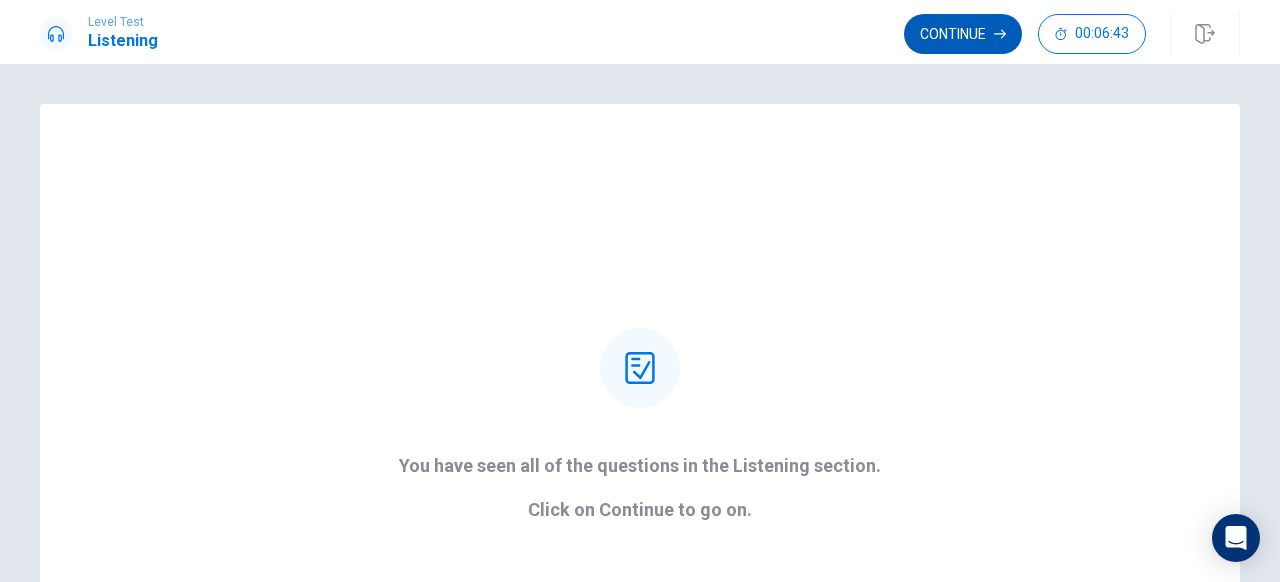 click on "Continue" at bounding box center (963, 34) 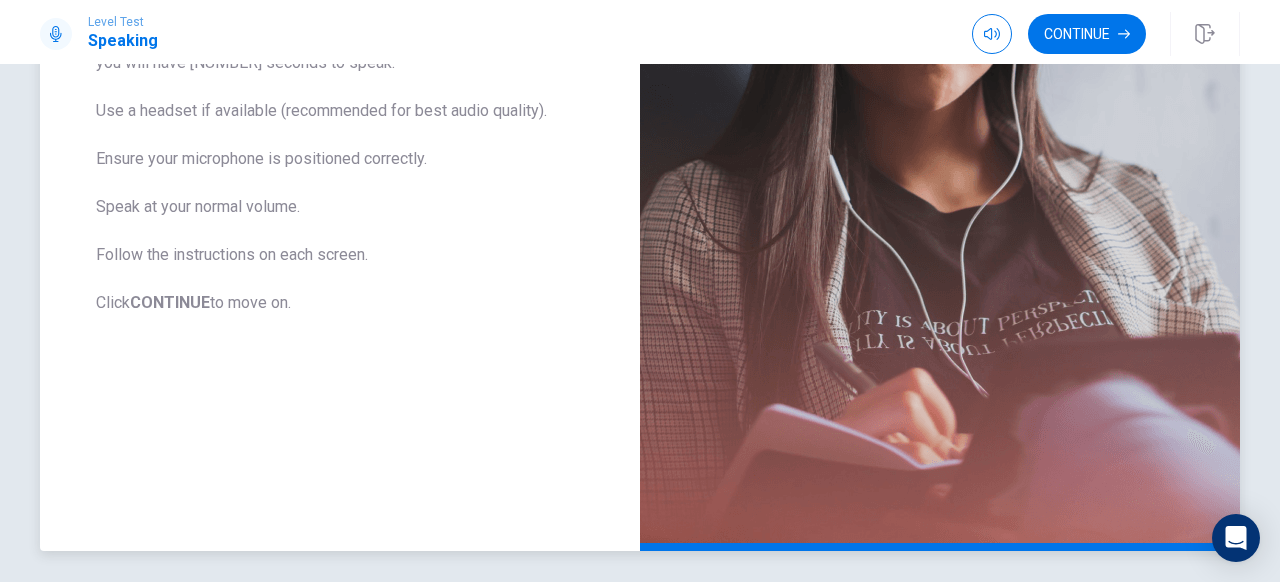 scroll, scrollTop: 0, scrollLeft: 0, axis: both 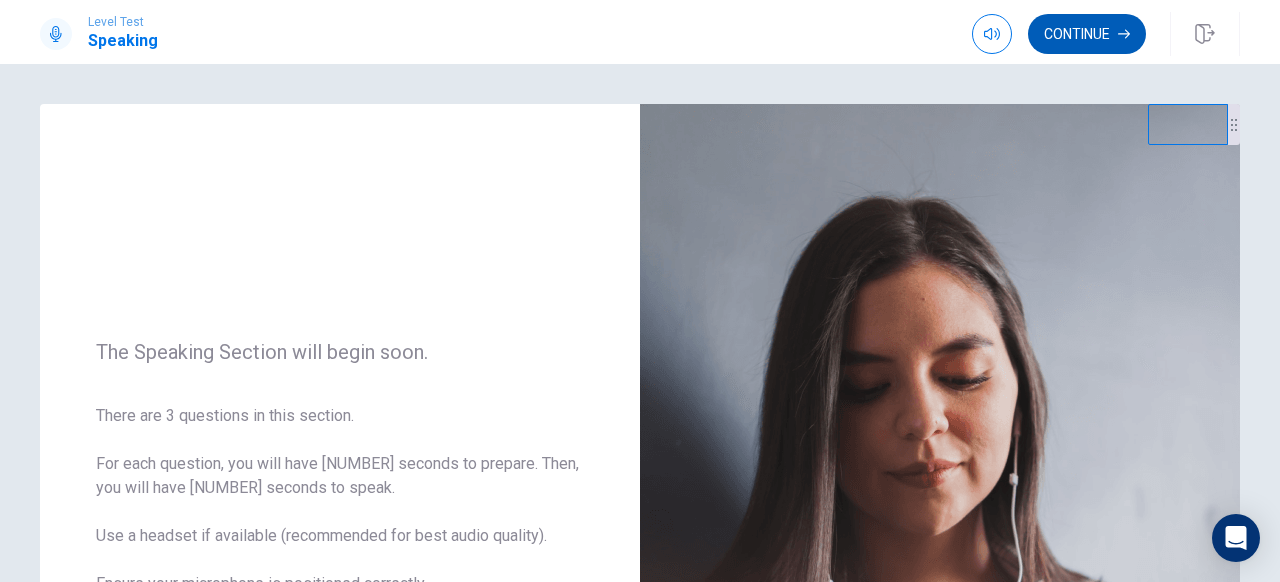 click on "Continue" at bounding box center (1087, 34) 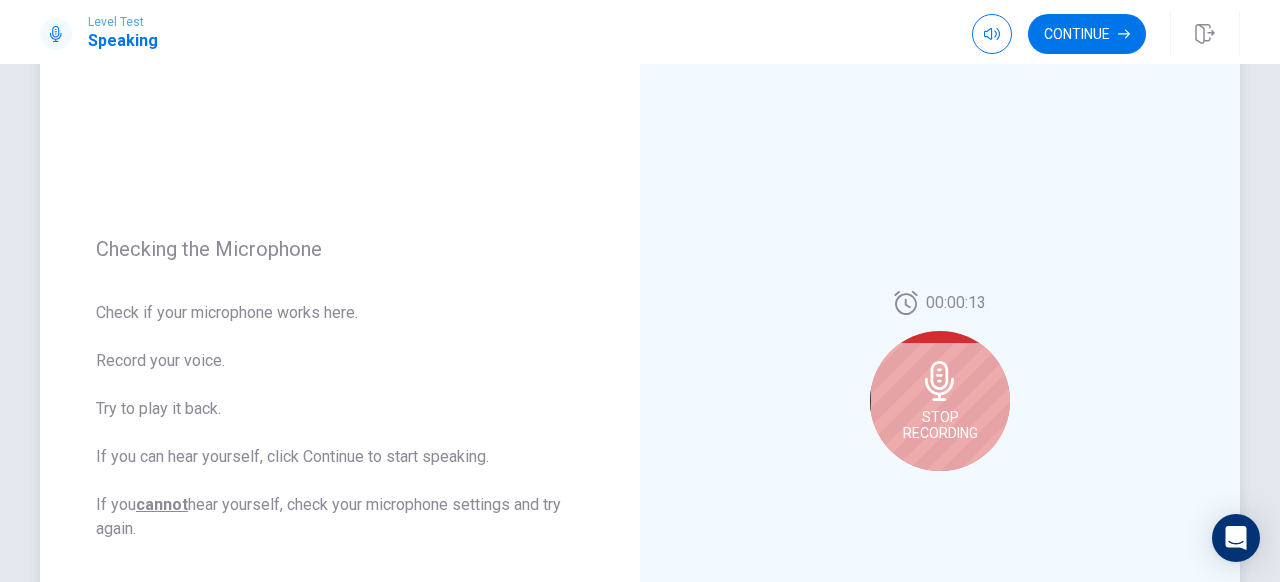 scroll, scrollTop: 150, scrollLeft: 0, axis: vertical 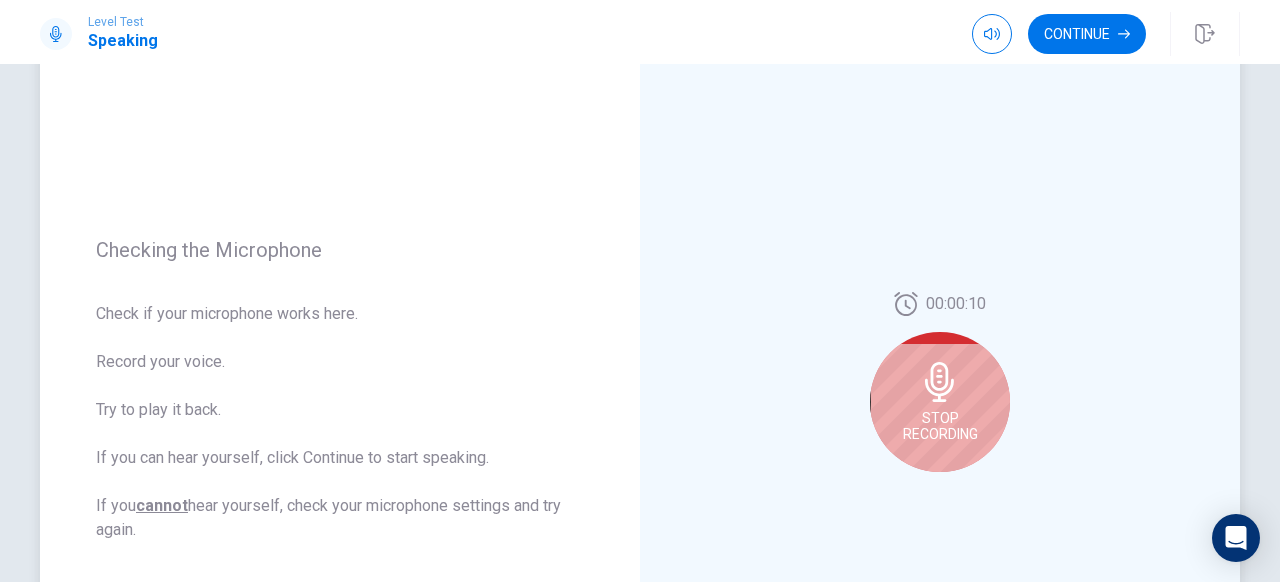 click at bounding box center (939, 382) 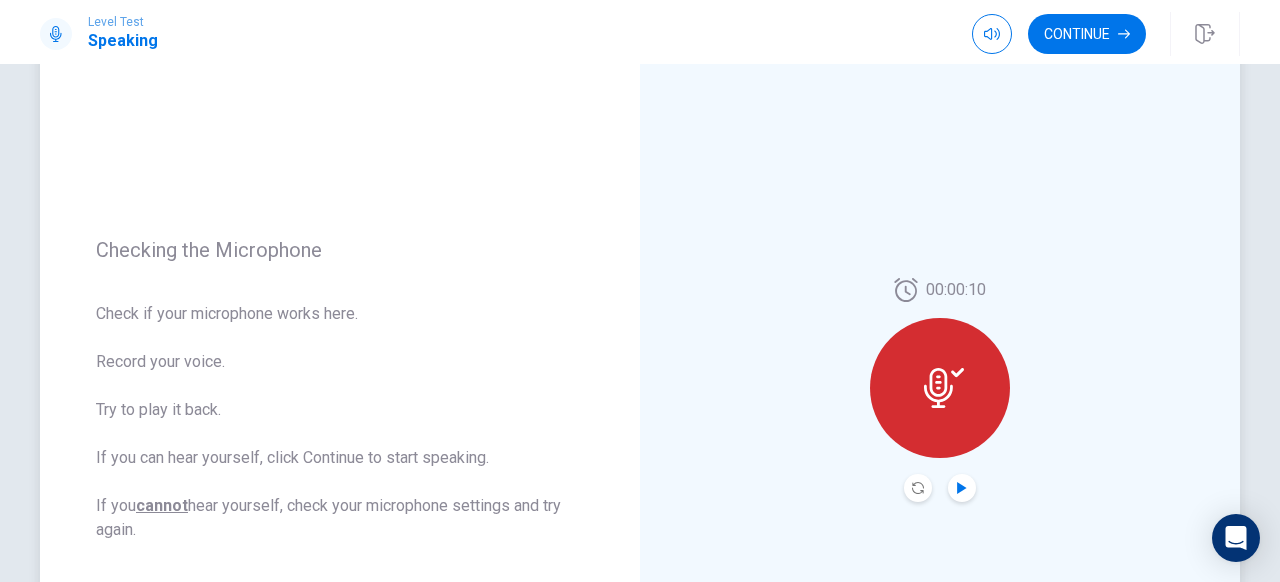 click at bounding box center [962, 488] 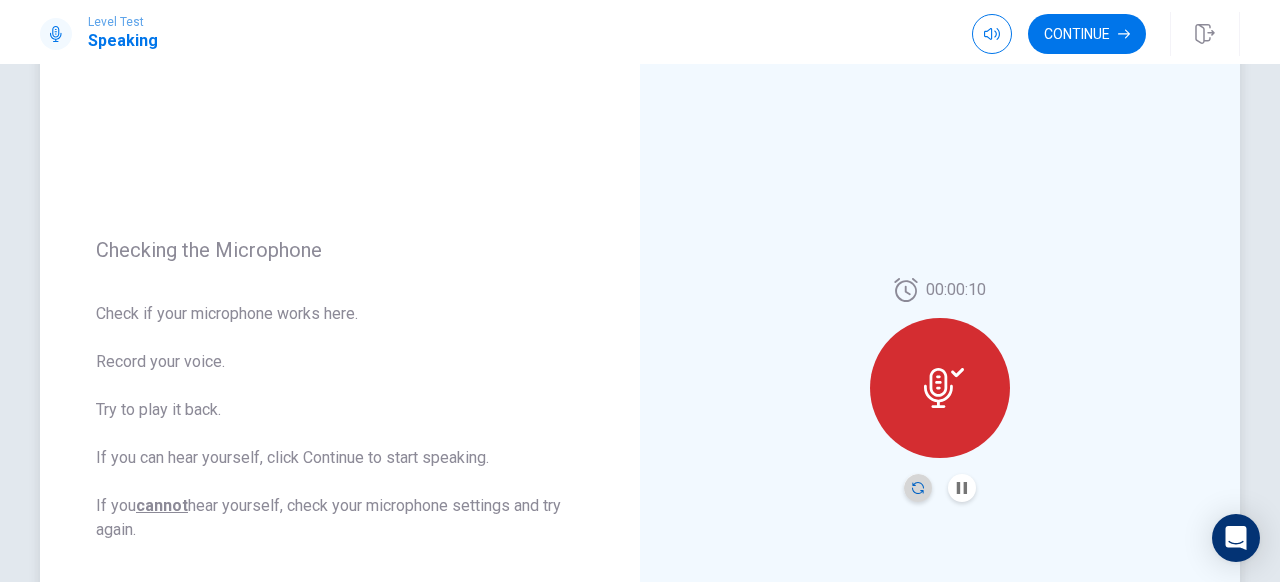 click at bounding box center [918, 488] 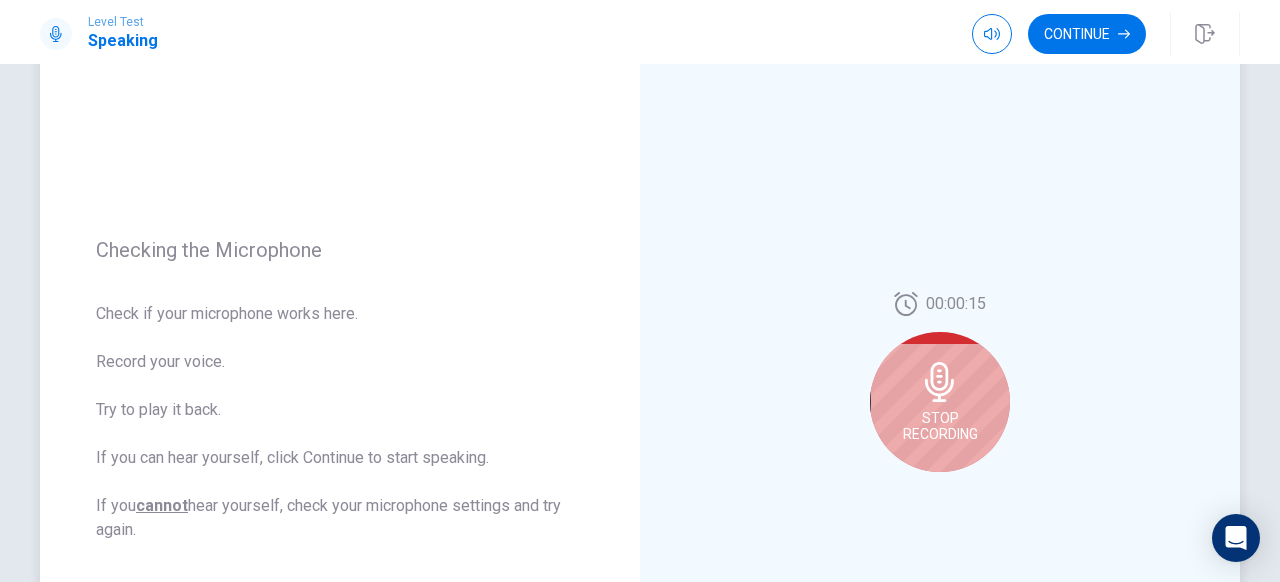 click on "Stop   Recording" at bounding box center (940, 426) 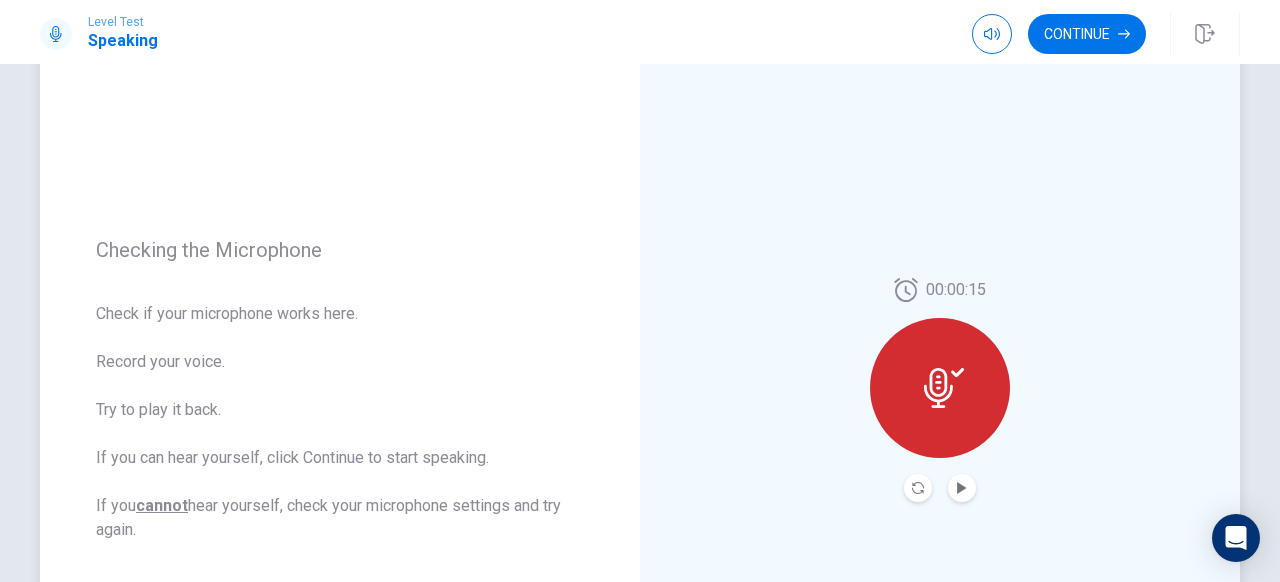 click at bounding box center [962, 488] 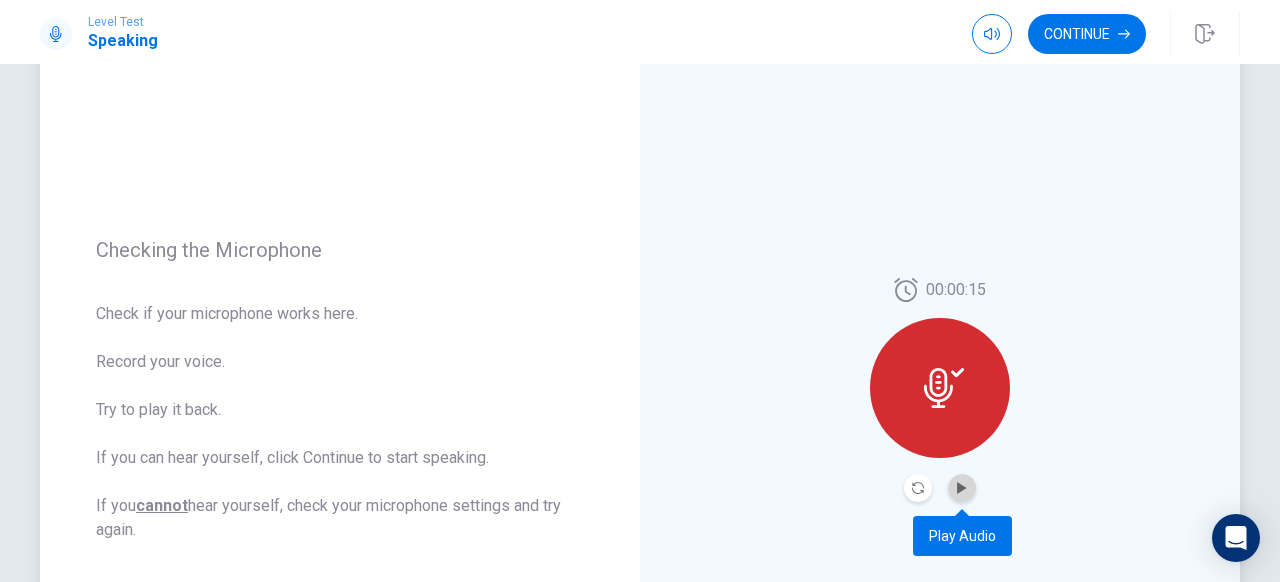 click at bounding box center (962, 488) 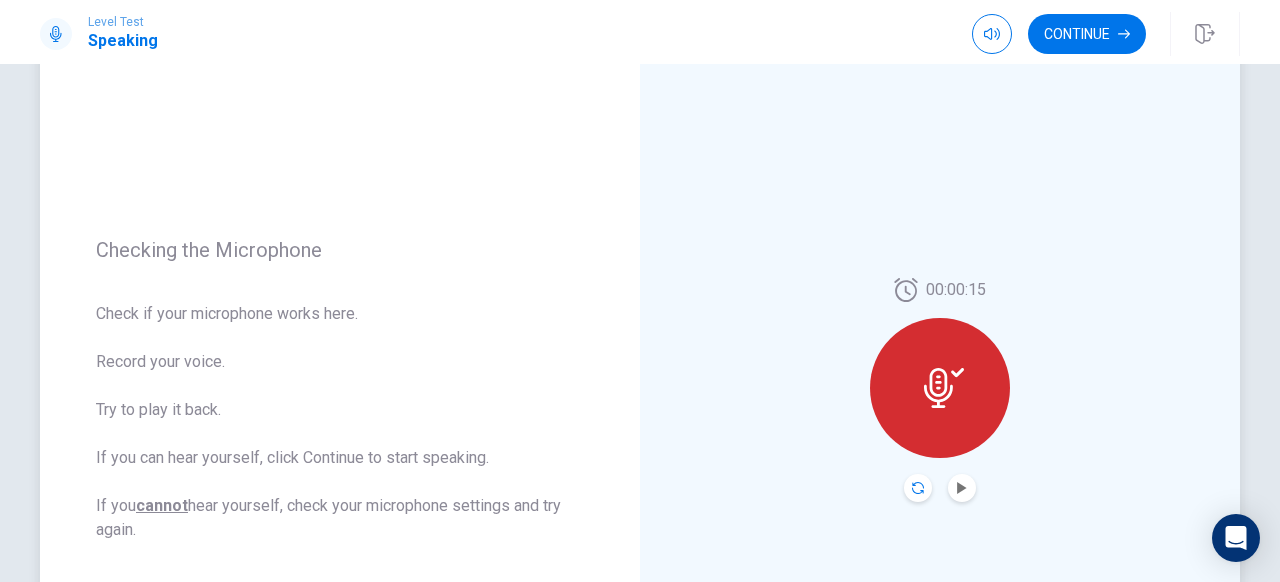 click at bounding box center [918, 488] 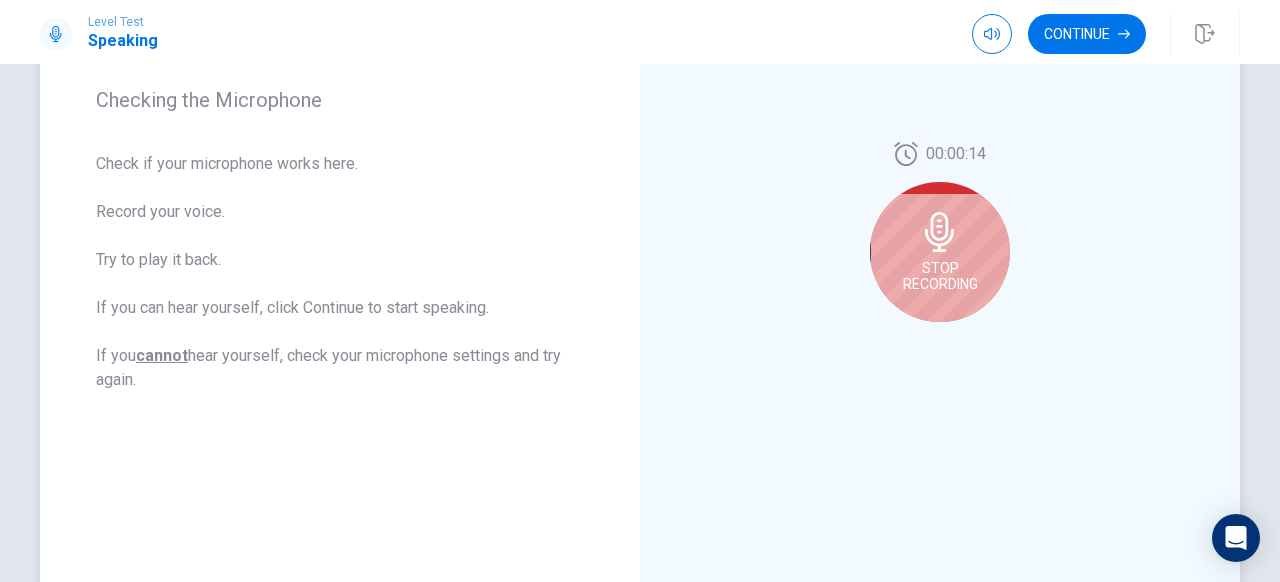 scroll, scrollTop: 340, scrollLeft: 0, axis: vertical 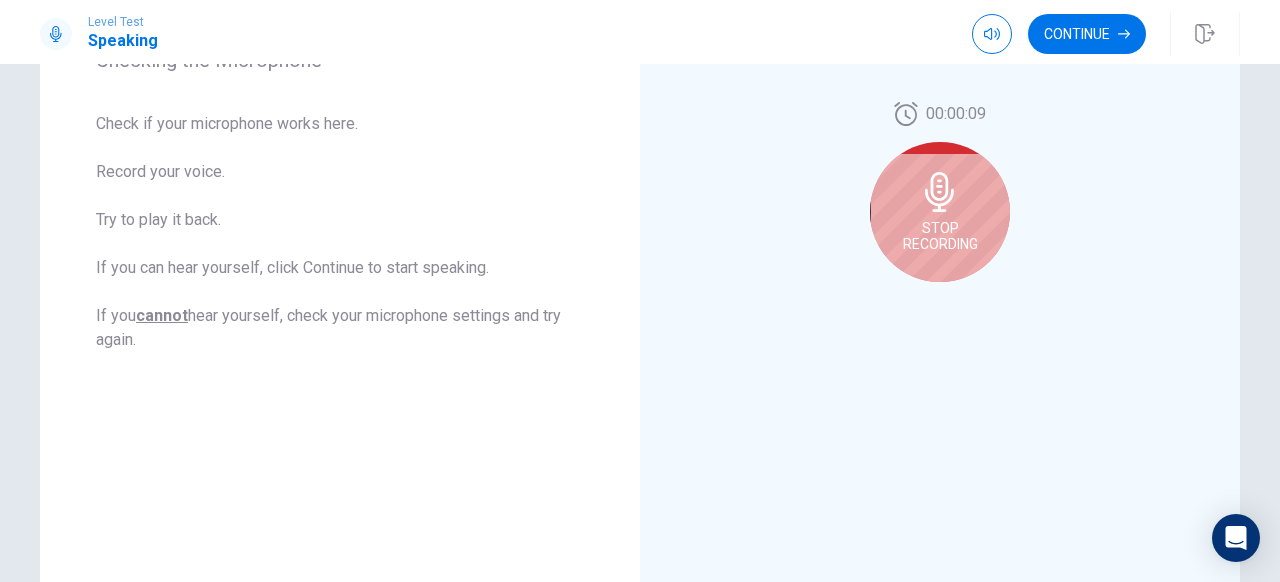 click on "Stop   Recording" at bounding box center [940, 236] 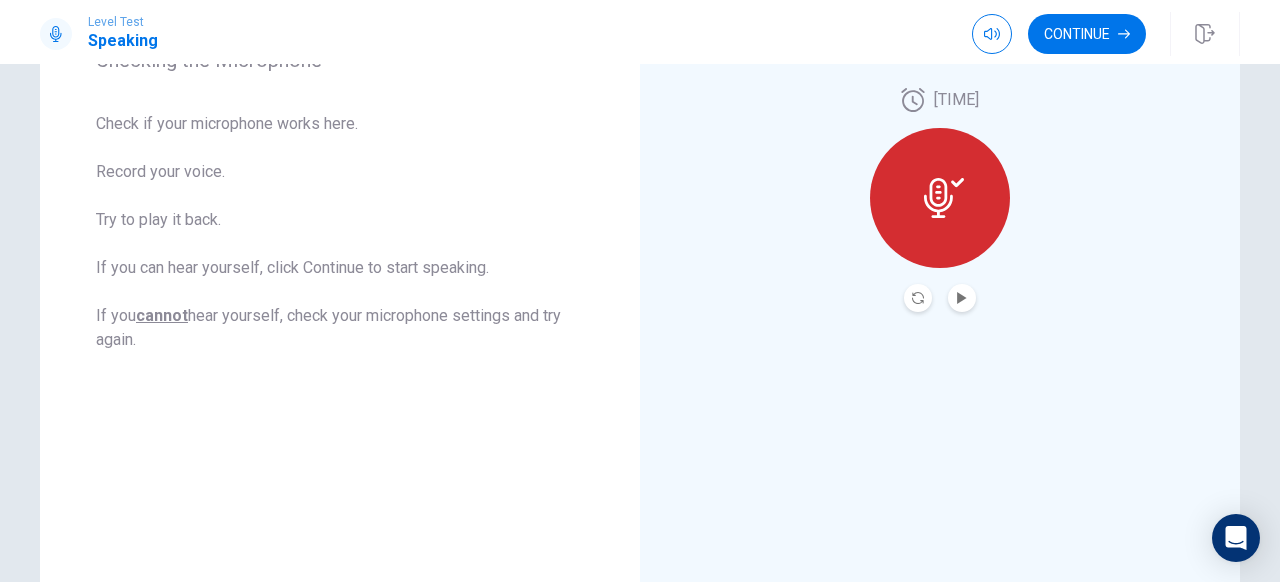click at bounding box center (962, 298) 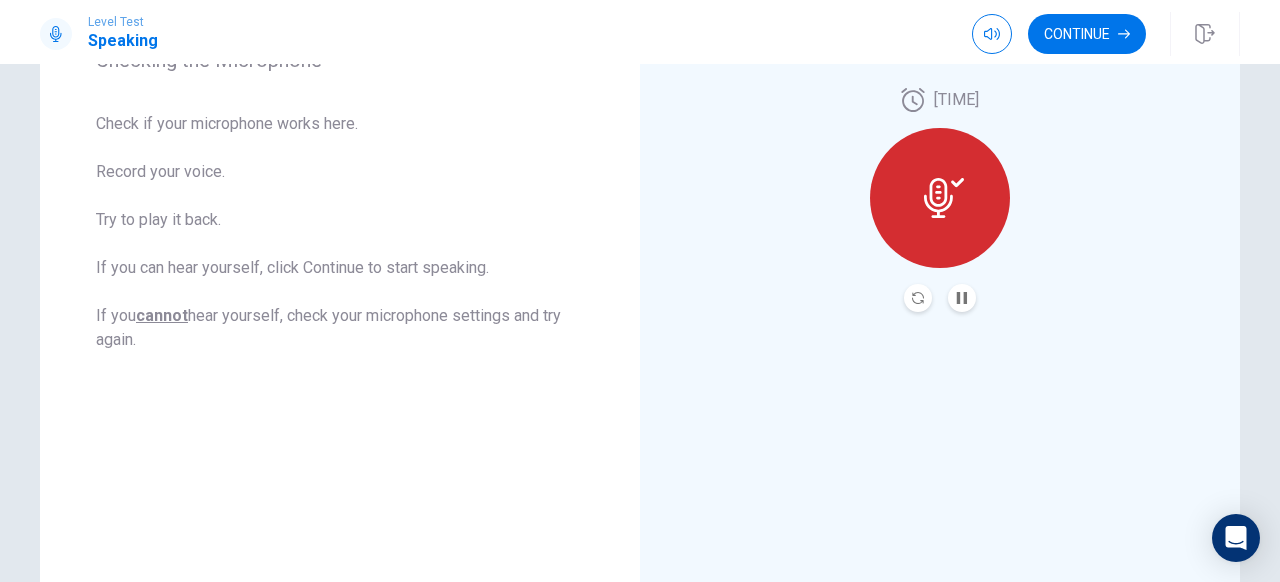 scroll, scrollTop: 0, scrollLeft: 0, axis: both 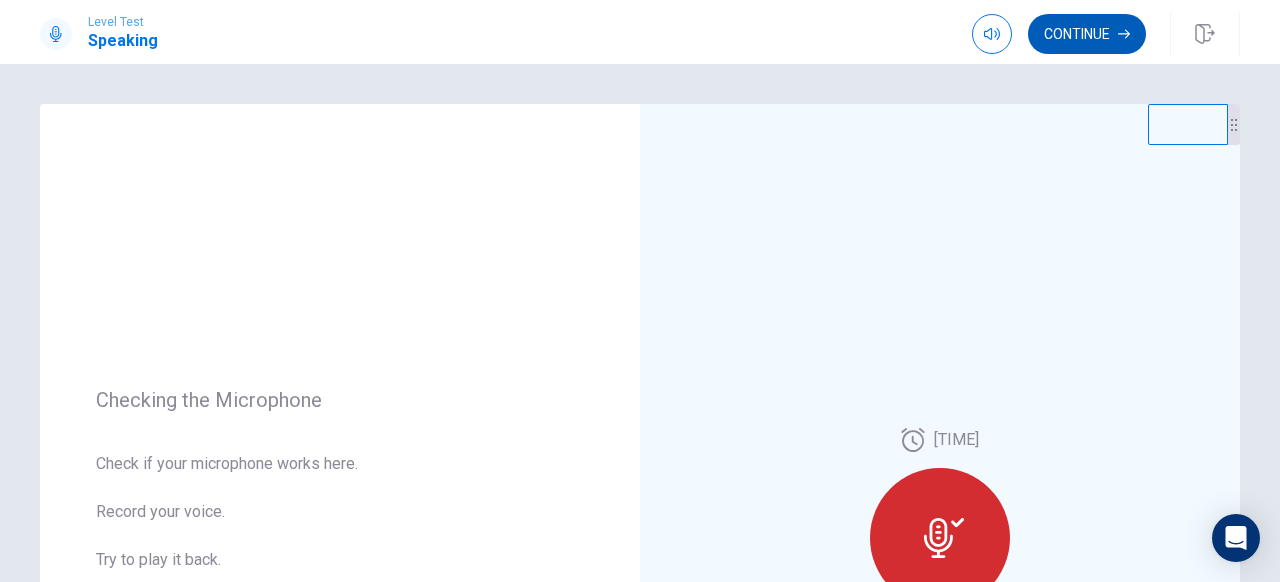 click on "Continue" at bounding box center (1087, 34) 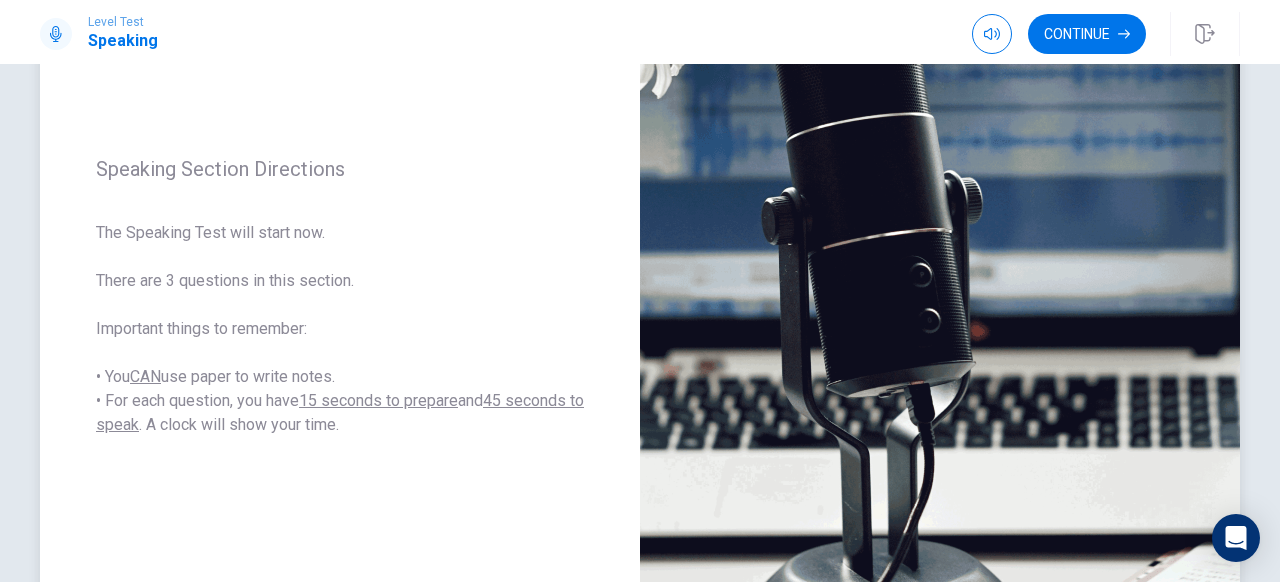scroll, scrollTop: 252, scrollLeft: 0, axis: vertical 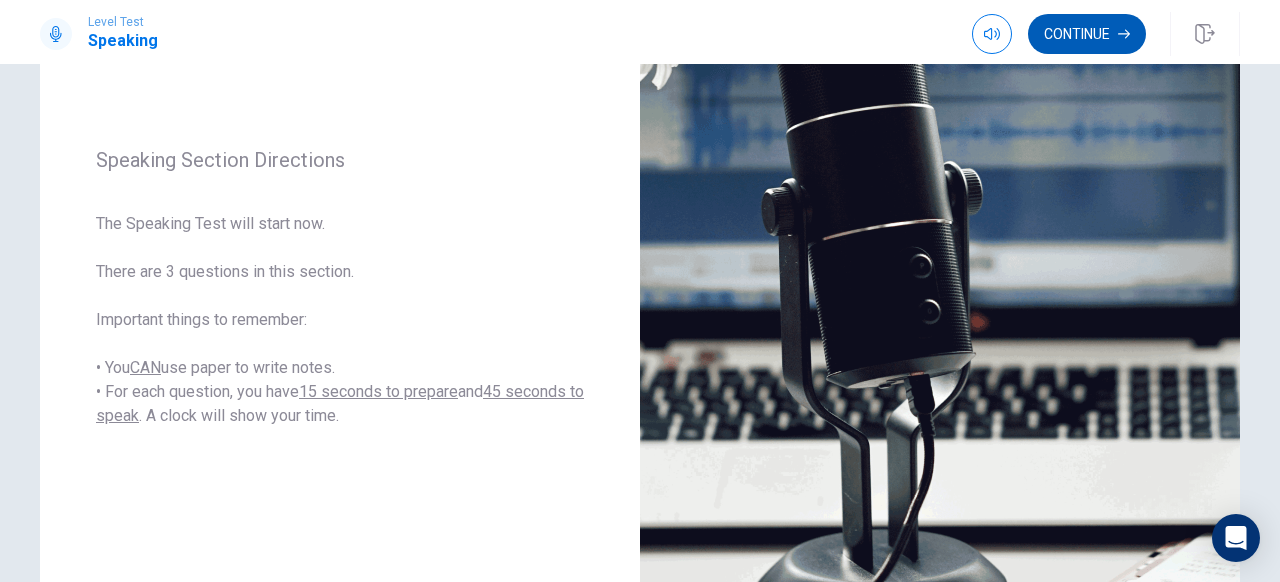 click on "Continue" at bounding box center (1087, 34) 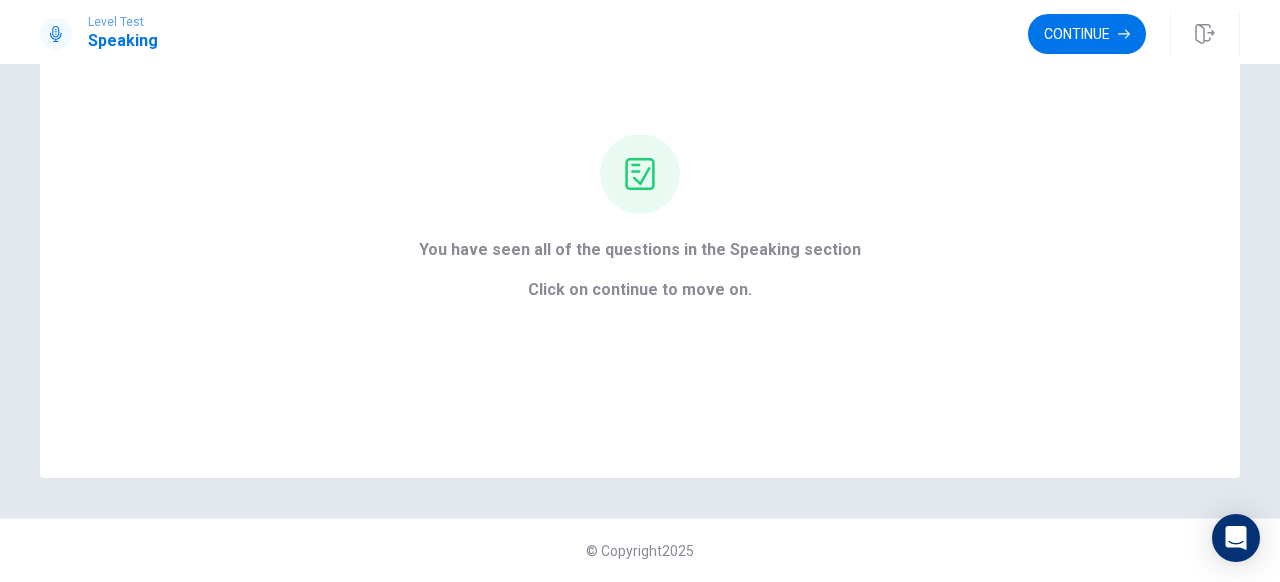 scroll, scrollTop: 146, scrollLeft: 0, axis: vertical 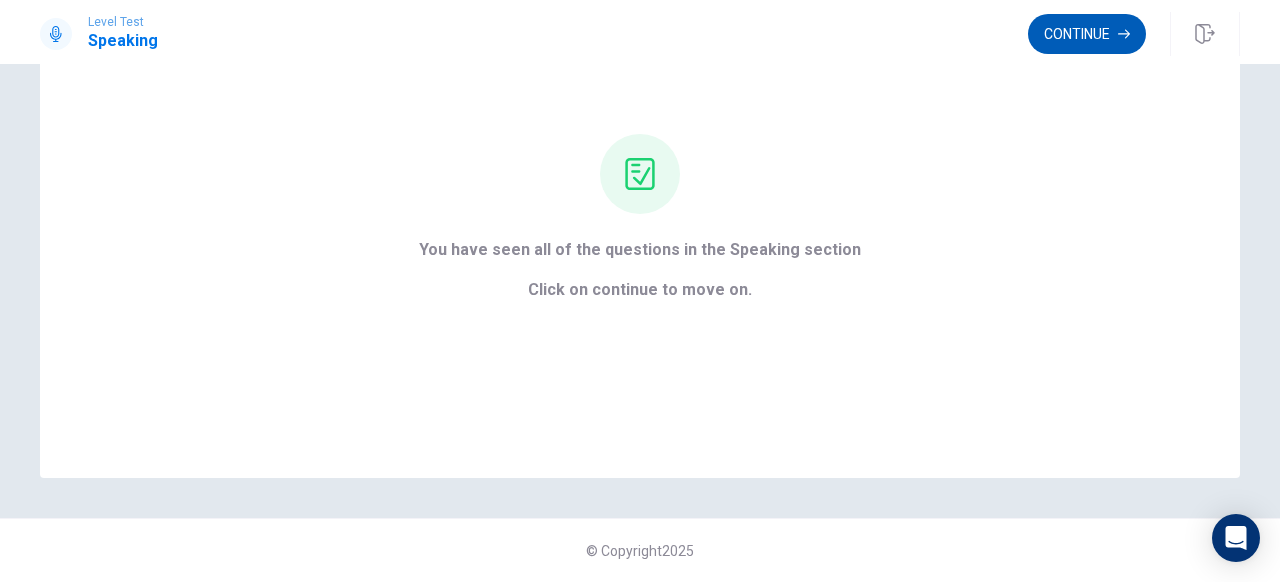 click on "Continue" at bounding box center (1087, 34) 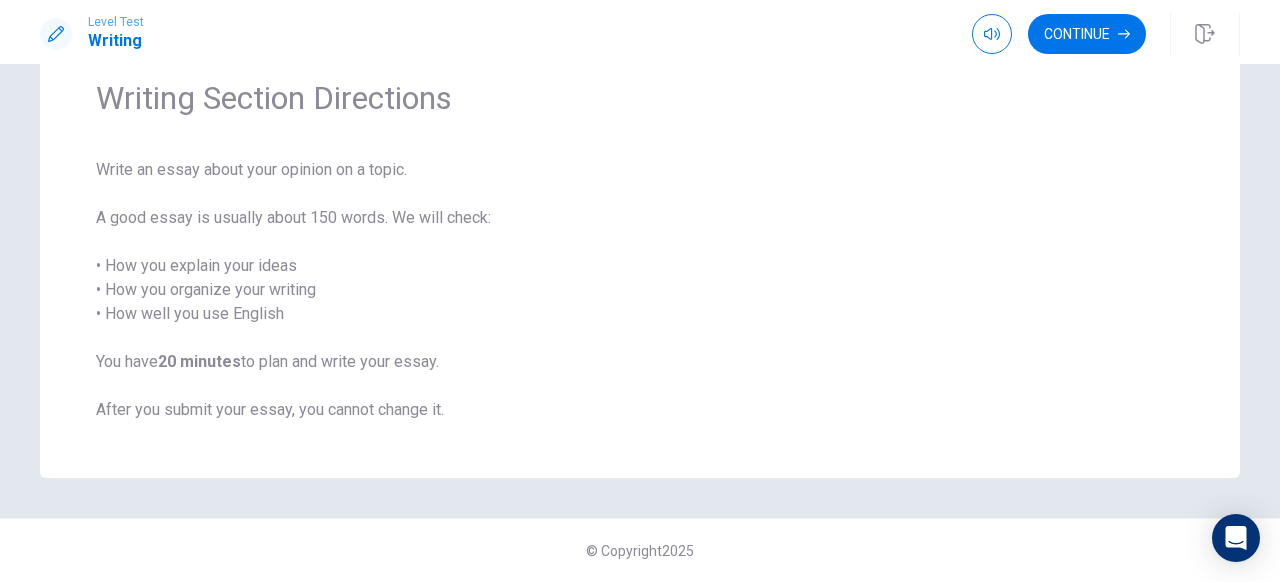 scroll, scrollTop: 0, scrollLeft: 0, axis: both 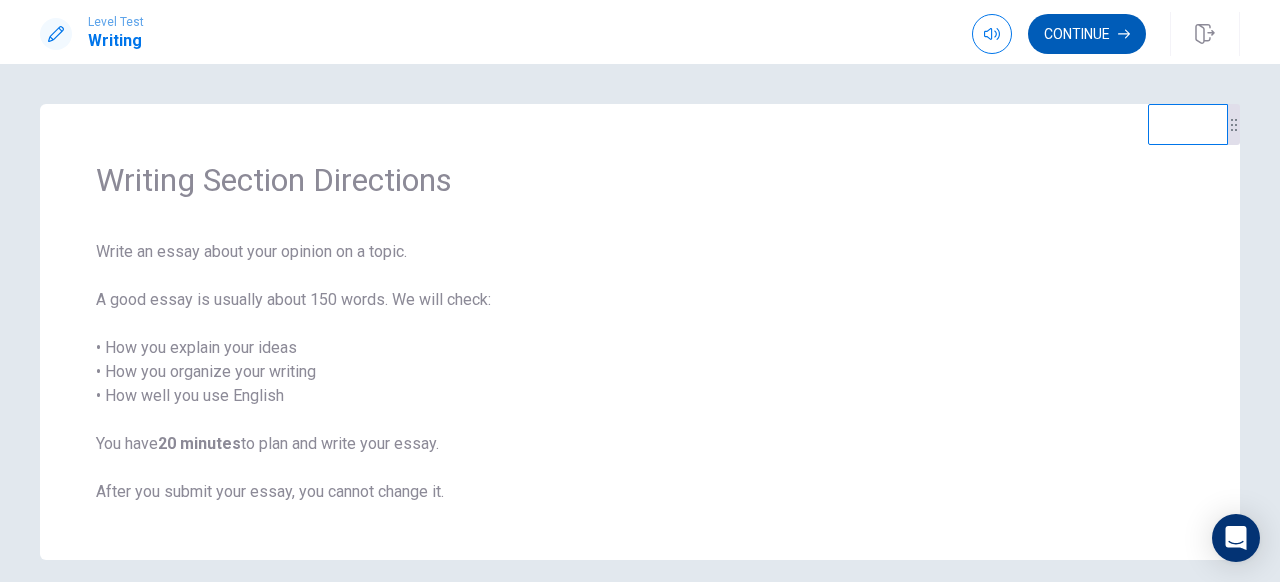 click on "Continue" at bounding box center (1087, 34) 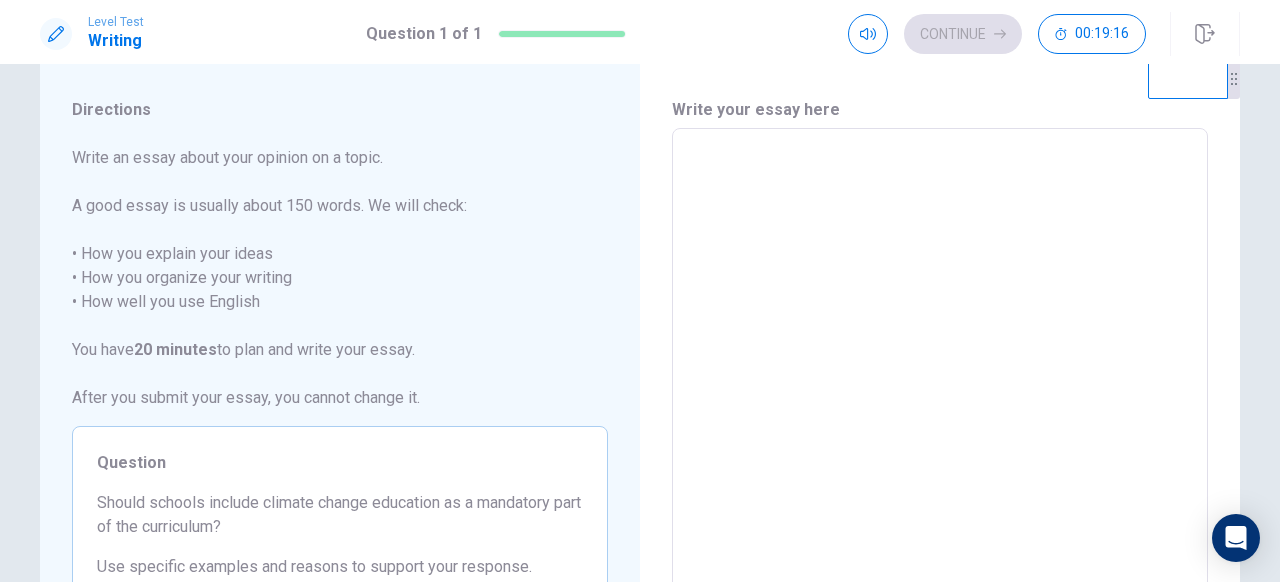 scroll, scrollTop: 45, scrollLeft: 0, axis: vertical 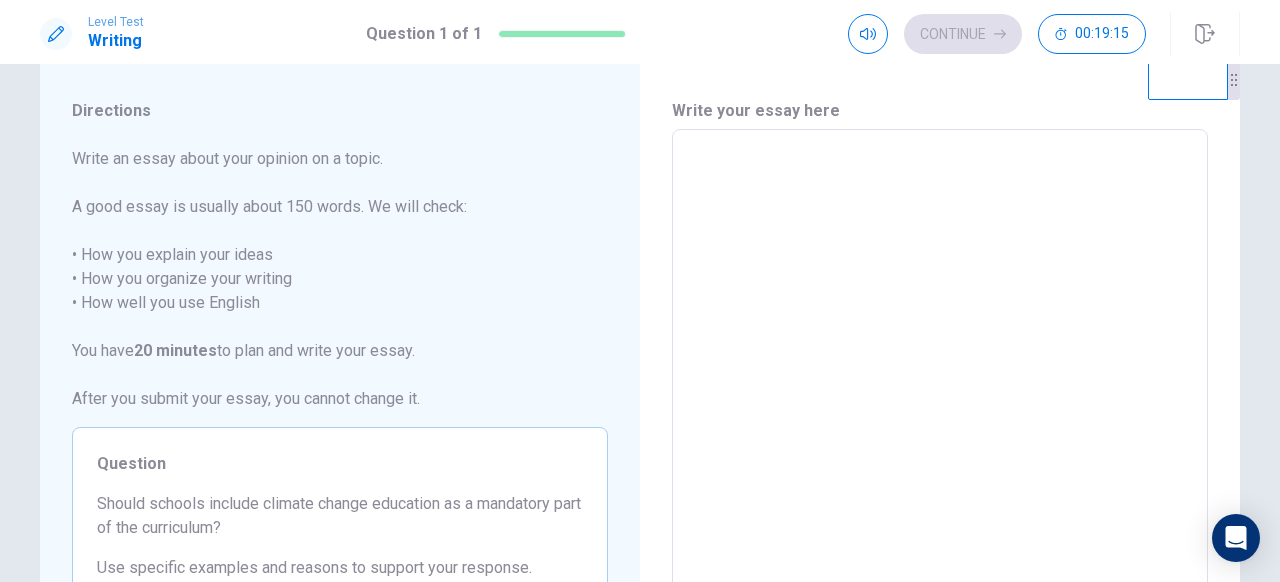 click at bounding box center [940, 406] 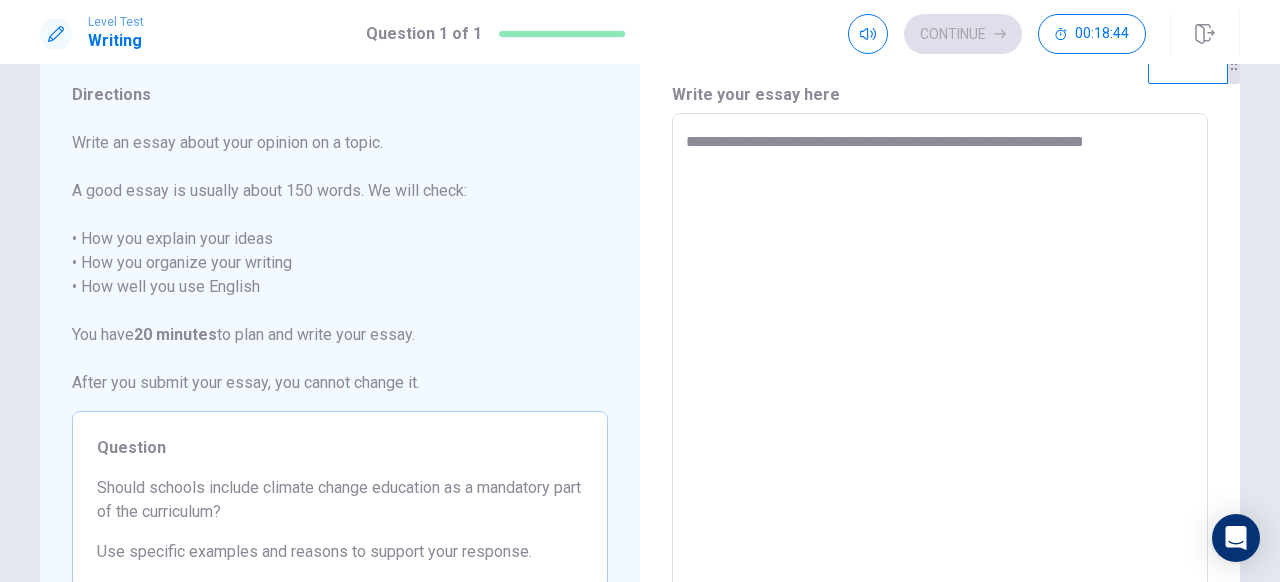 scroll, scrollTop: 60, scrollLeft: 0, axis: vertical 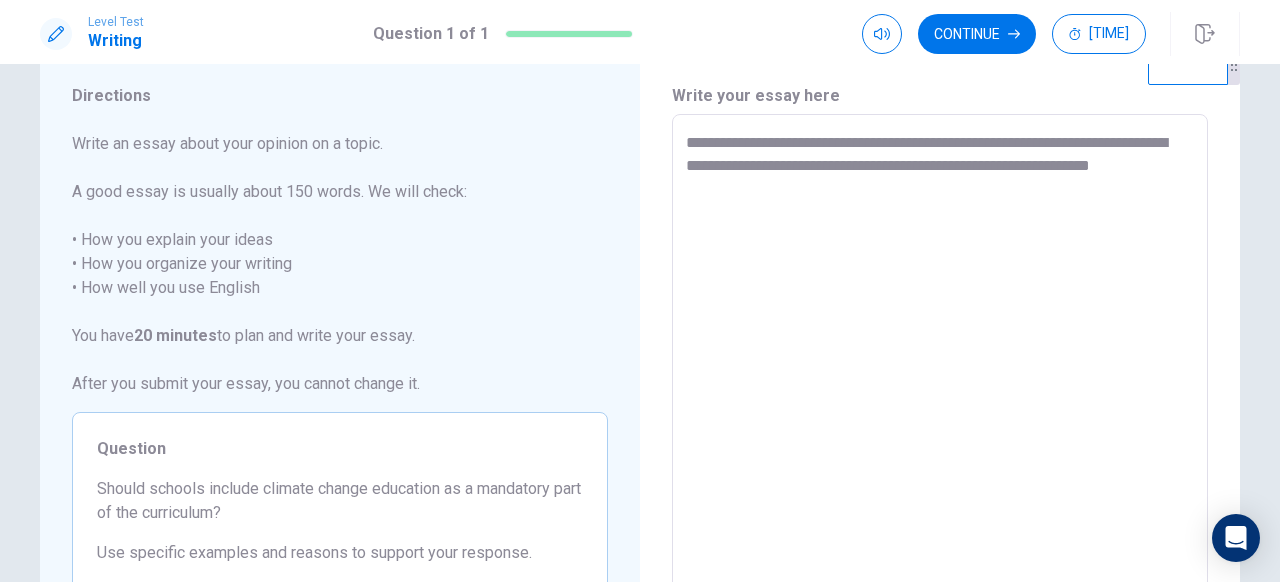 click on "**********" at bounding box center (940, 391) 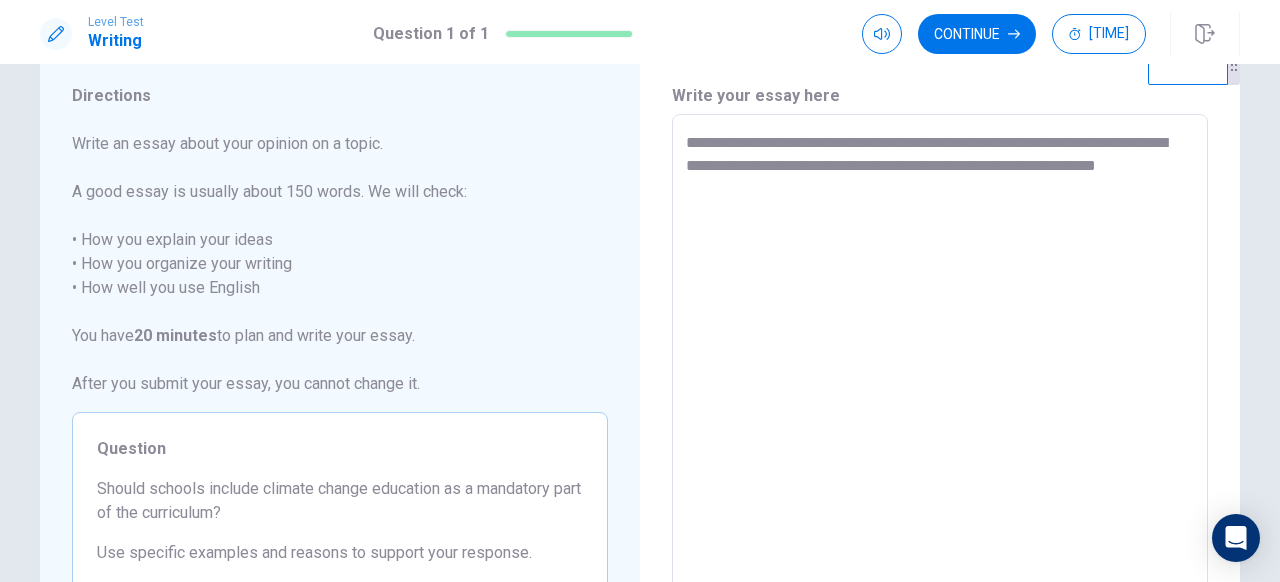 click on "**********" at bounding box center [940, 391] 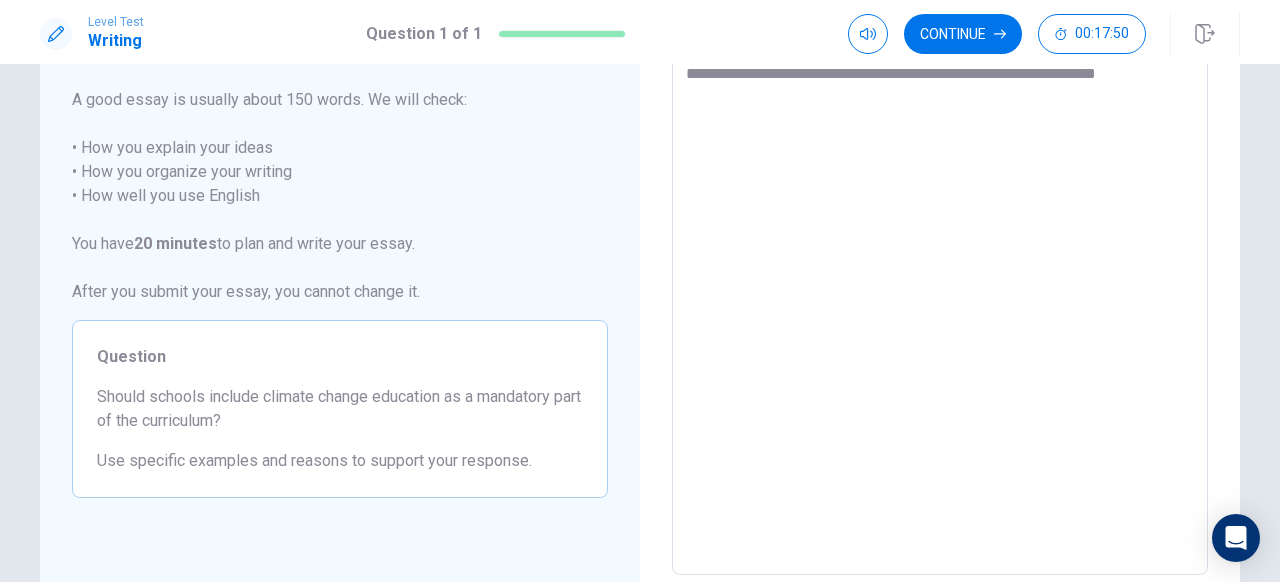 scroll, scrollTop: 61, scrollLeft: 0, axis: vertical 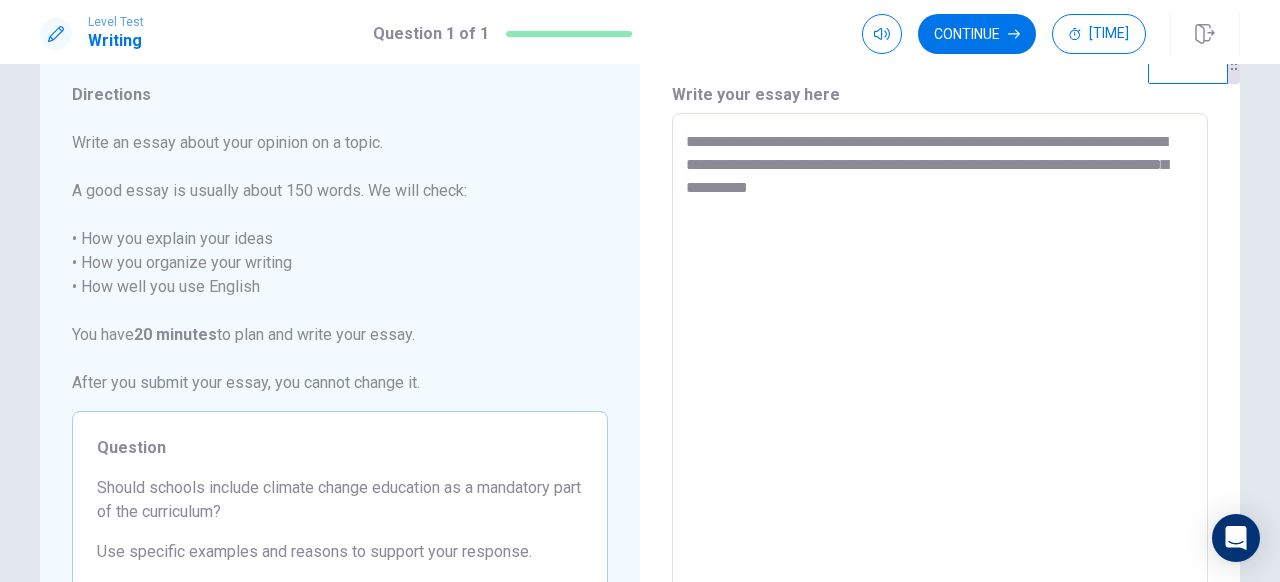 click on "Write an essay about your opinion on a topic.
A good essay is usually about 150 words. We will check:
• How you explain your ideas
• How you organize your writing
• How well you use English
You have  20 minutes  to plan and write your essay.
After you submit your essay, you cannot change it." at bounding box center [340, 263] 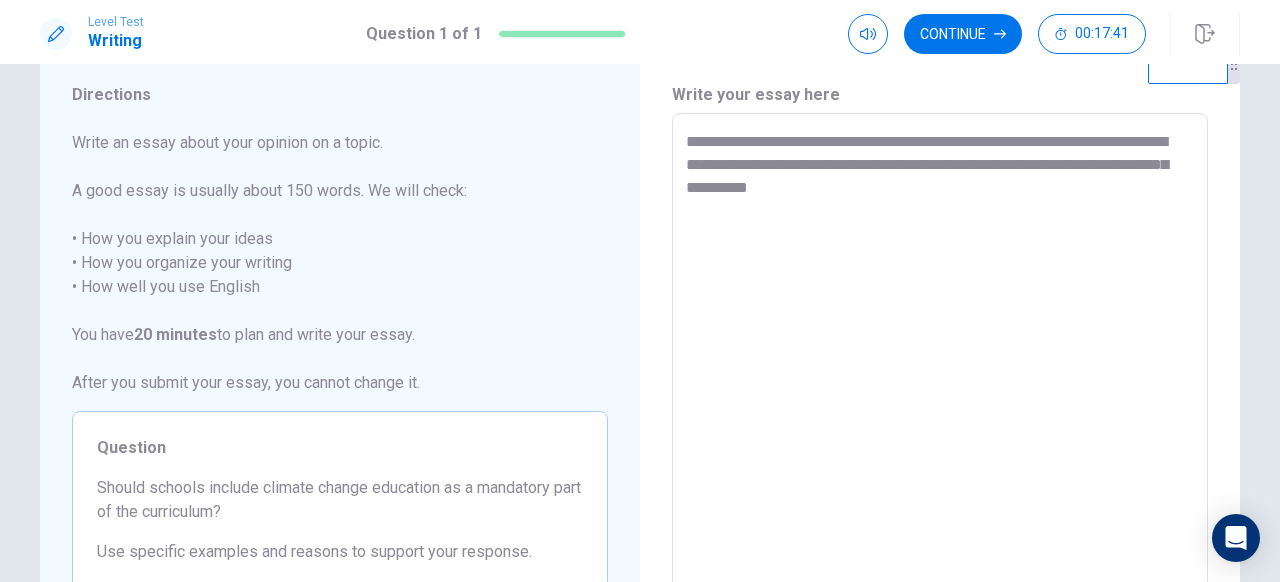 click on "**********" at bounding box center [940, 390] 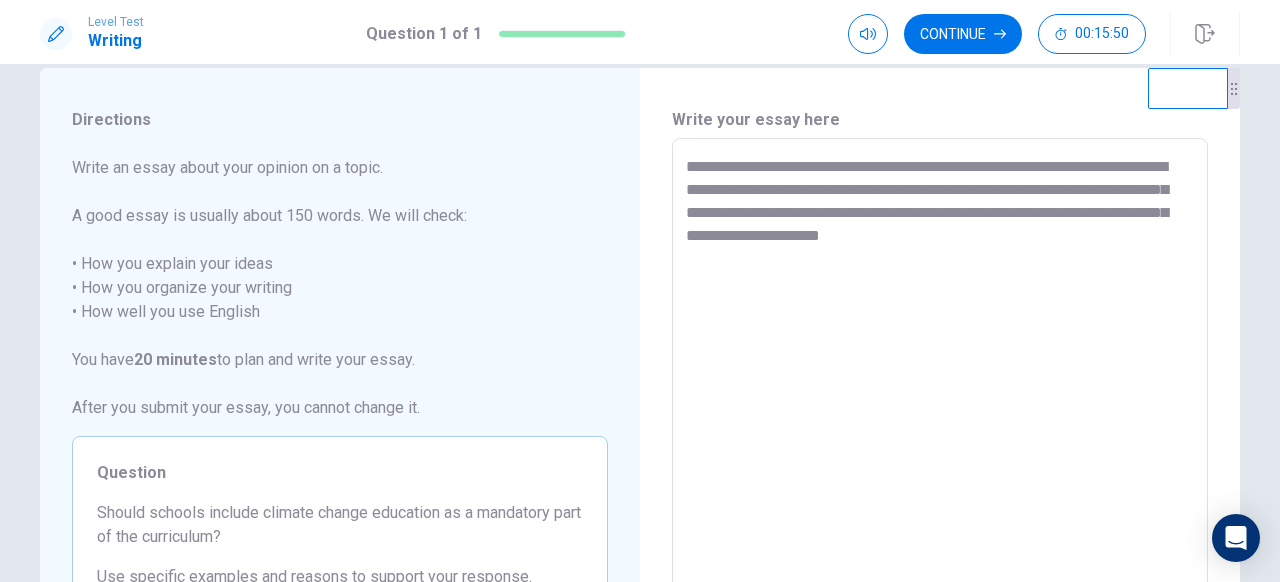 scroll, scrollTop: 38, scrollLeft: 0, axis: vertical 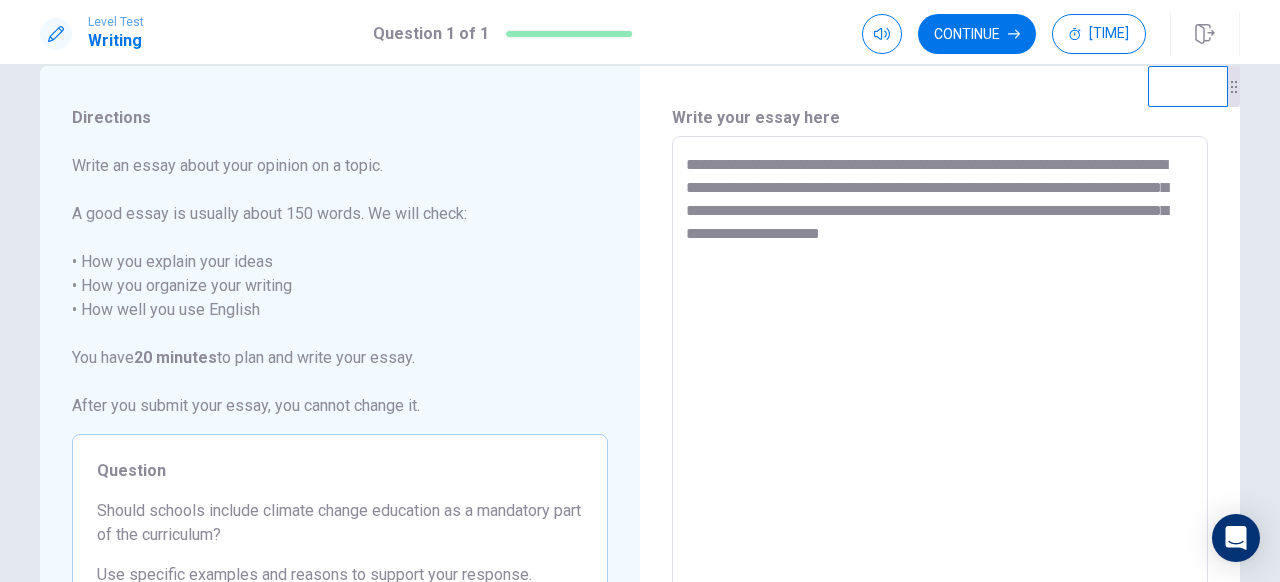 click on "**********" at bounding box center [940, 413] 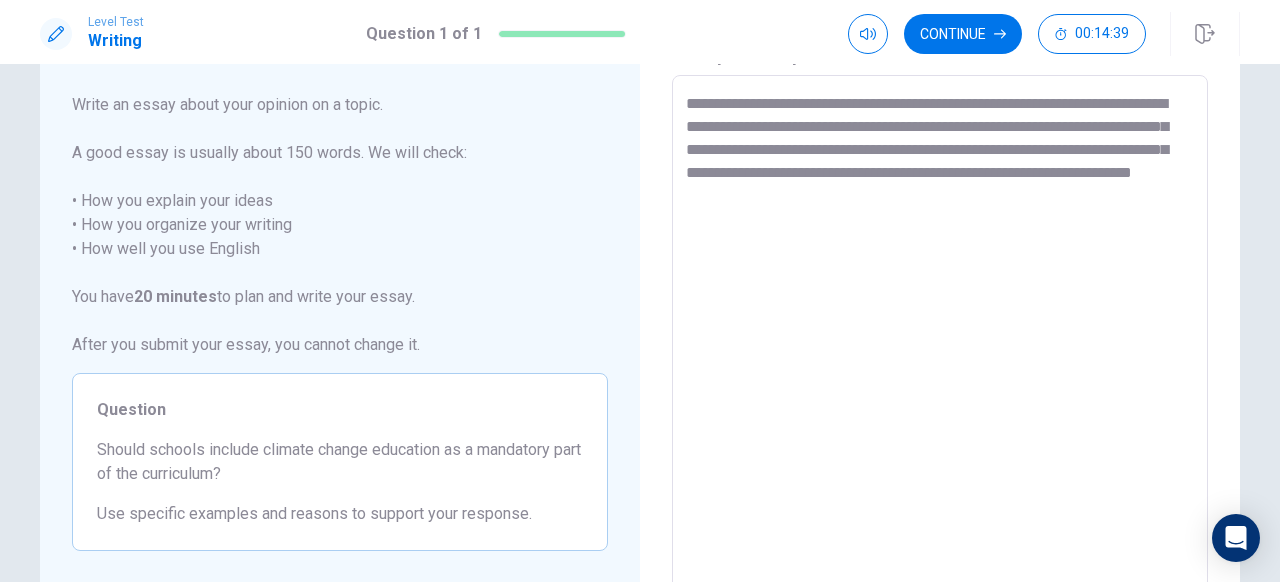 scroll, scrollTop: 98, scrollLeft: 0, axis: vertical 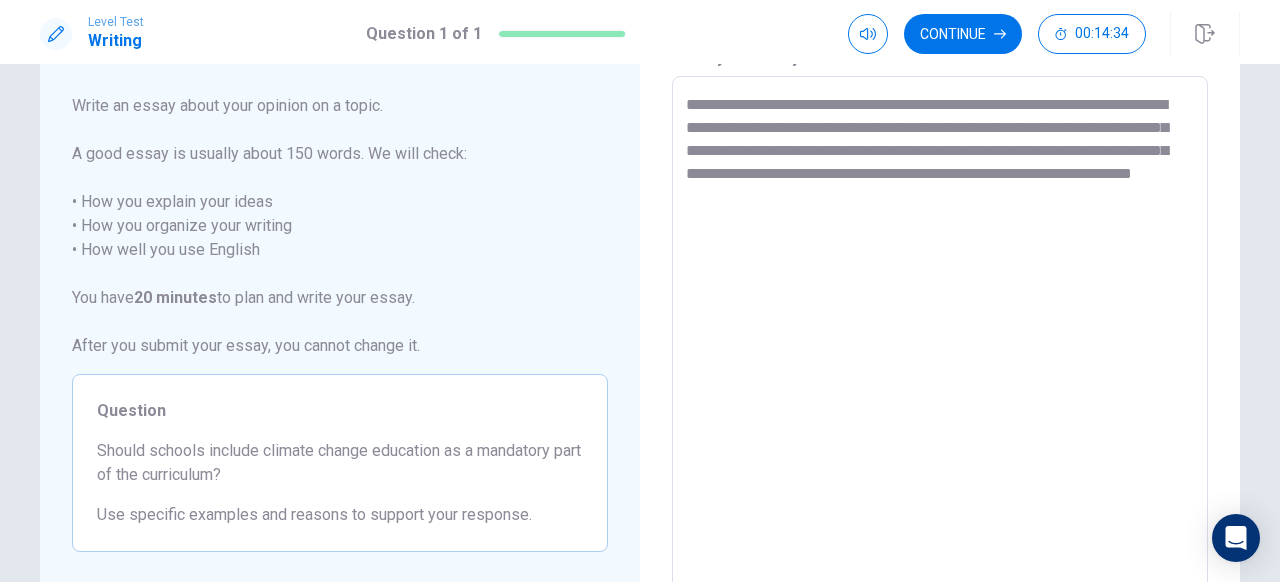 click on "Write an essay about your opinion on a topic.
A good essay is usually about 150 words. We will check:
• How you explain your ideas
• How you organize your writing
• How well you use English
You have  20 minutes  to plan and write your essay.
After you submit your essay, you cannot change it." at bounding box center (340, 226) 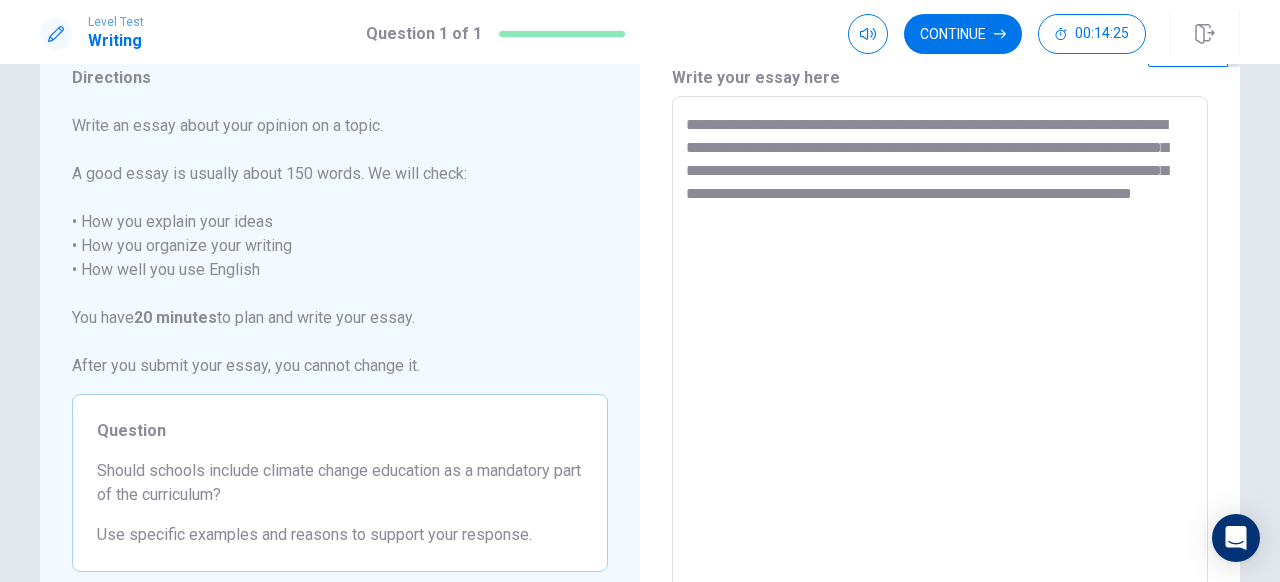 scroll, scrollTop: 73, scrollLeft: 0, axis: vertical 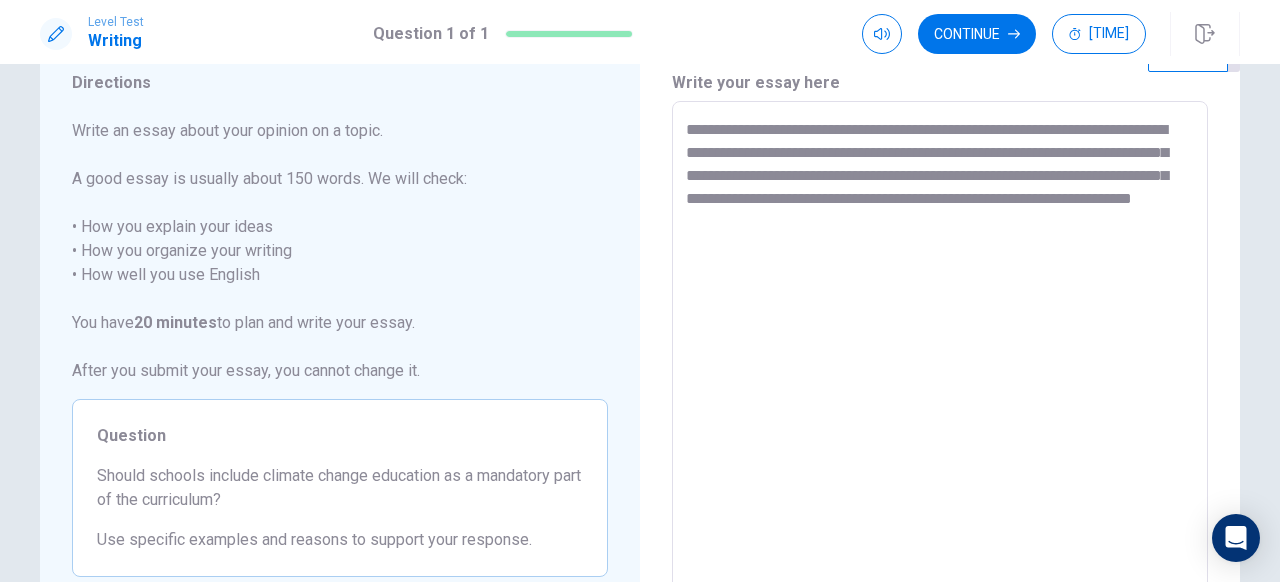 click on "**********" at bounding box center (940, 378) 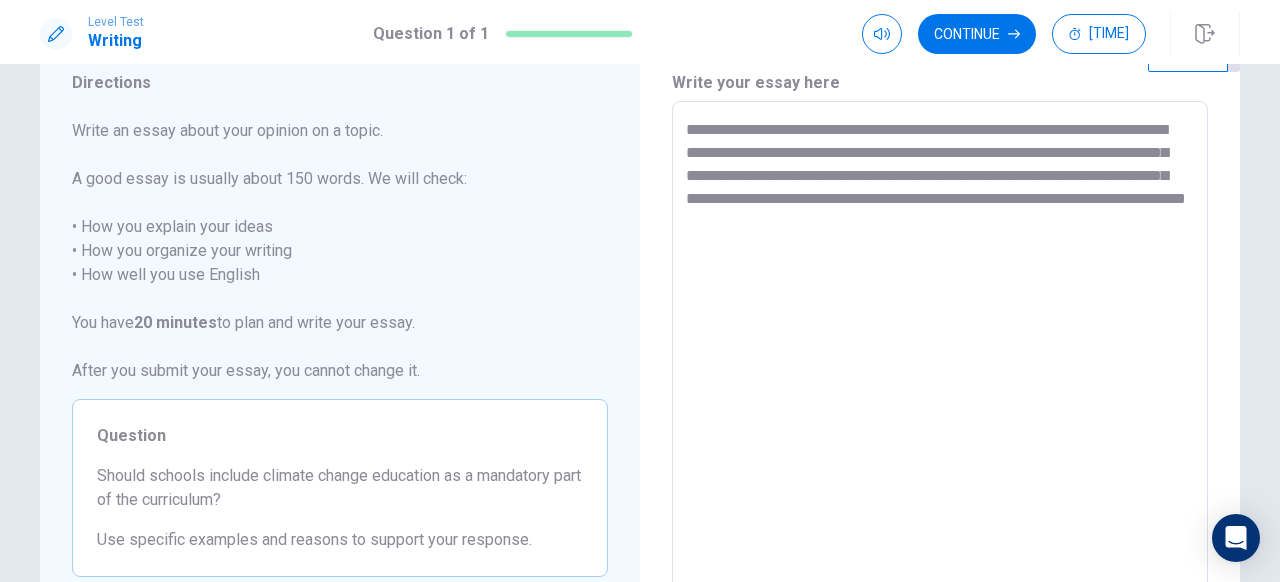 click on "**********" at bounding box center [940, 378] 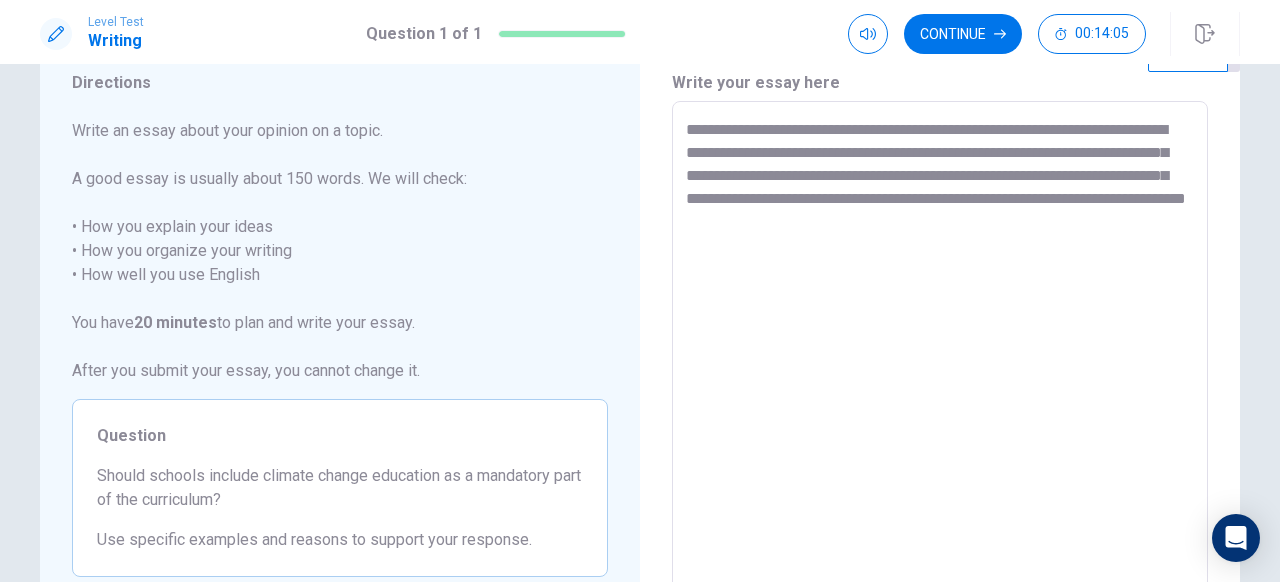 click on "**********" at bounding box center [940, 378] 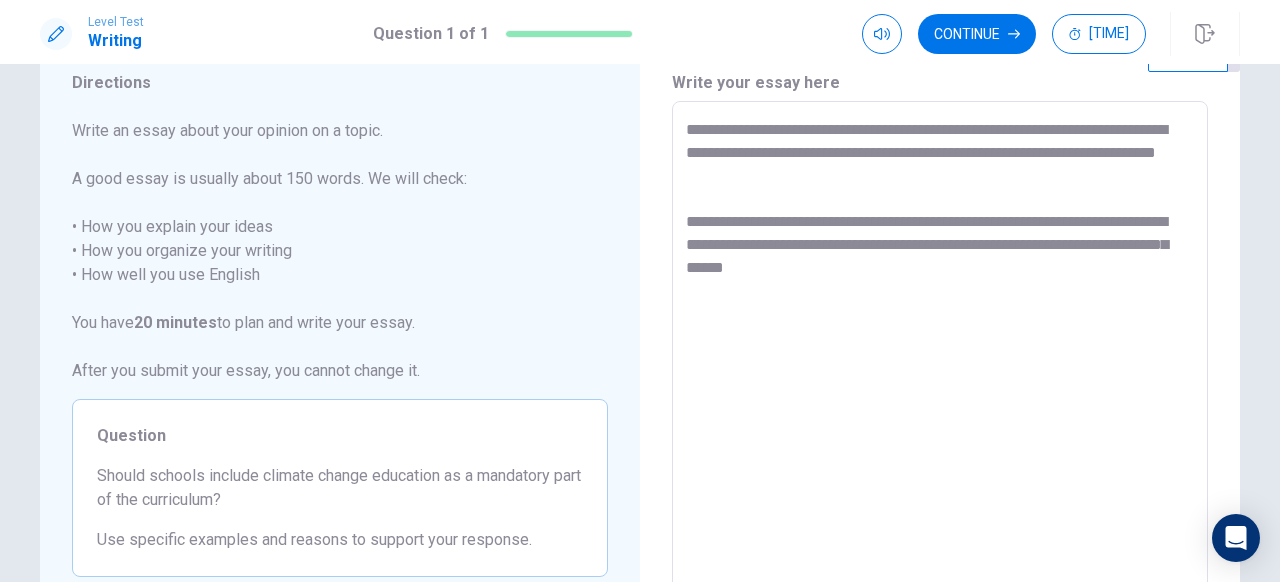 click on "**********" at bounding box center [940, 378] 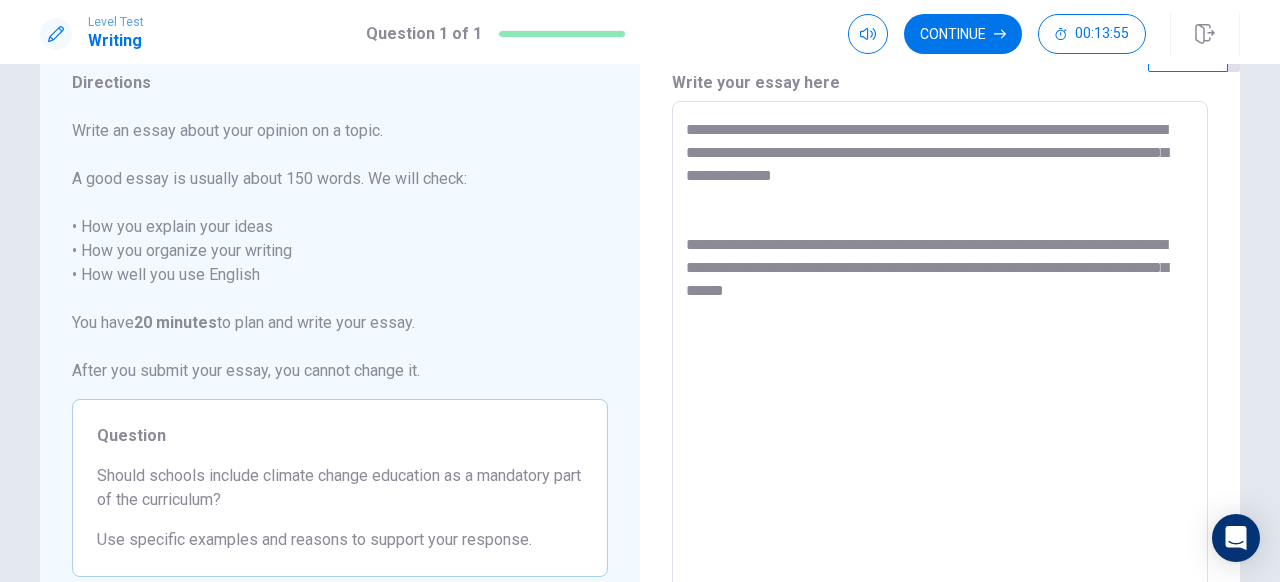 drag, startPoint x: 798, startPoint y: 246, endPoint x: 687, endPoint y: 245, distance: 111.0045 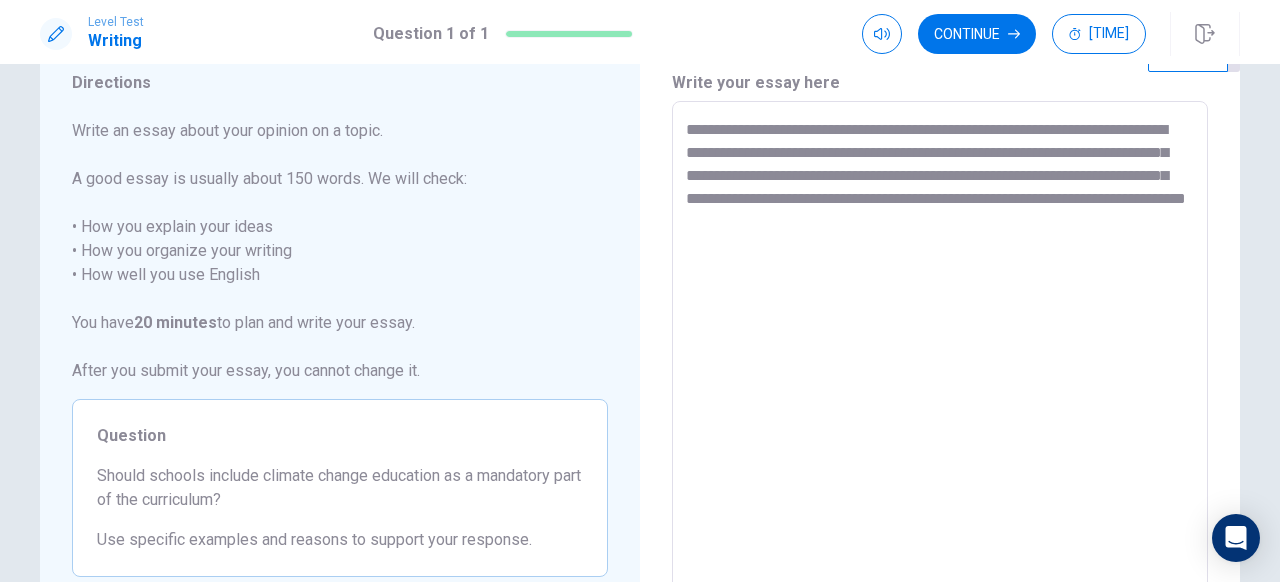 click on "**********" at bounding box center (940, 378) 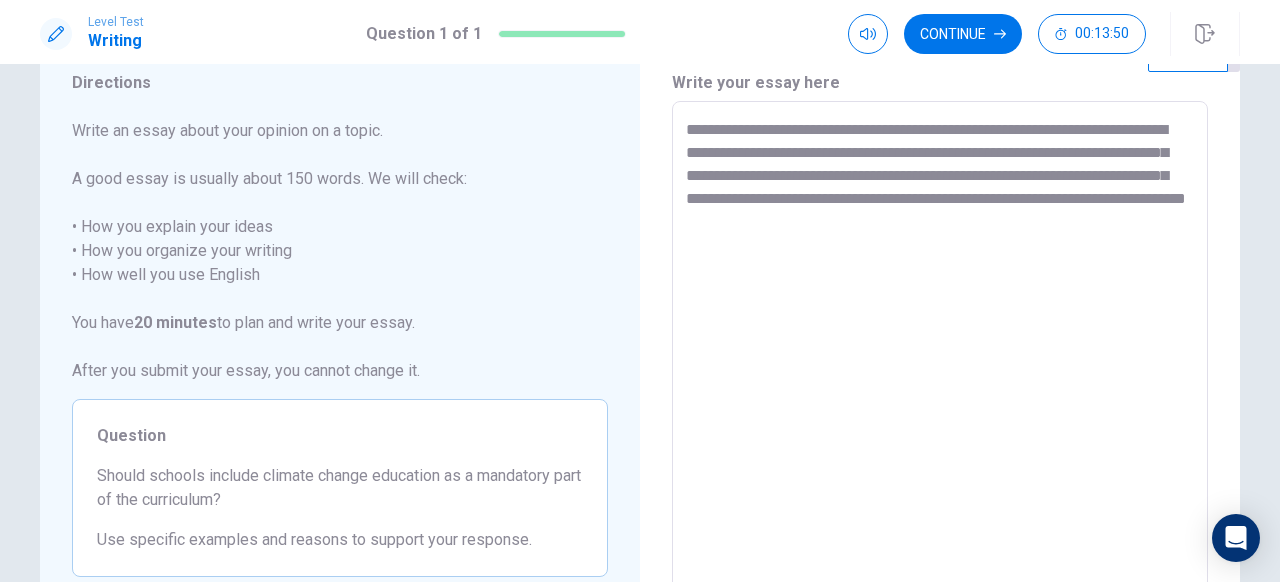 click on "**********" at bounding box center [940, 378] 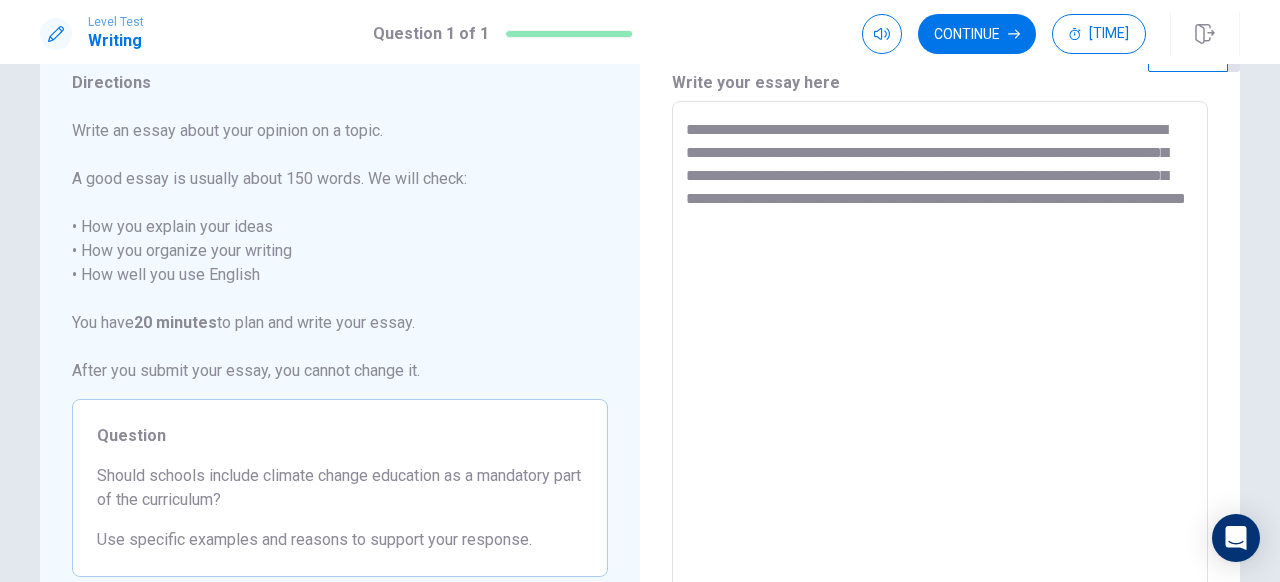 drag, startPoint x: 1185, startPoint y: 178, endPoint x: 1122, endPoint y: 179, distance: 63.007935 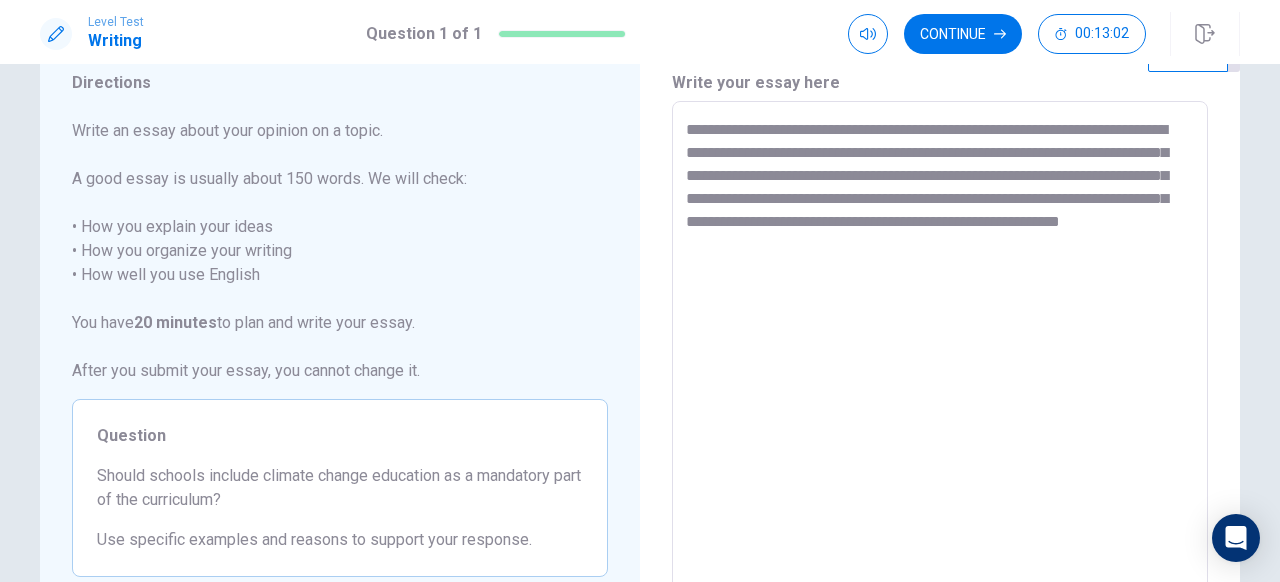 click on "**********" at bounding box center (940, 378) 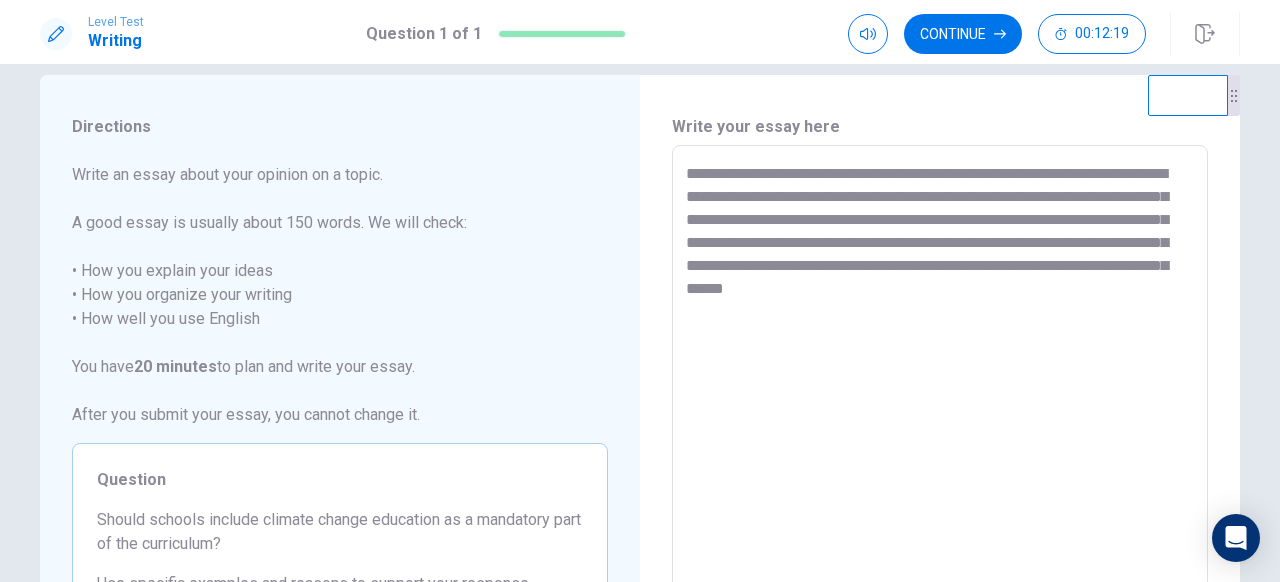 scroll, scrollTop: 27, scrollLeft: 0, axis: vertical 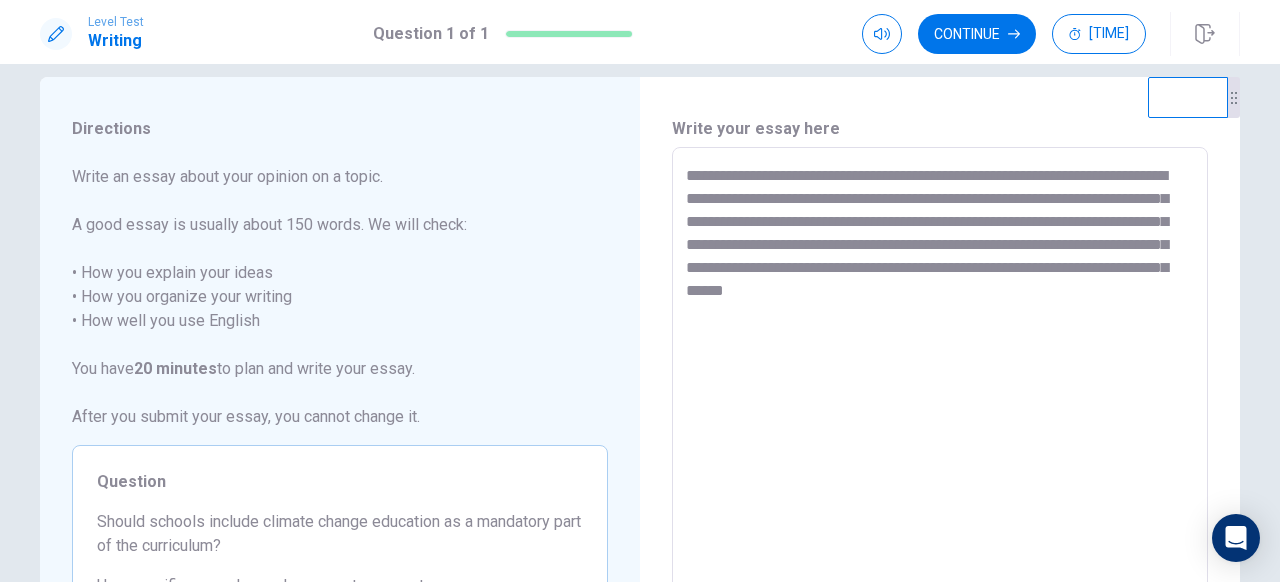 click on "Write an essay about your opinion on a topic.
A good essay is usually about 150 words. We will check:
• How you explain your ideas
• How you organize your writing
• How well you use English
You have  20 minutes  to plan and write your essay.
After you submit your essay, you cannot change it." at bounding box center [340, 297] 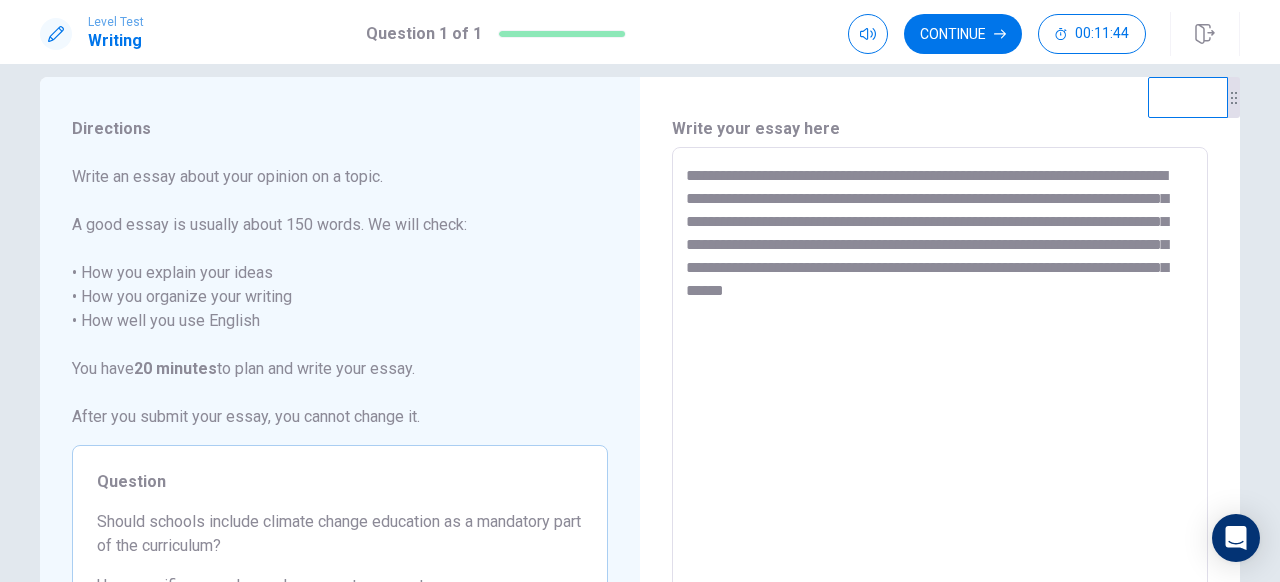 click on "**********" at bounding box center (940, 424) 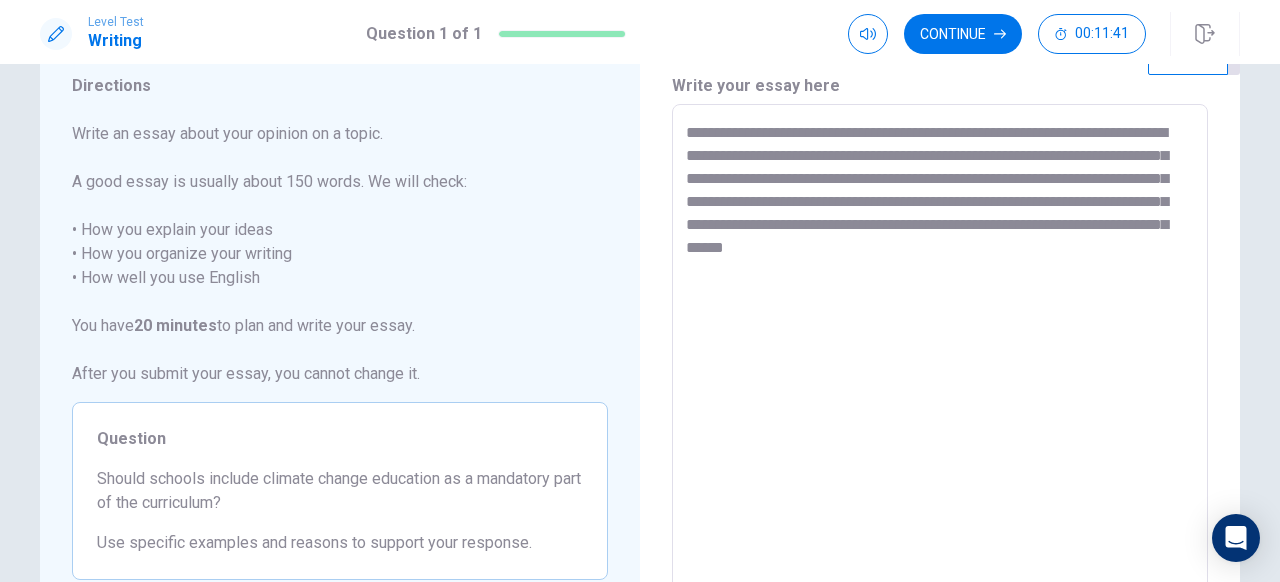 scroll, scrollTop: 5, scrollLeft: 0, axis: vertical 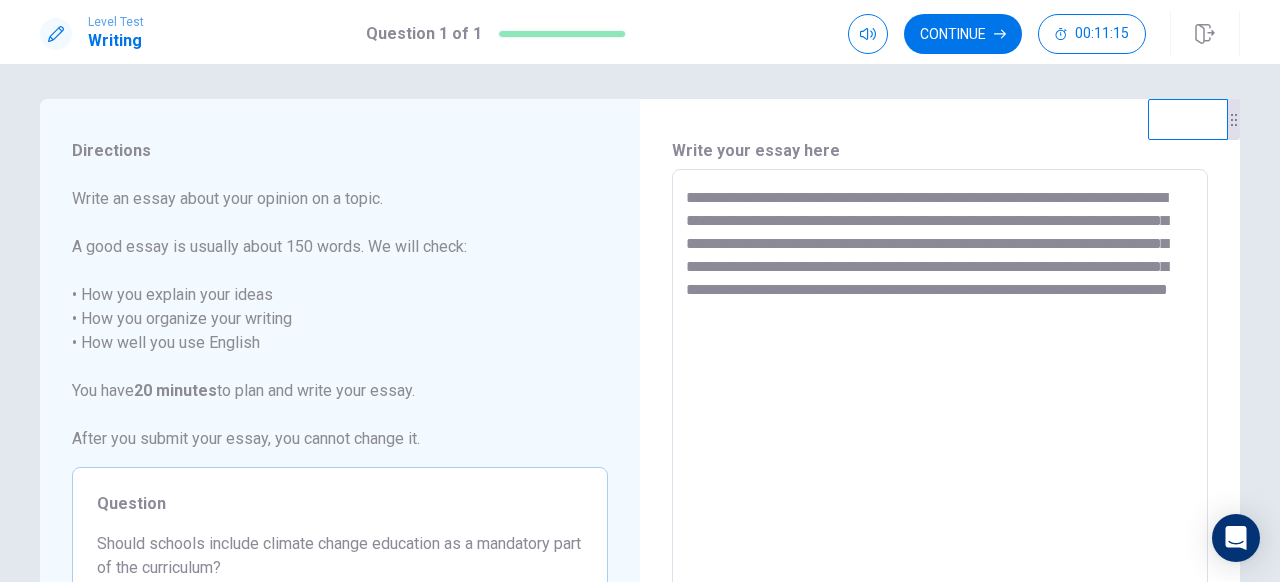 drag, startPoint x: 929, startPoint y: 311, endPoint x: 1080, endPoint y: 319, distance: 151.21178 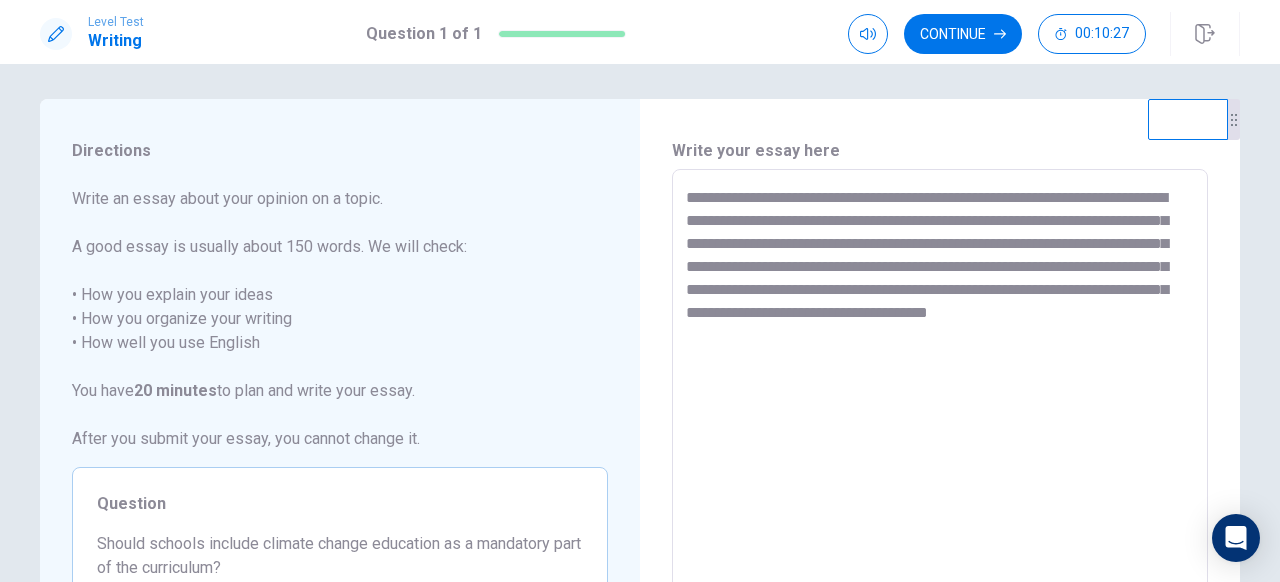 click on "**********" at bounding box center (940, 446) 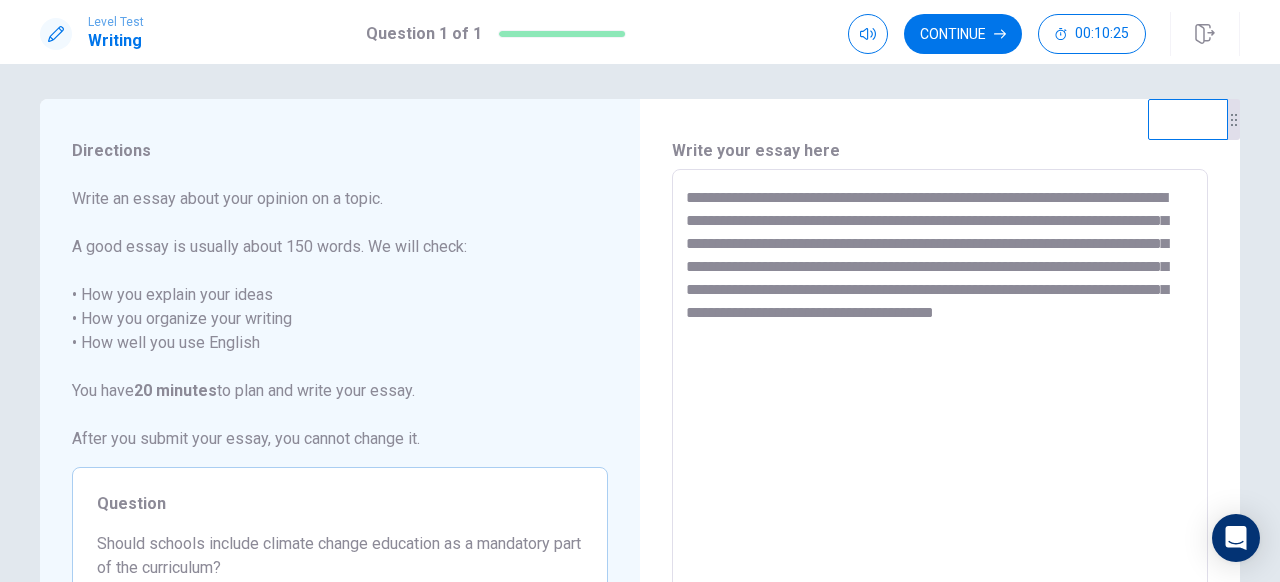 click on "**********" at bounding box center (940, 446) 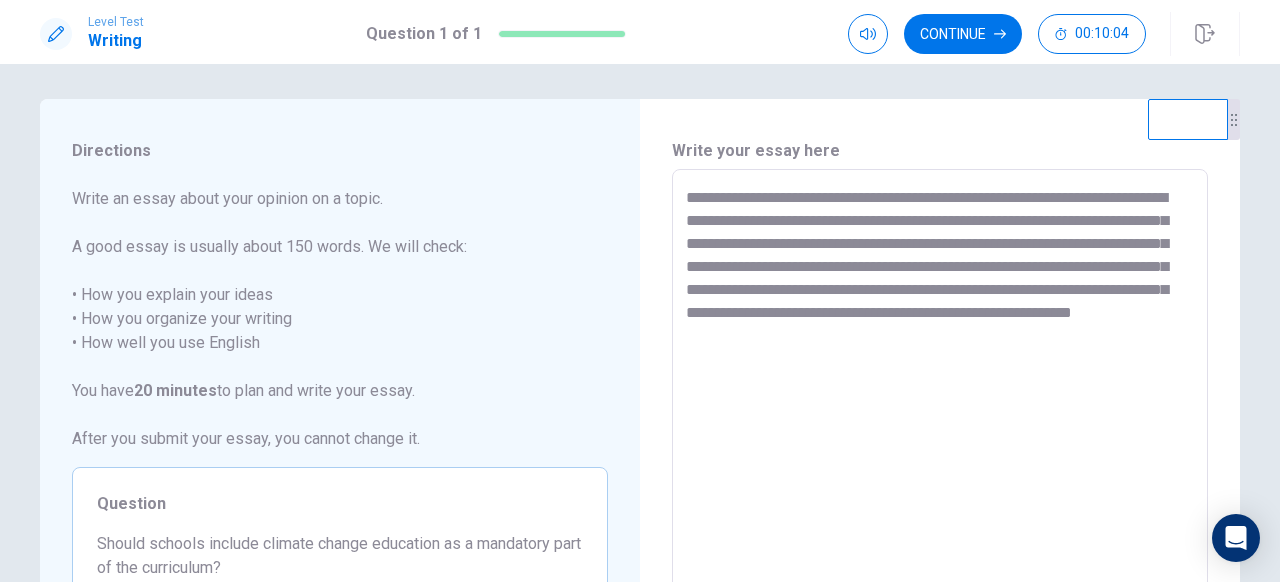 click on "**********" at bounding box center [940, 446] 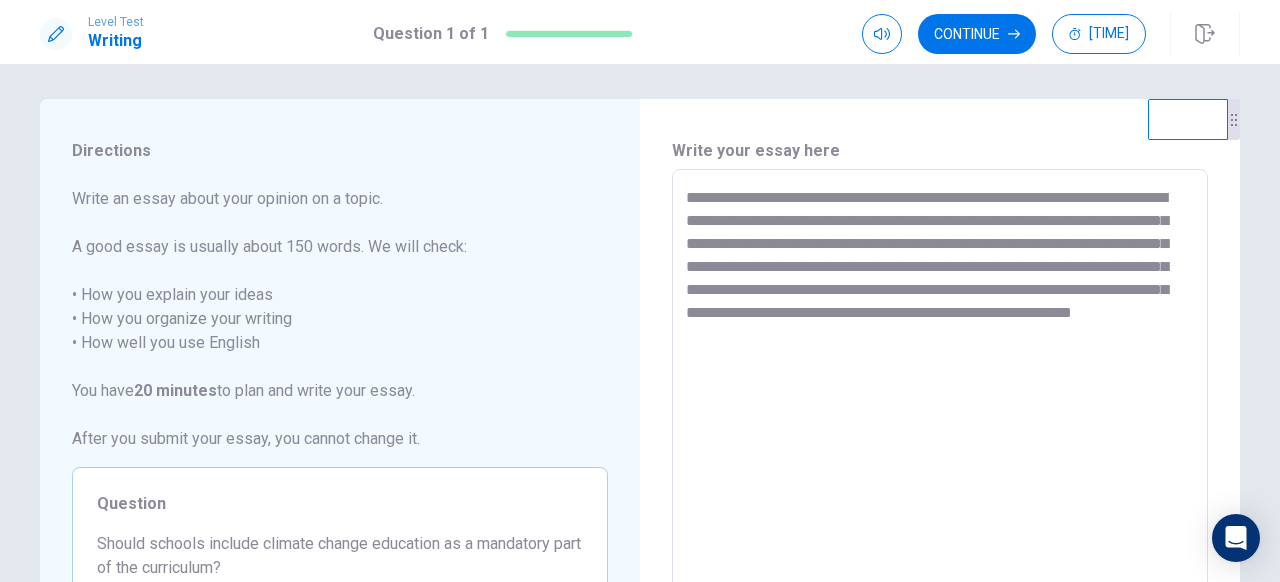 click on "**********" at bounding box center [940, 446] 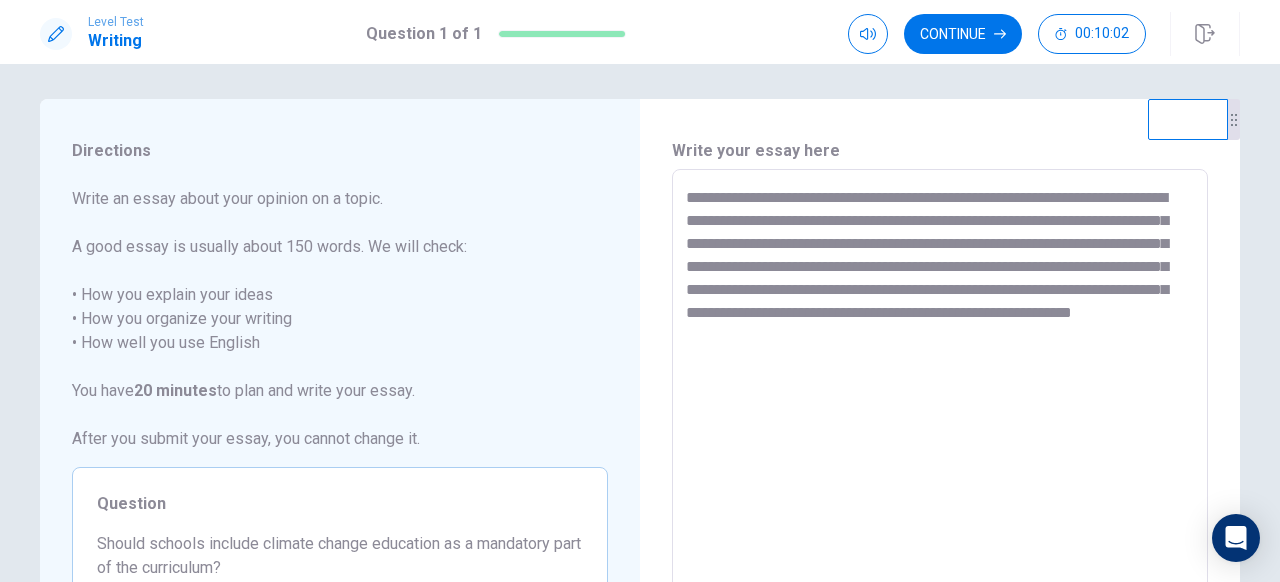 click on "**********" at bounding box center (940, 446) 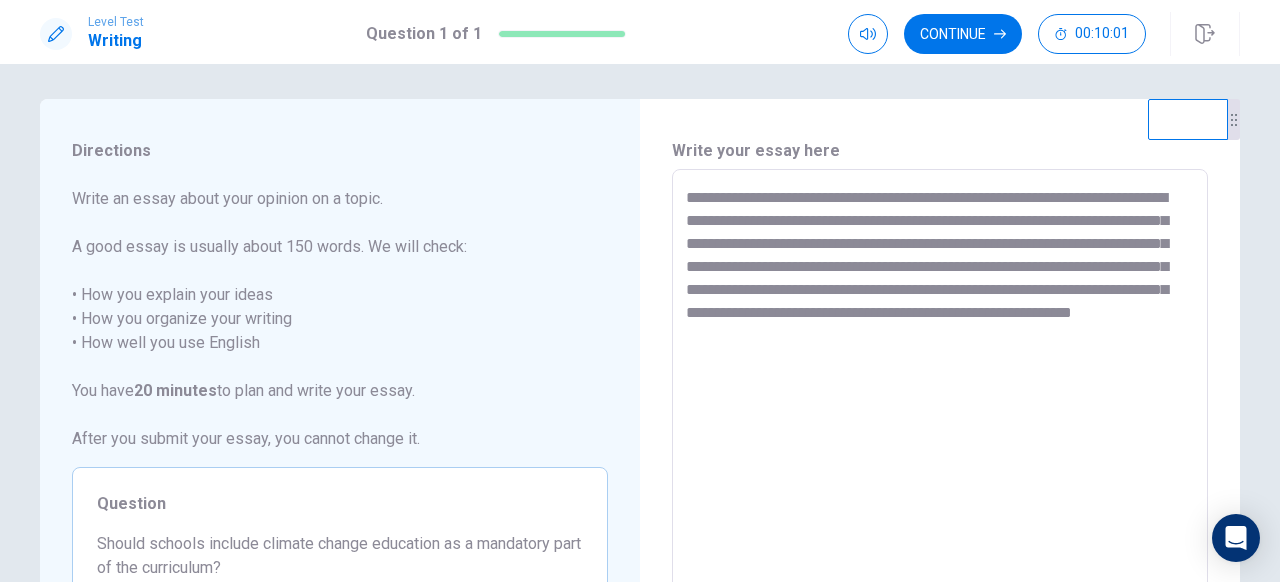 click on "**********" at bounding box center [940, 446] 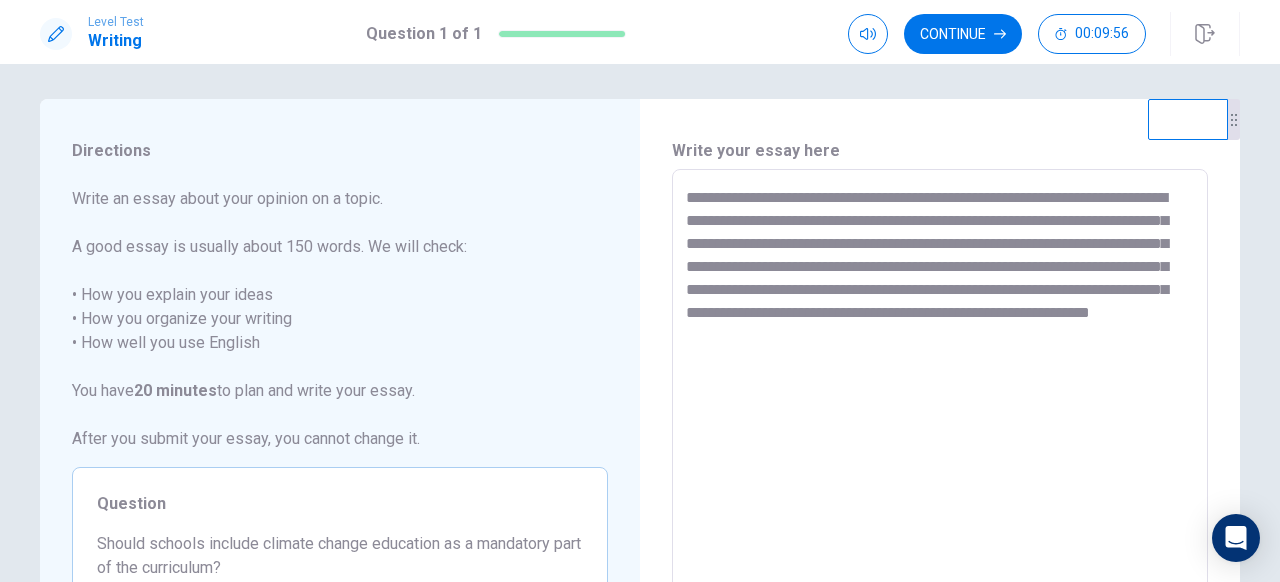 click on "**********" at bounding box center [940, 446] 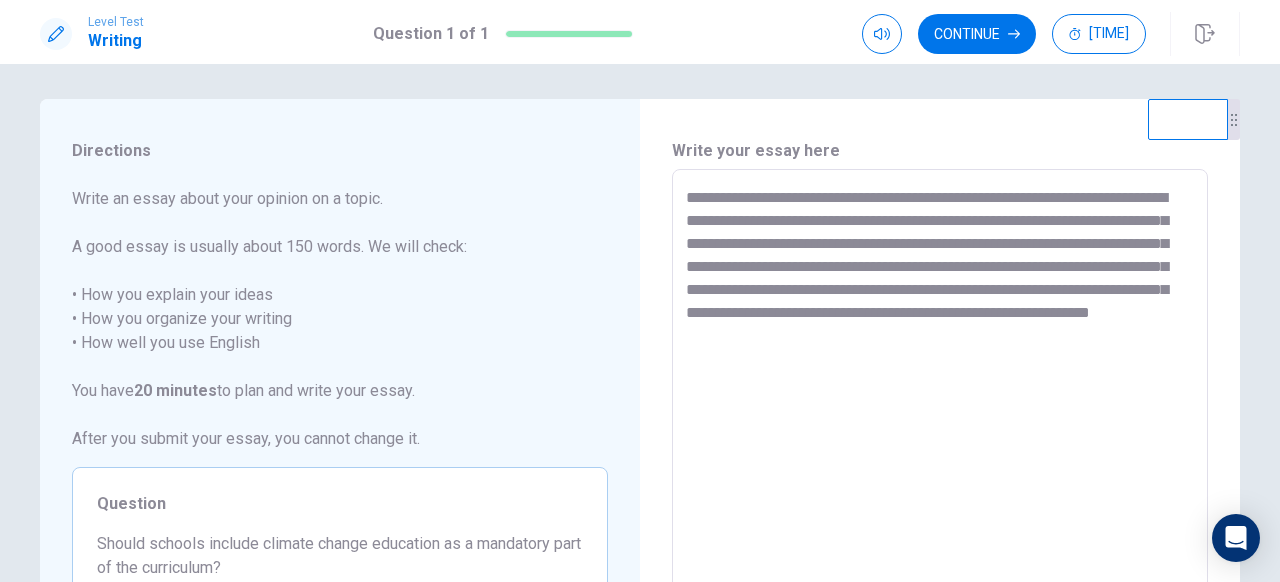 click on "**********" at bounding box center (940, 446) 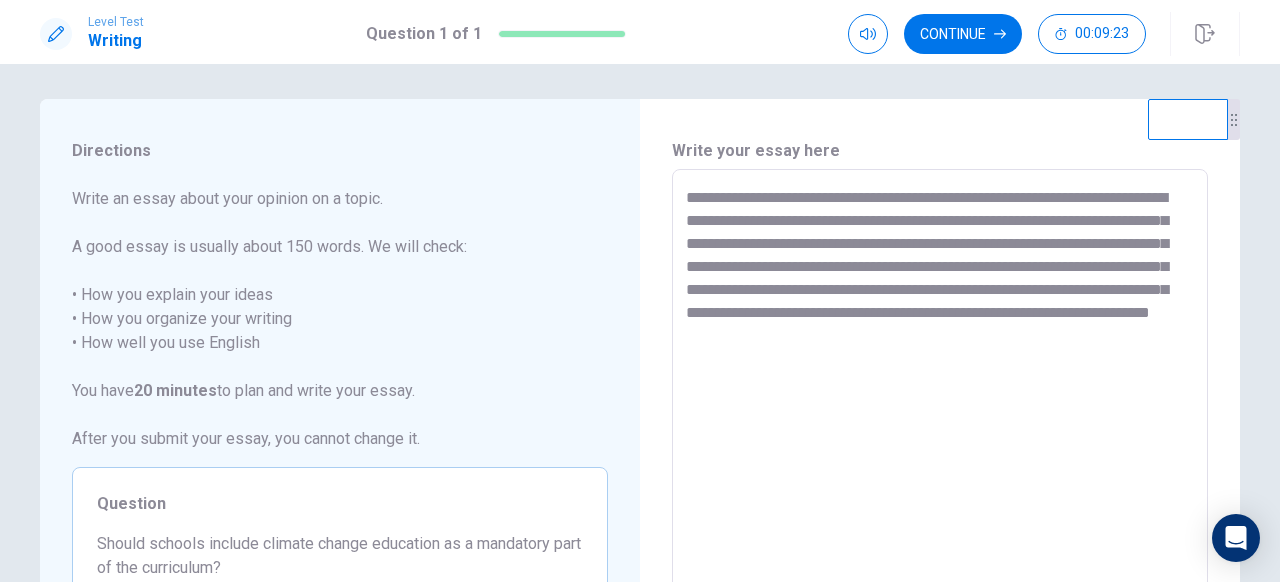 click on "**********" at bounding box center (940, 446) 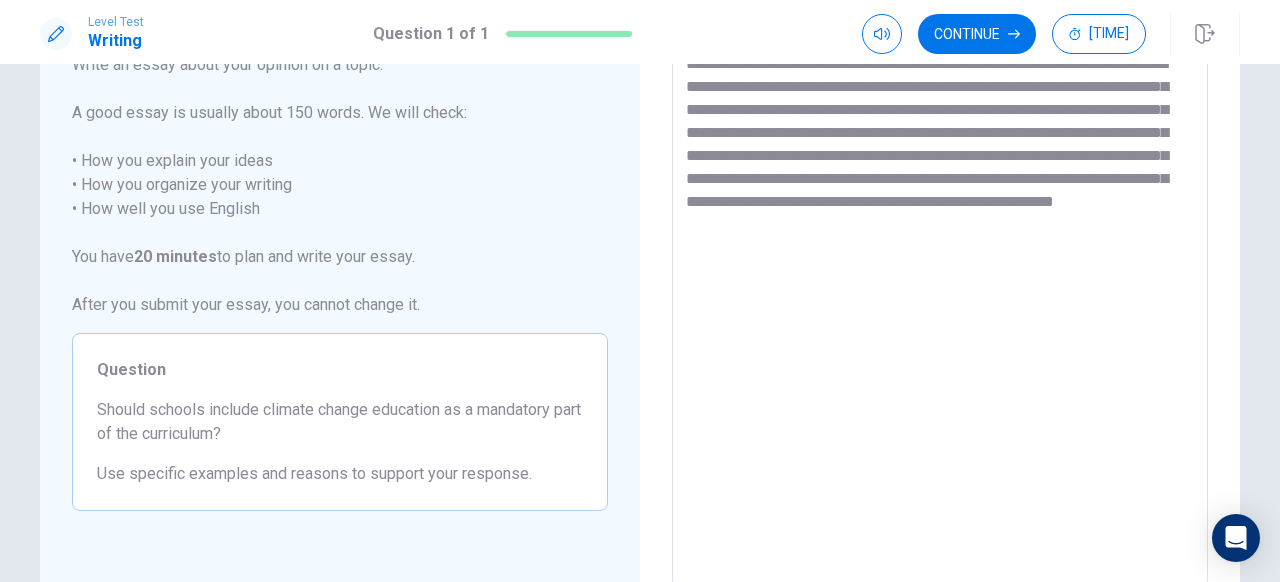 scroll, scrollTop: 133, scrollLeft: 0, axis: vertical 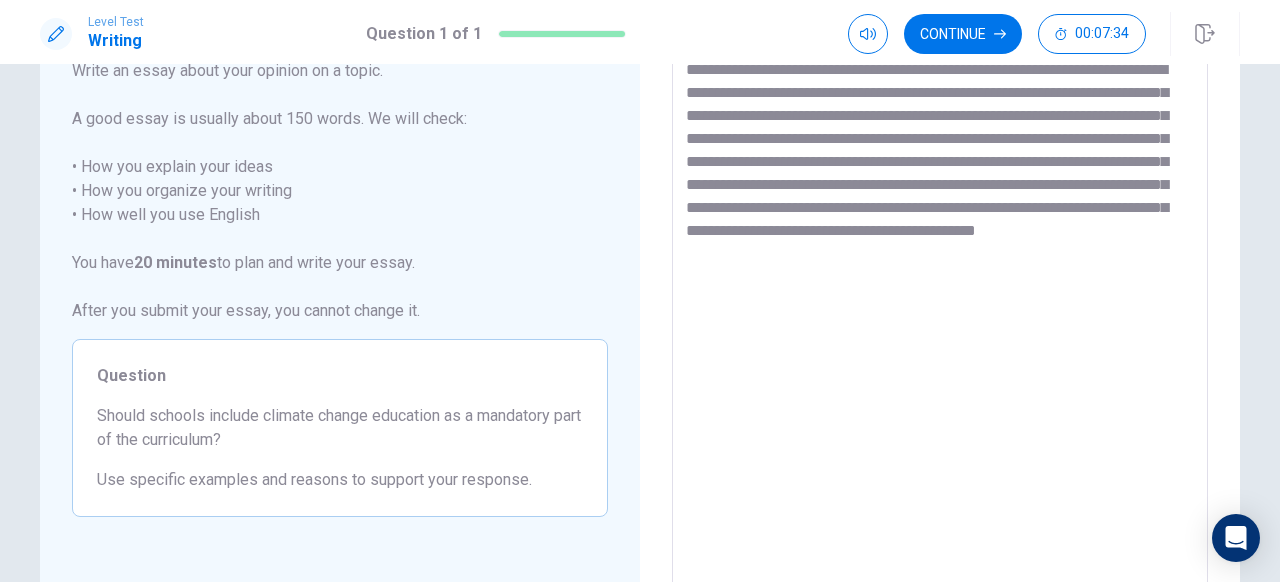 click on "**********" at bounding box center [940, 318] 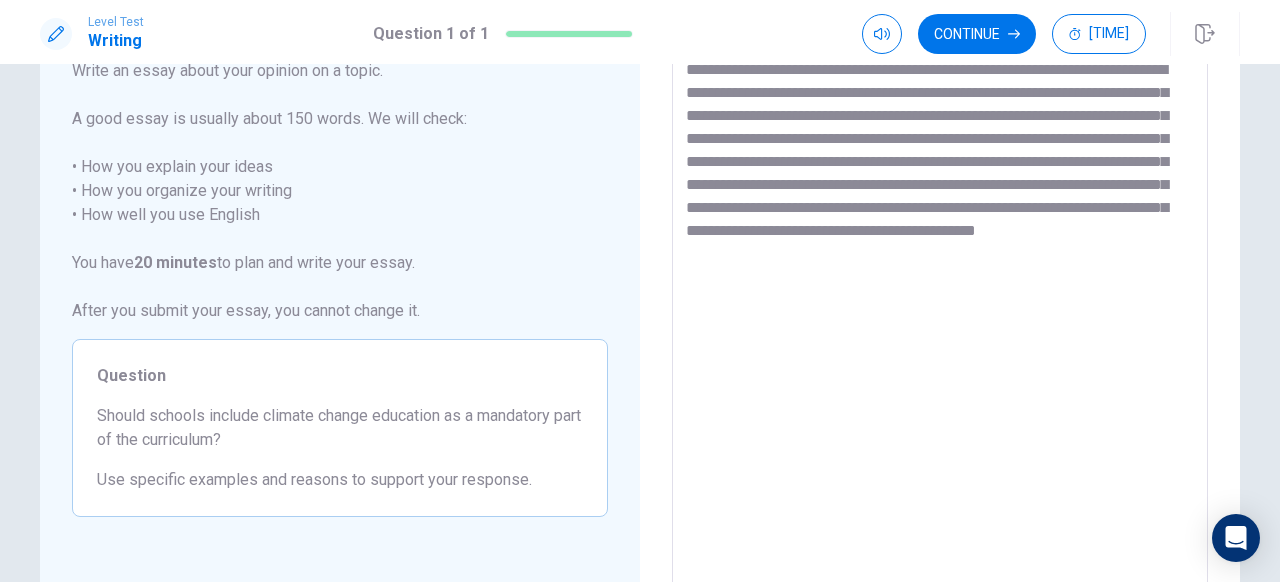 click on "**********" at bounding box center (940, 318) 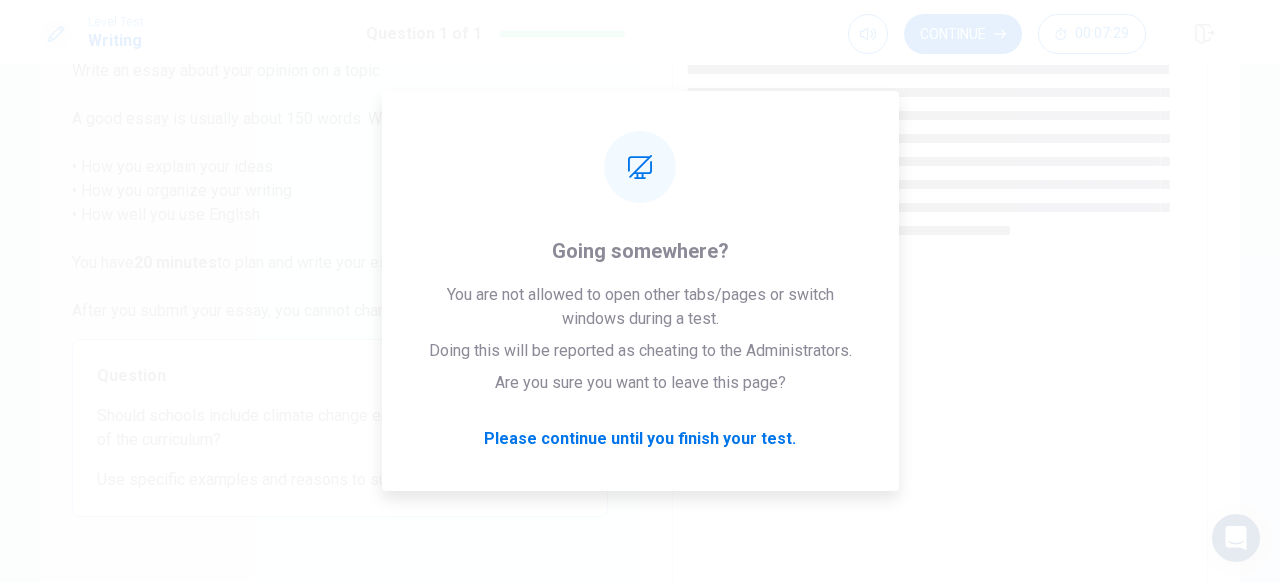 click on "**********" at bounding box center [940, 318] 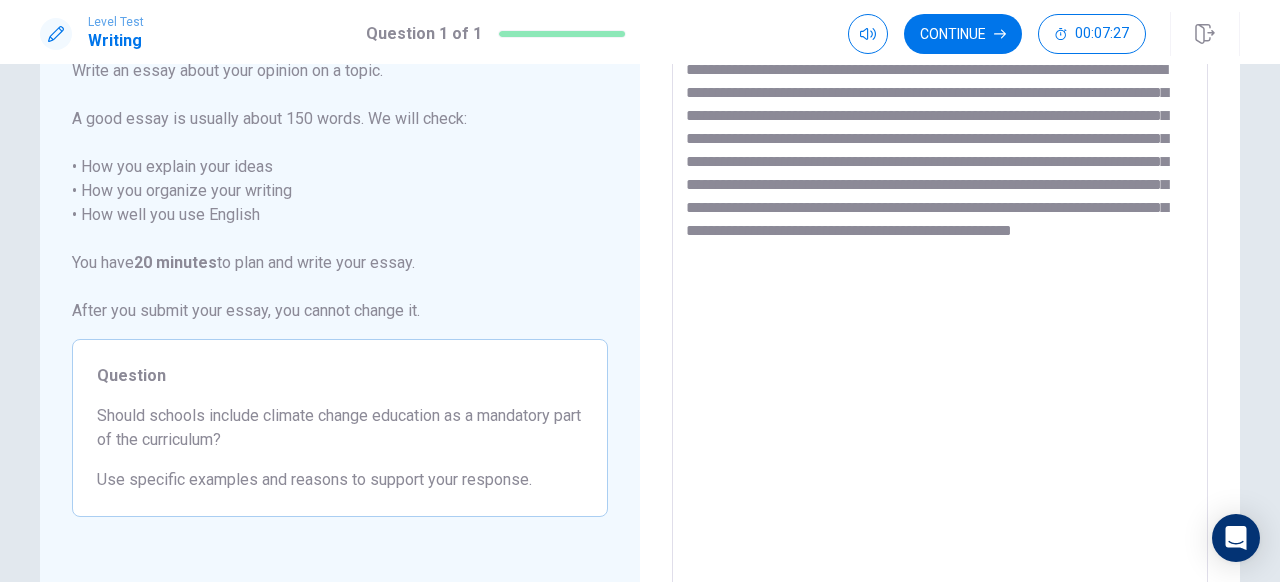 click on "**********" at bounding box center [940, 318] 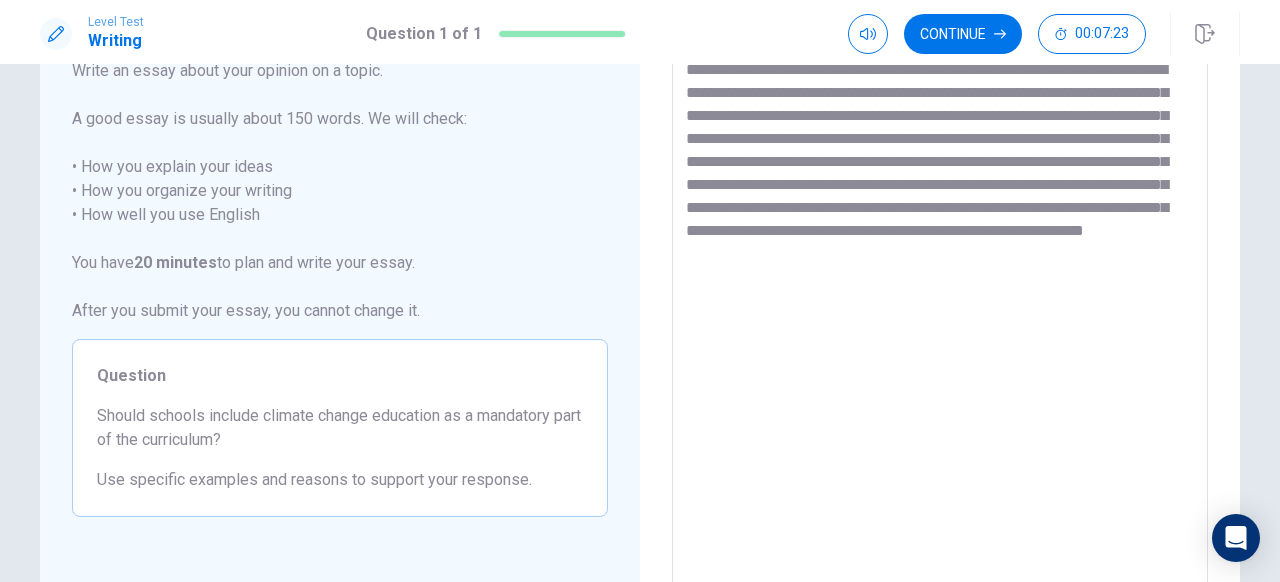 click on "**********" at bounding box center [940, 318] 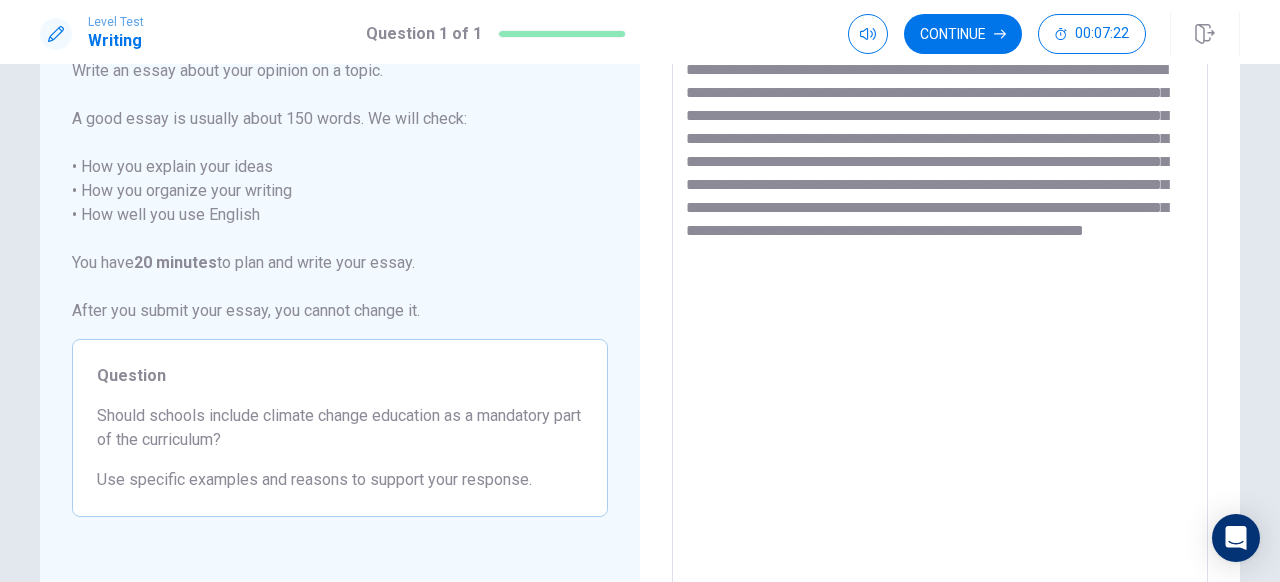 click on "**********" at bounding box center [940, 318] 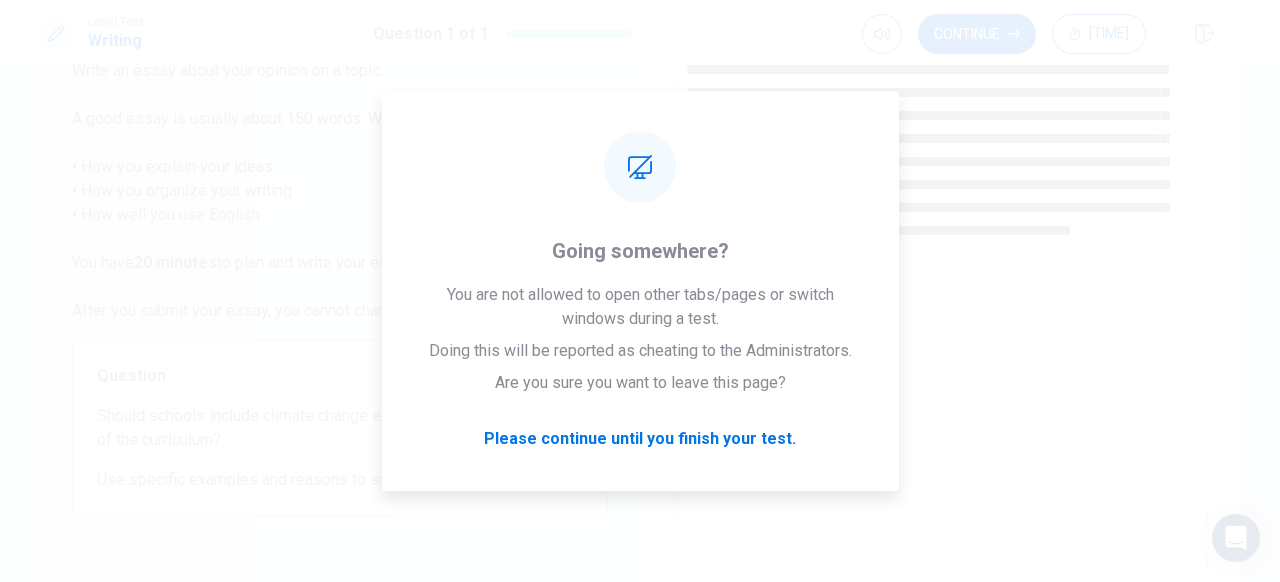 click on "**********" at bounding box center [940, 318] 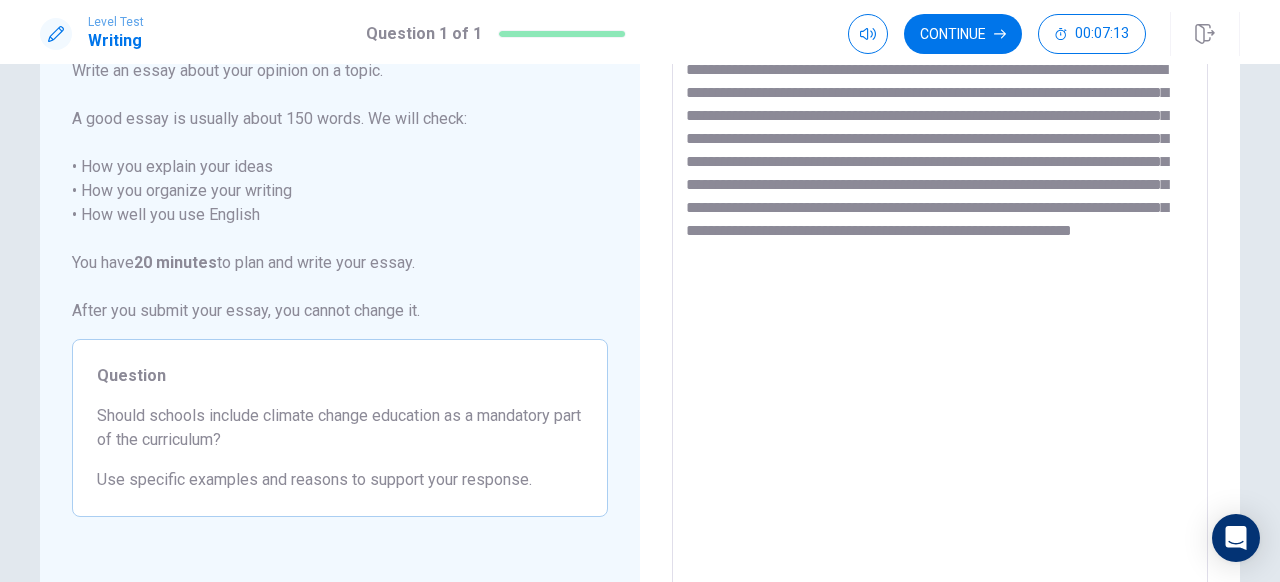 click on "**********" at bounding box center (940, 318) 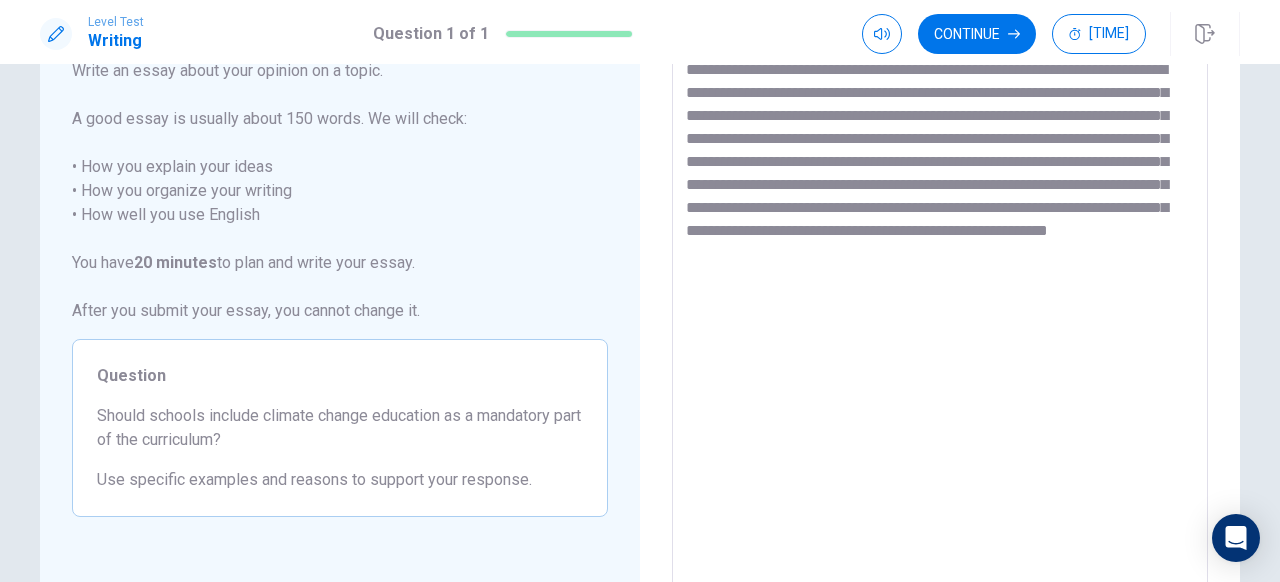 click on "**********" at bounding box center [940, 318] 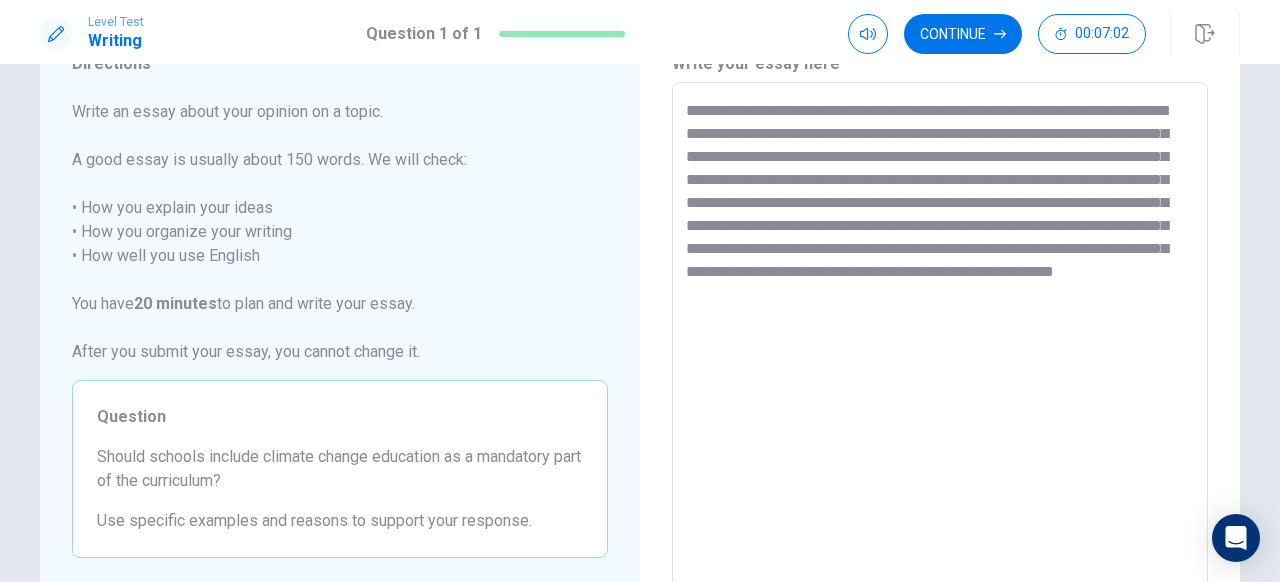 scroll, scrollTop: 85, scrollLeft: 0, axis: vertical 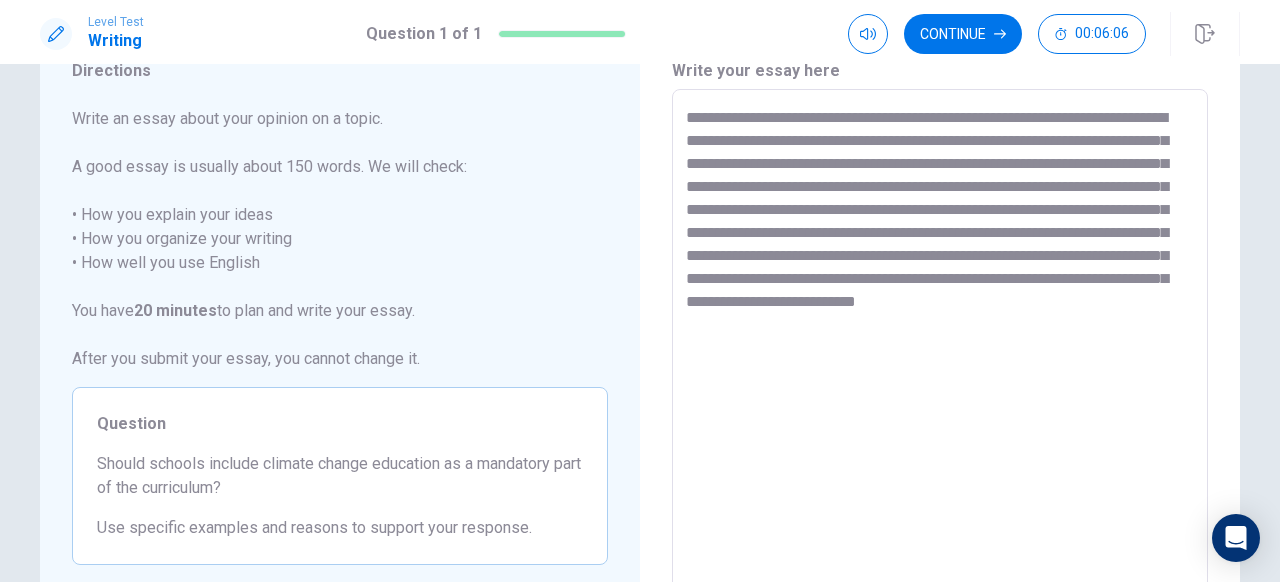 click on "**********" at bounding box center [940, 366] 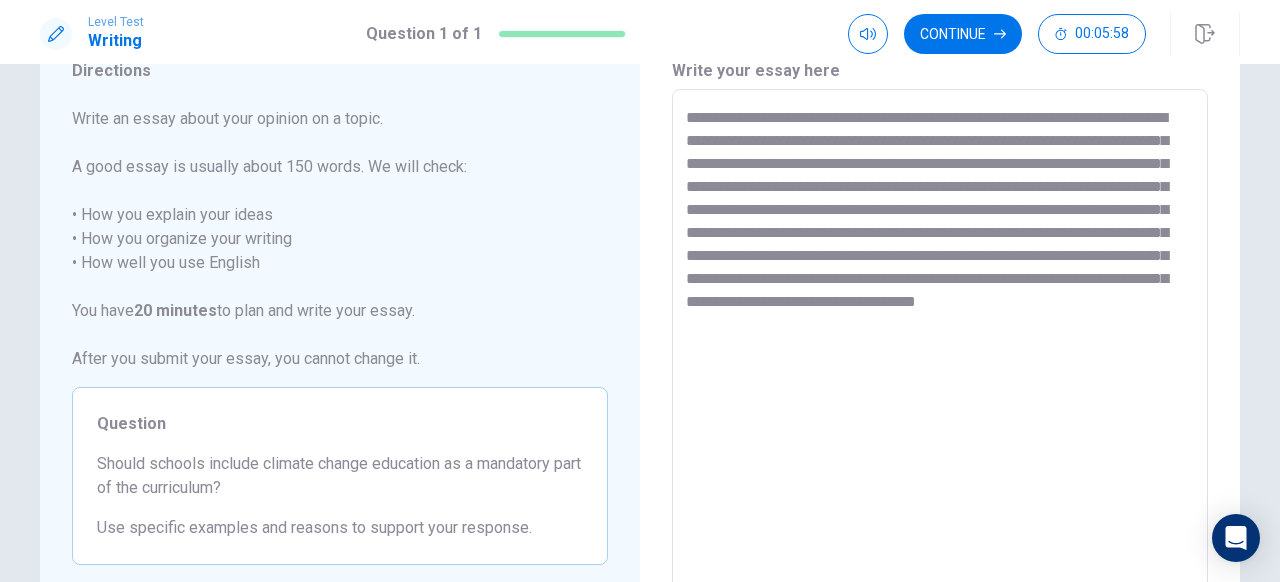 click on "**********" at bounding box center [940, 366] 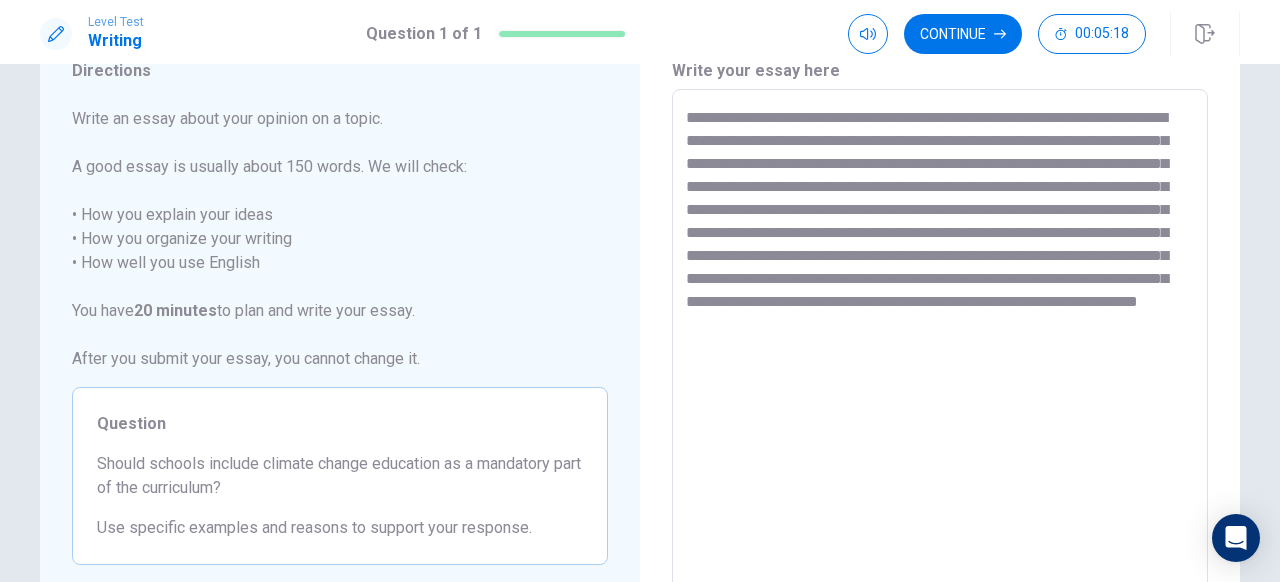 click on "**********" at bounding box center [940, 366] 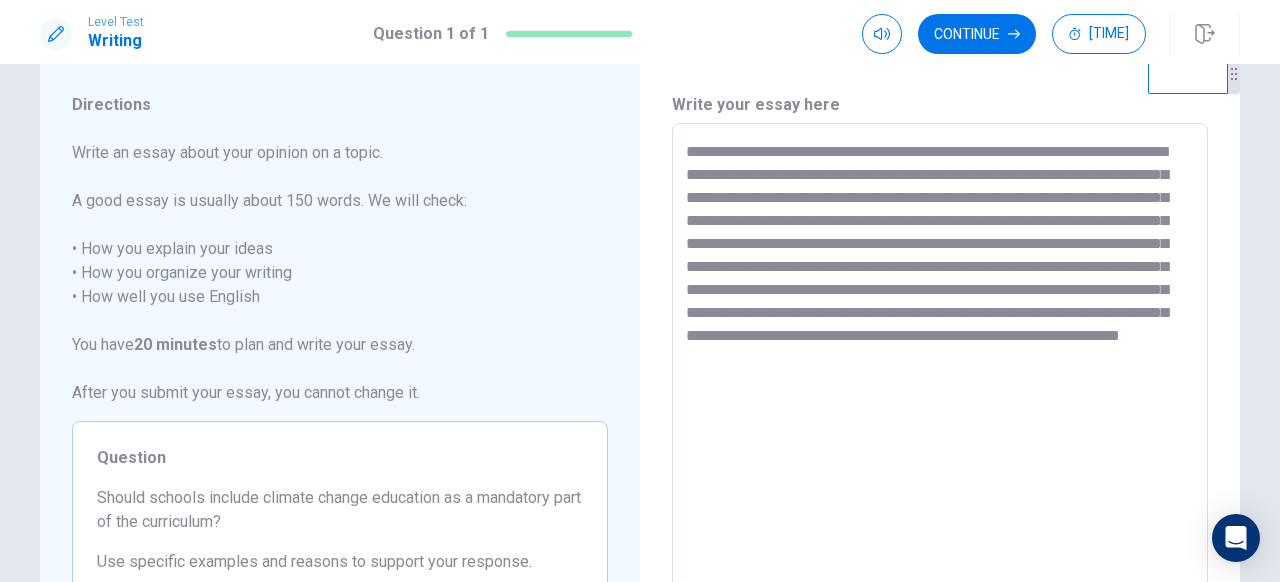scroll, scrollTop: 50, scrollLeft: 0, axis: vertical 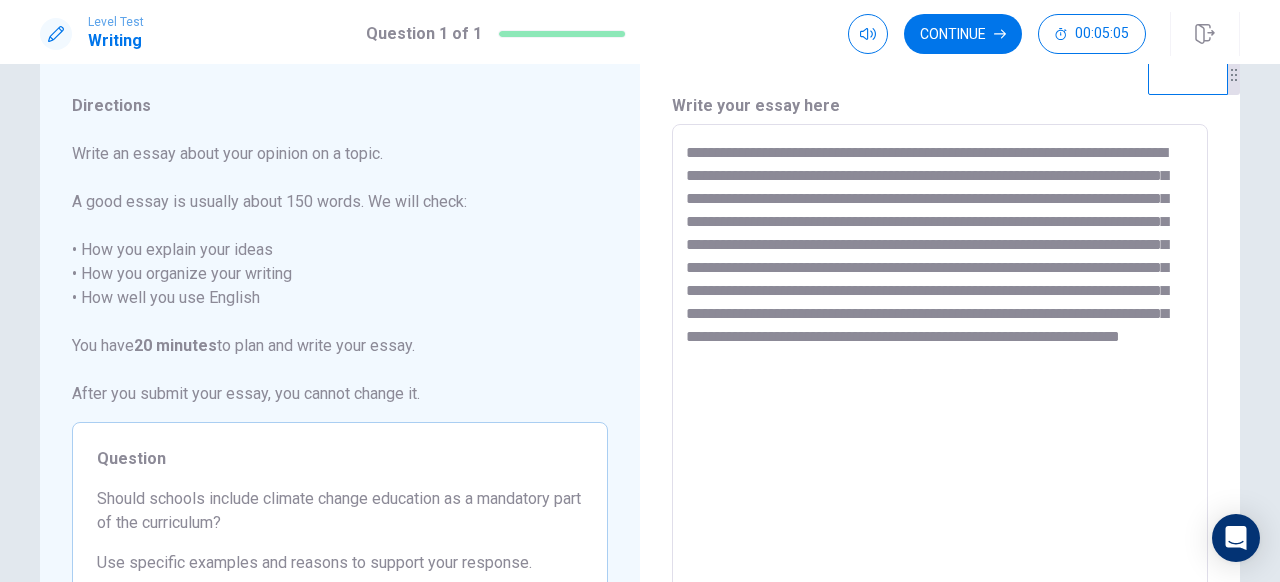 click on "Write an essay about your opinion on a topic.
A good essay is usually about 150 words. We will check:
• How you explain your ideas
• How you organize your writing
• How well you use English
You have  20 minutes  to plan and write your essay.
After you submit your essay, you cannot change it." at bounding box center [340, 274] 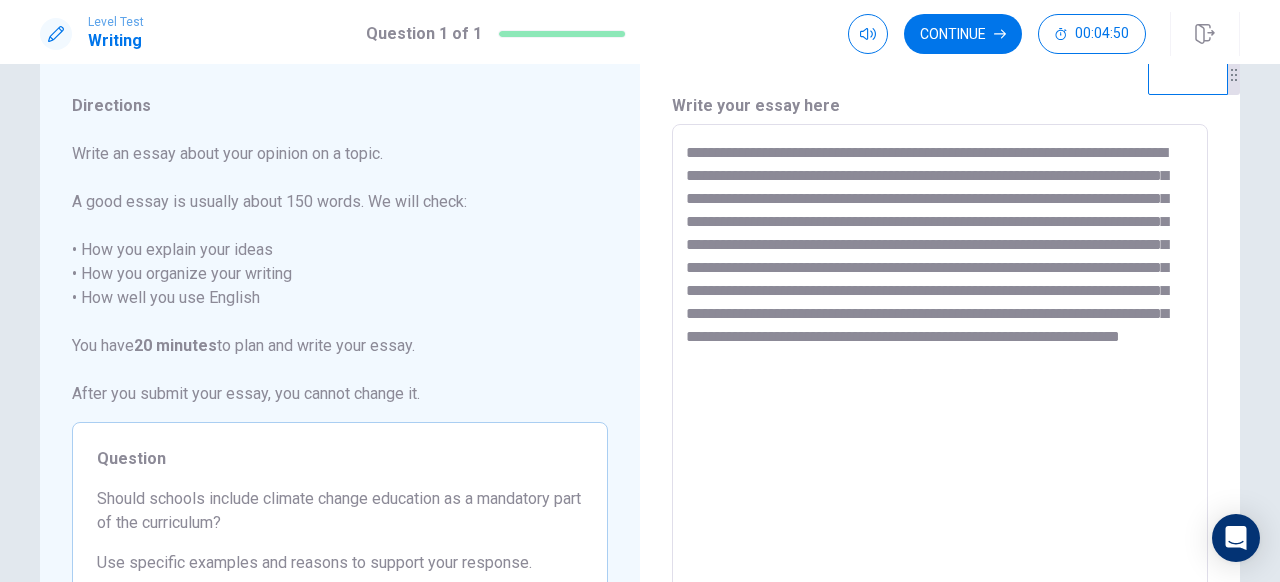 click on "**********" at bounding box center (940, 401) 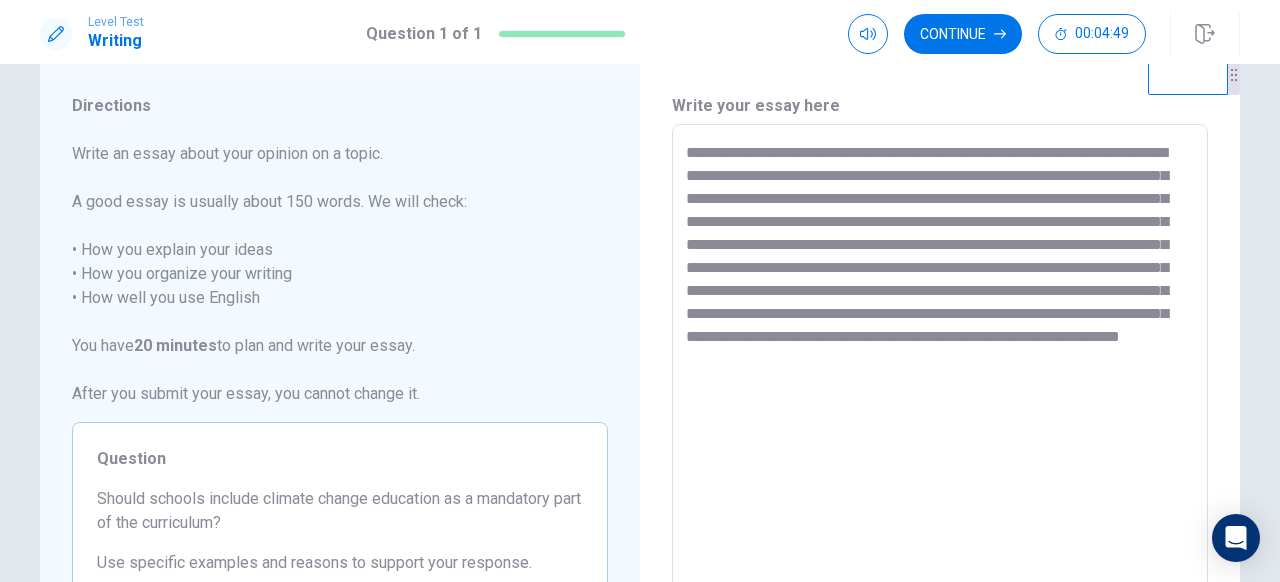 click on "**********" at bounding box center [940, 401] 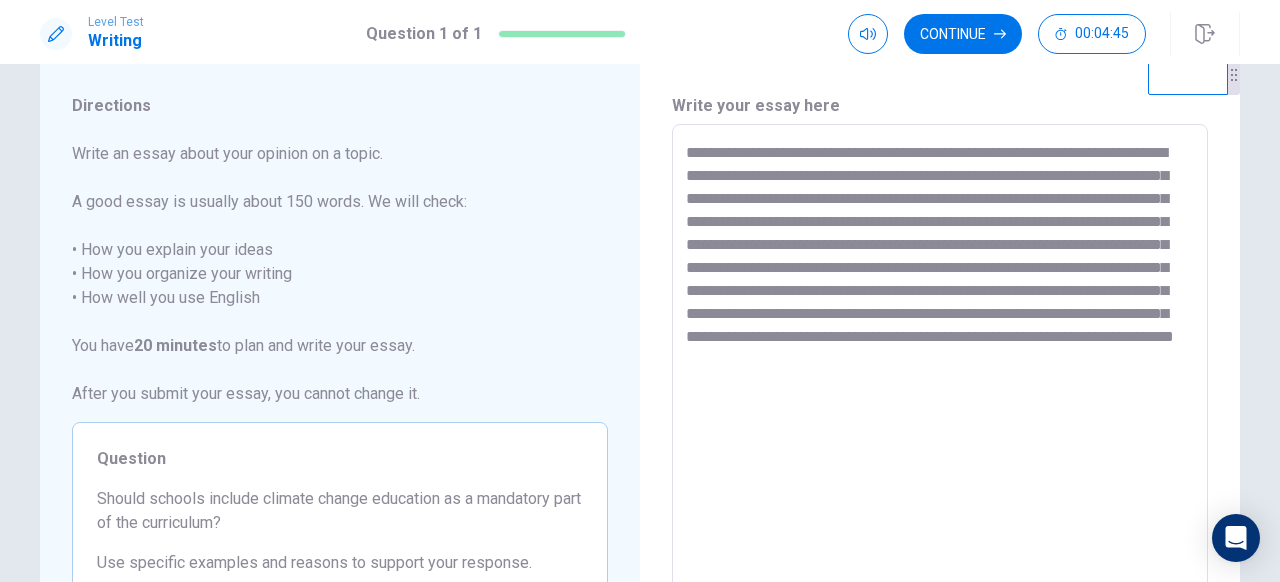 click on "Write an essay about your opinion on a topic.
A good essay is usually about 150 words. We will check:
• How you explain your ideas
• How you organize your writing
• How well you use English
You have  20 minutes  to plan and write your essay.
After you submit your essay, you cannot change it." at bounding box center (340, 274) 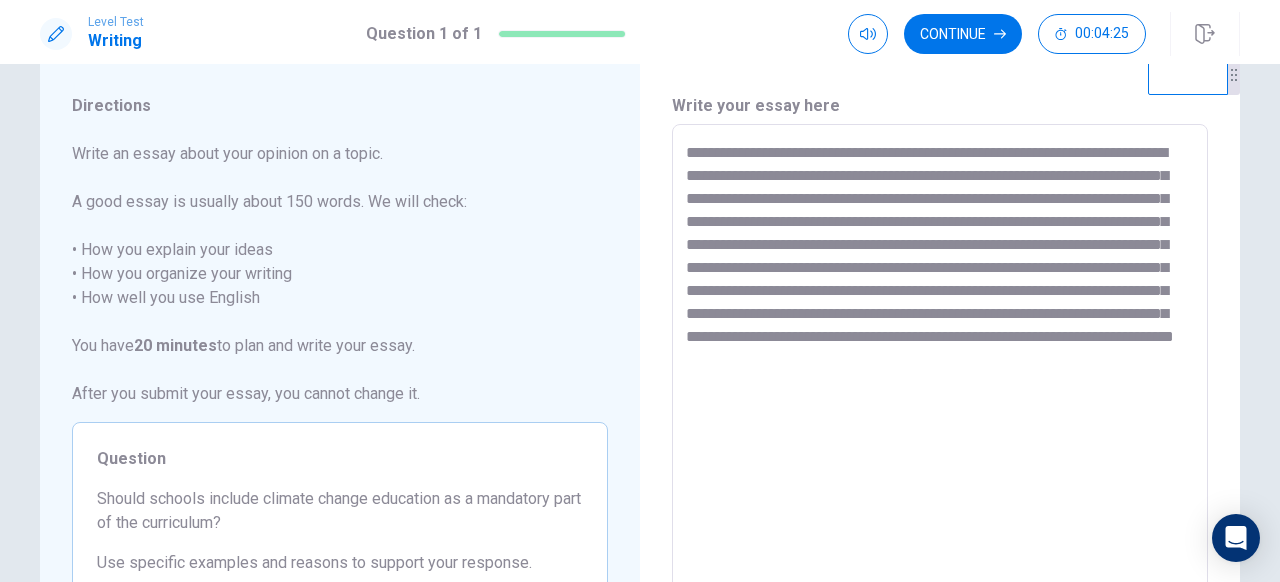 click on "**********" at bounding box center [940, 401] 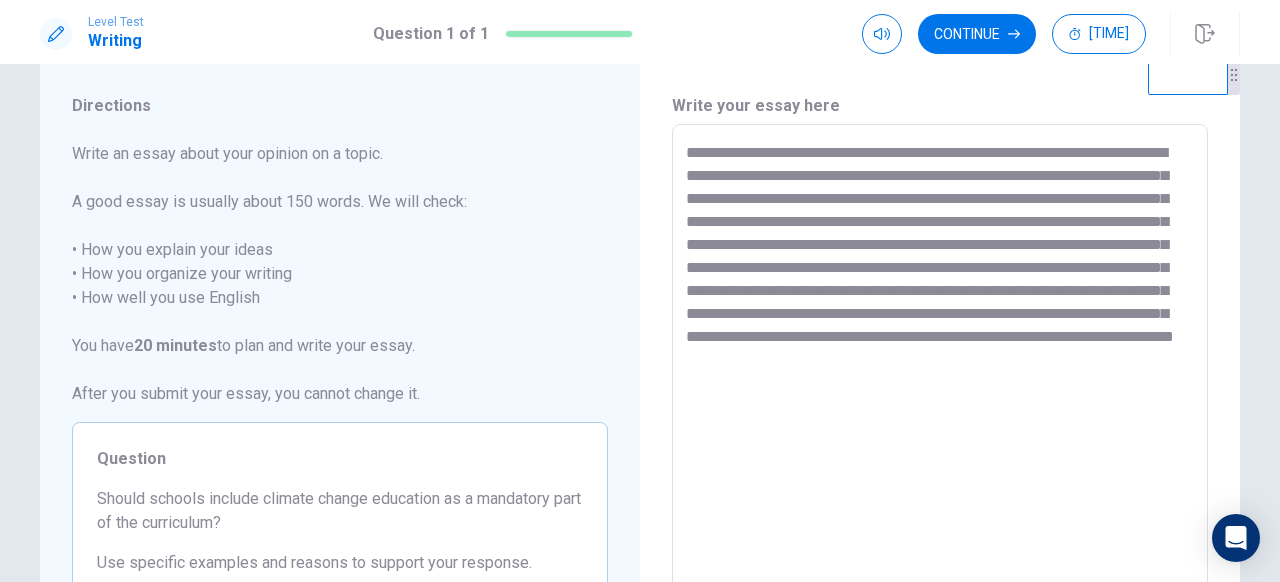 click on "**********" at bounding box center [940, 401] 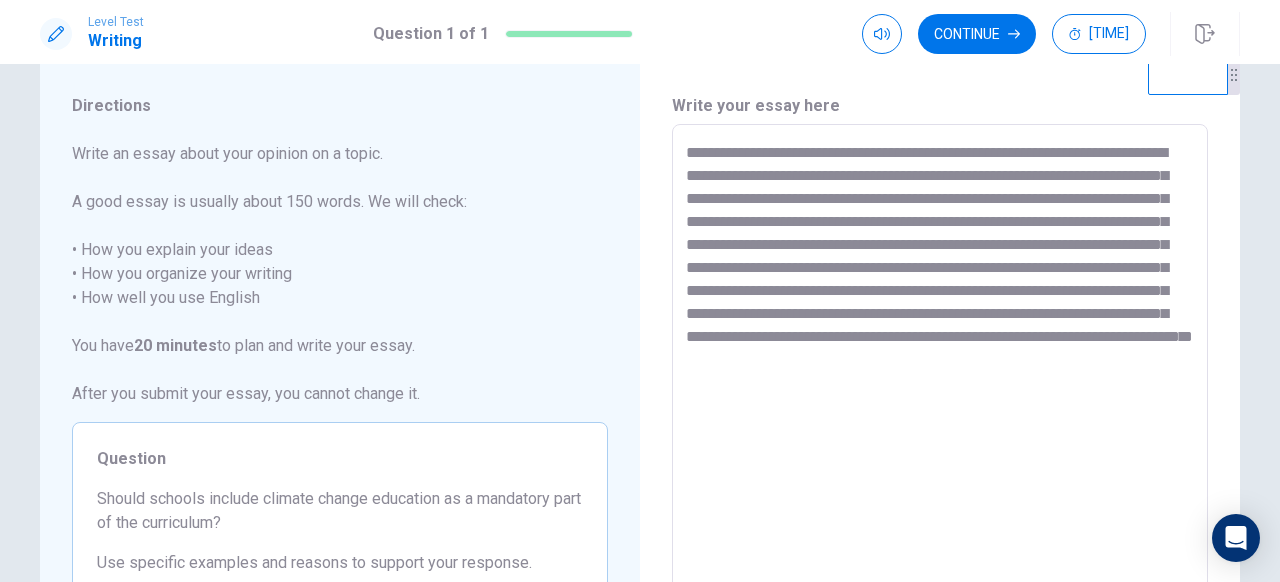 click on "**********" at bounding box center (940, 401) 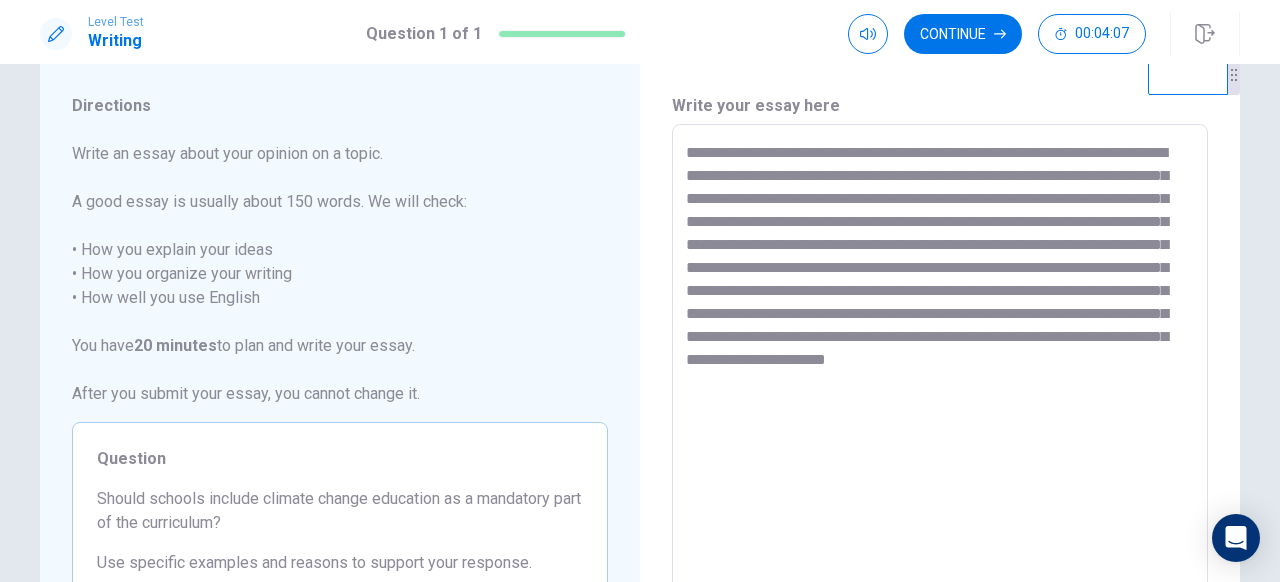 click on "**********" at bounding box center (940, 401) 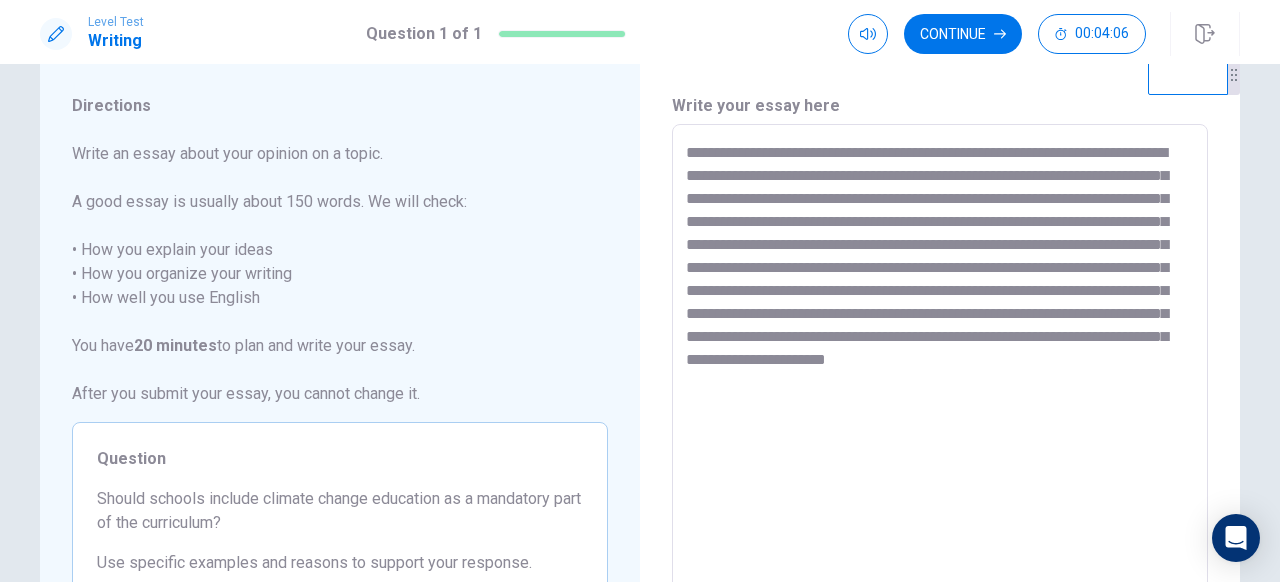 click on "**********" at bounding box center (940, 401) 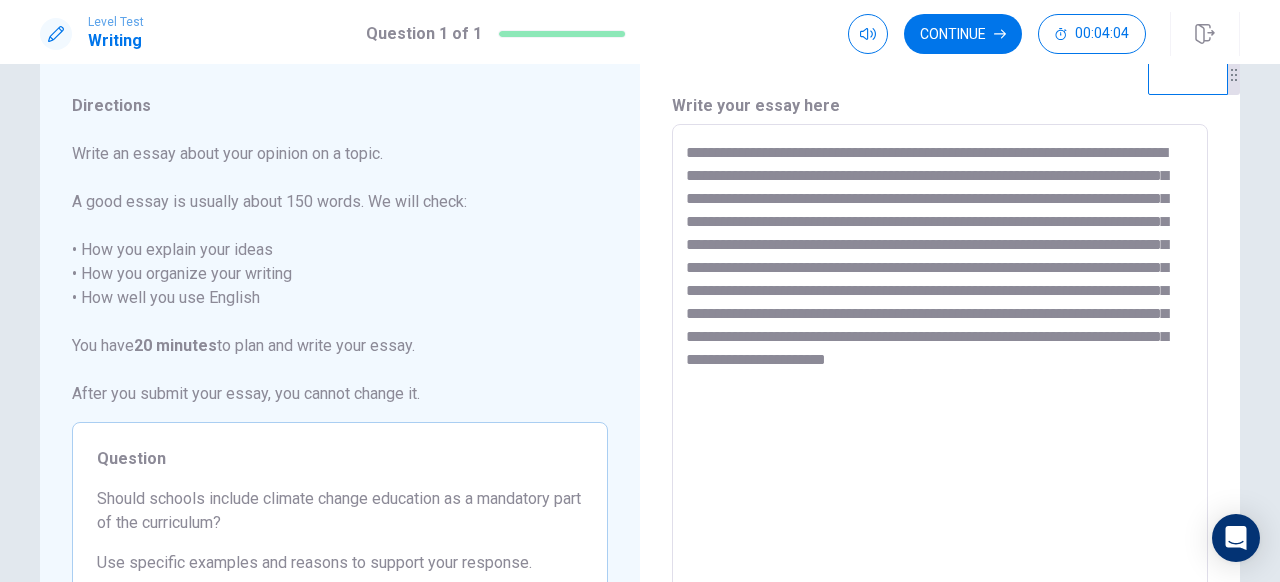 click on "Write an essay about your opinion on a topic.
A good essay is usually about 150 words. We will check:
• How you explain your ideas
• How you organize your writing
• How well you use English
You have  20 minutes  to plan and write your essay.
After you submit your essay, you cannot change it." at bounding box center (340, 274) 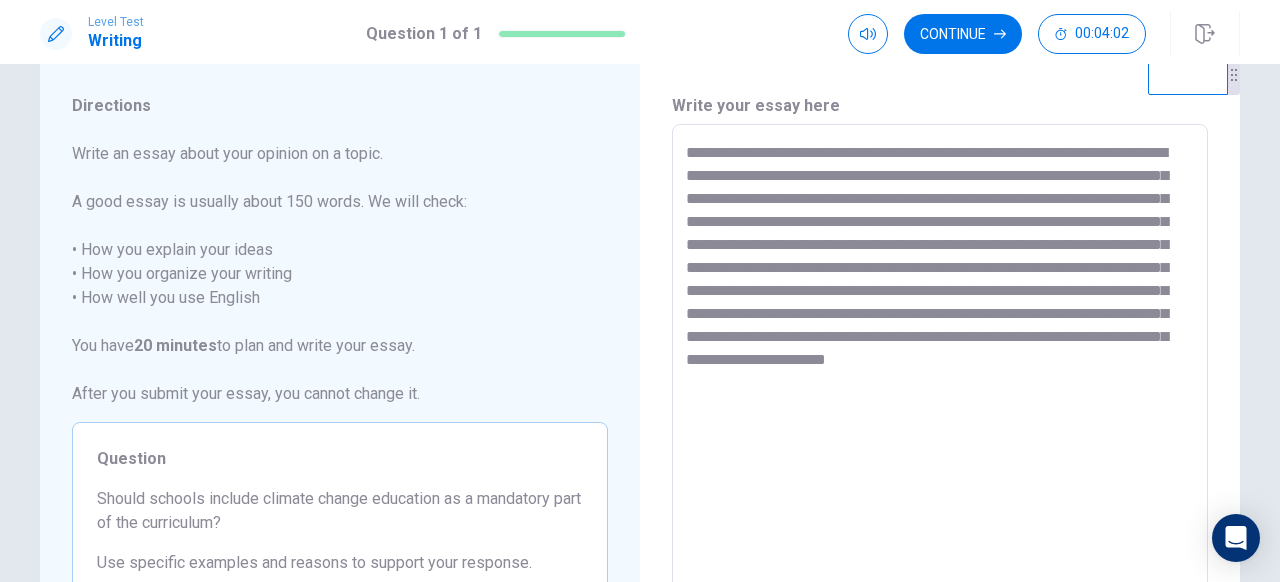 click on "**********" at bounding box center [940, 401] 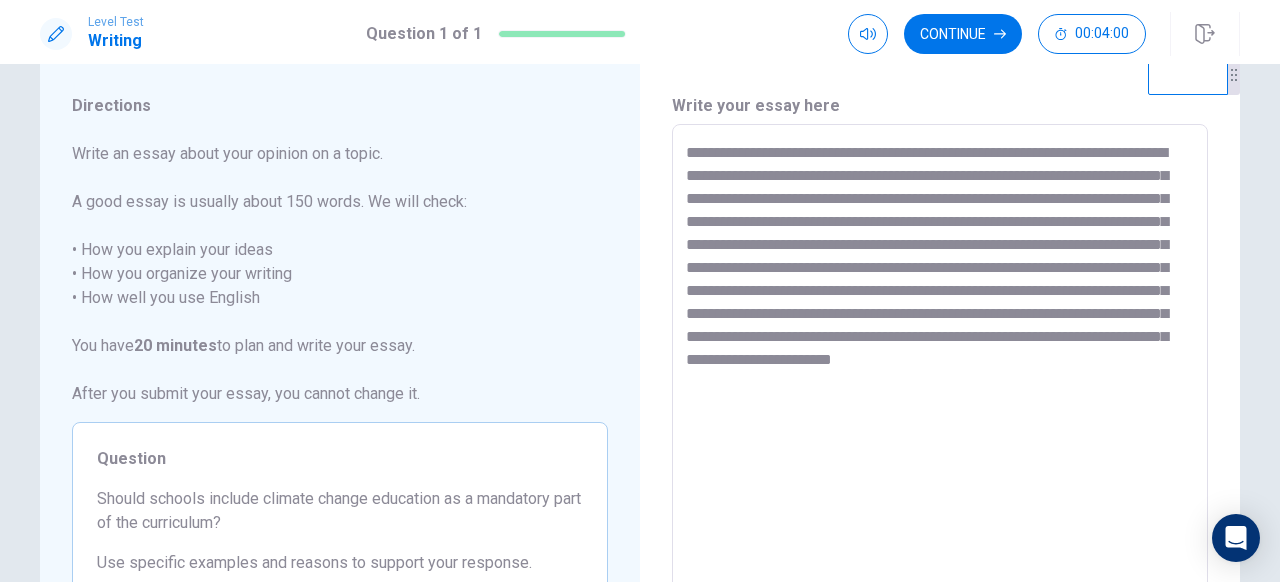 click on "Write an essay about your opinion on a topic.
A good essay is usually about 150 words. We will check:
• How you explain your ideas
• How you organize your writing
• How well you use English
You have  20 minutes  to plan and write your essay.
After you submit your essay, you cannot change it." at bounding box center [340, 274] 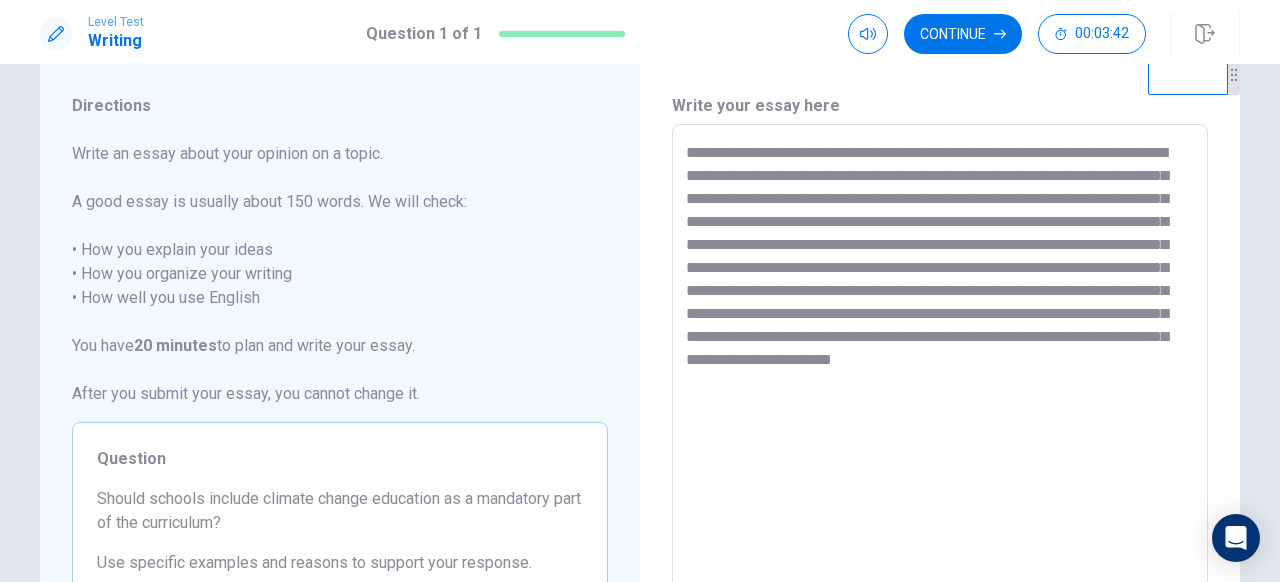 click on "**********" at bounding box center (940, 401) 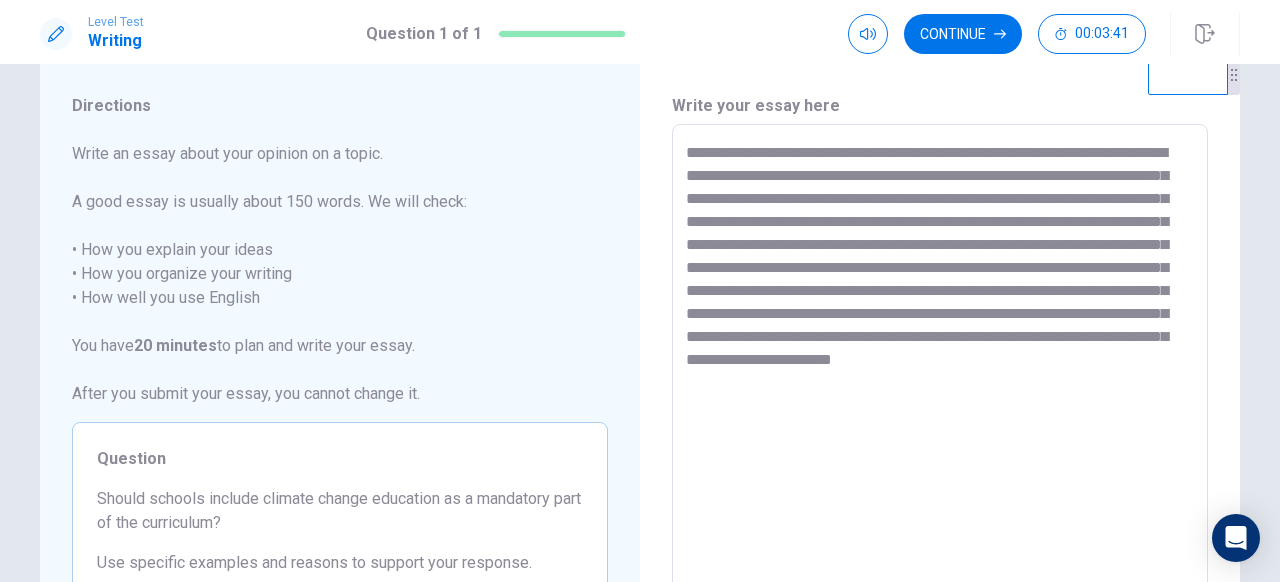 click on "**********" at bounding box center (940, 401) 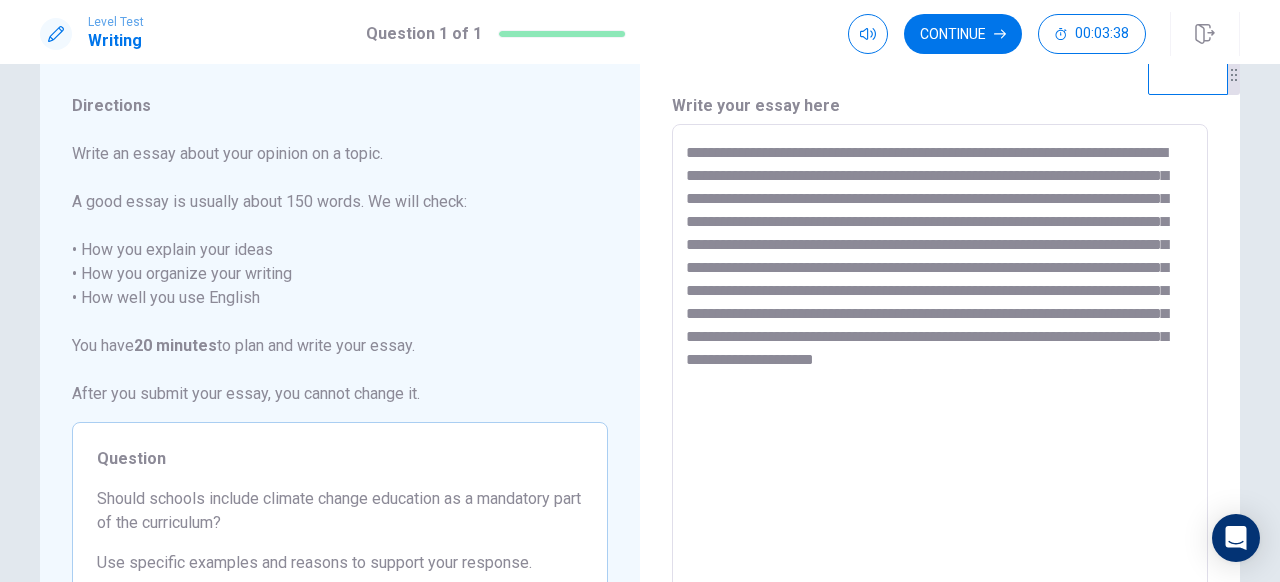click on "Write an essay about your opinion on a topic.
A good essay is usually about 150 words. We will check:
• How you explain your ideas
• How you organize your writing
• How well you use English
You have  20 minutes  to plan and write your essay.
After you submit your essay, you cannot change it." at bounding box center (340, 274) 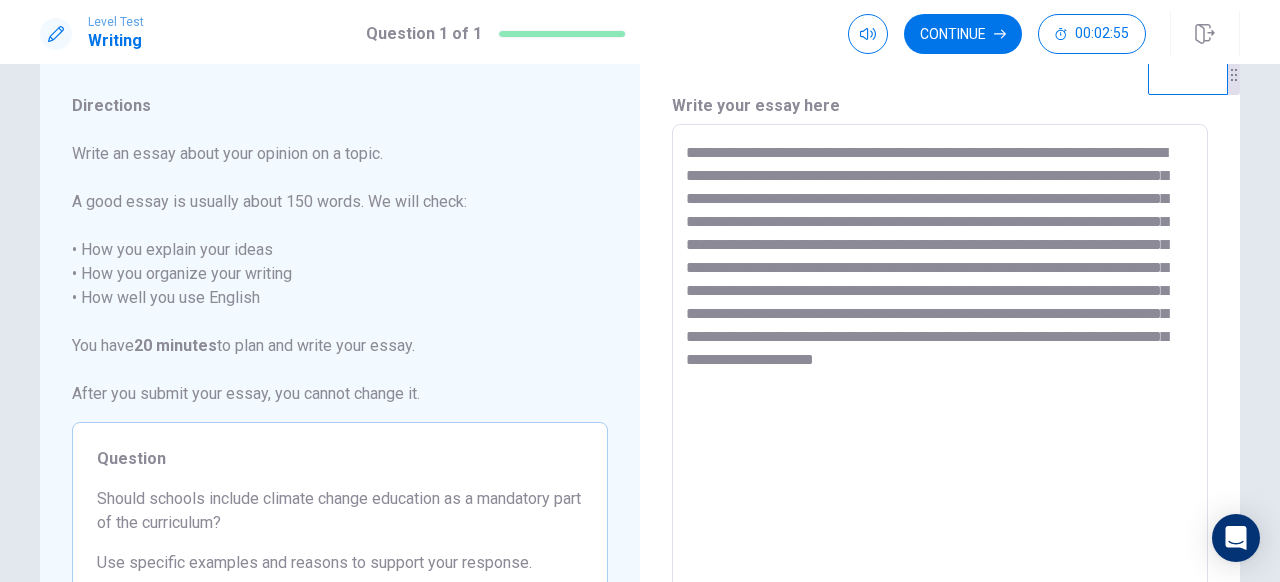 click on "**********" at bounding box center (940, 401) 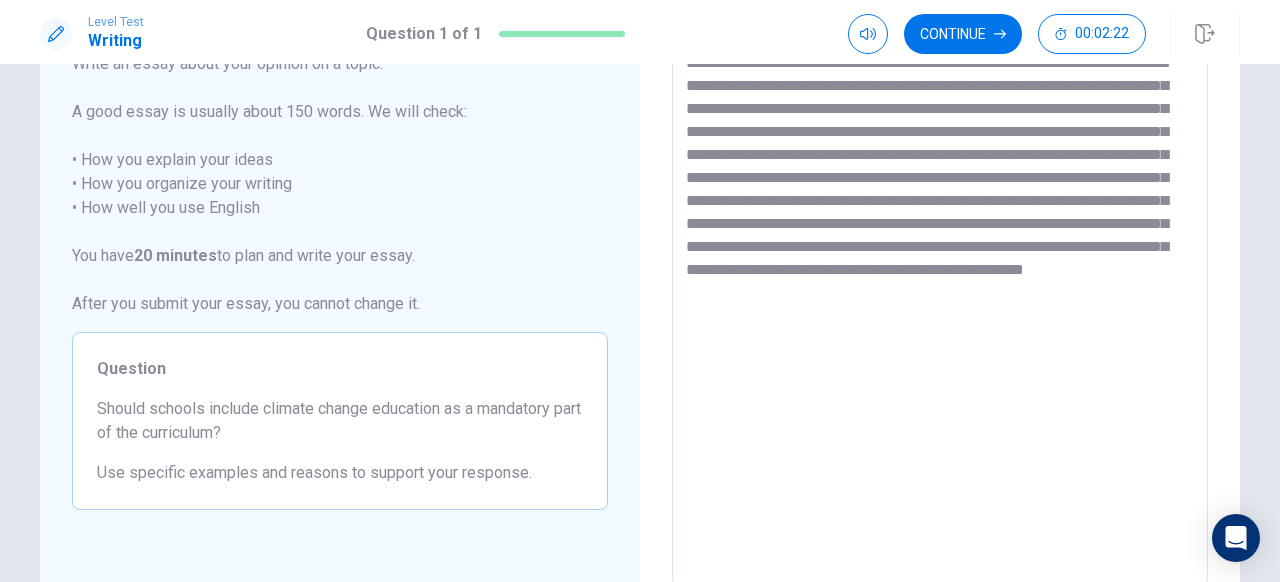 scroll, scrollTop: 139, scrollLeft: 0, axis: vertical 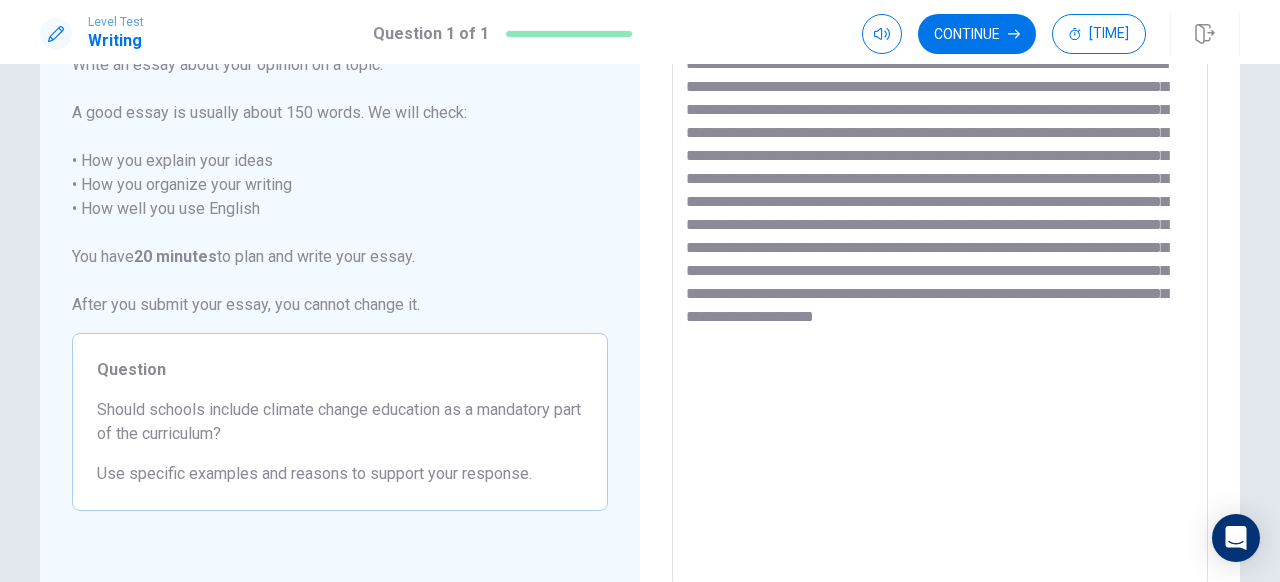 click on "**********" at bounding box center [940, 312] 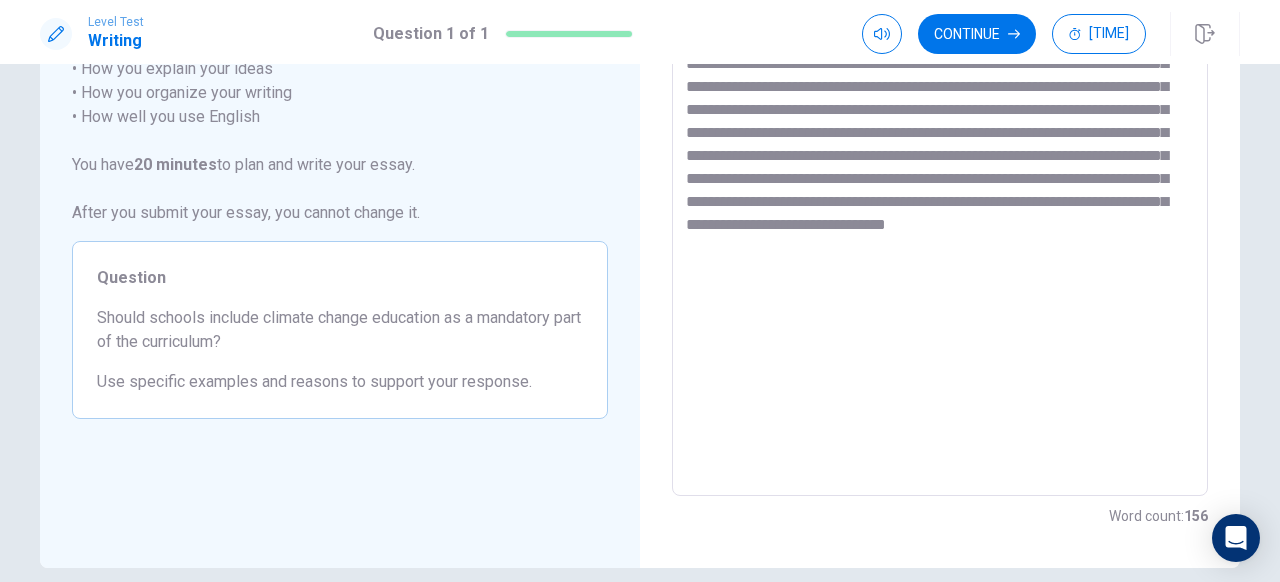 scroll, scrollTop: 228, scrollLeft: 0, axis: vertical 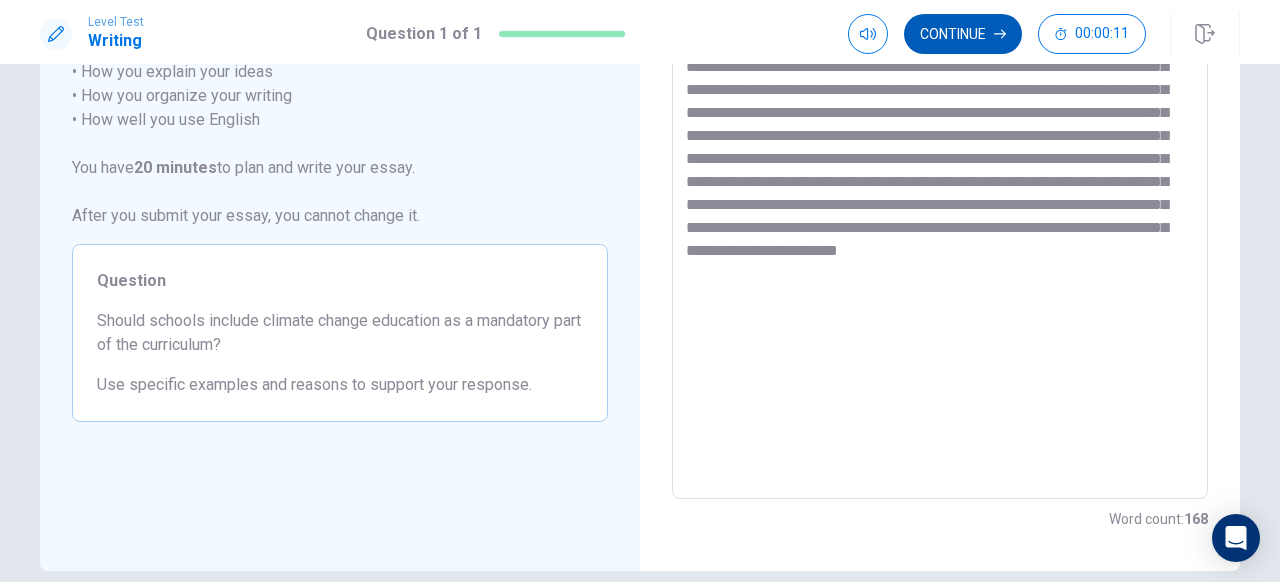 type on "**********" 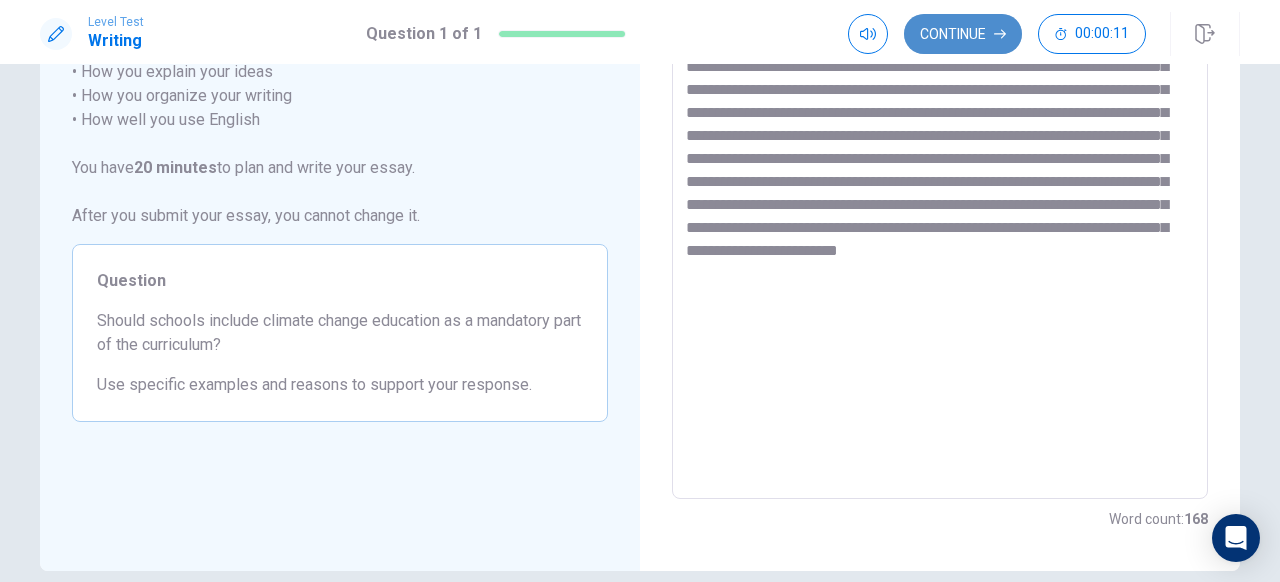 click on "Continue" at bounding box center [963, 34] 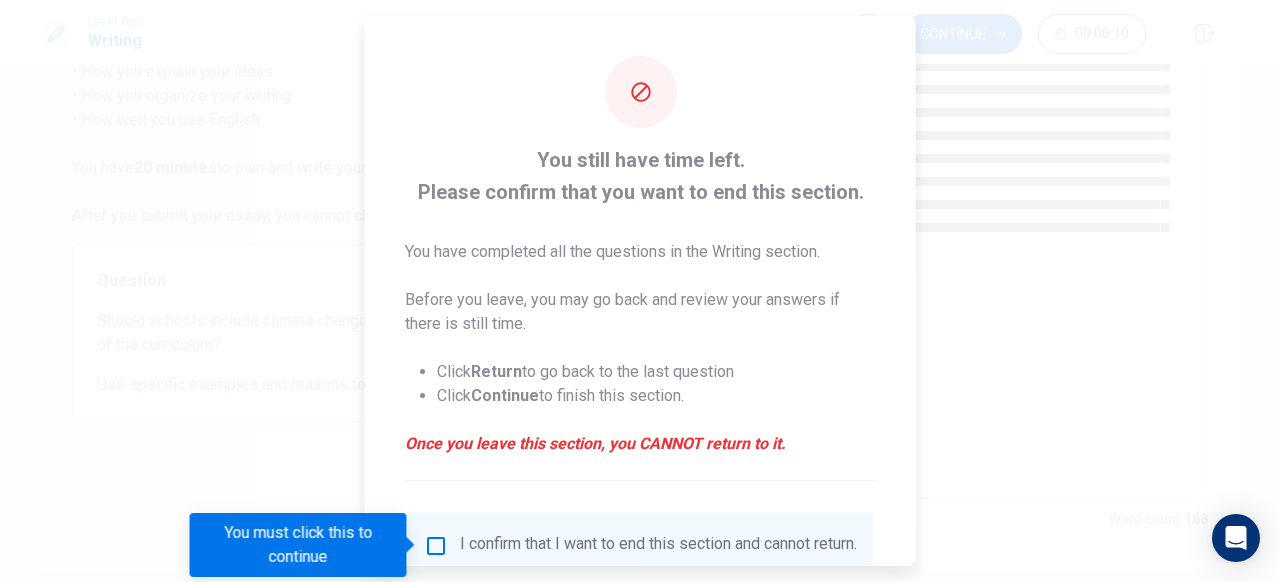 scroll, scrollTop: 164, scrollLeft: 0, axis: vertical 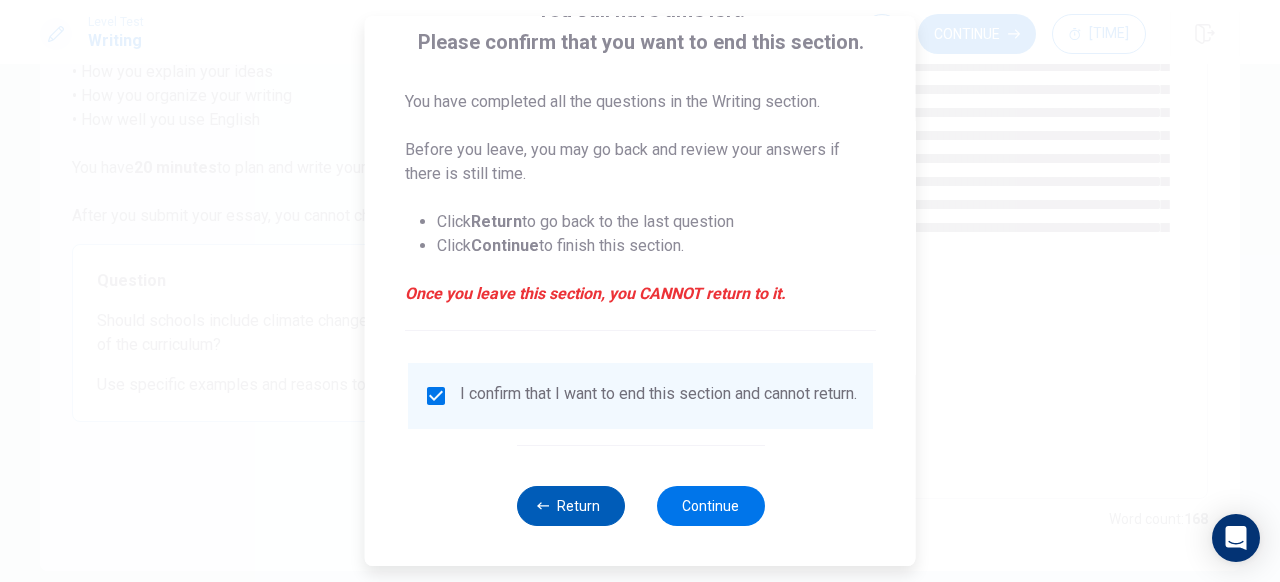 click on "Return" at bounding box center (570, 506) 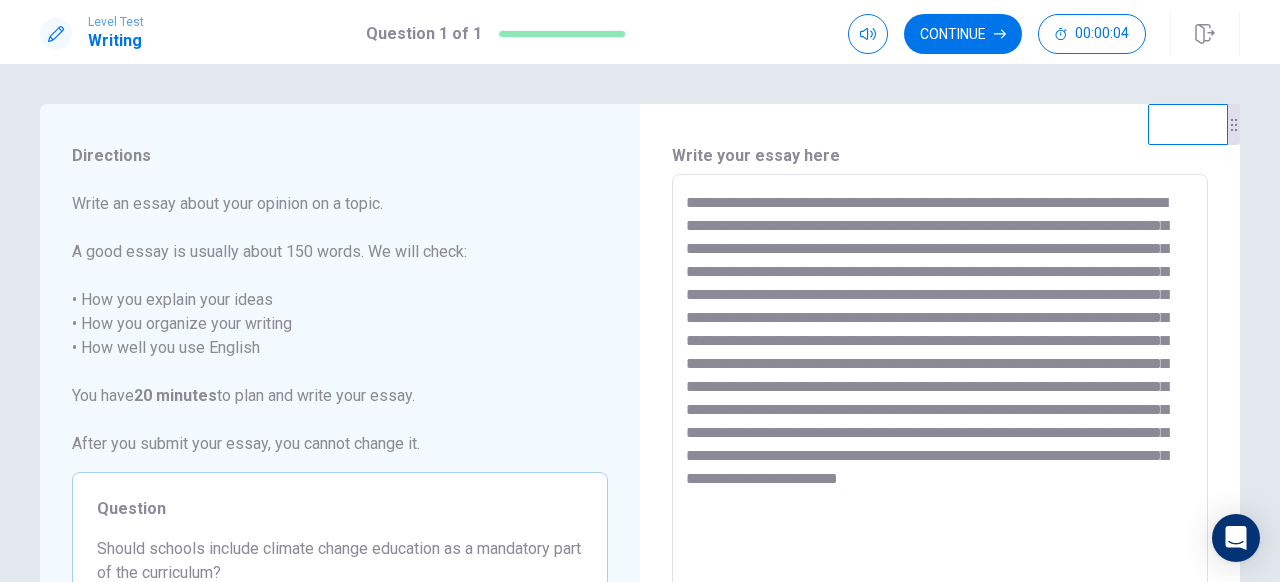 scroll, scrollTop: 321, scrollLeft: 0, axis: vertical 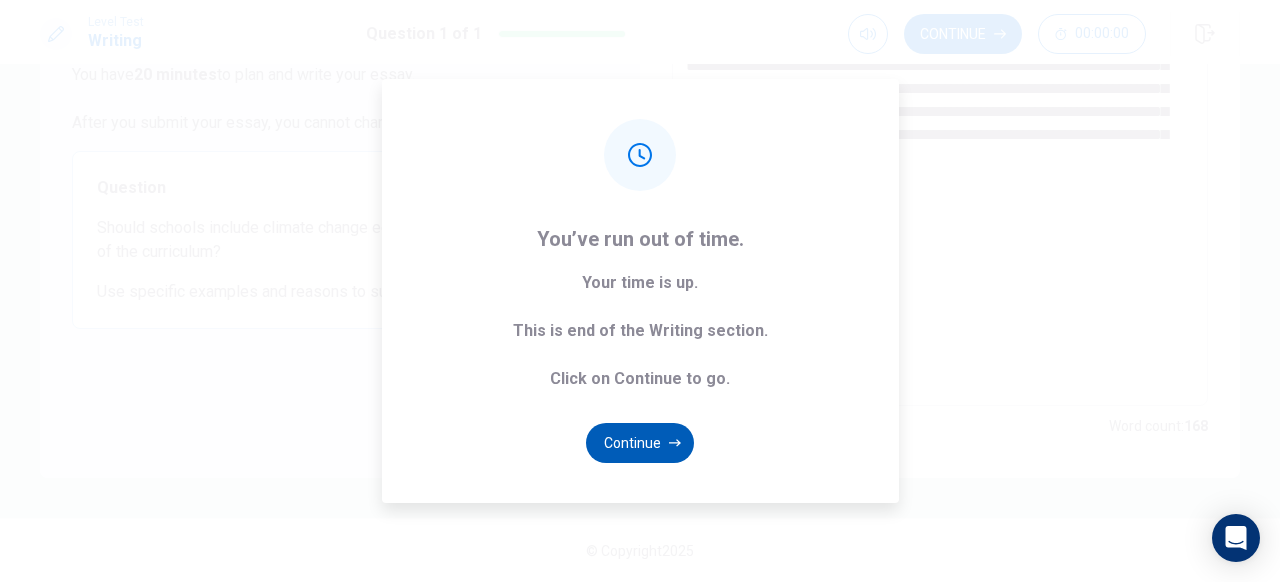 click on "Continue" at bounding box center (640, 443) 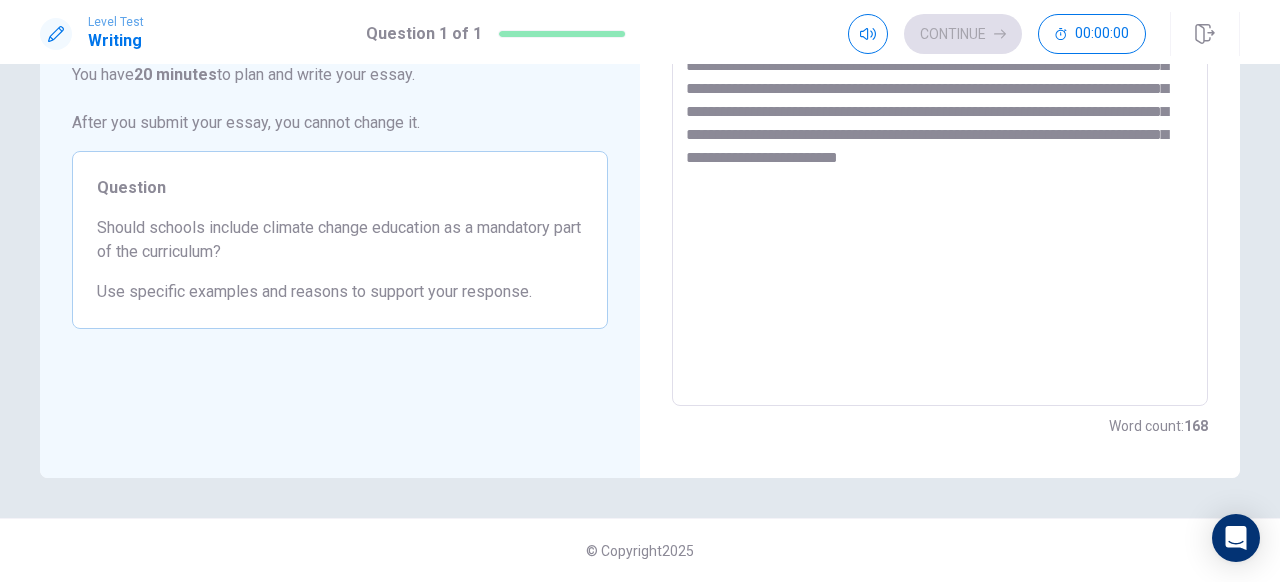 scroll, scrollTop: 146, scrollLeft: 0, axis: vertical 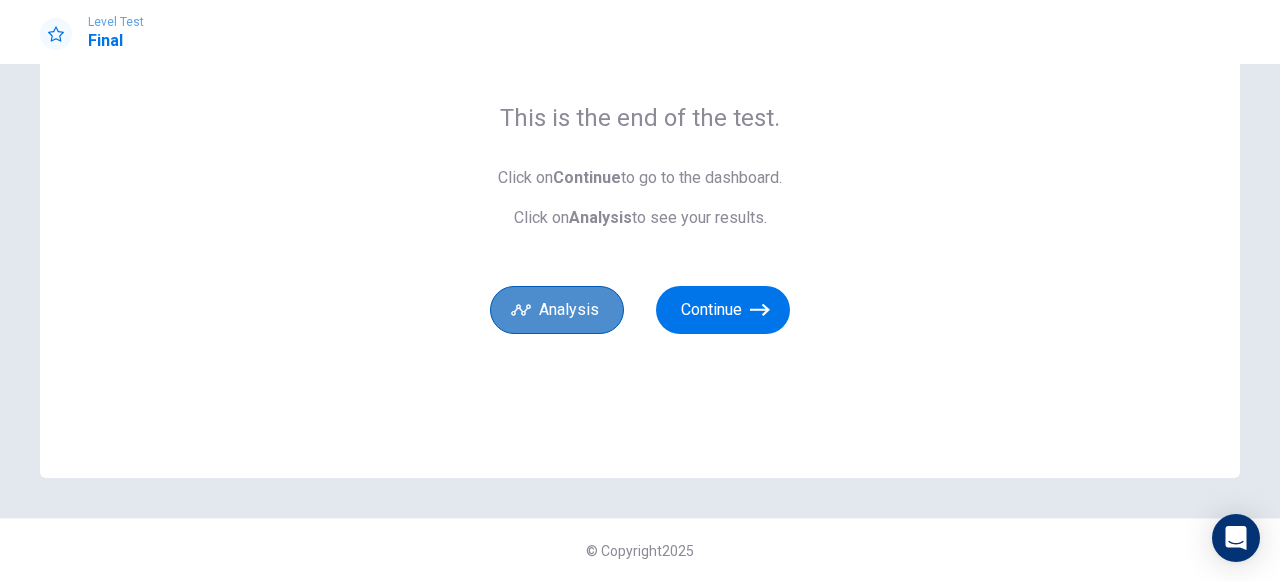 click on "Analysis" at bounding box center [557, 310] 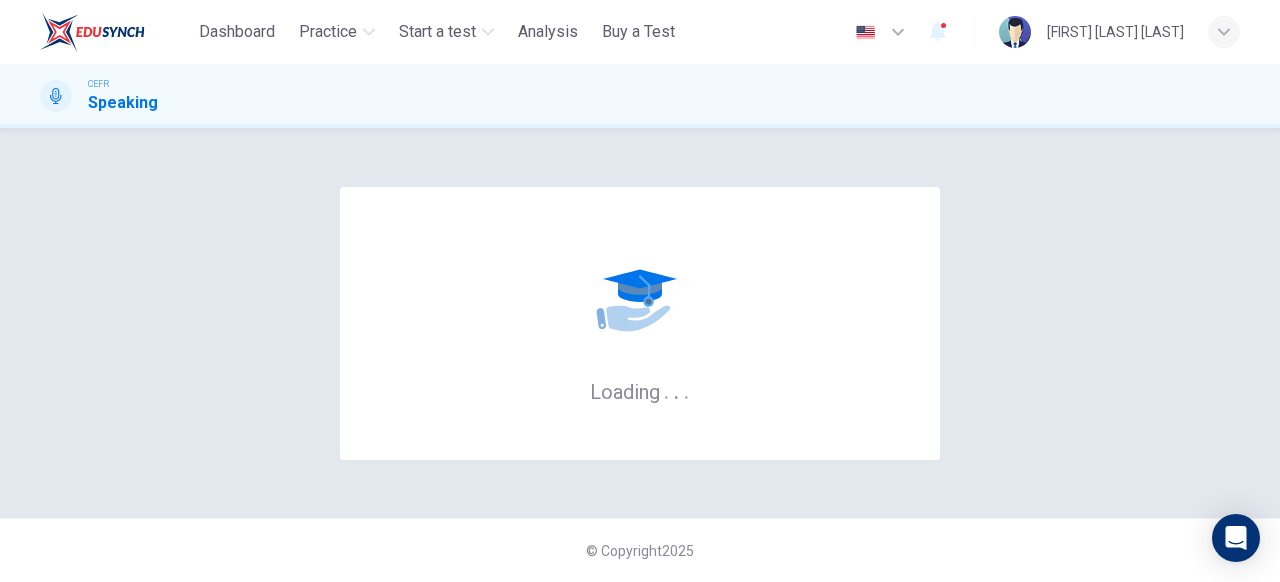 scroll, scrollTop: 0, scrollLeft: 0, axis: both 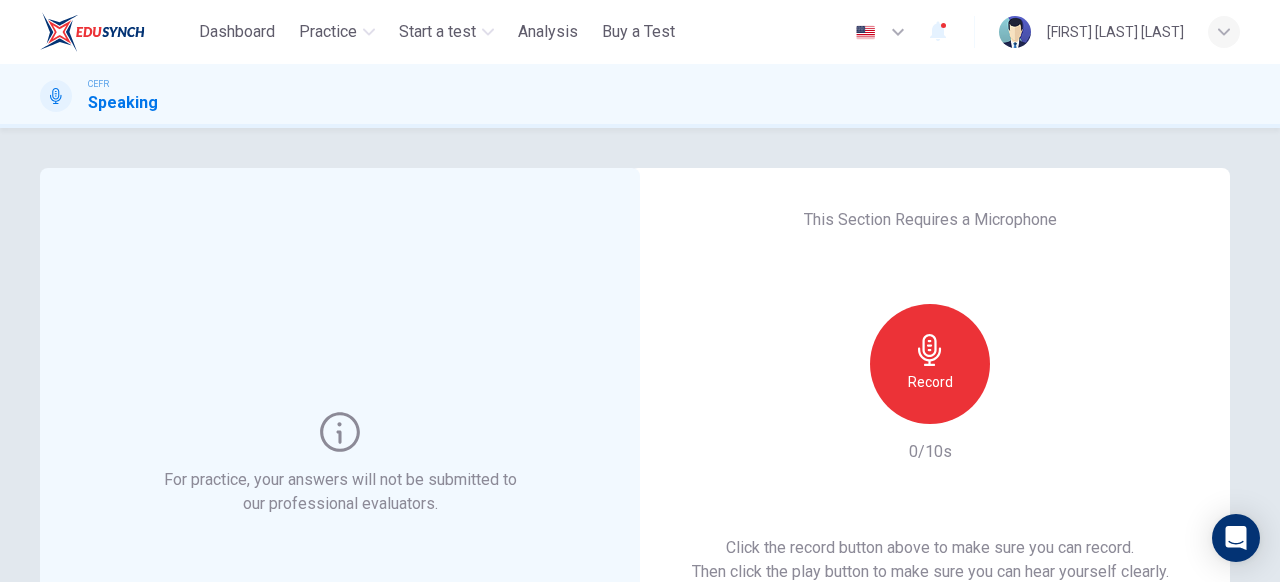 click on "Record" at bounding box center [930, 364] 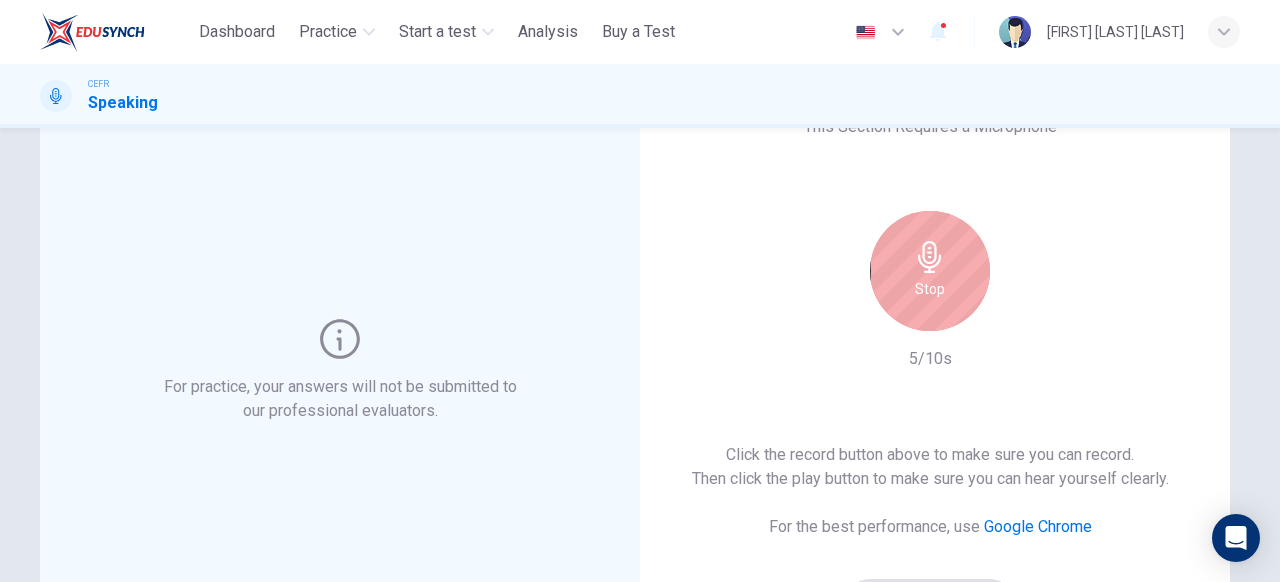 scroll, scrollTop: 91, scrollLeft: 0, axis: vertical 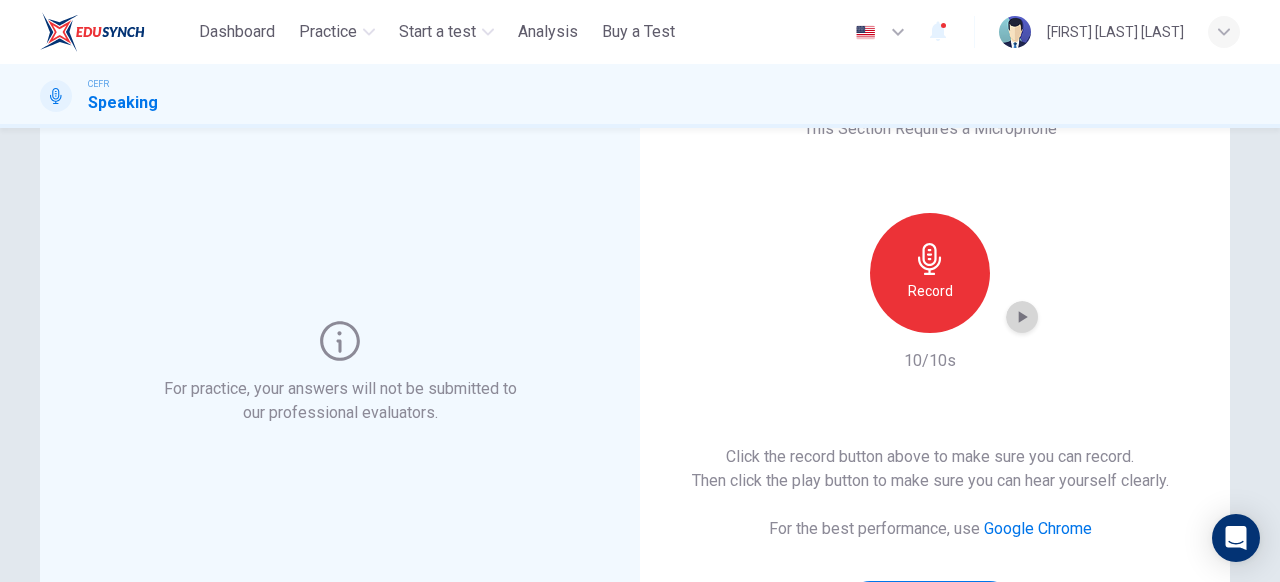 click at bounding box center (1022, 317) 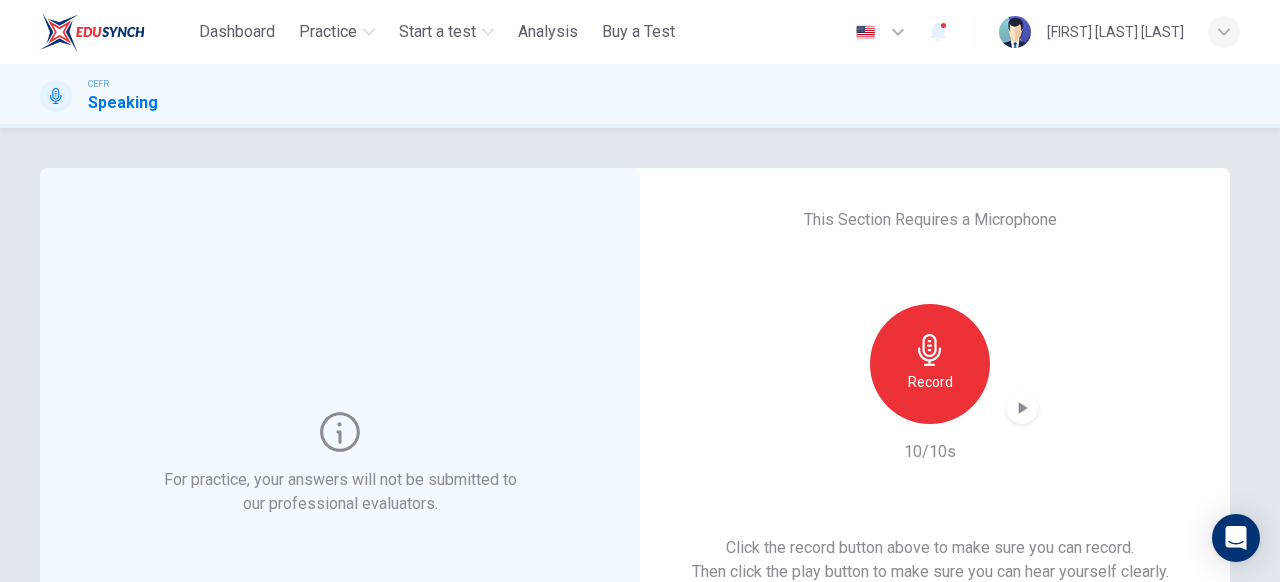 scroll, scrollTop: 385, scrollLeft: 0, axis: vertical 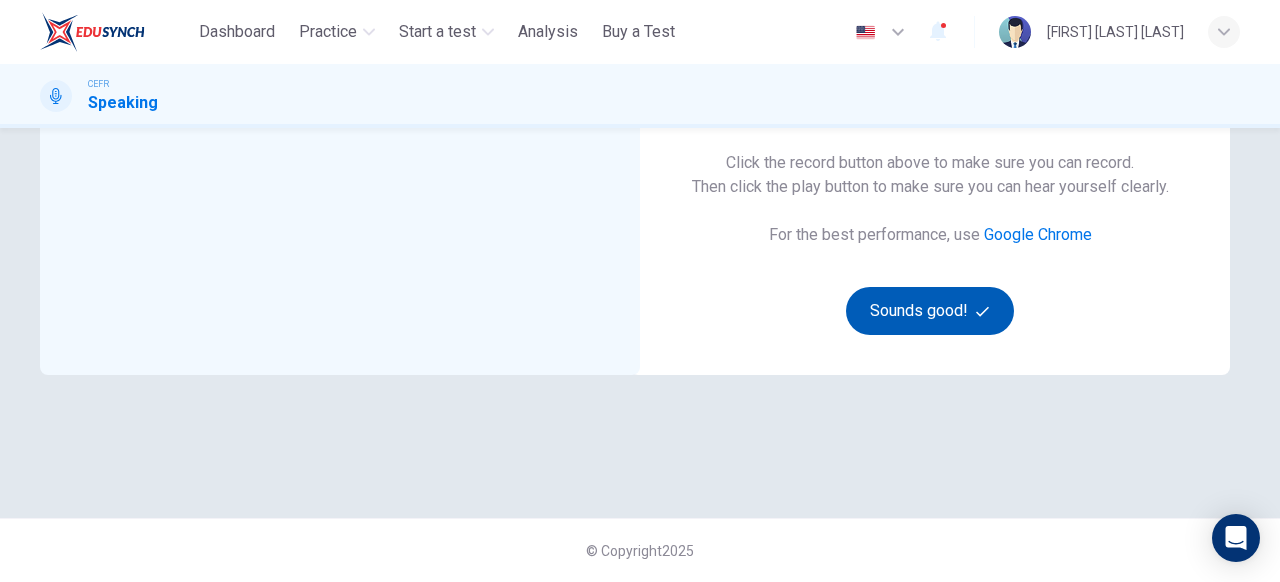 click on "Sounds good!" at bounding box center (930, 311) 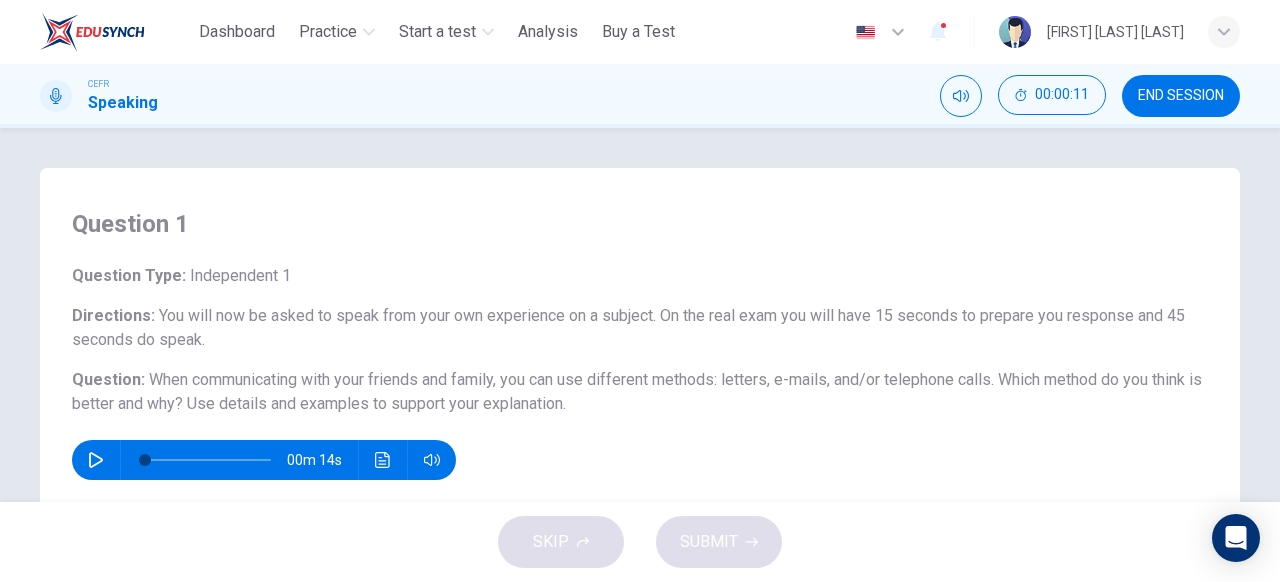 scroll, scrollTop: 15, scrollLeft: 0, axis: vertical 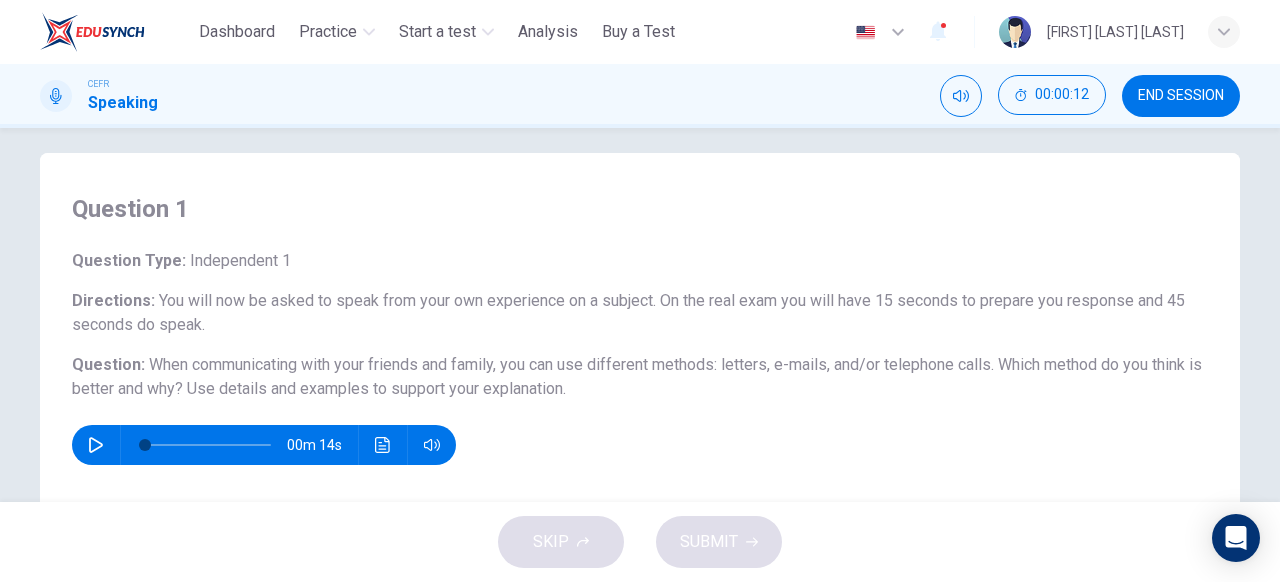click at bounding box center [96, 445] 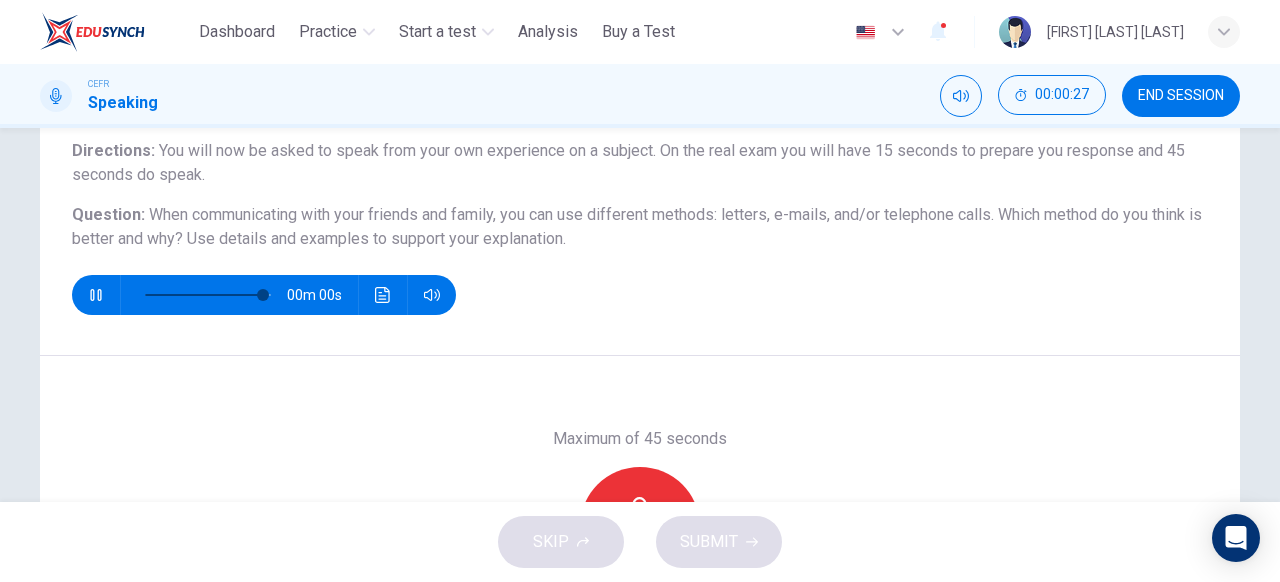 scroll, scrollTop: 220, scrollLeft: 0, axis: vertical 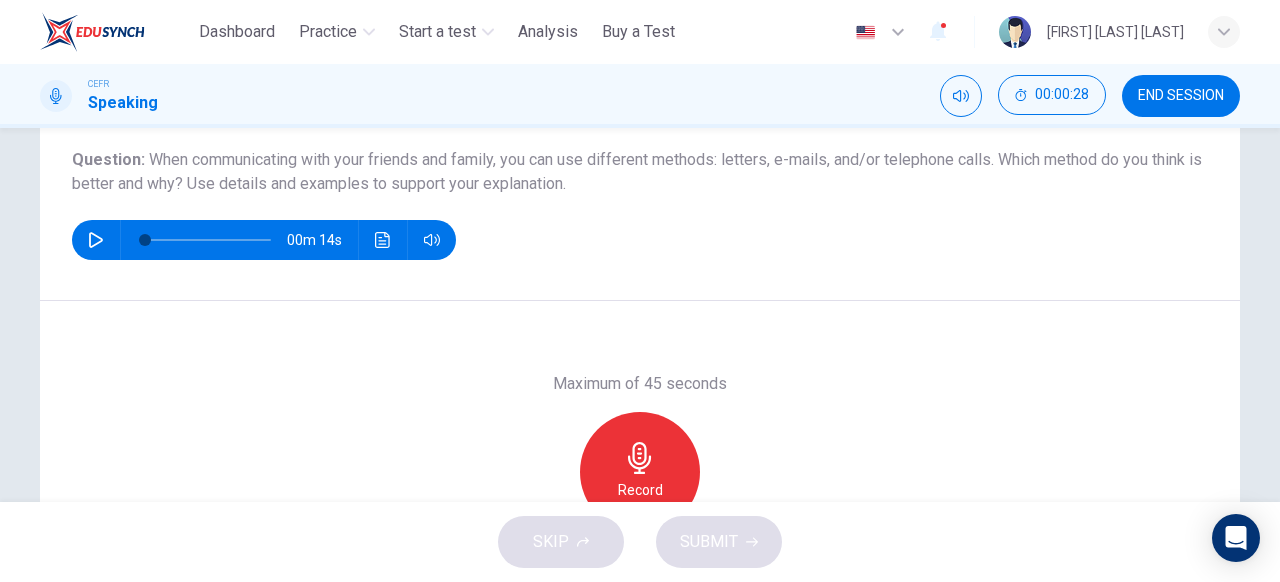 click on "Record" at bounding box center [640, 472] 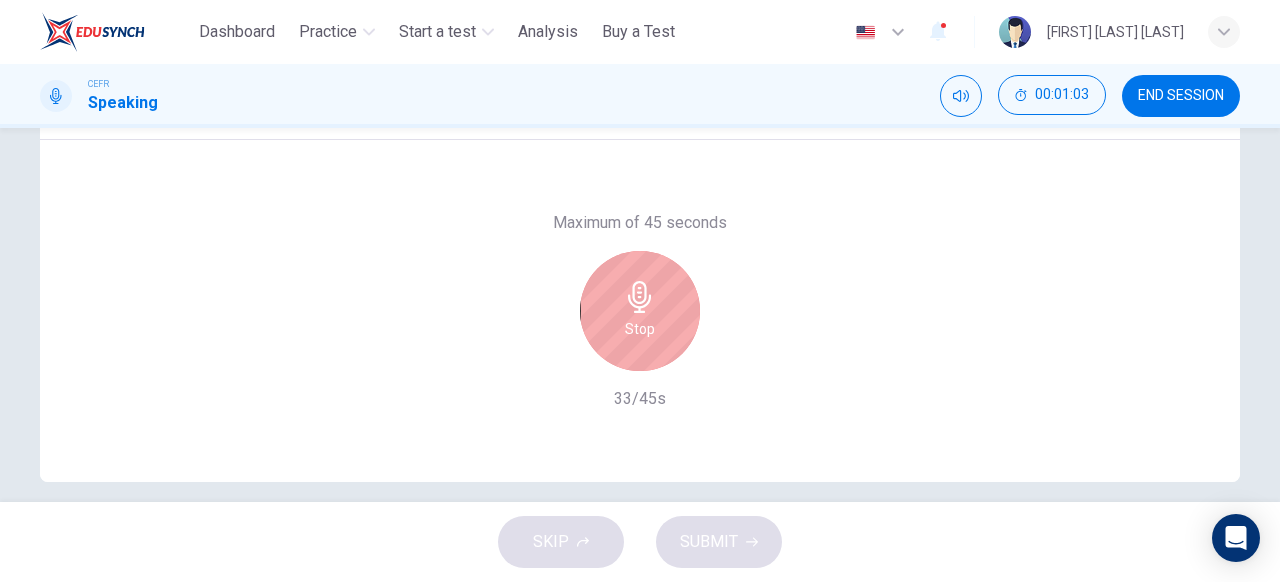 scroll, scrollTop: 384, scrollLeft: 0, axis: vertical 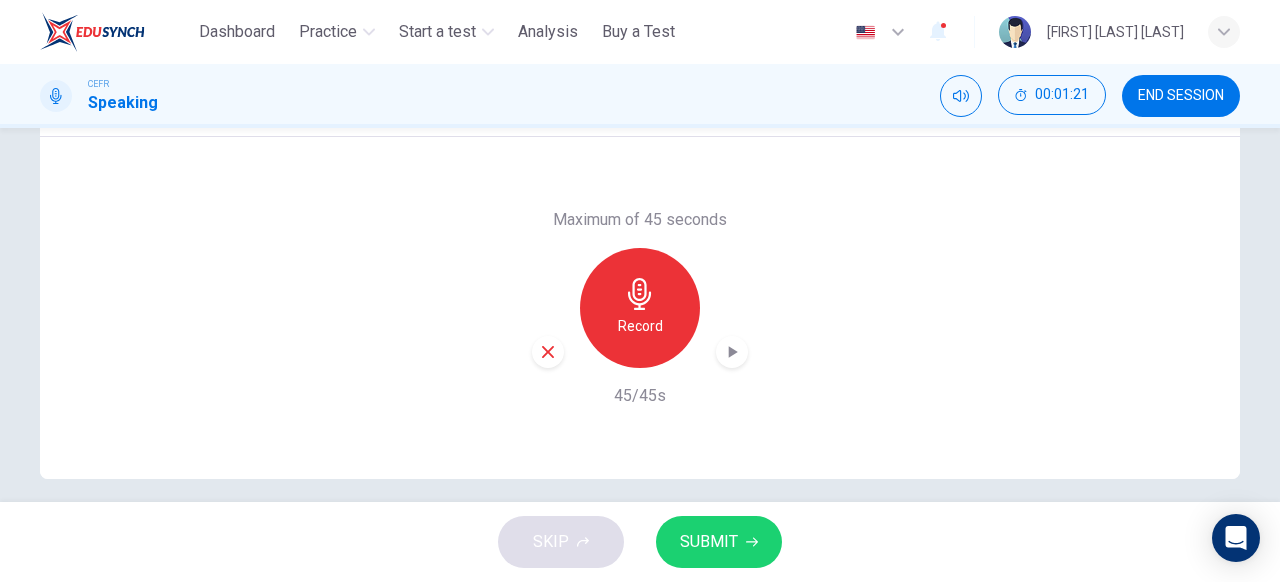 click on "SUBMIT" at bounding box center (709, 542) 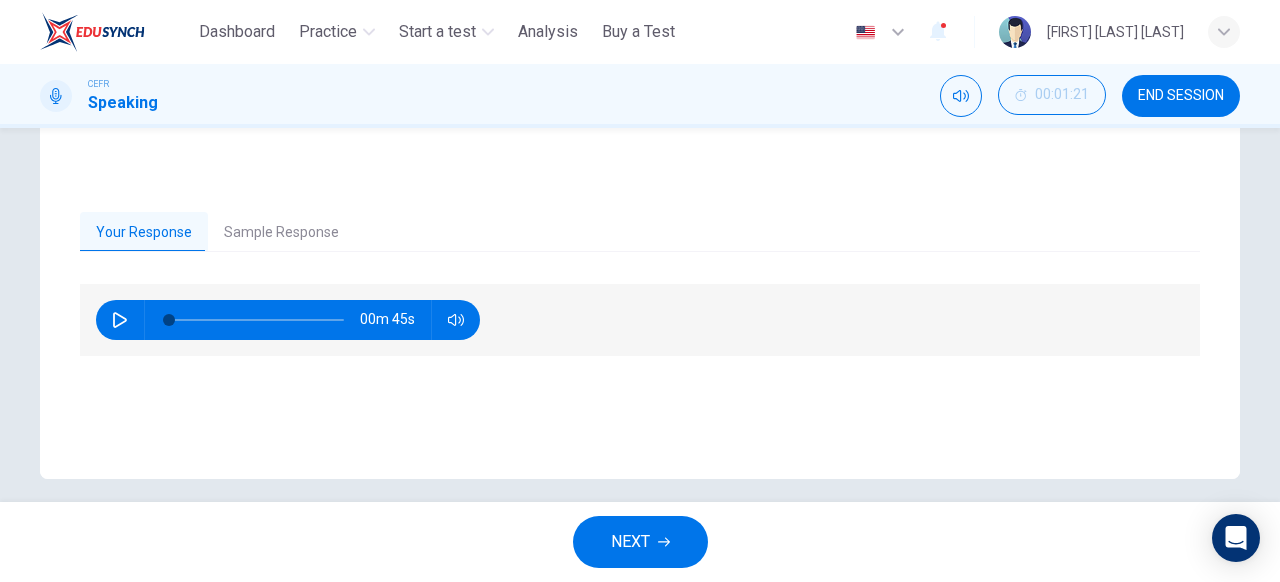 click on "Your Response Sample Response" at bounding box center (640, 233) 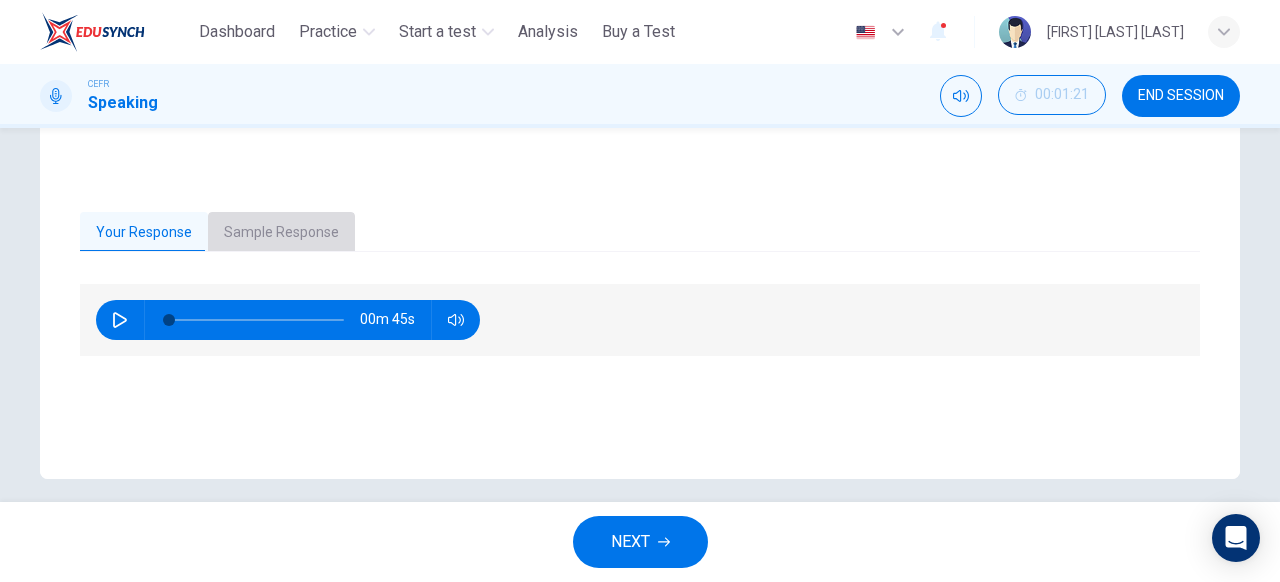 click on "Sample Response" at bounding box center (281, 233) 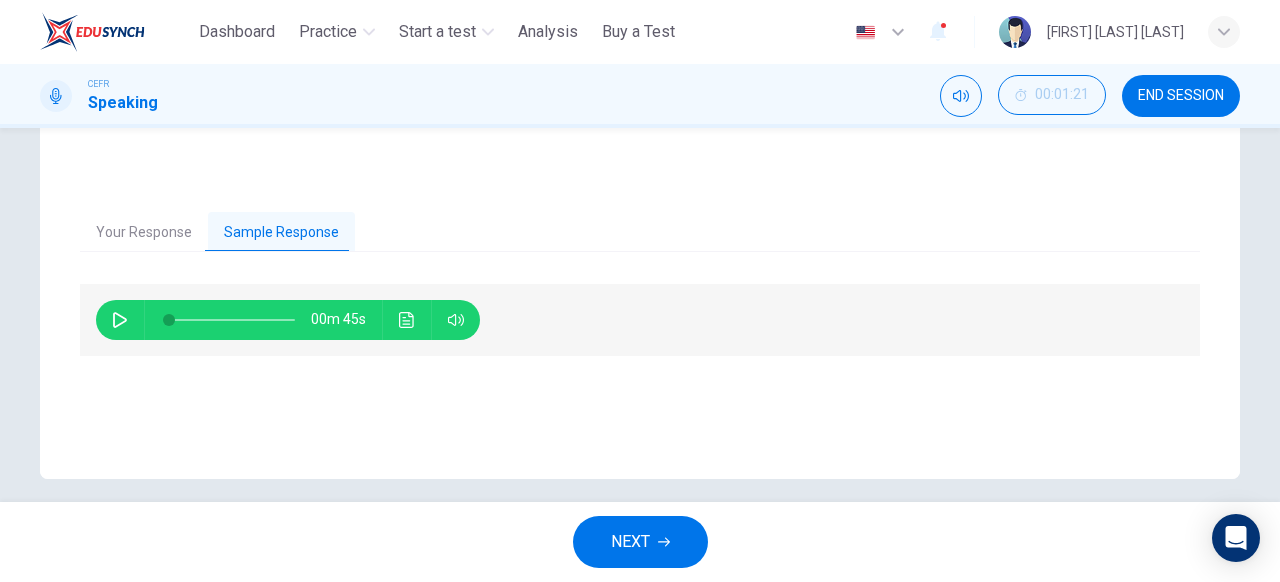 click at bounding box center [120, 320] 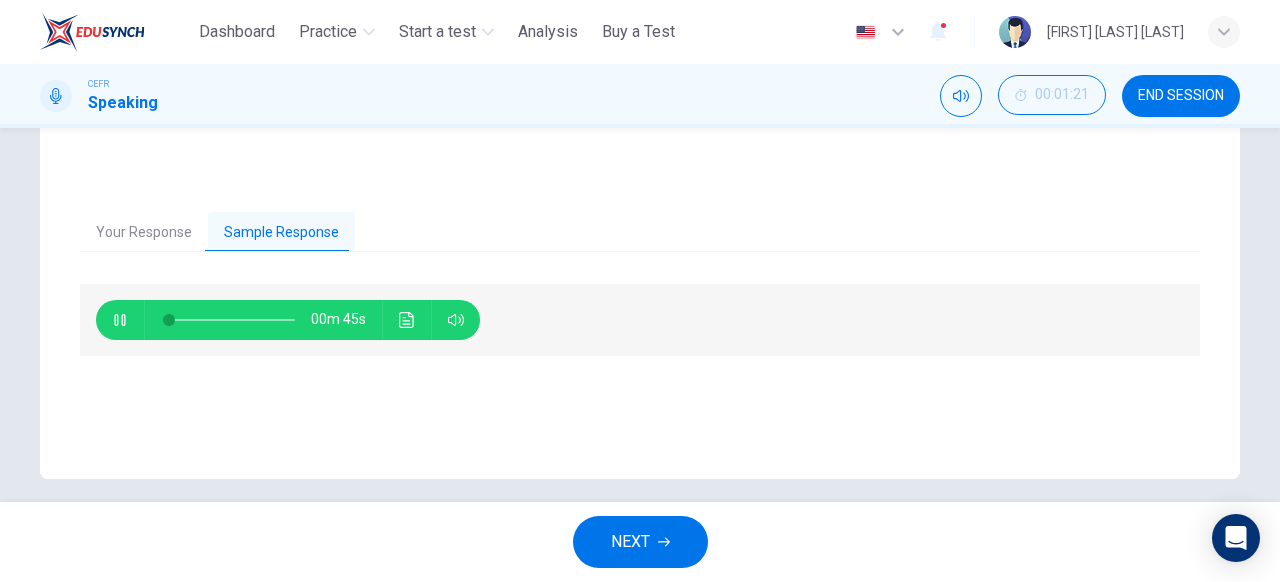 click on "00m 45s" at bounding box center (640, 370) 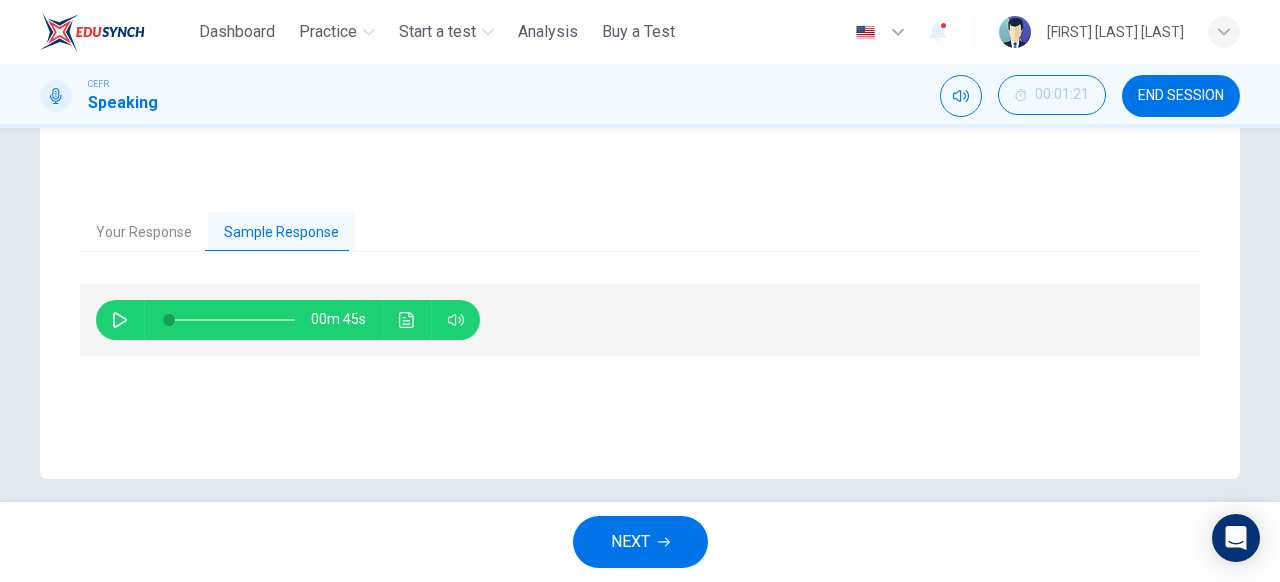 click on "NEXT" at bounding box center (630, 542) 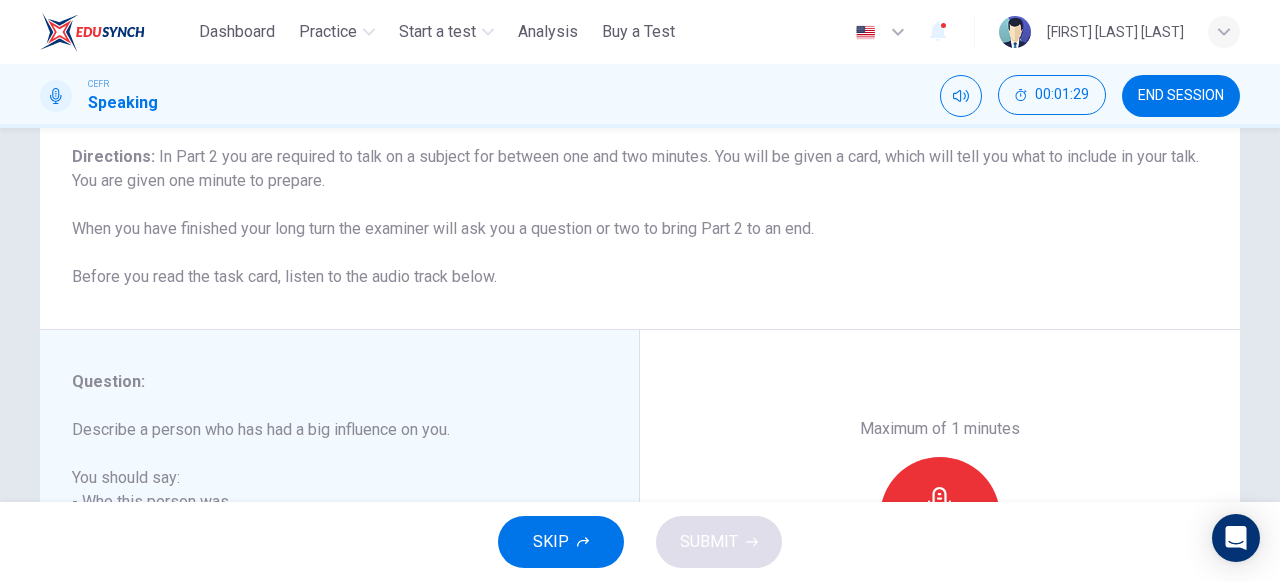 scroll, scrollTop: 0, scrollLeft: 0, axis: both 